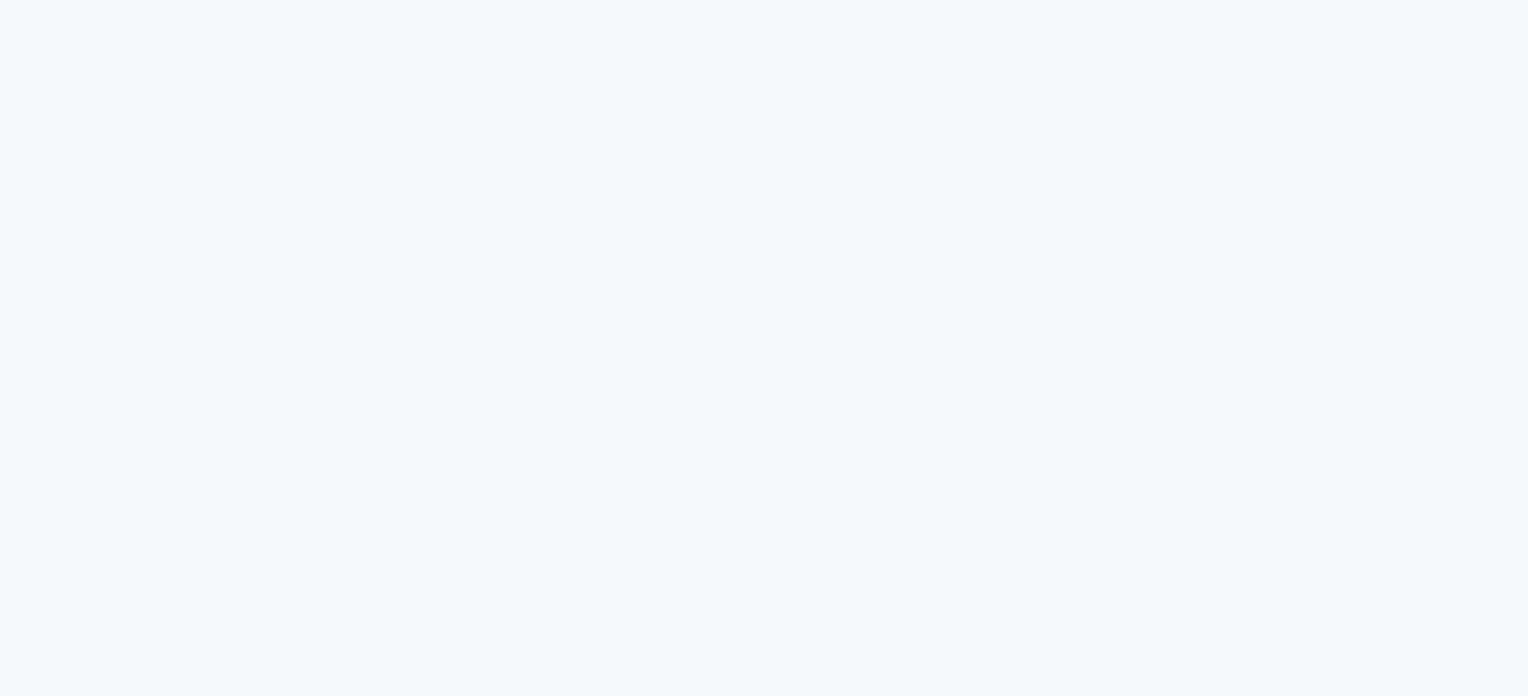 scroll, scrollTop: 0, scrollLeft: 0, axis: both 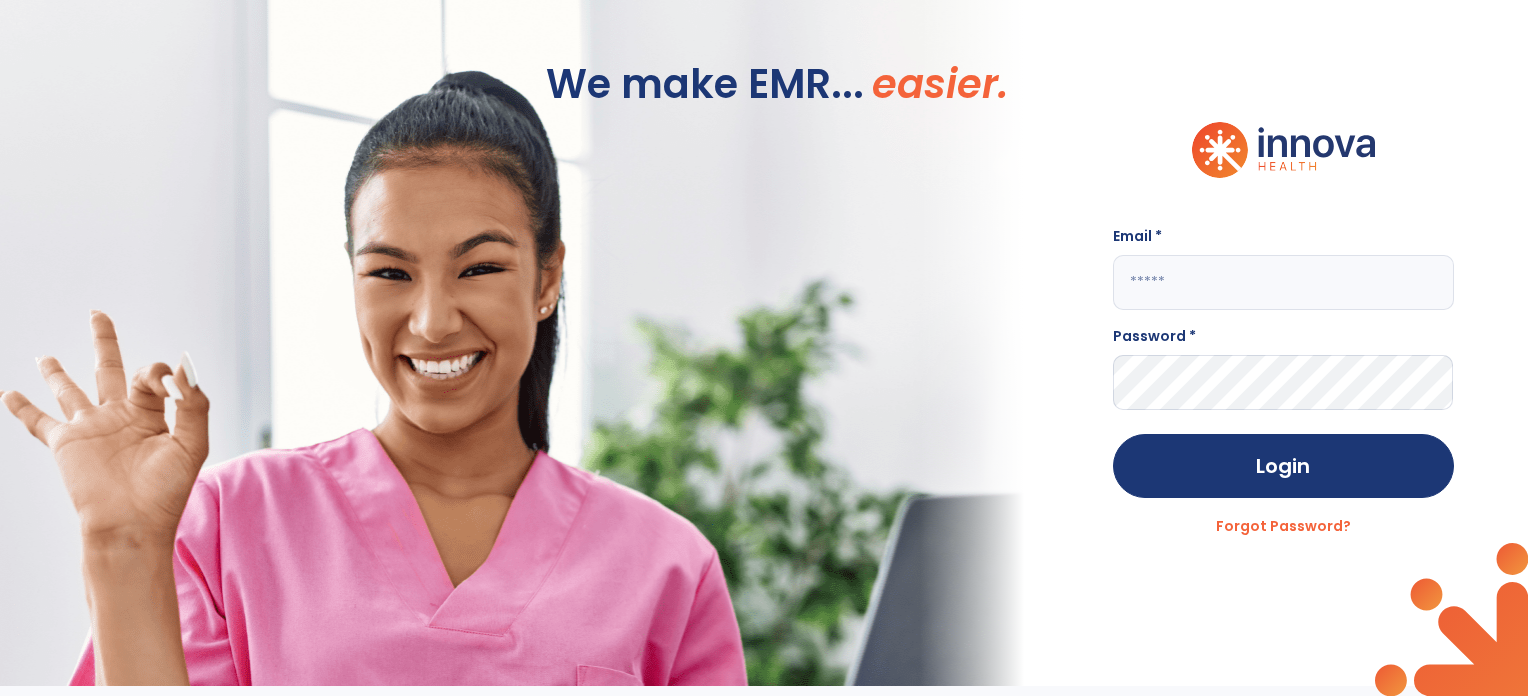 click 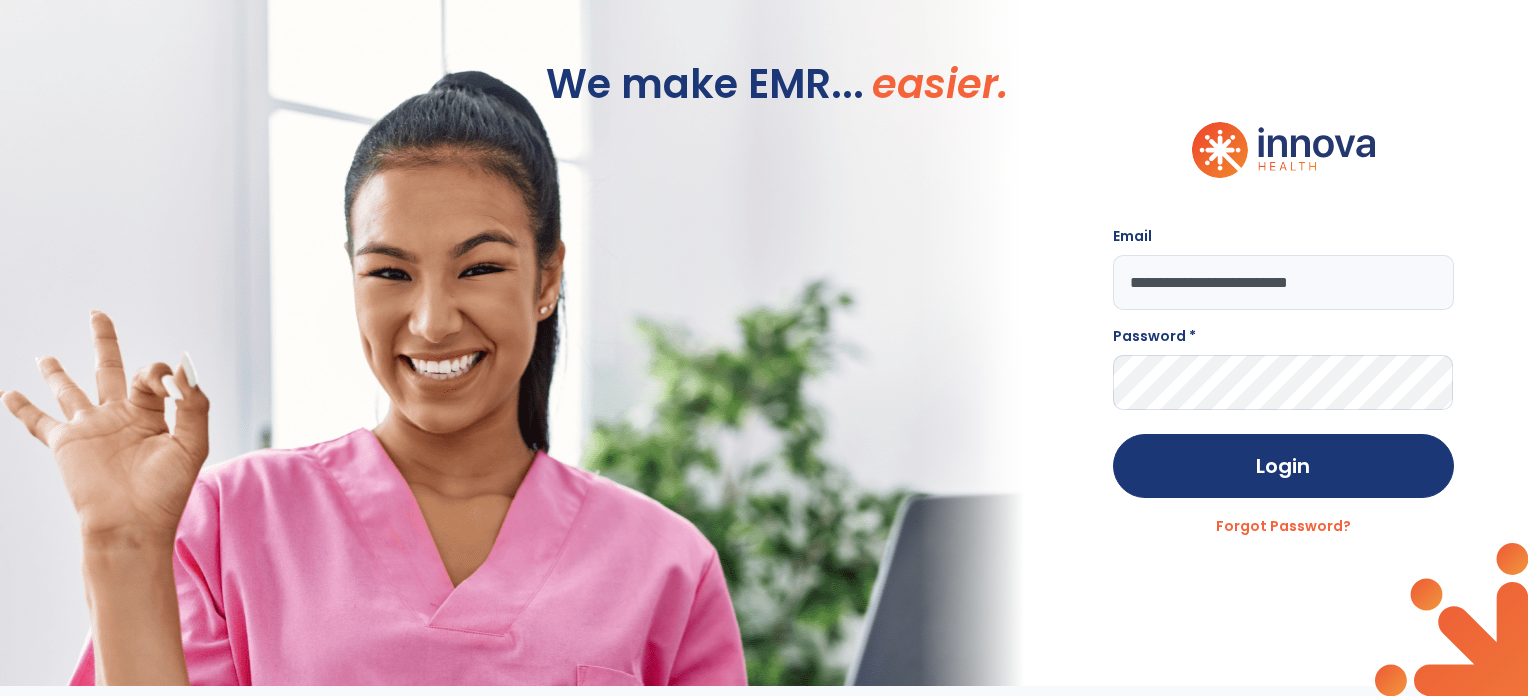 type on "**********" 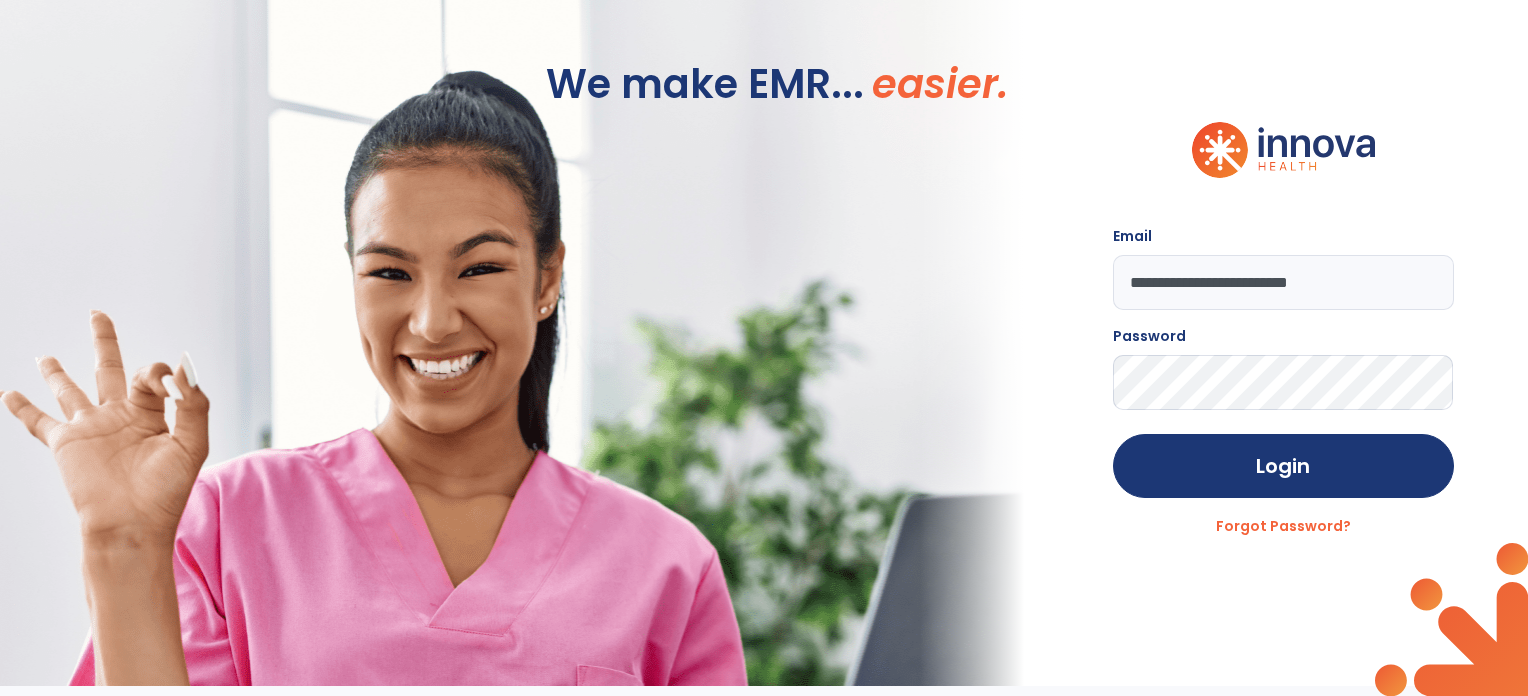 click on "Login" 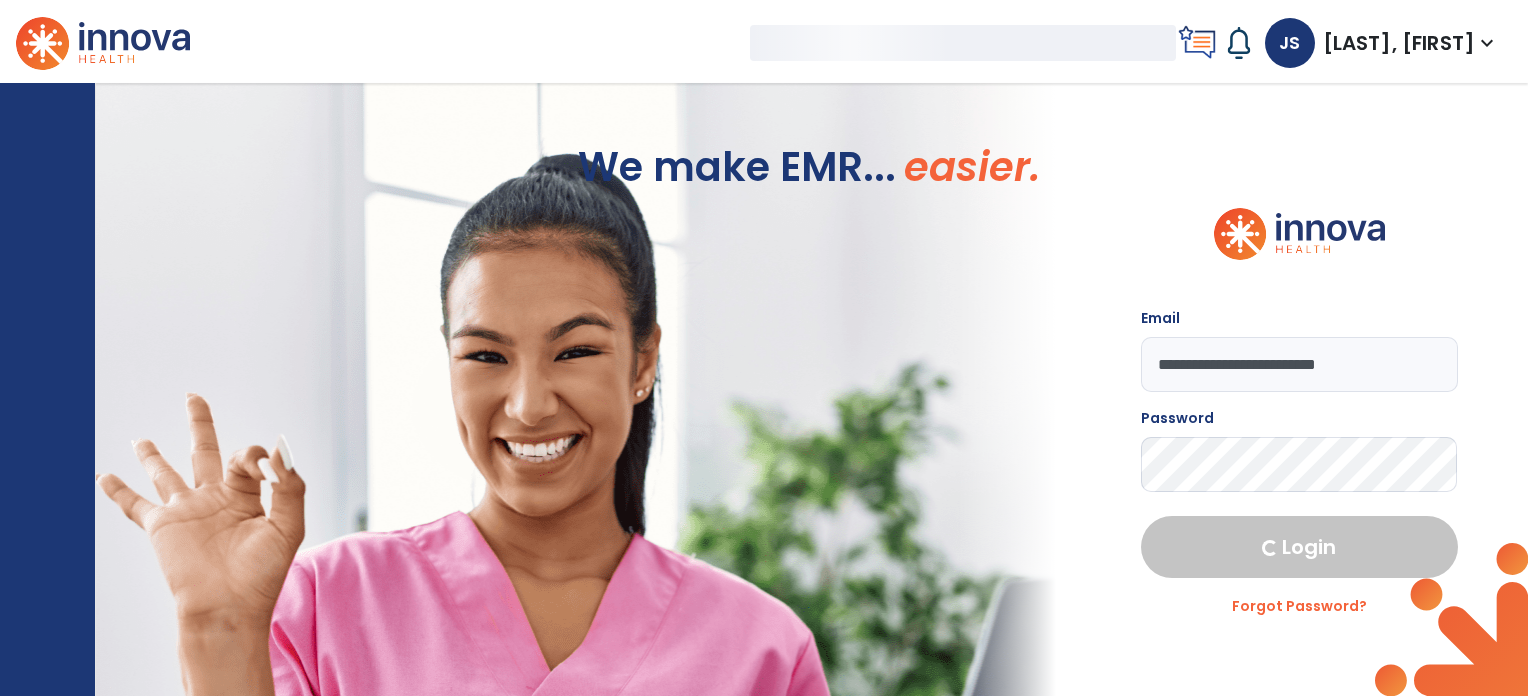 select on "***" 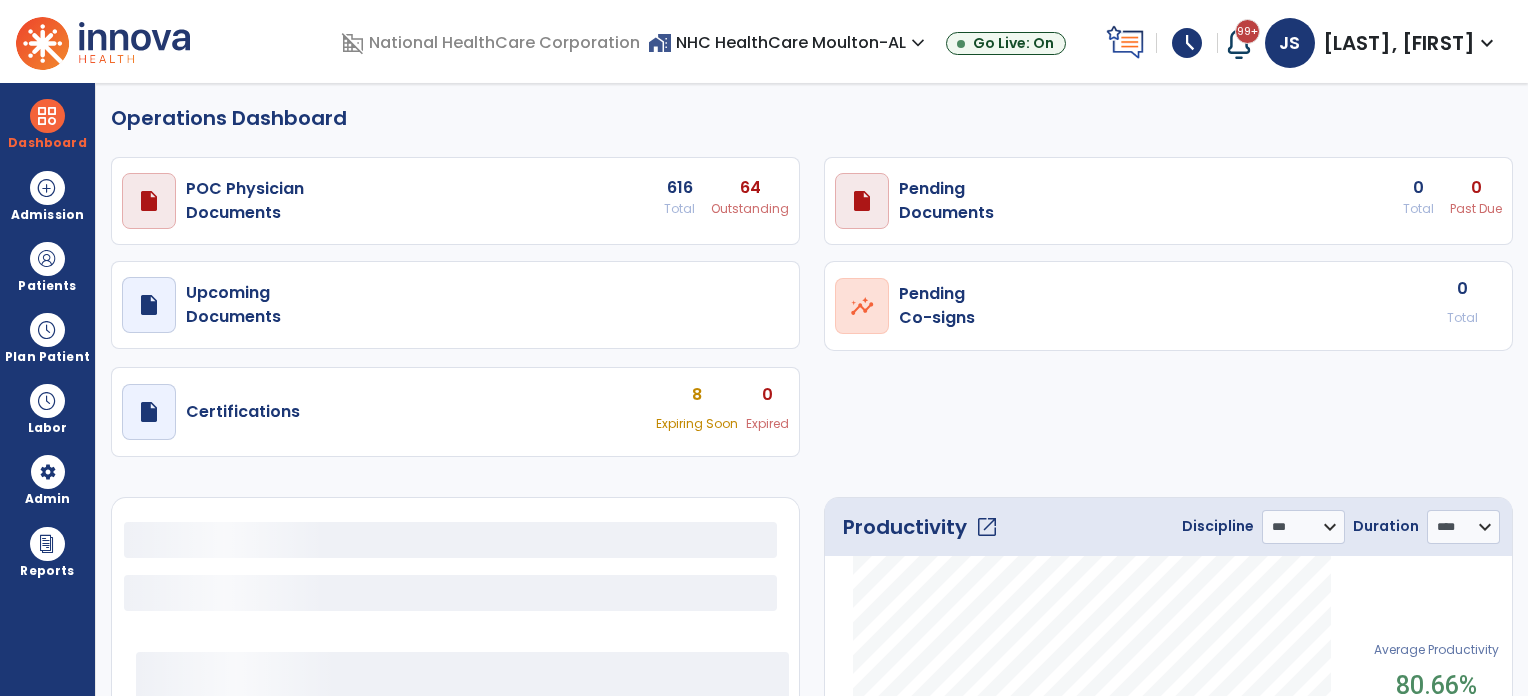 select on "***" 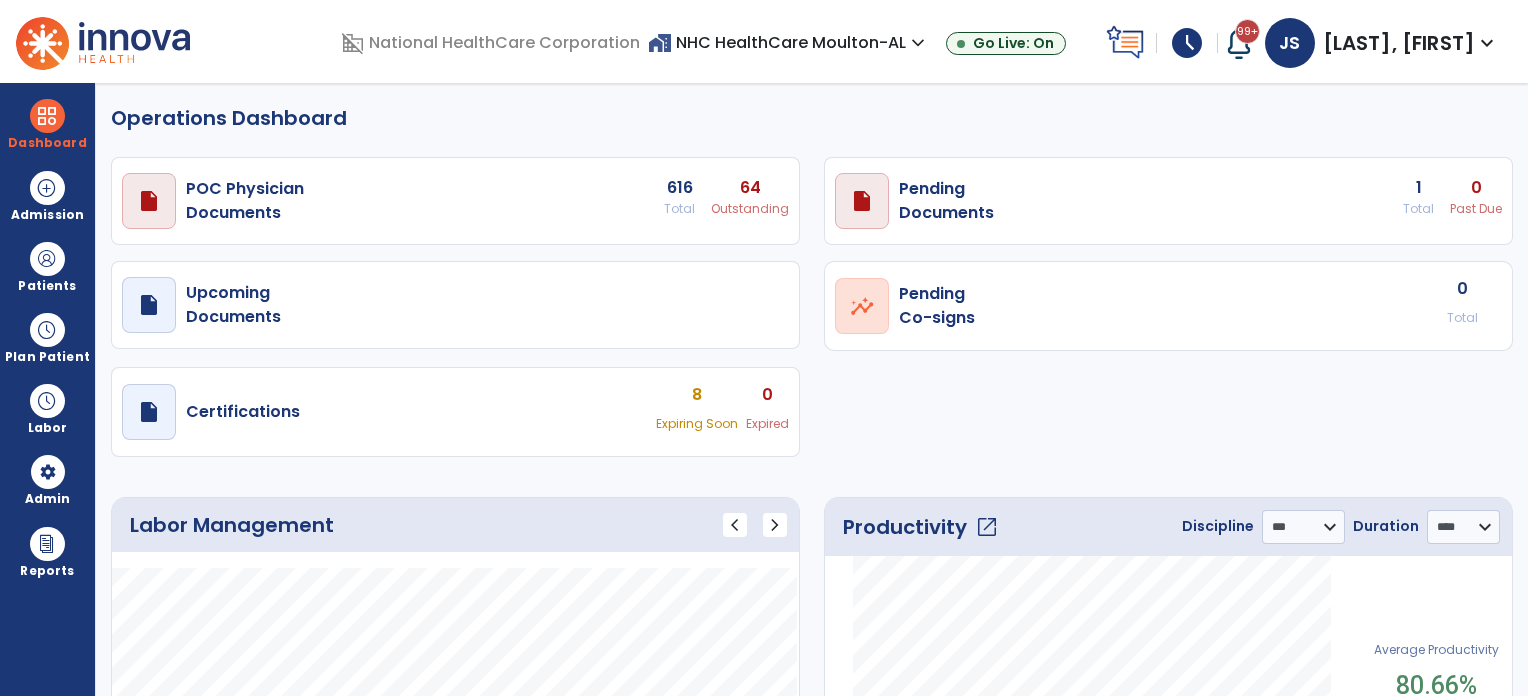 click at bounding box center [47, 330] 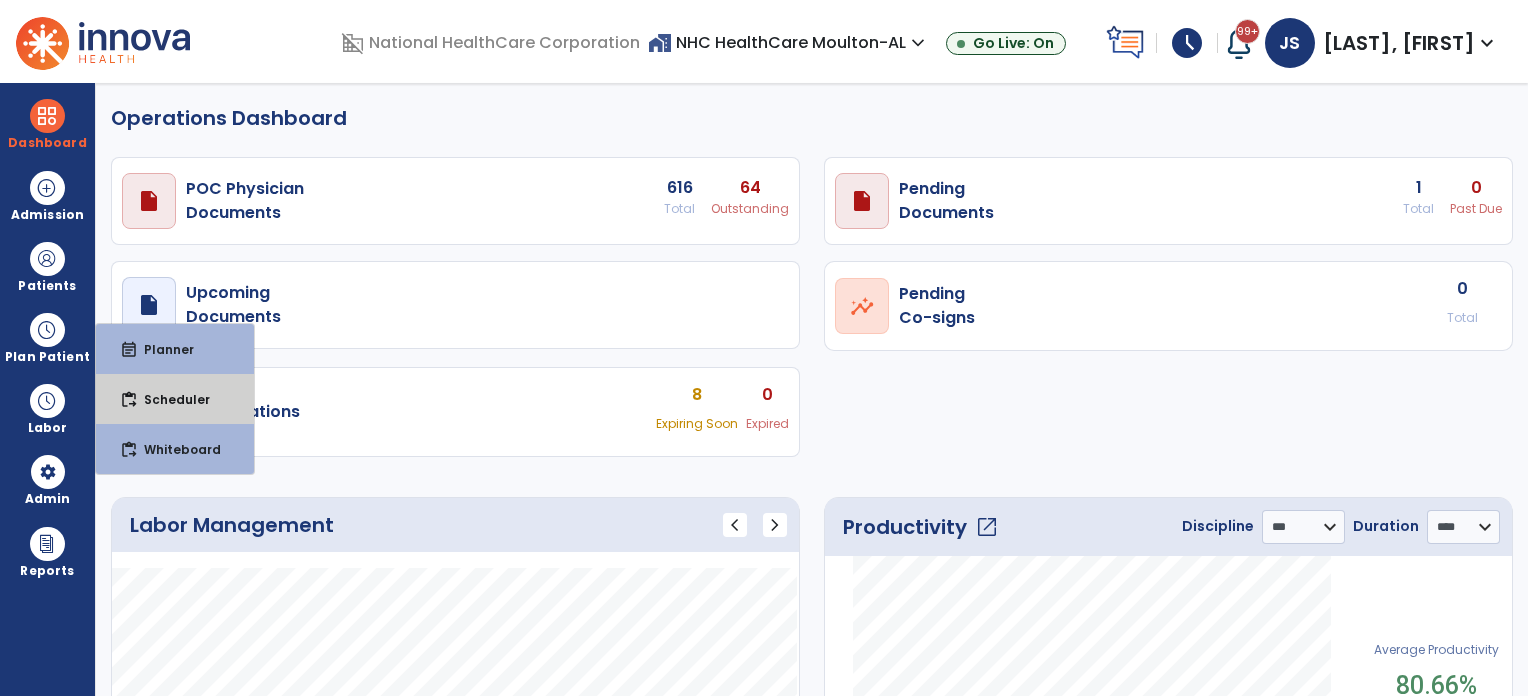 click on "Scheduler" at bounding box center [169, 399] 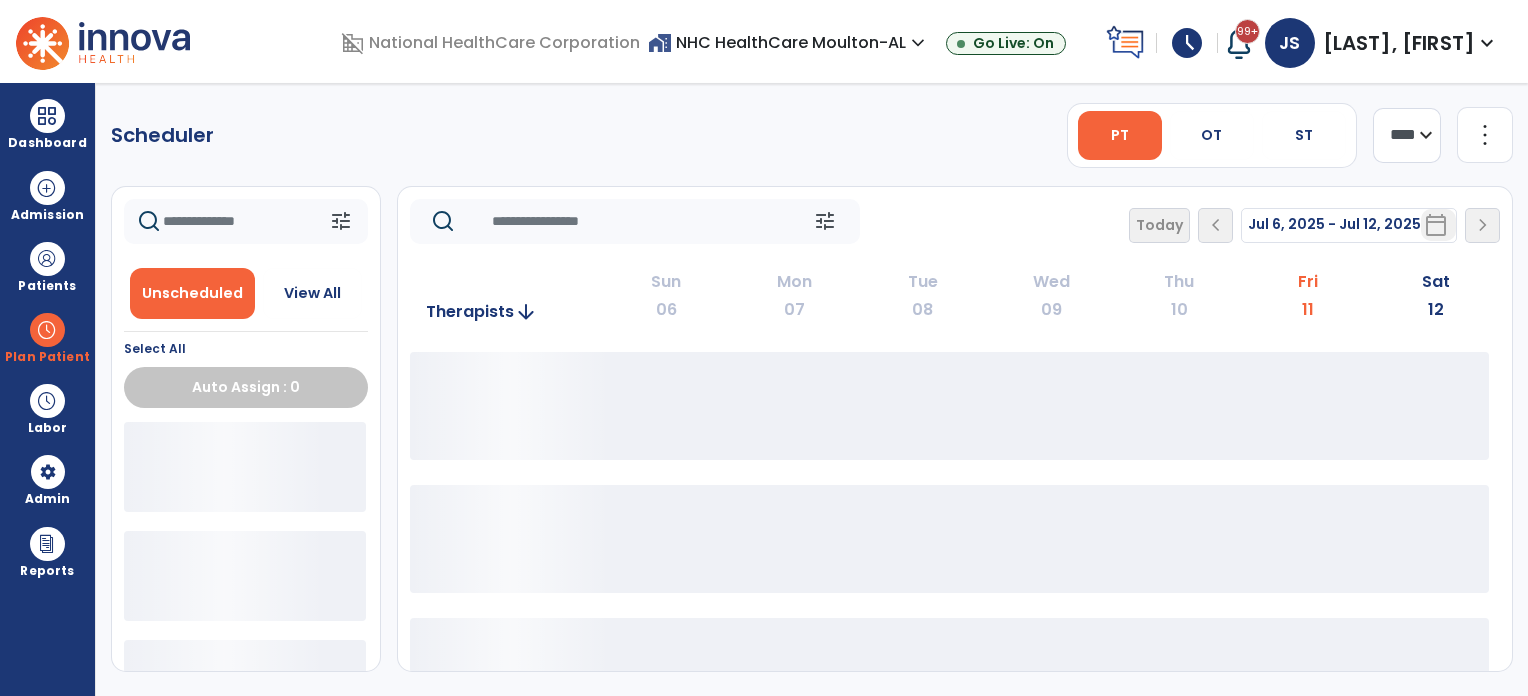 click on "ST" at bounding box center (1304, 135) 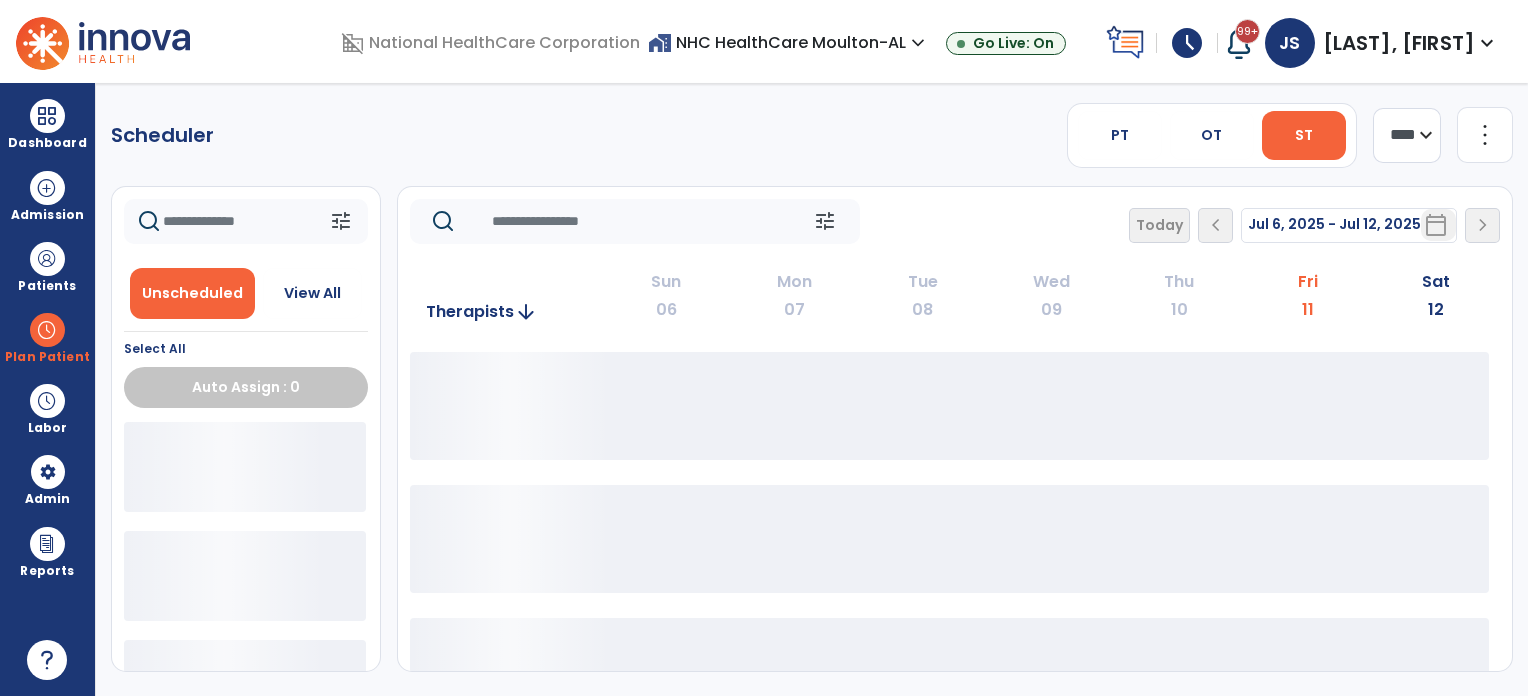 click on "Scheduler   PT   OT   ST  **** *** more_vert  Manage Labor   View All Therapists   Print" 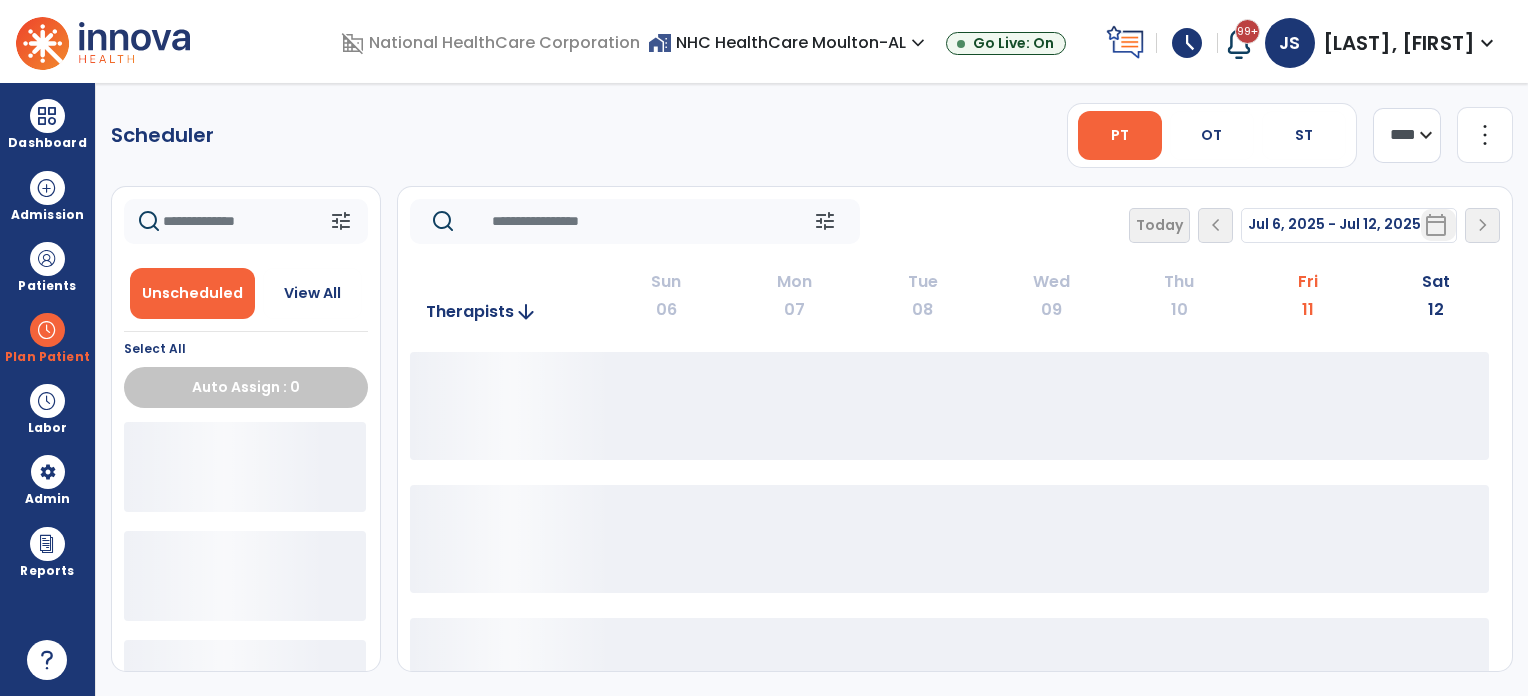 click on "Scheduler   PT   OT   ST  **** *** more_vert  Manage Labor   View All Therapists   Print" 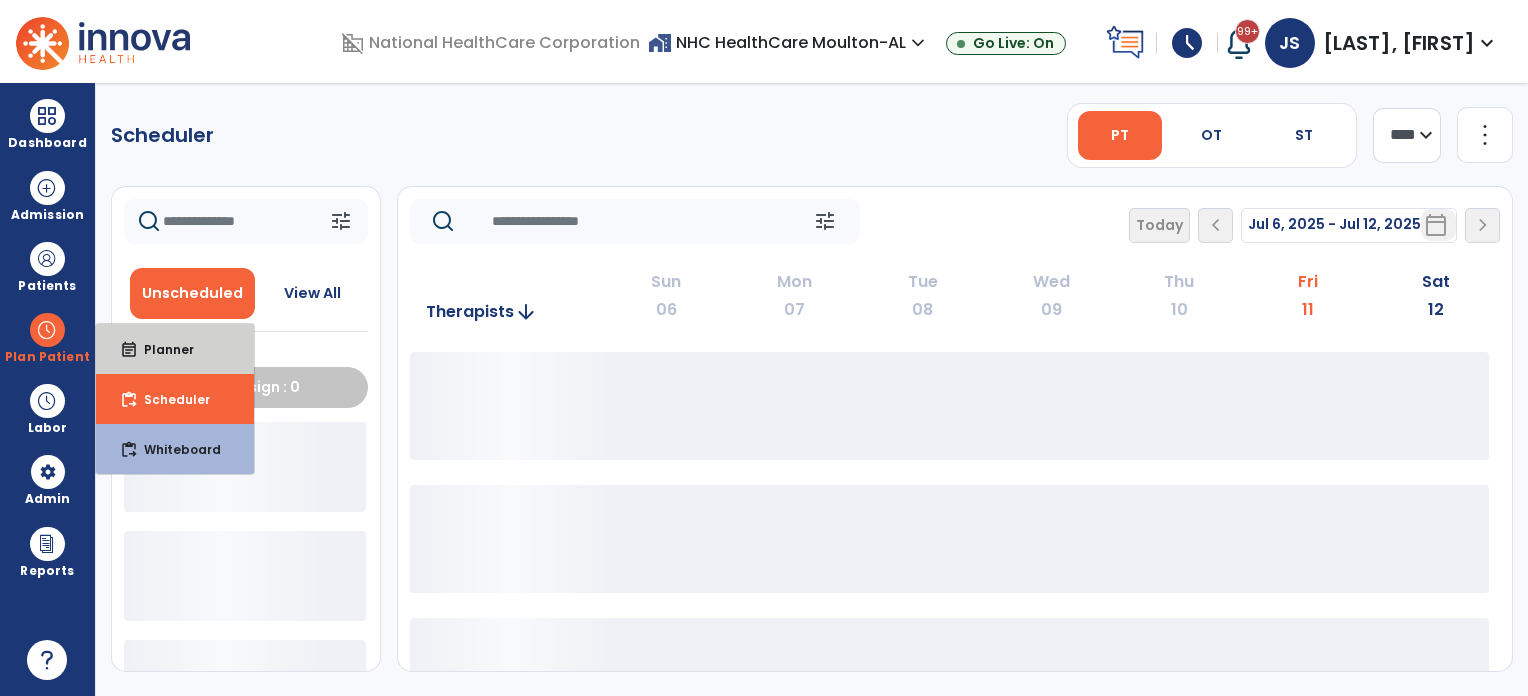 click on "event_note" at bounding box center [129, 350] 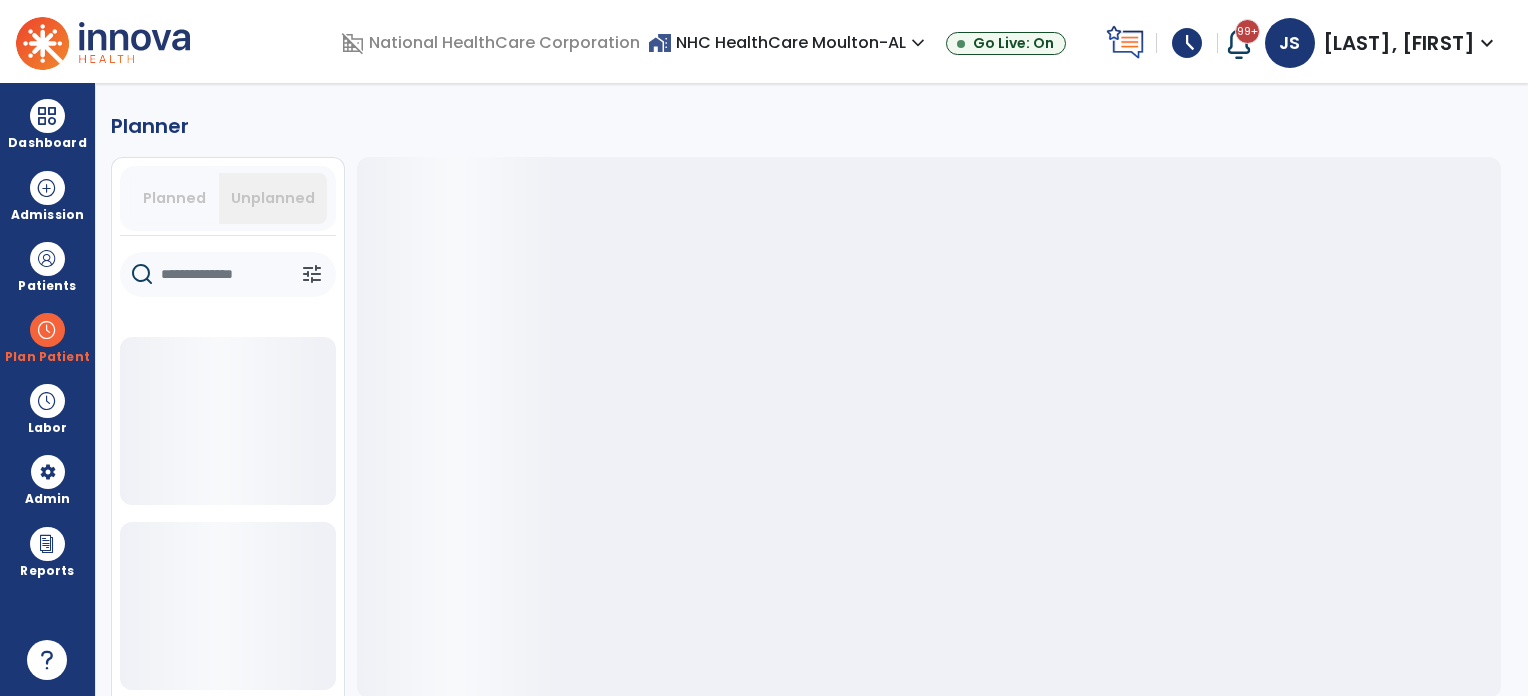 click at bounding box center (47, 330) 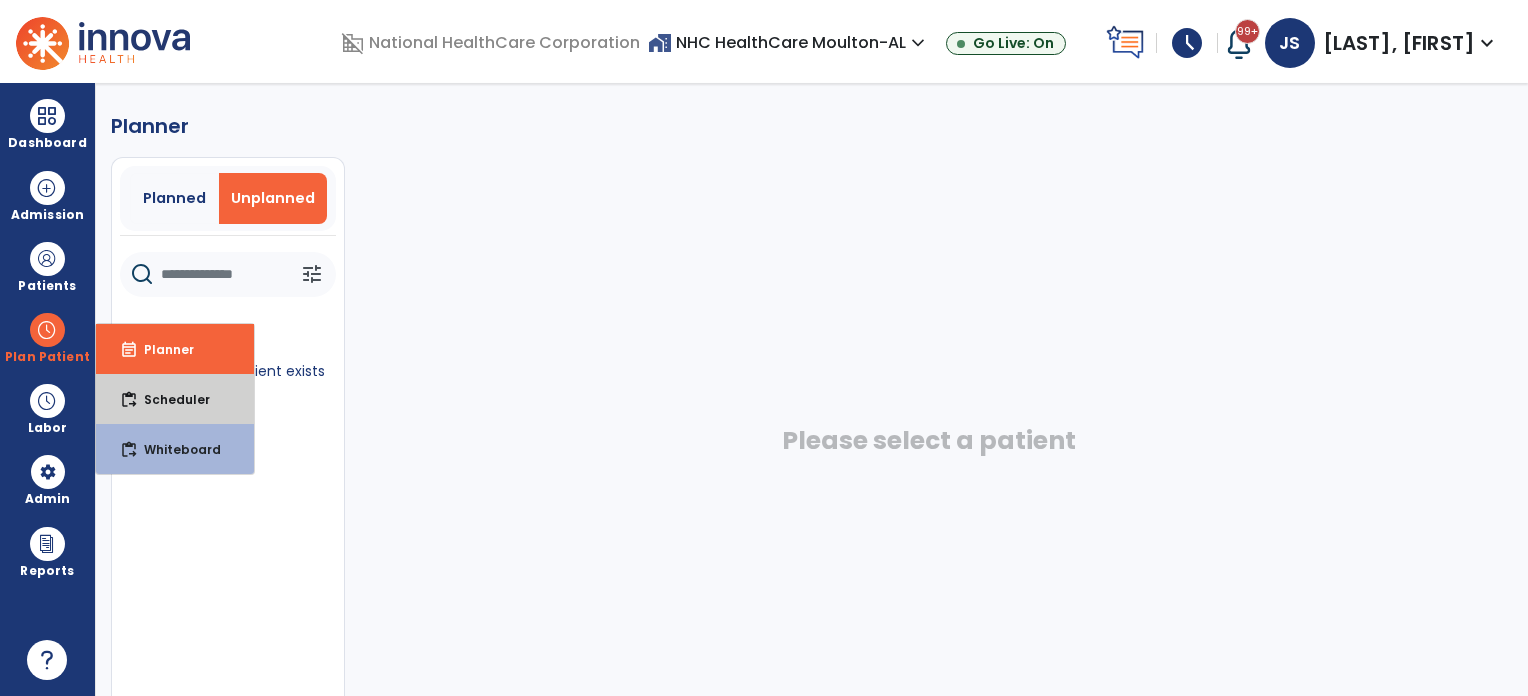 click on "Scheduler" at bounding box center [169, 399] 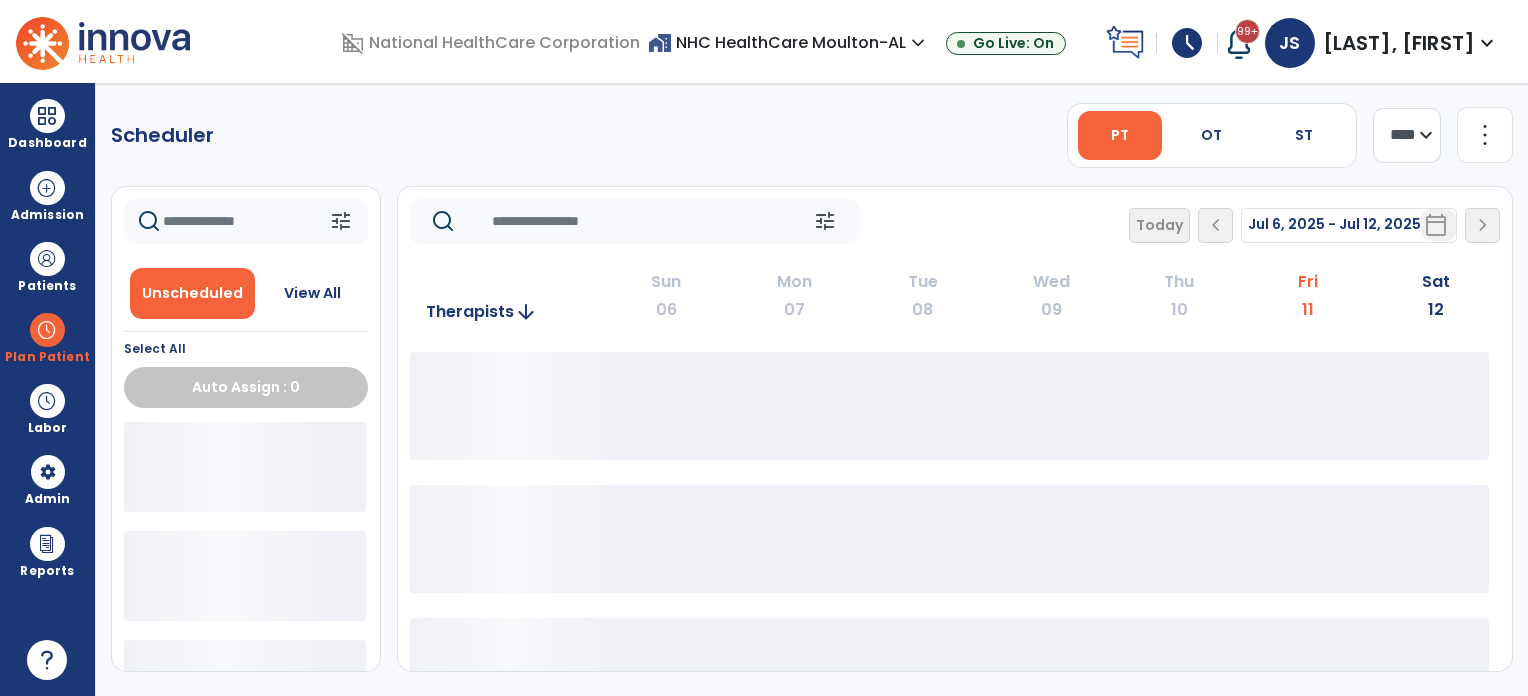 click on "domain_disabled   National HealthCare Corporation" at bounding box center [494, 43] 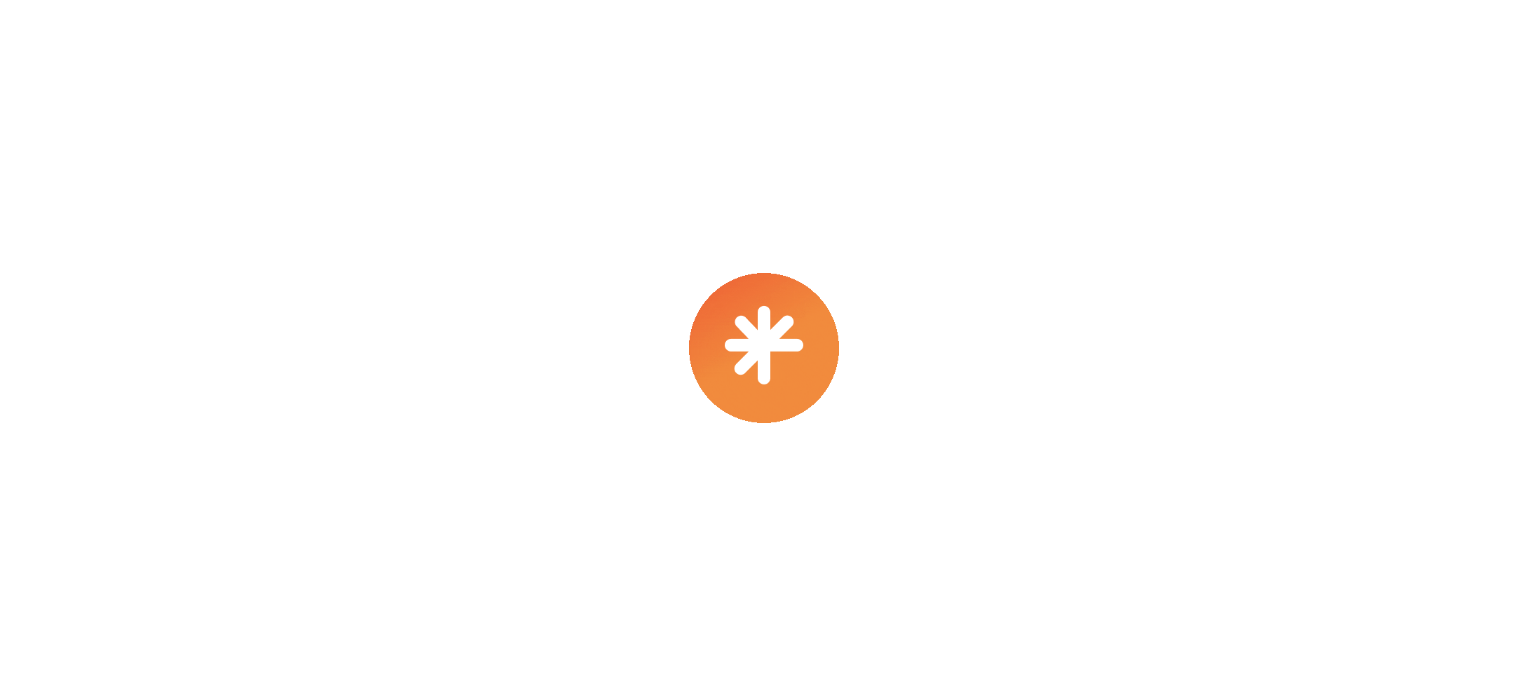 scroll, scrollTop: 0, scrollLeft: 0, axis: both 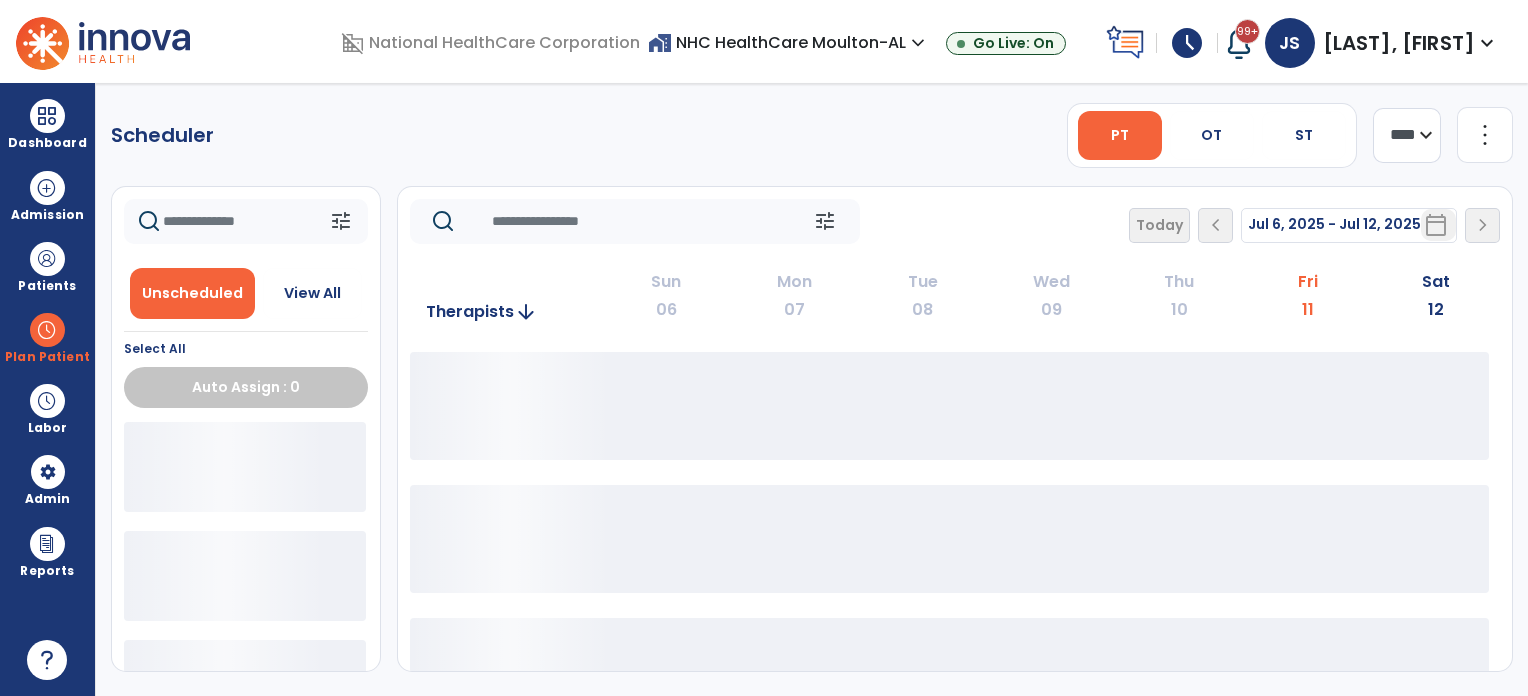 click on "Scheduler   PT   OT   ST  **** *** more_vert  Manage Labor   View All Therapists   Print" 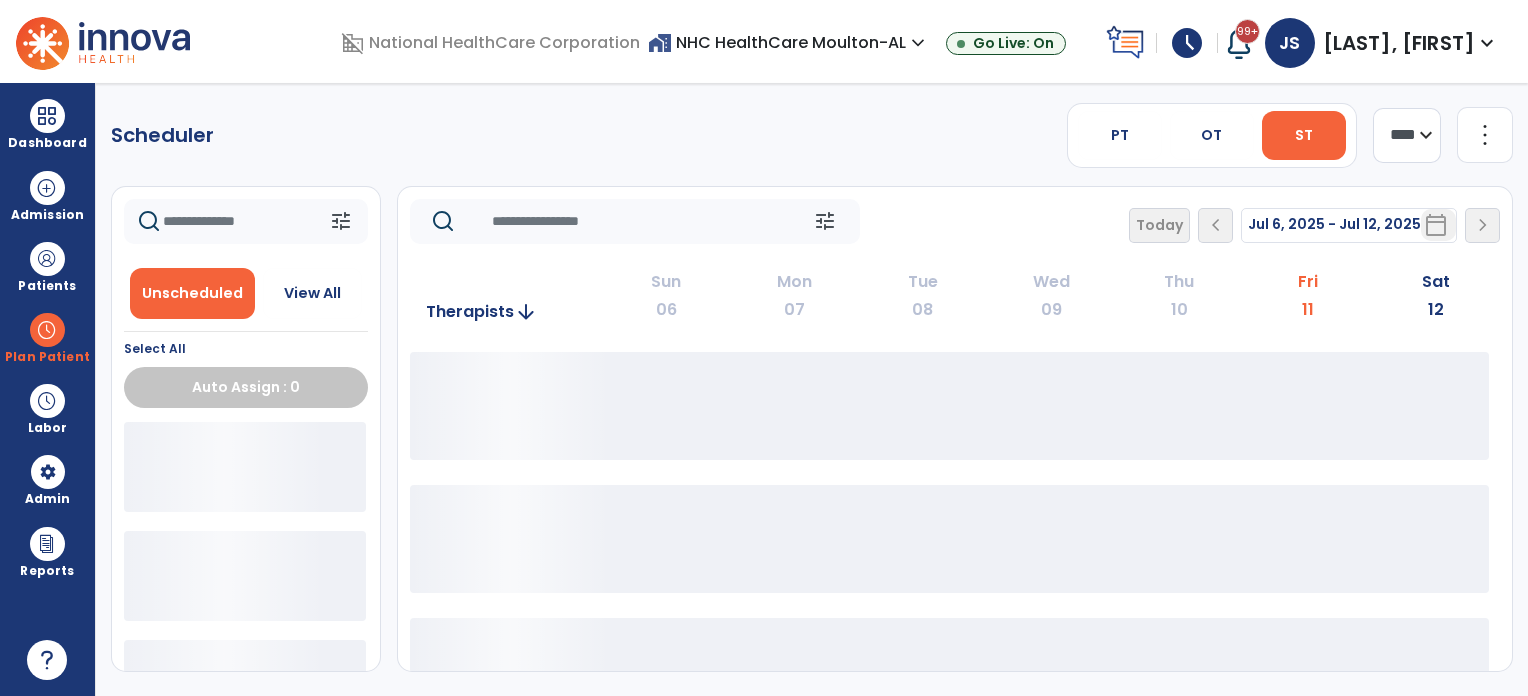 click on "Dashboard" at bounding box center [47, 143] 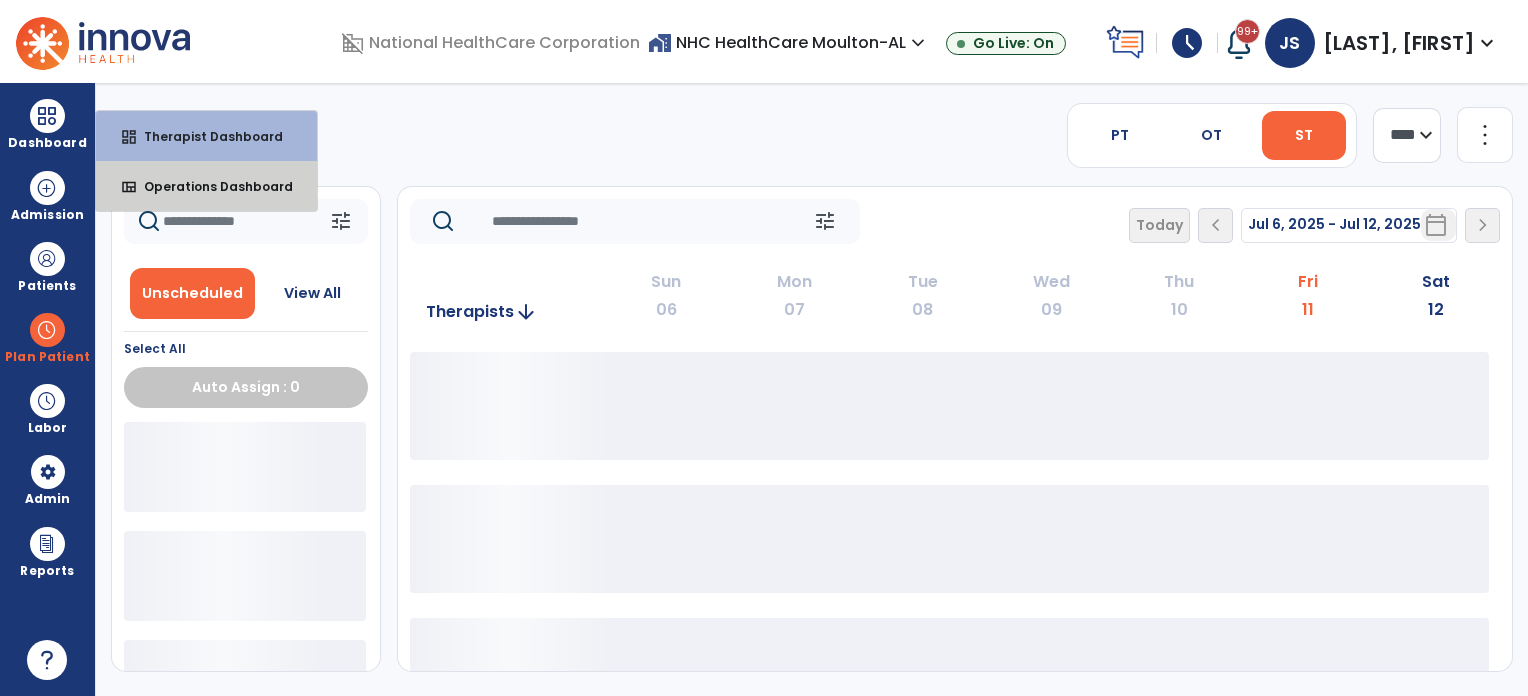 click on "Operations Dashboard" at bounding box center (210, 186) 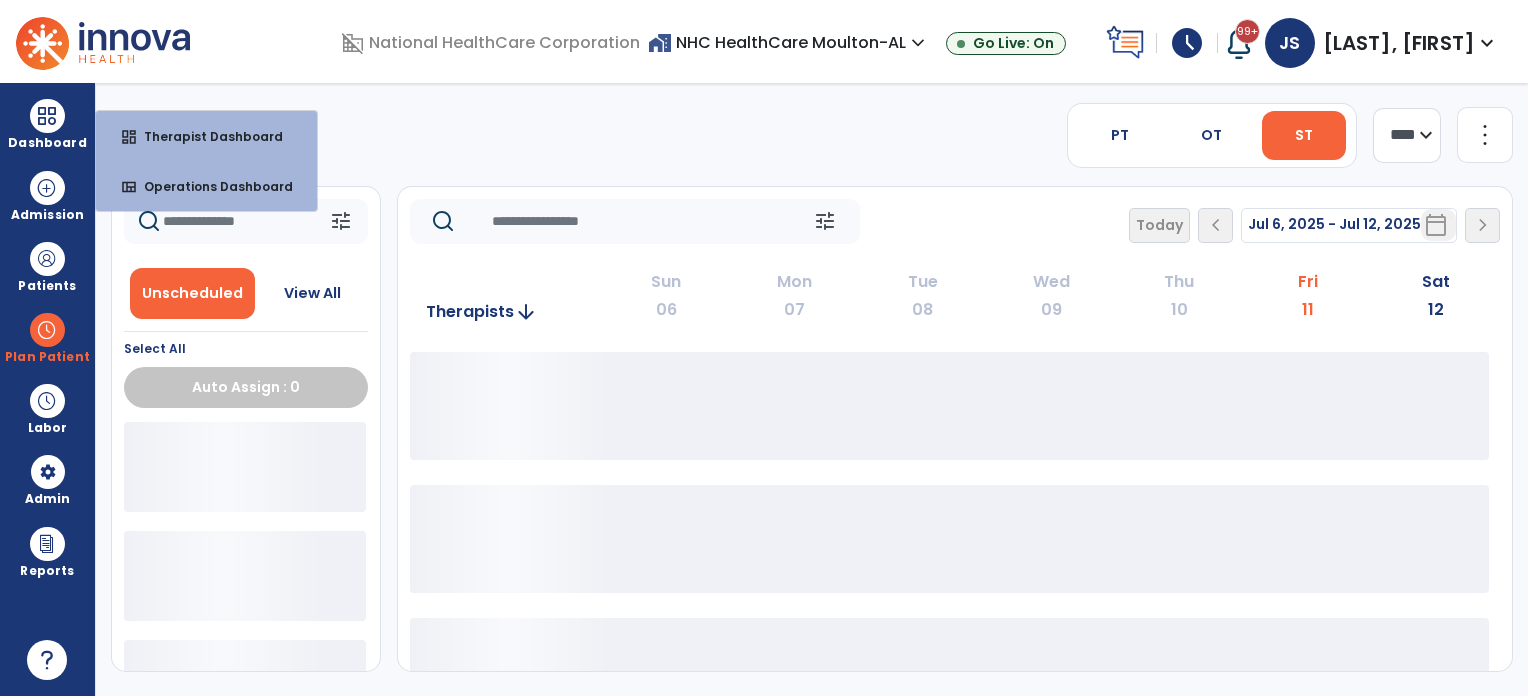 select on "***" 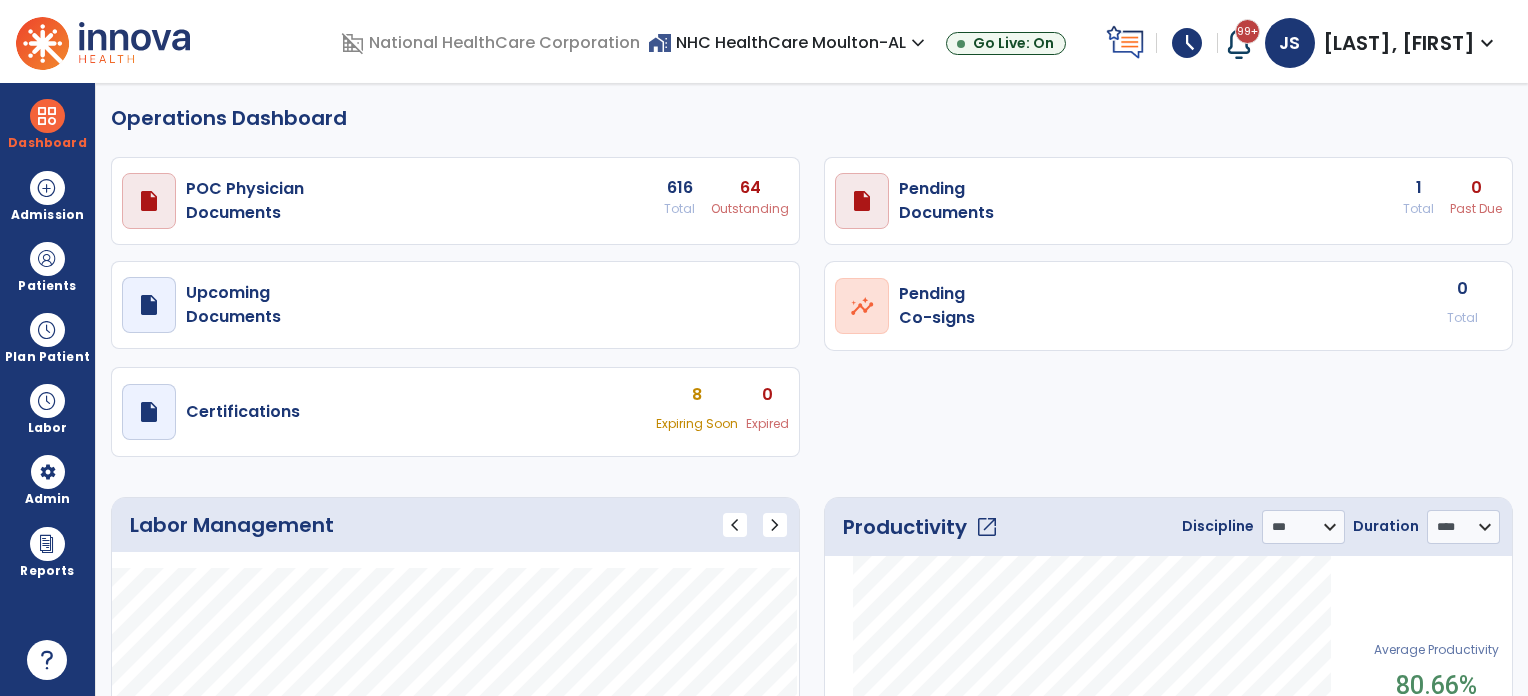 select on "***" 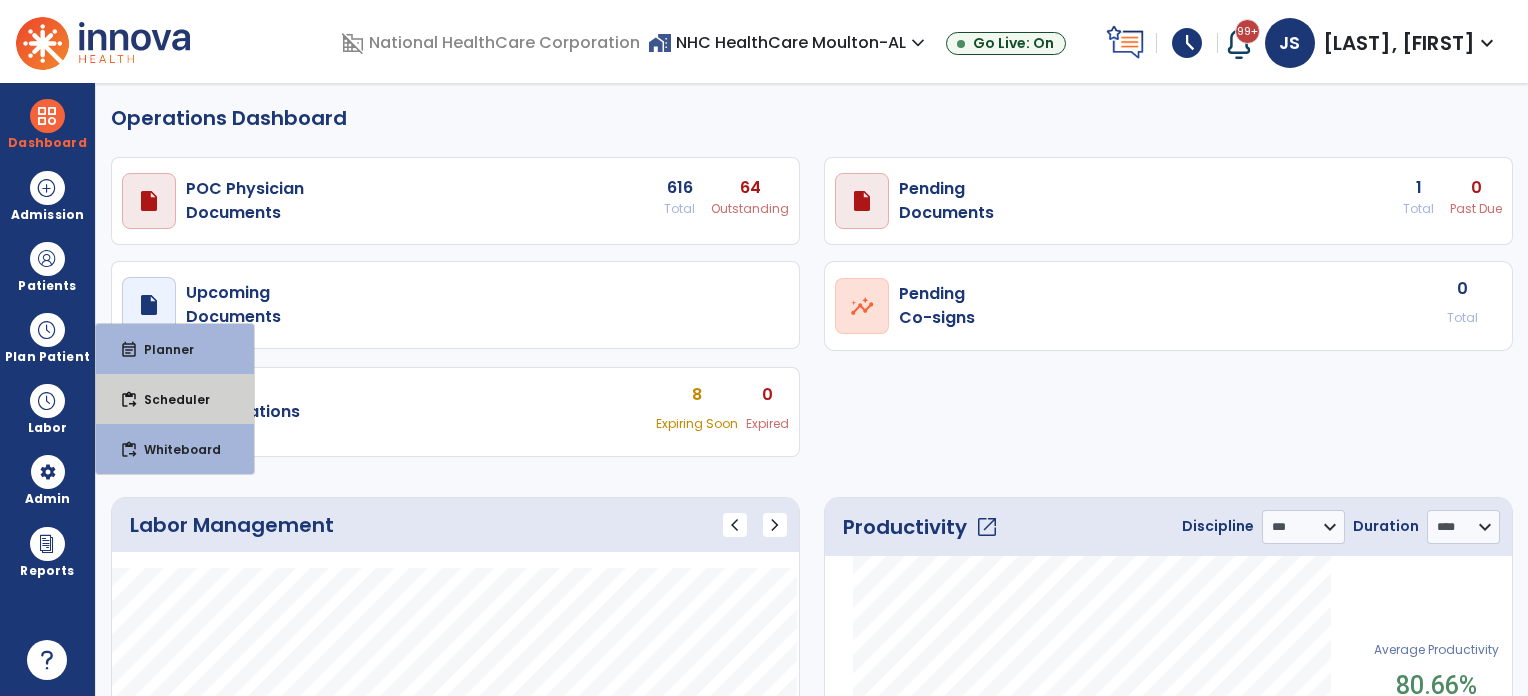 click on "content_paste_go" at bounding box center [129, 400] 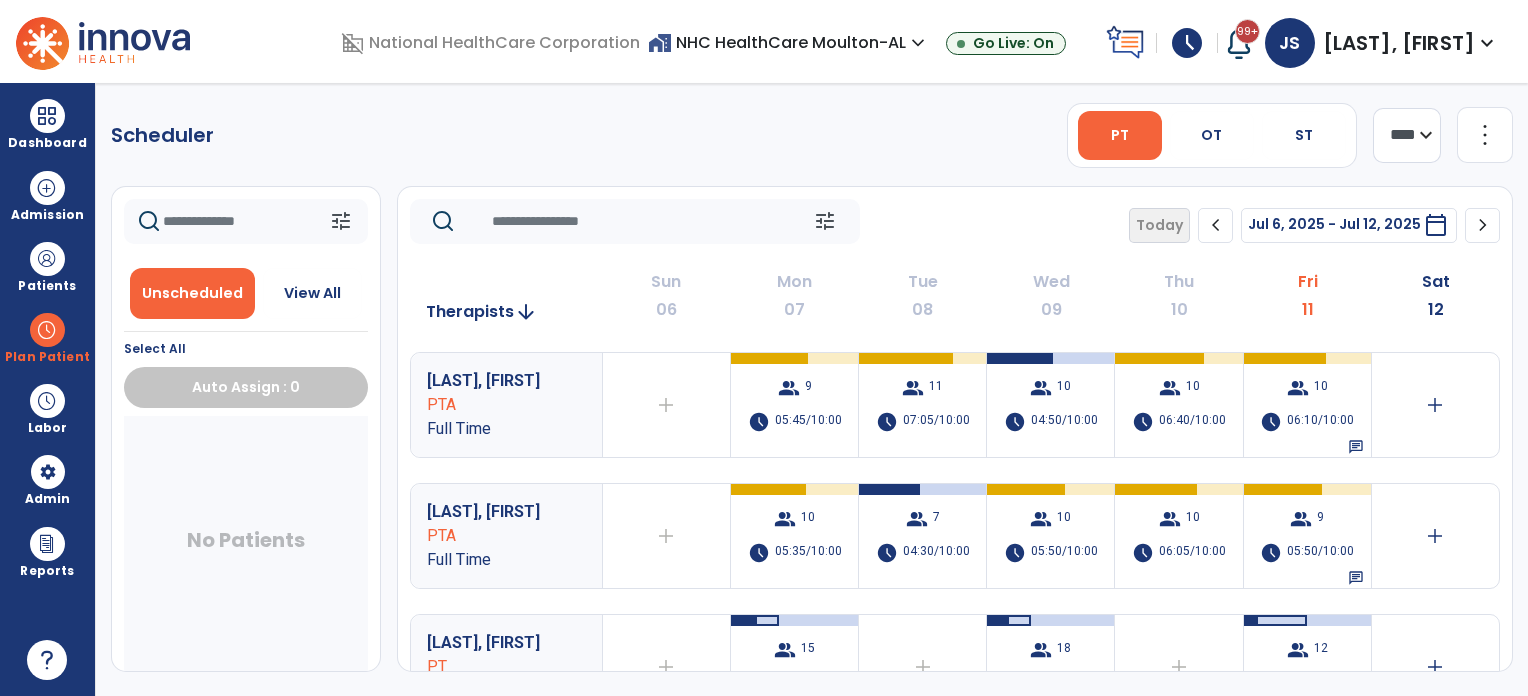 click on "ST" at bounding box center [1304, 135] 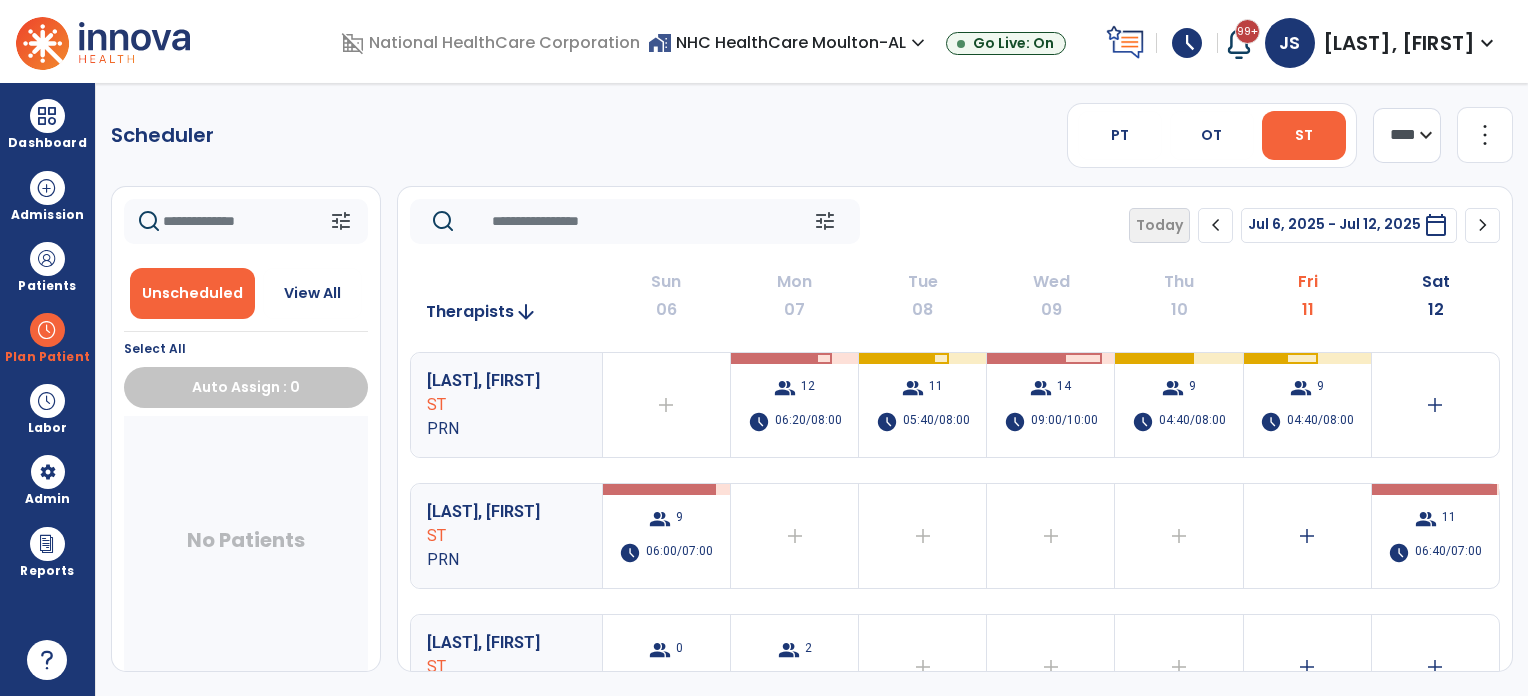 click on "11" at bounding box center [1449, 519] 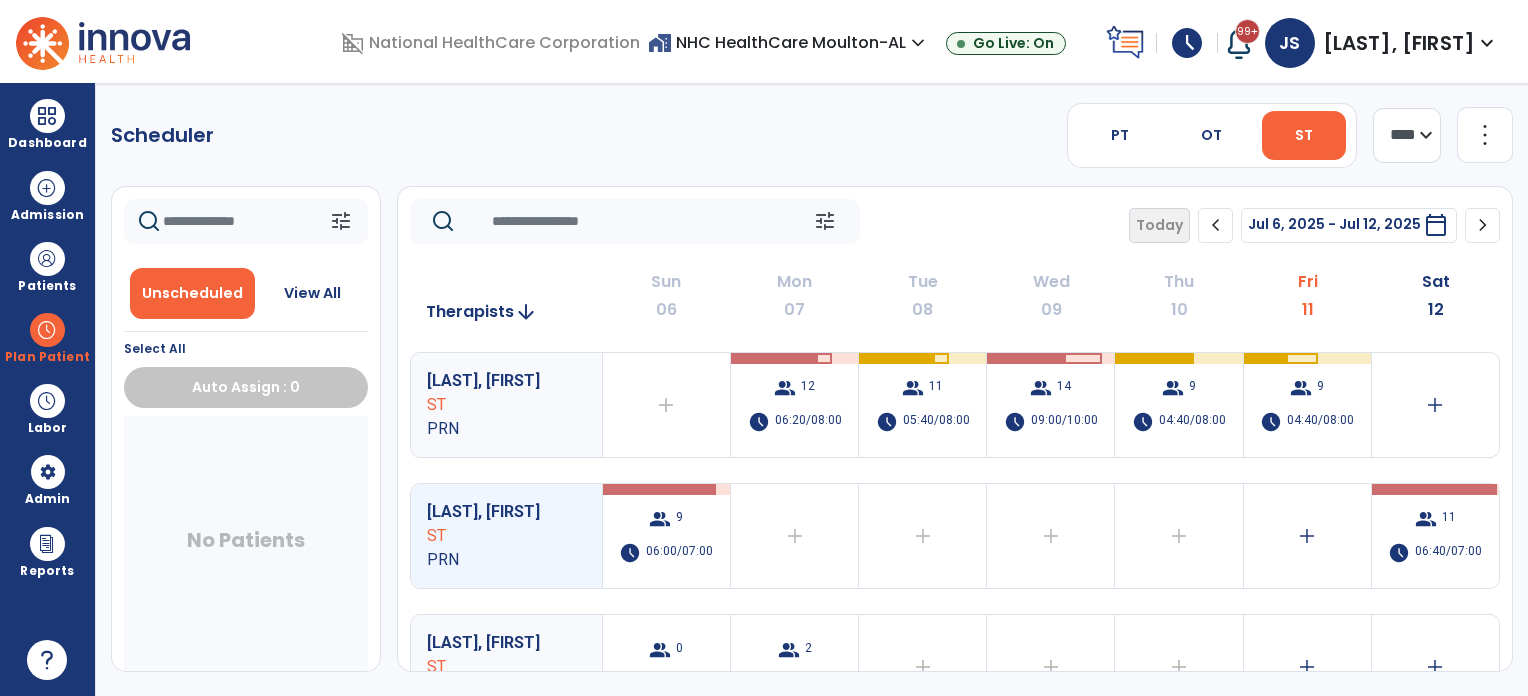 click on "11" at bounding box center (1449, 519) 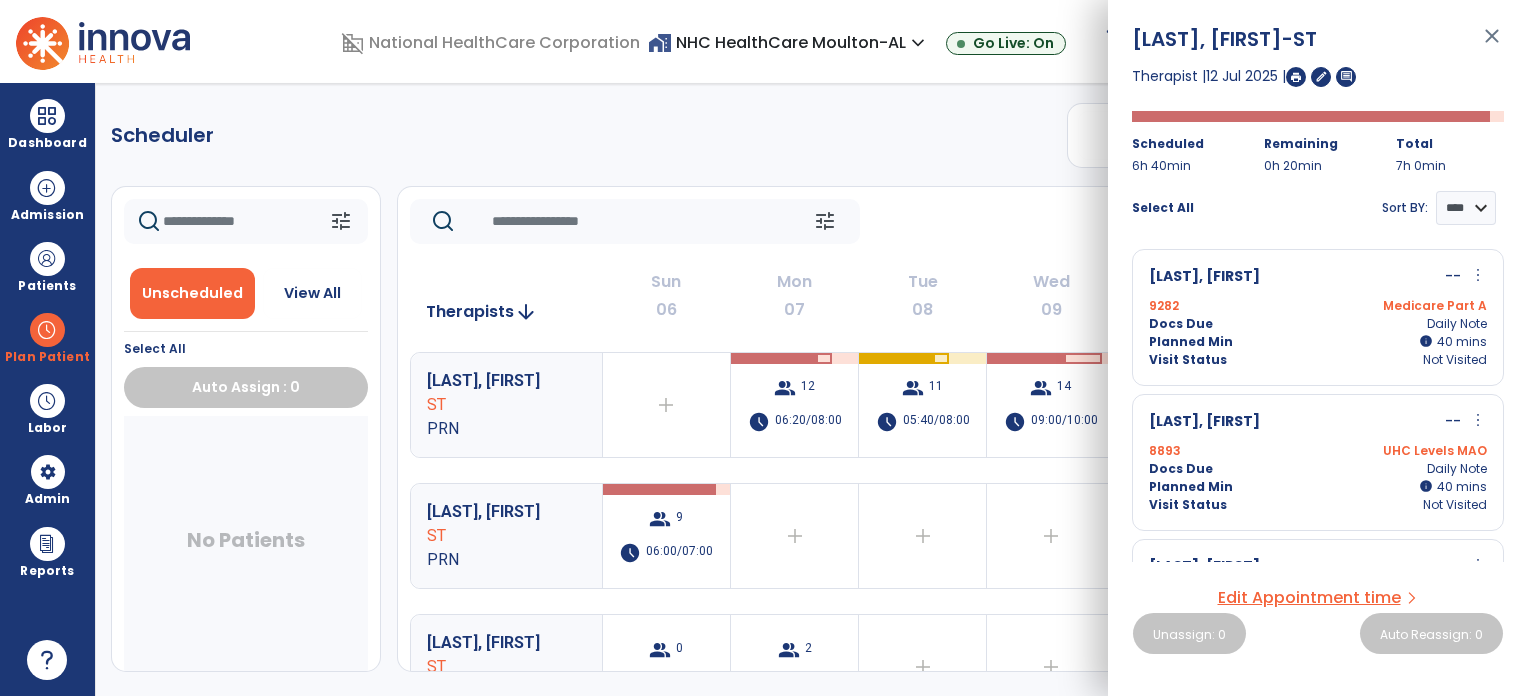 click on "View All" at bounding box center [312, 293] 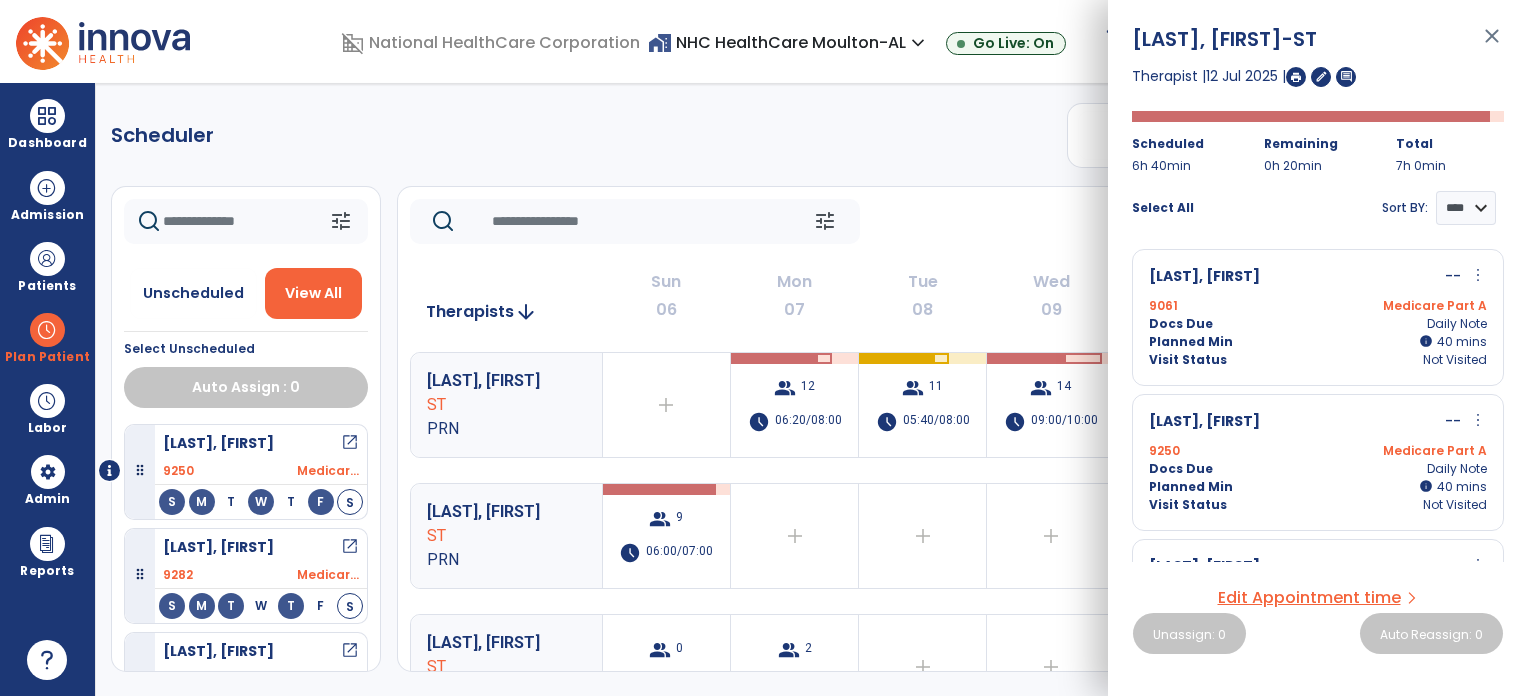 click 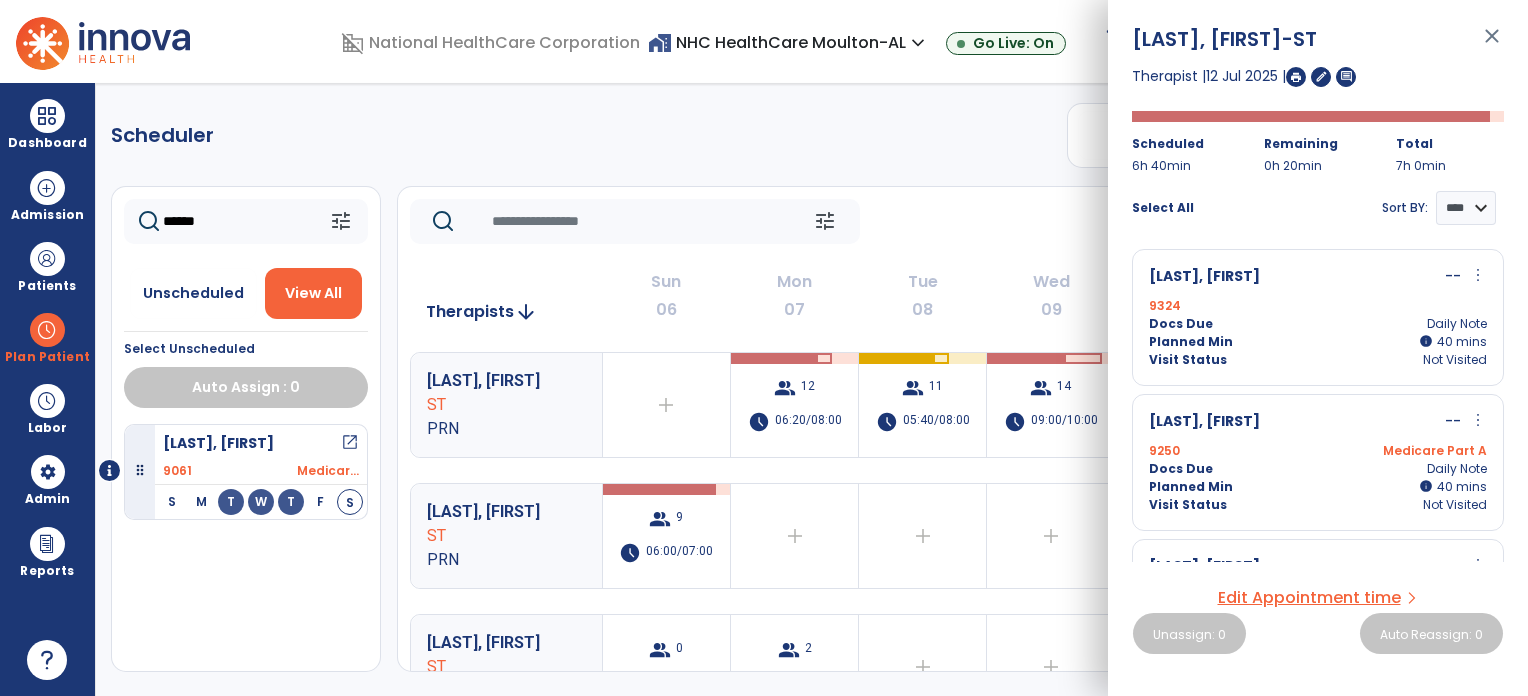 type on "******" 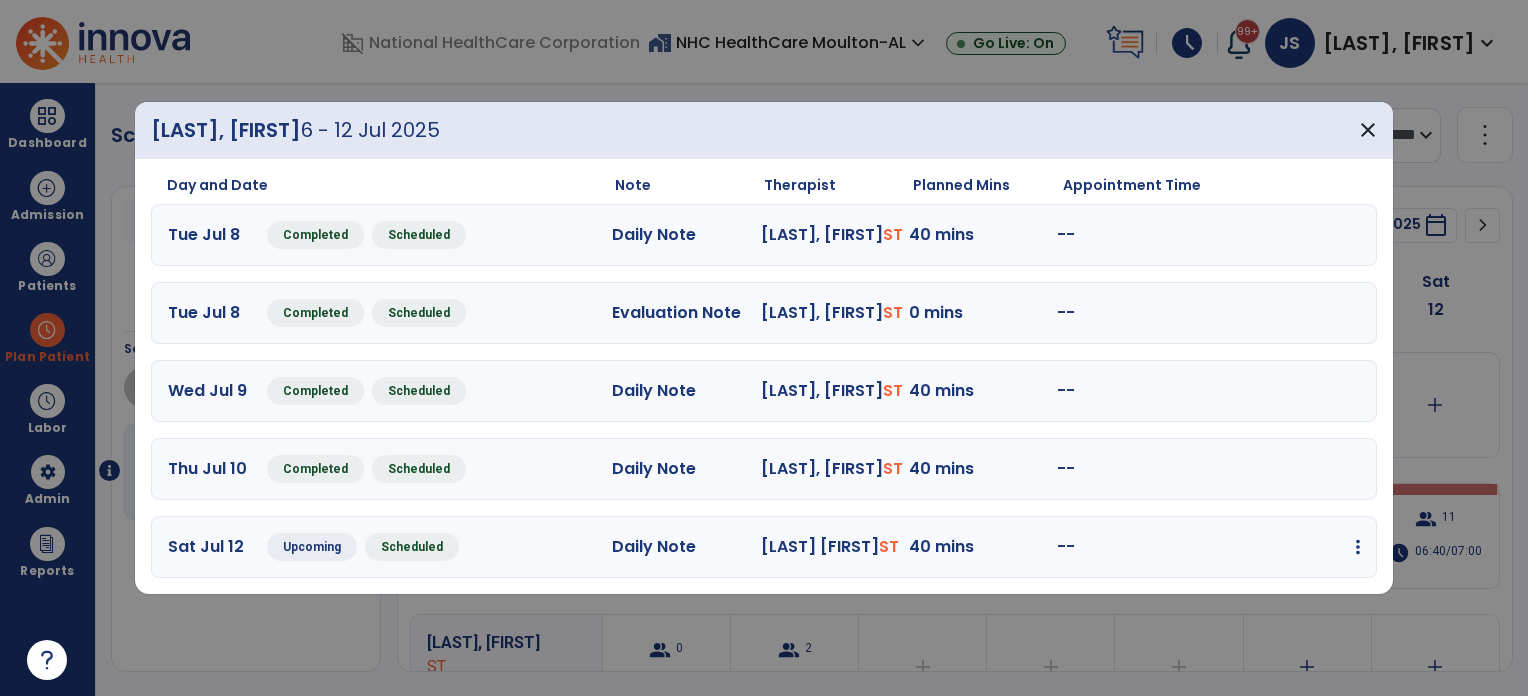 click at bounding box center [1358, 547] 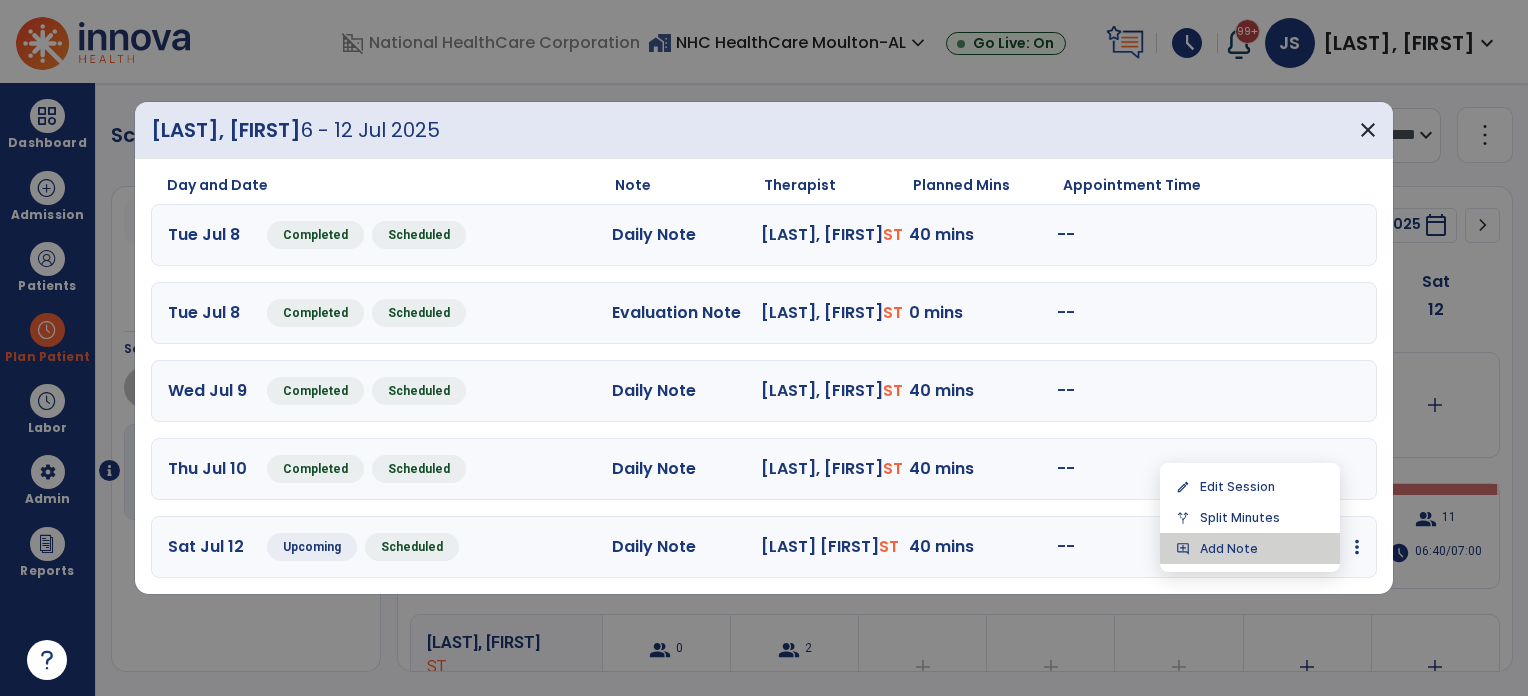 click on "add_comment  Add Note" at bounding box center [1250, 548] 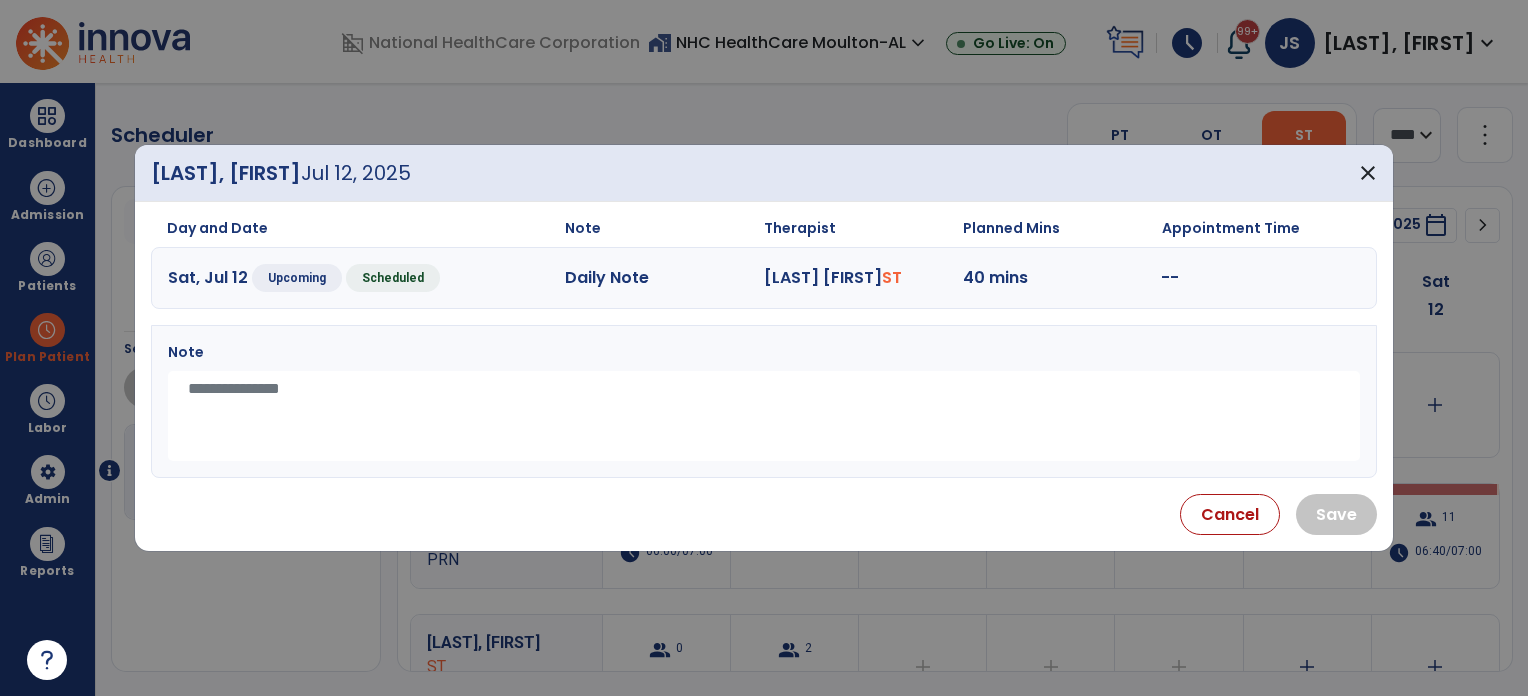 click at bounding box center (764, 416) 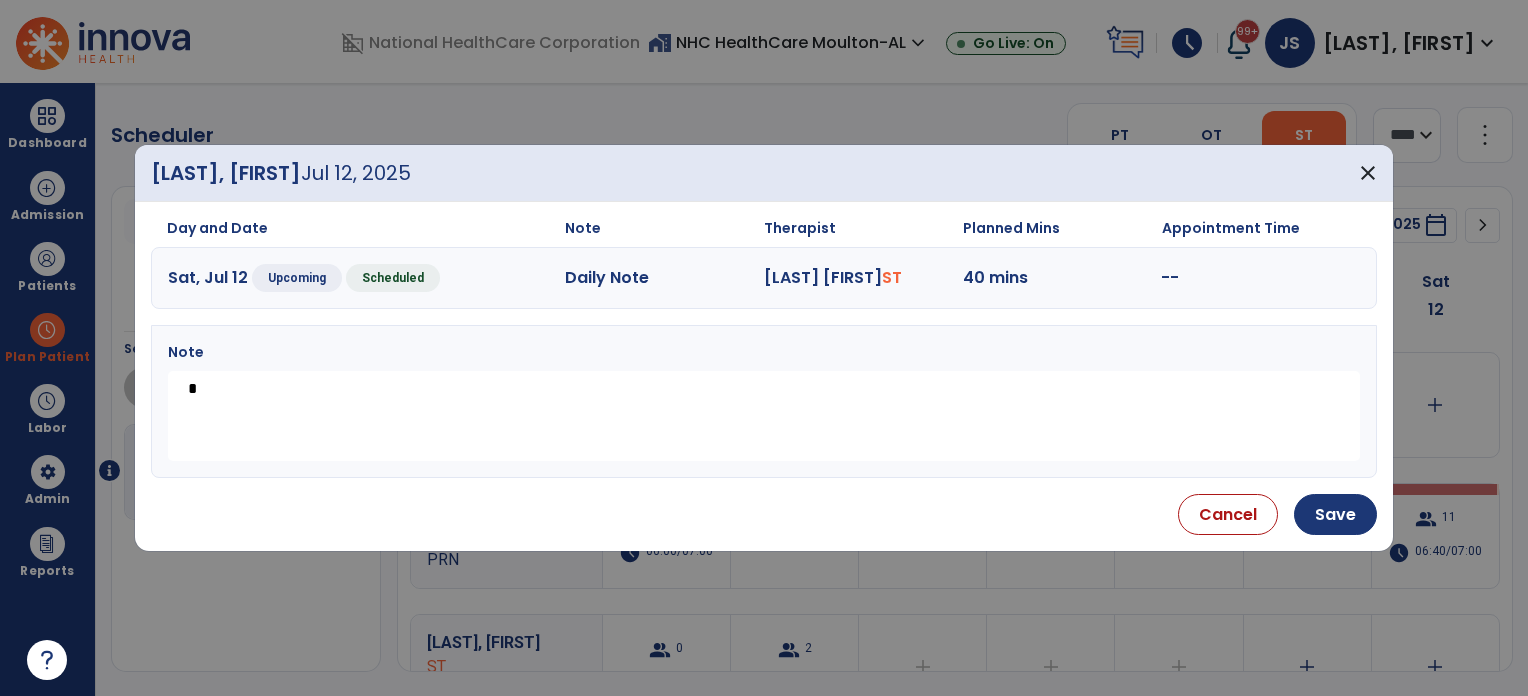 click on "*" at bounding box center (764, 416) 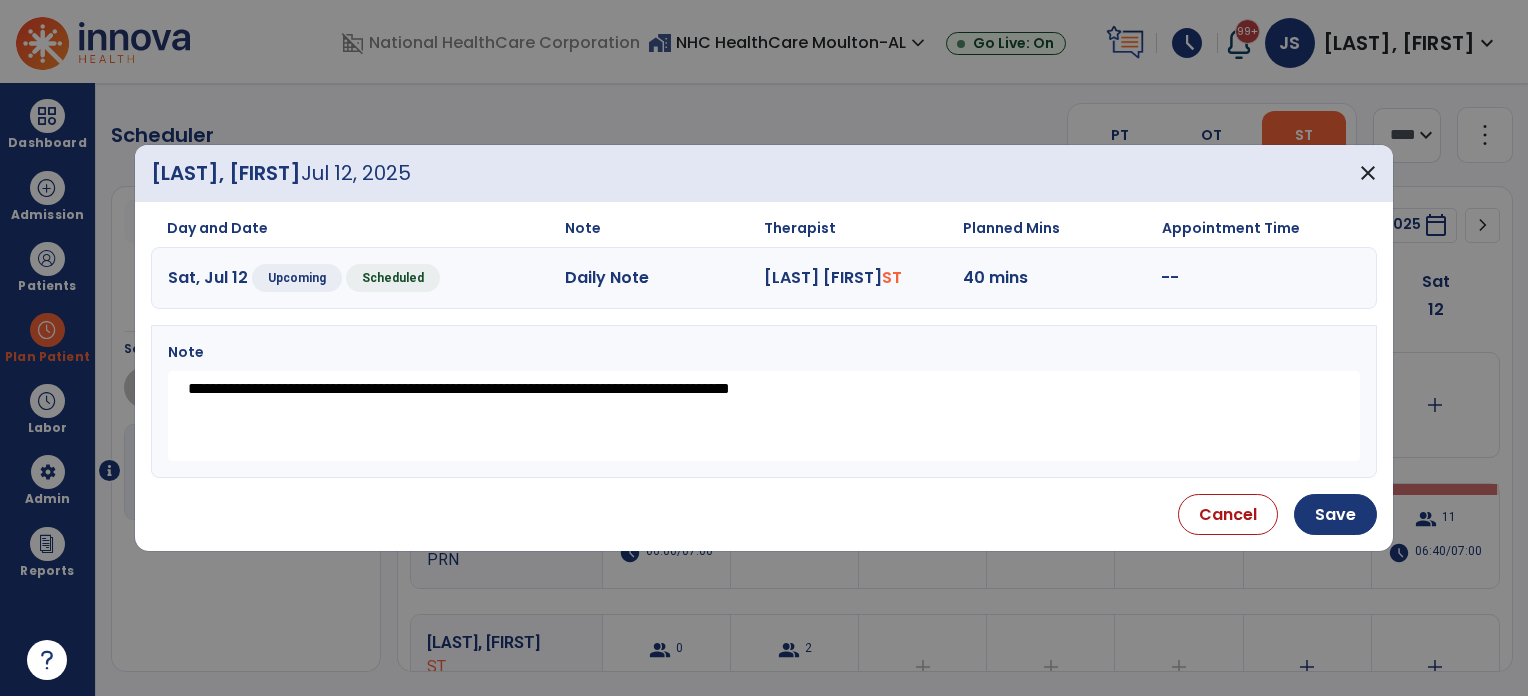 click on "**********" at bounding box center (764, 416) 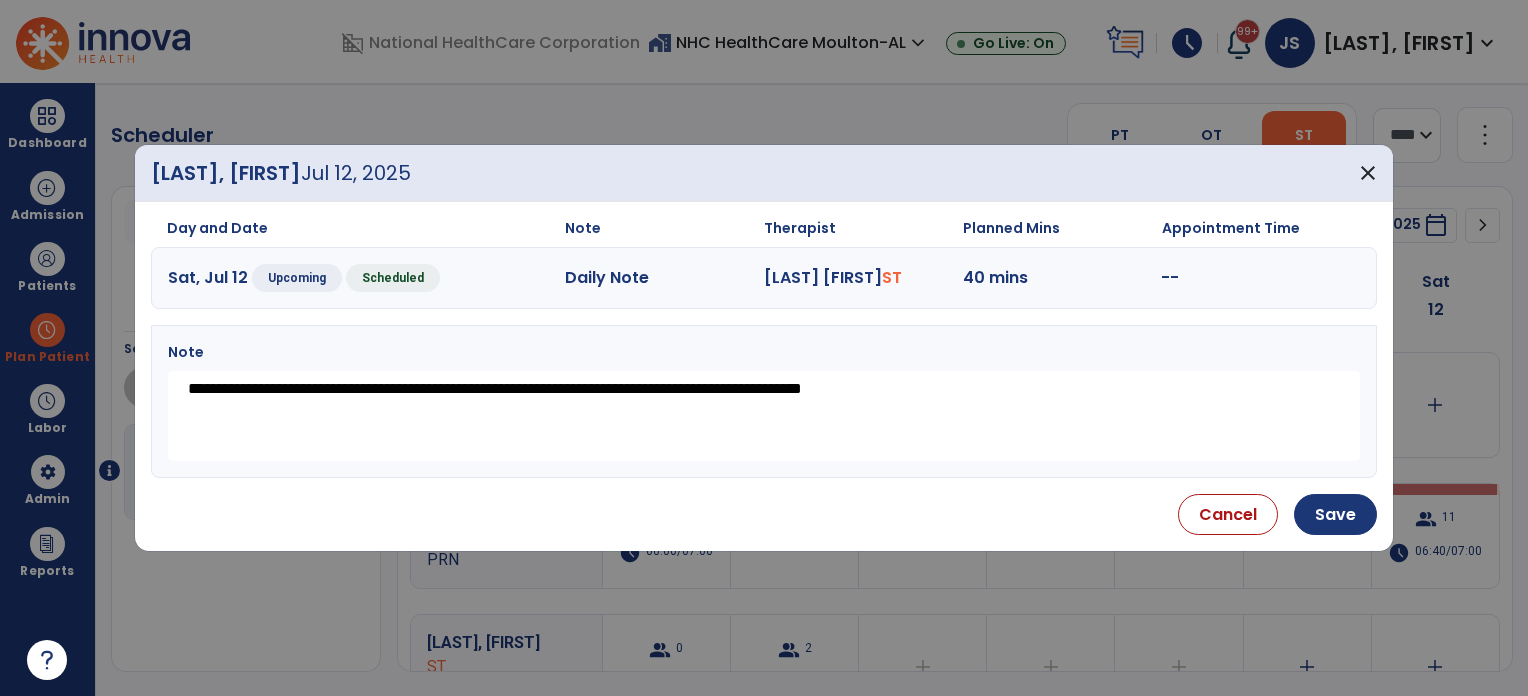 type on "**********" 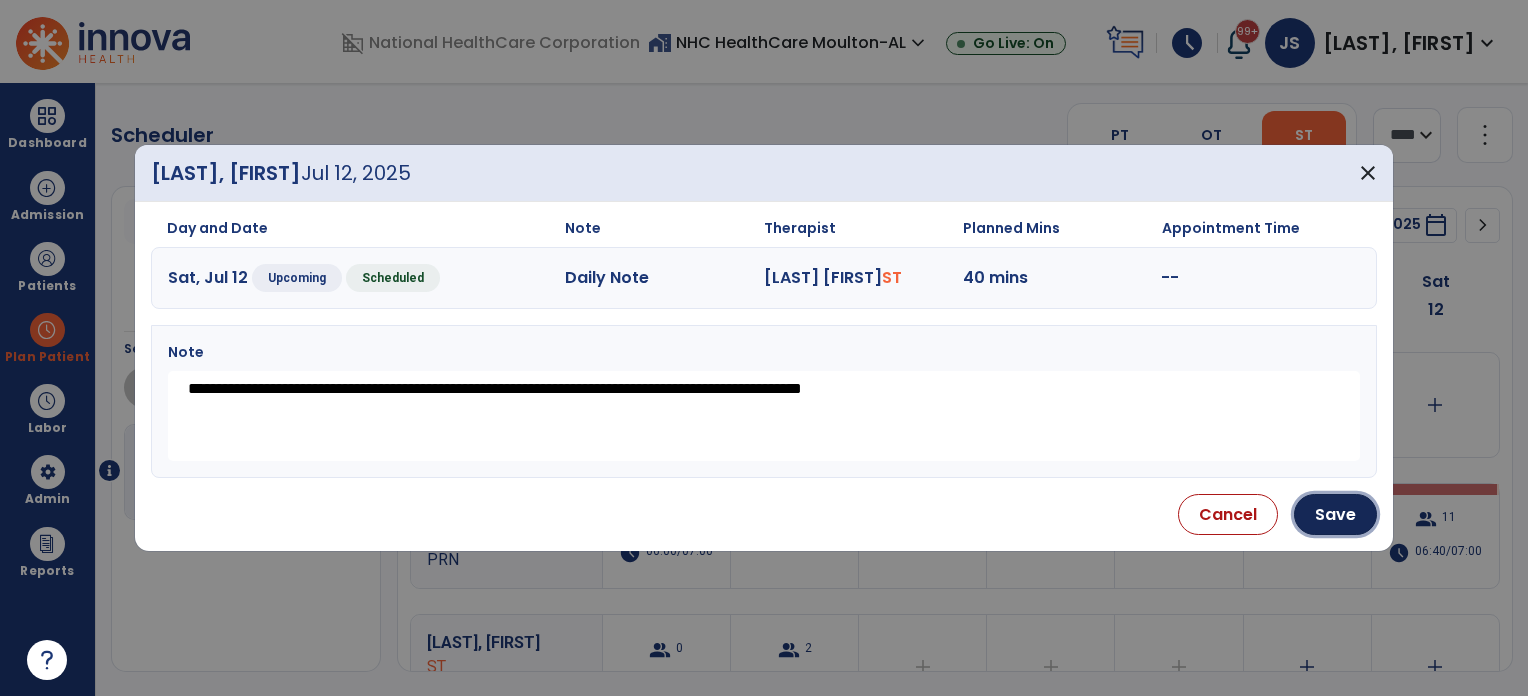 click on "Save" at bounding box center (1335, 514) 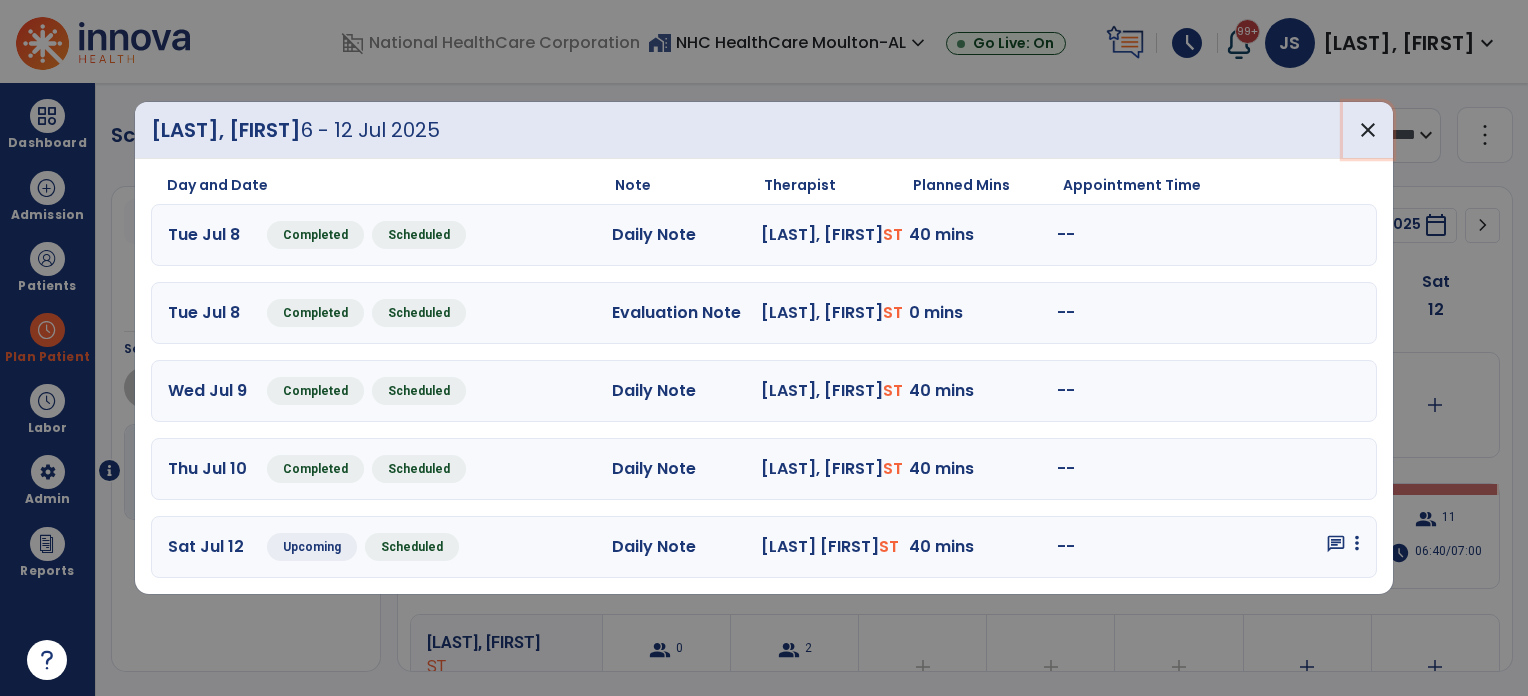 click on "close" at bounding box center [1368, 130] 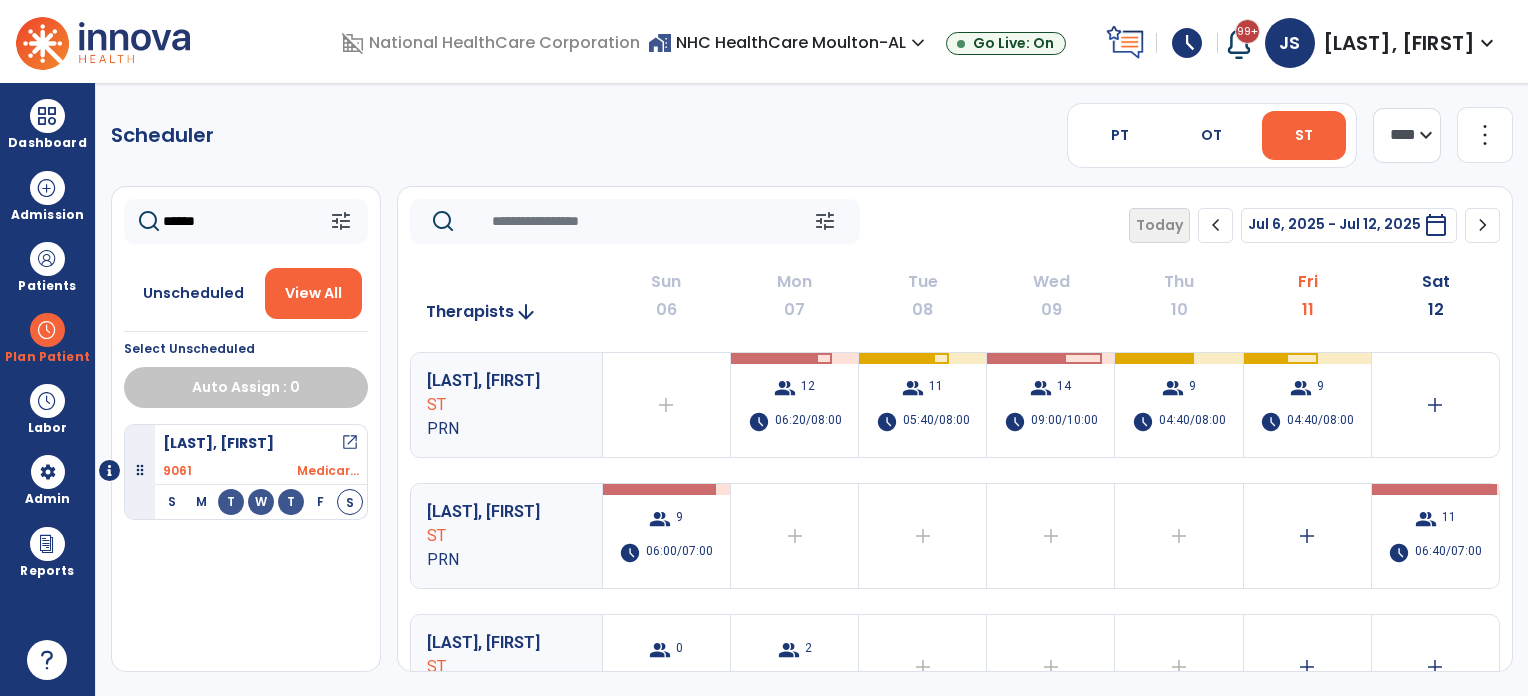 drag, startPoint x: 196, startPoint y: 227, endPoint x: 69, endPoint y: 210, distance: 128.13274 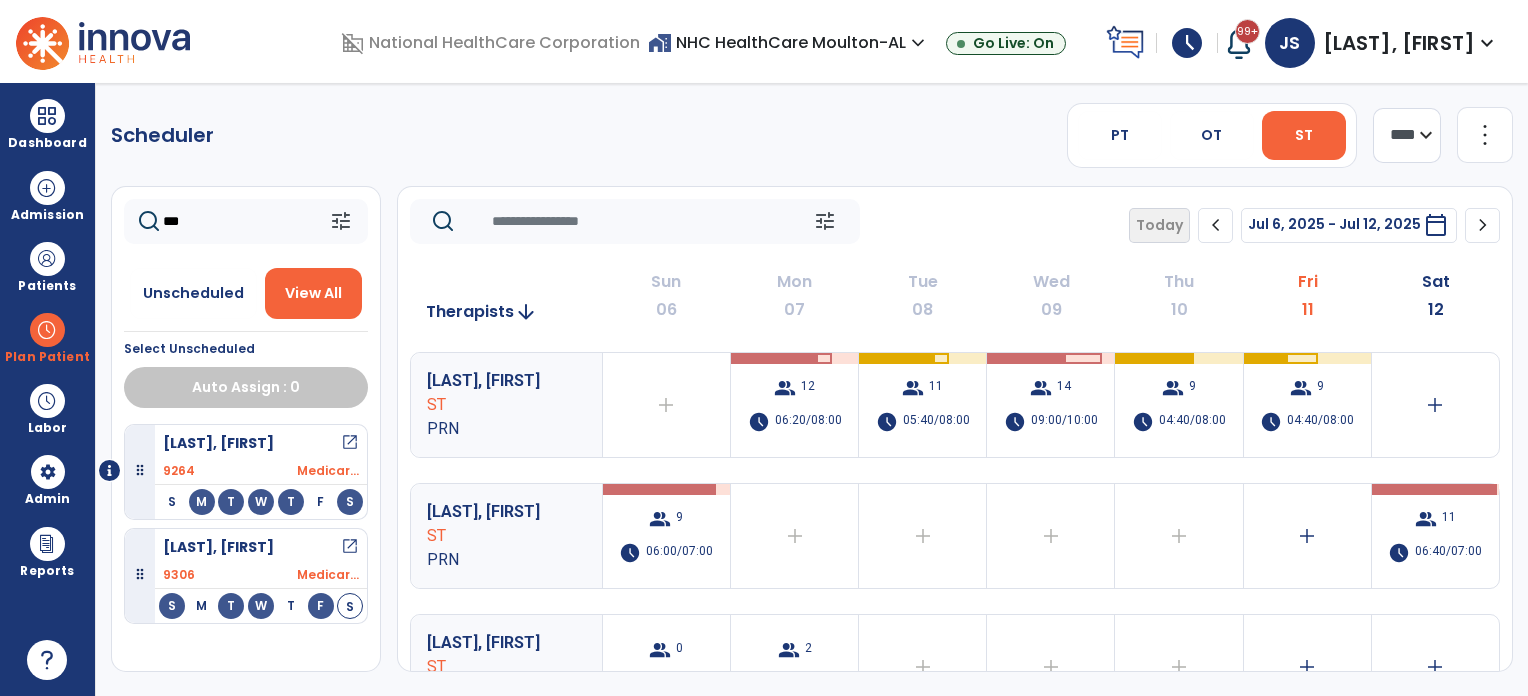 type on "***" 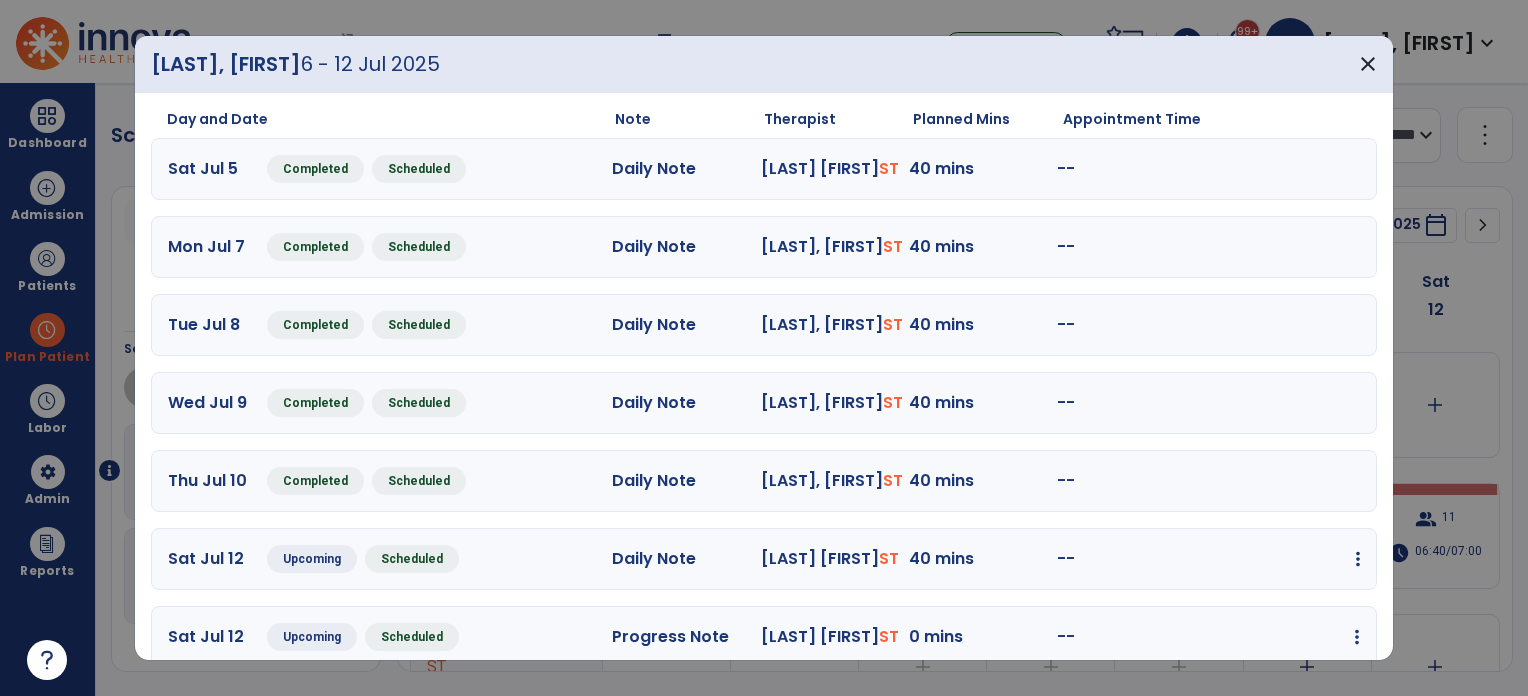 click at bounding box center [1358, 559] 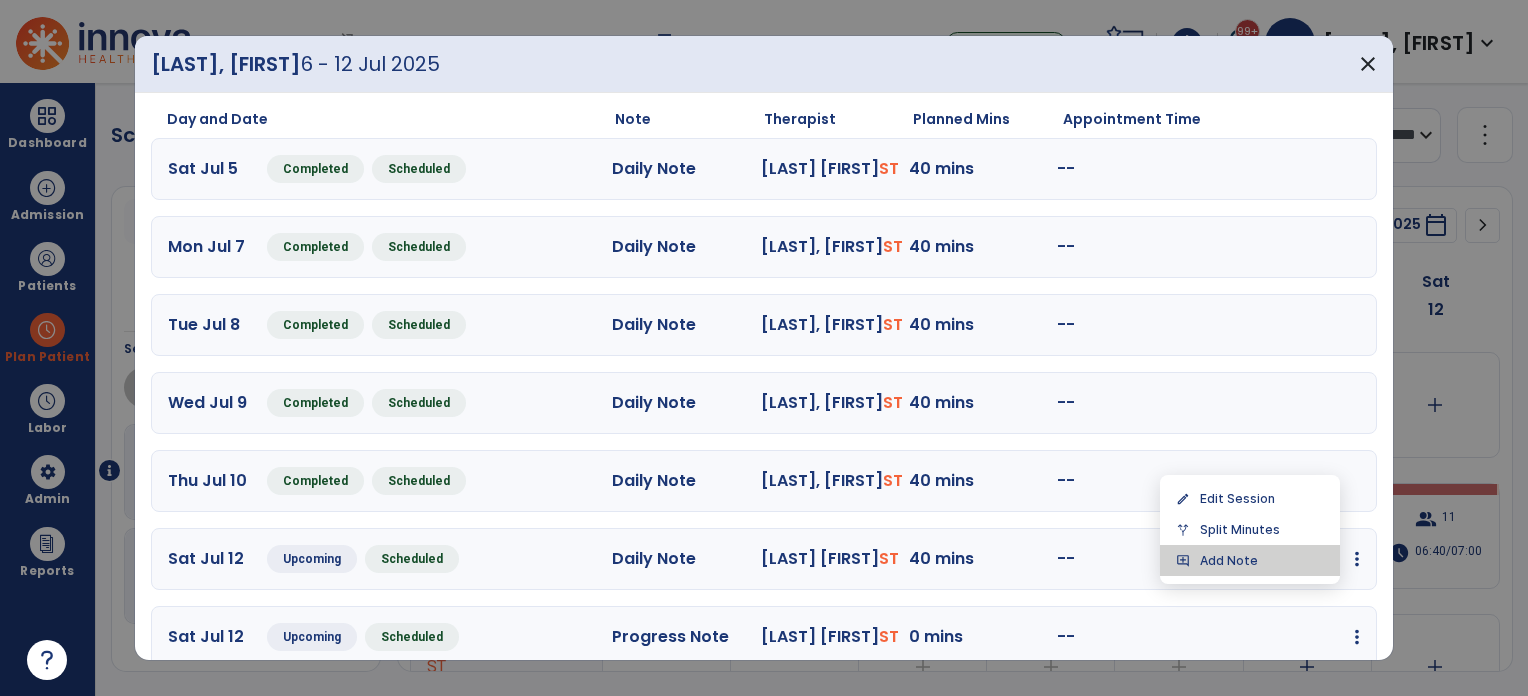 click on "add_comment  Add Note" at bounding box center (1250, 560) 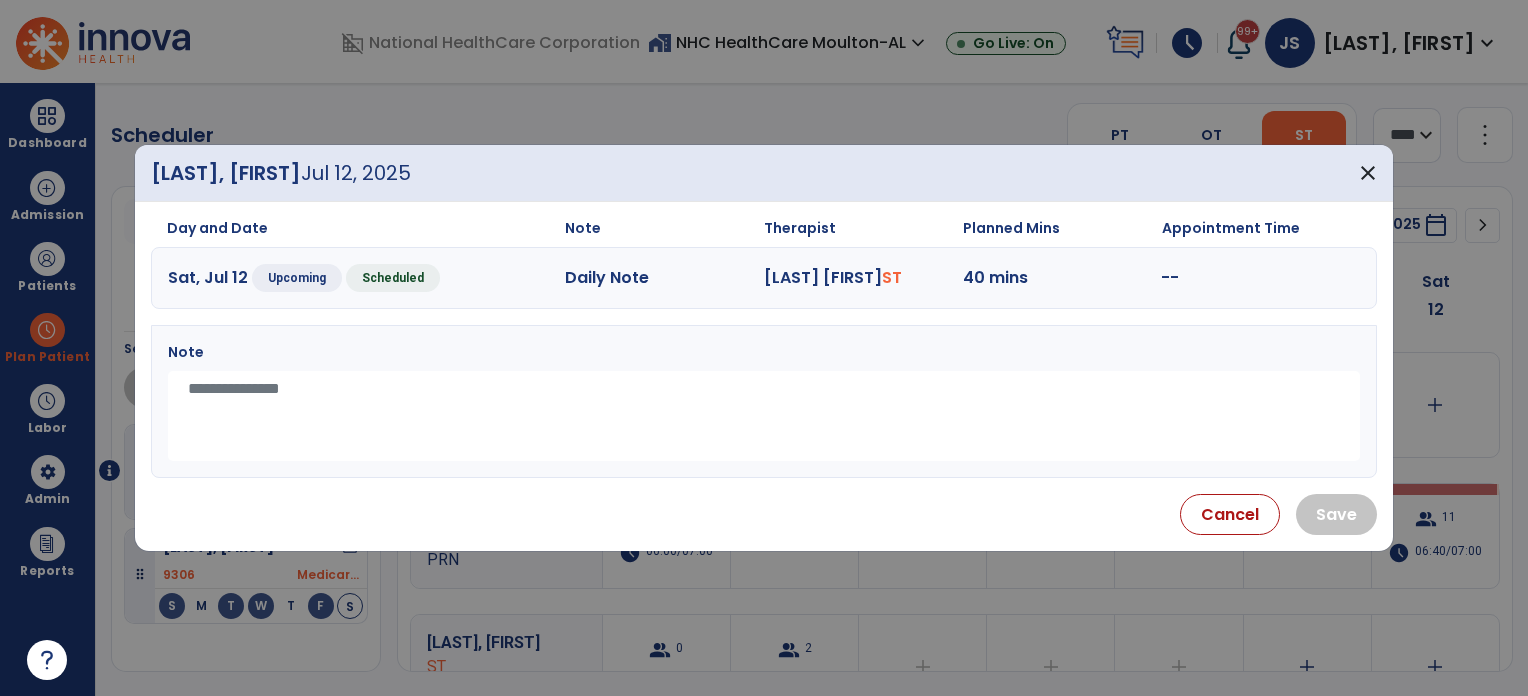 click at bounding box center [764, 416] 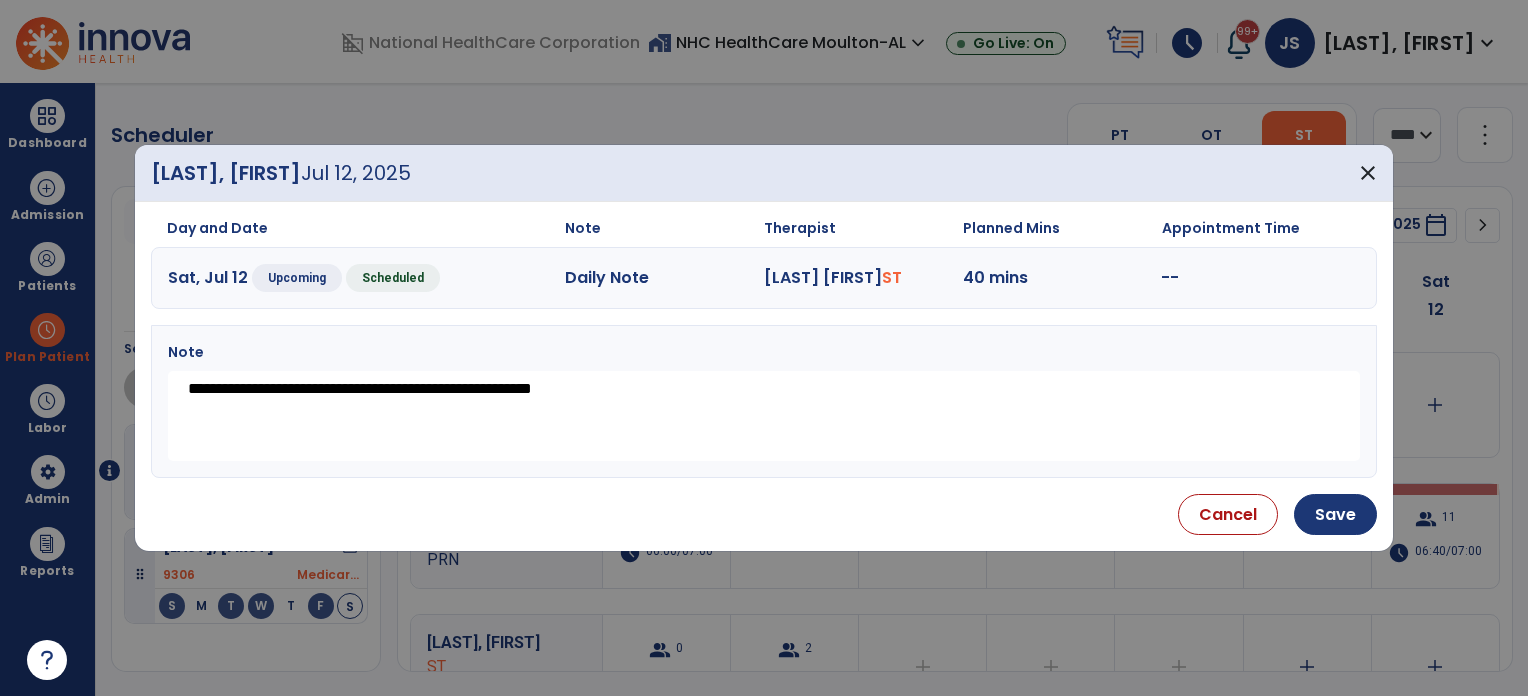 type on "**********" 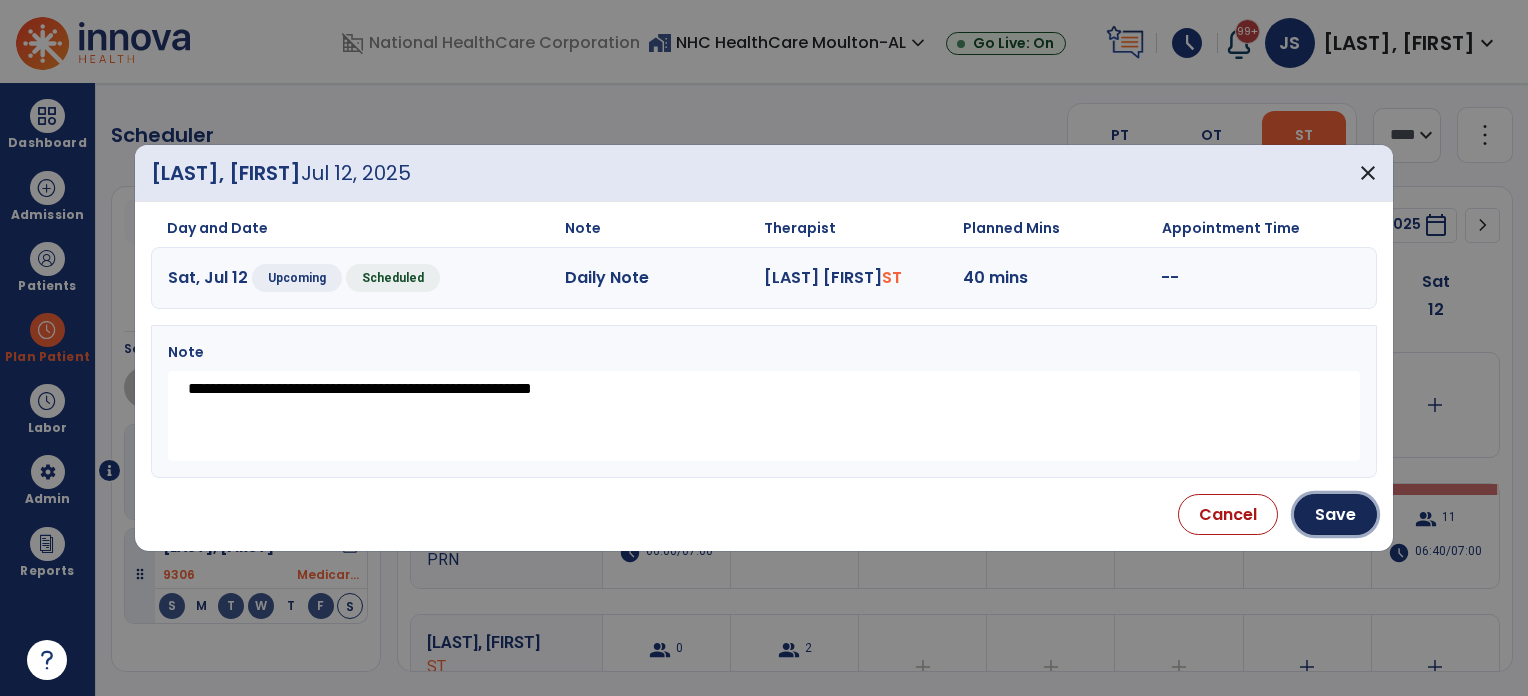 click on "Save" at bounding box center (1335, 514) 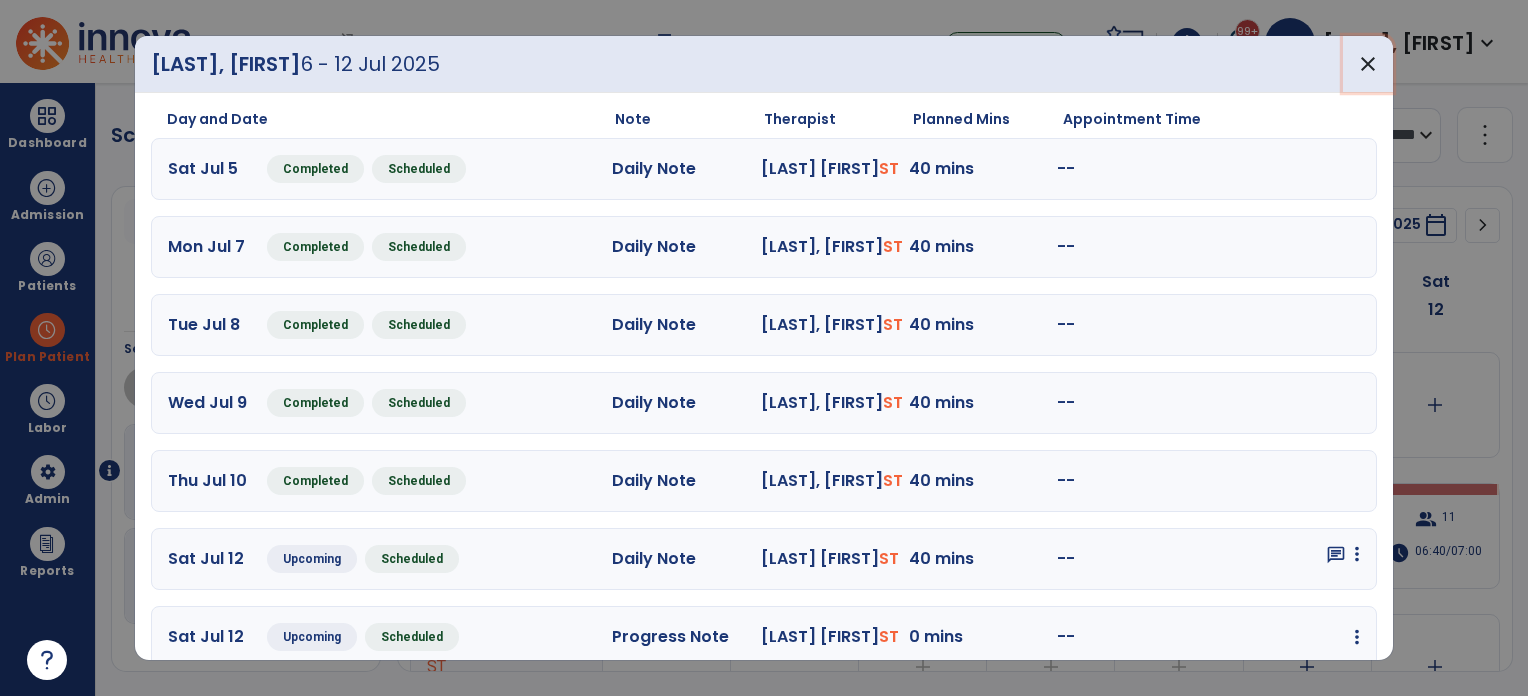 click on "close" at bounding box center (1368, 64) 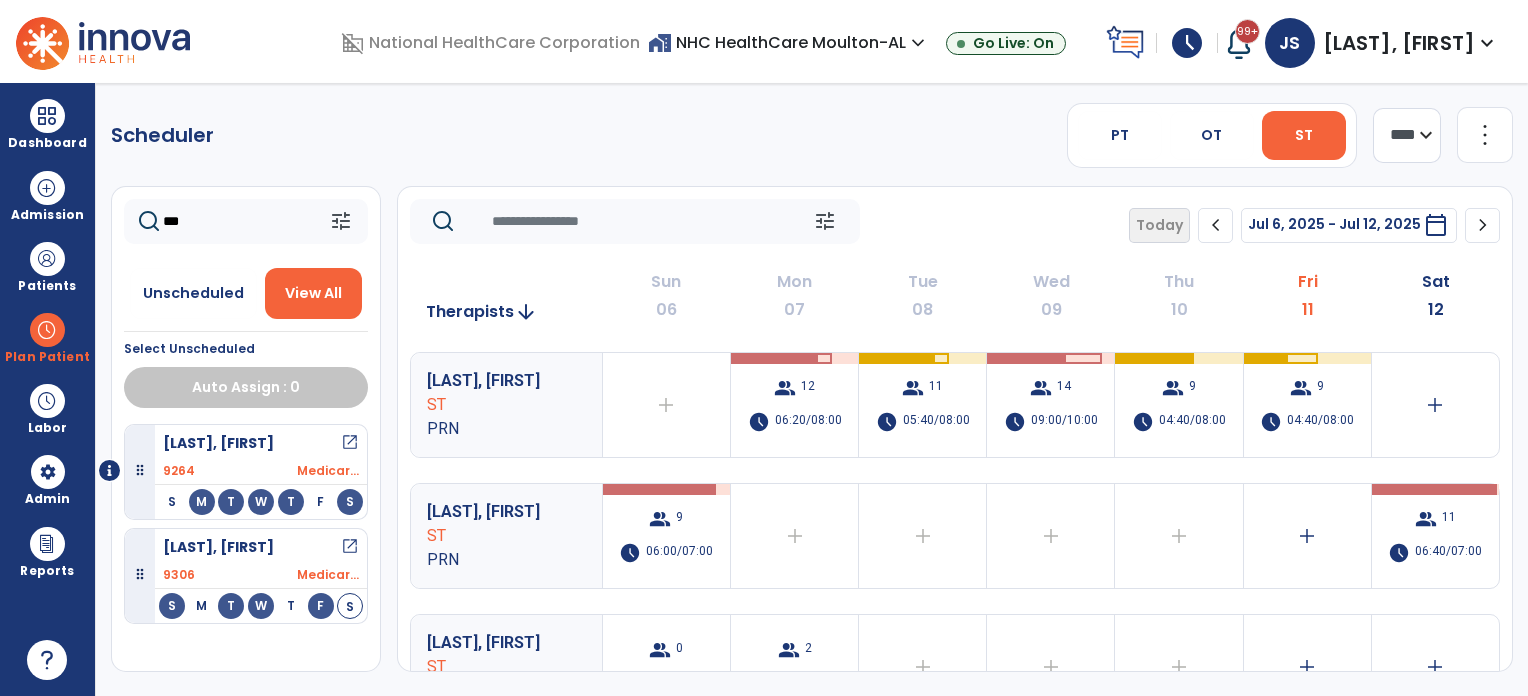 click on "chevron_right" 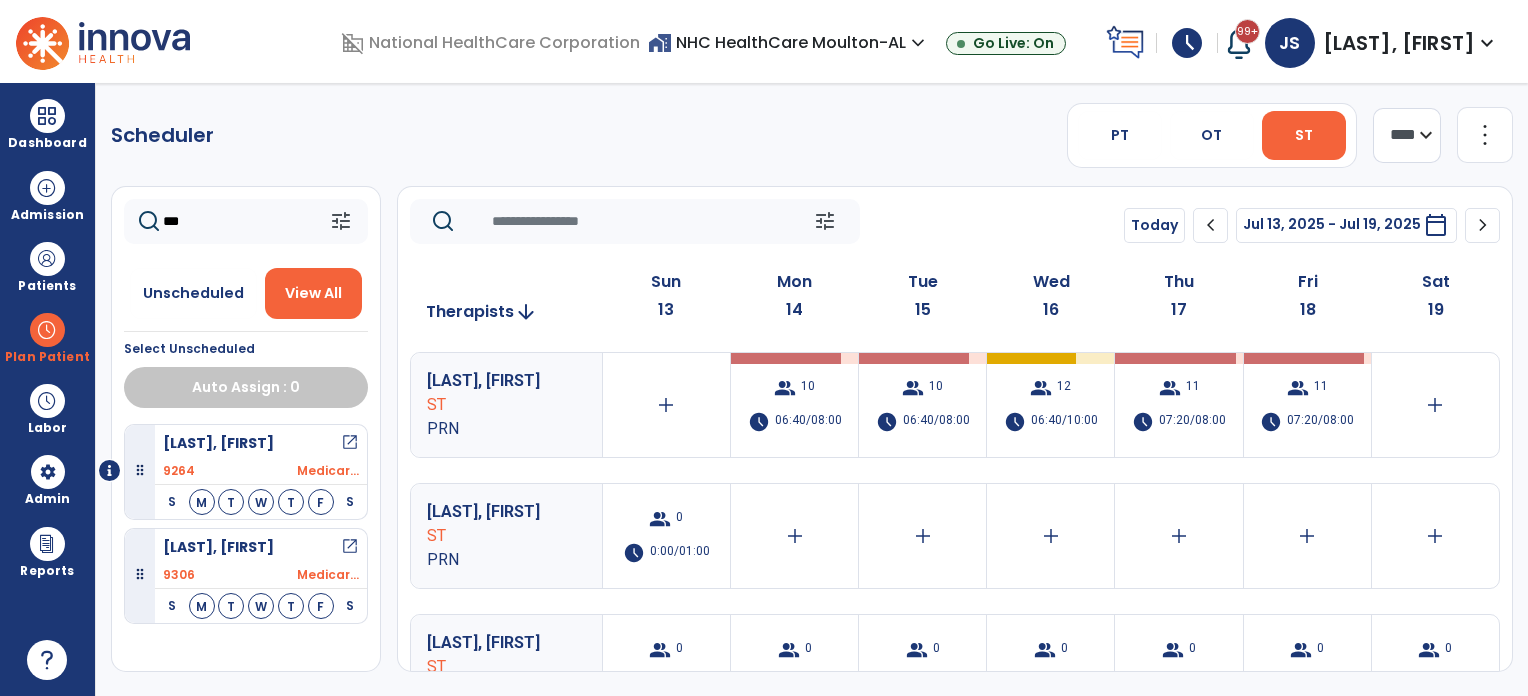 click on "***" 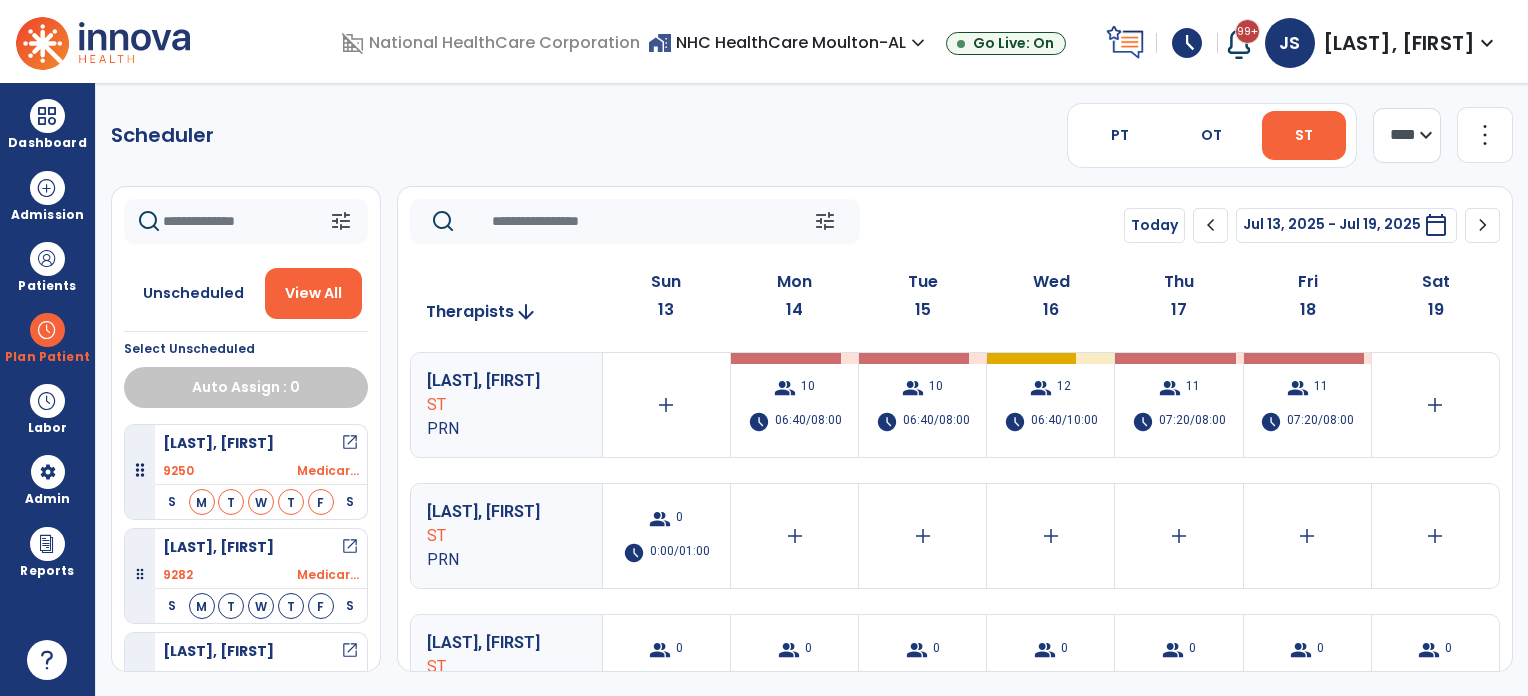 type 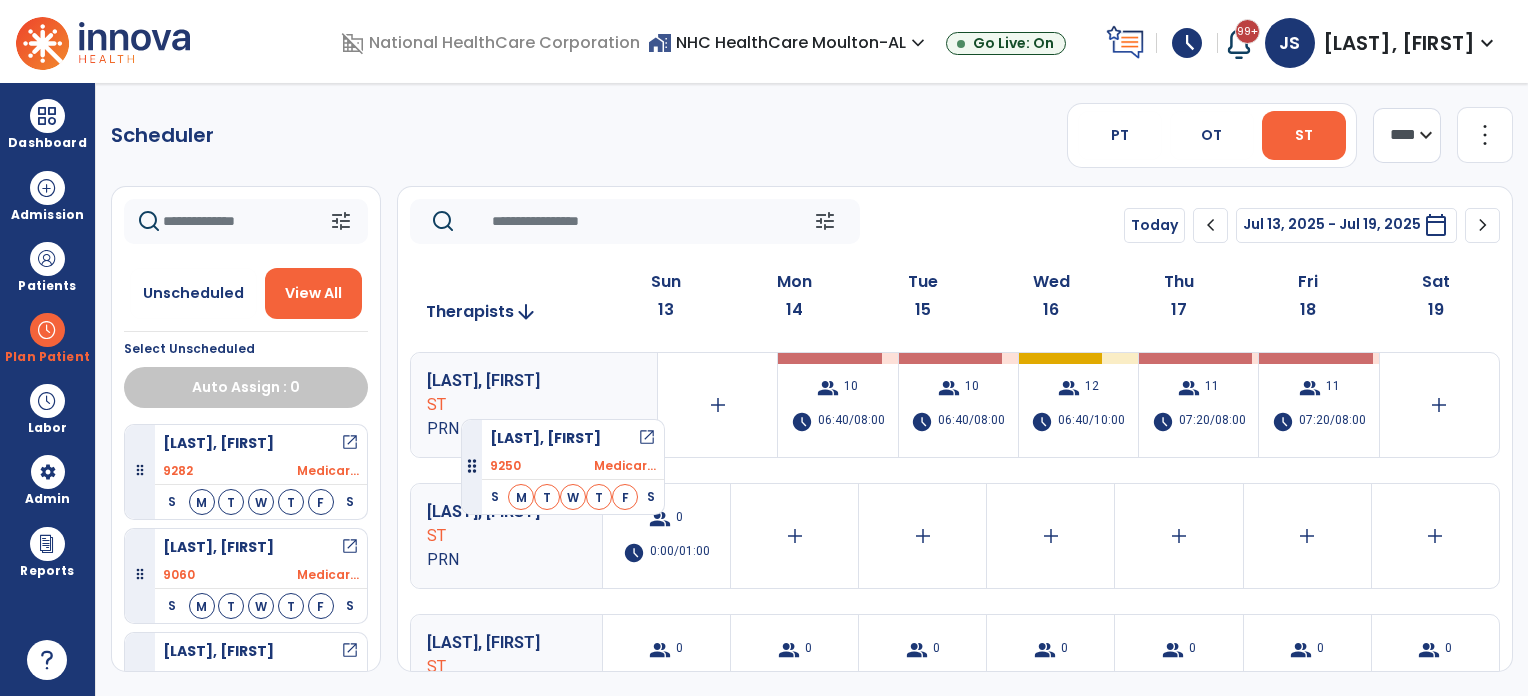 drag, startPoint x: 140, startPoint y: 483, endPoint x: 472, endPoint y: 392, distance: 344.24554 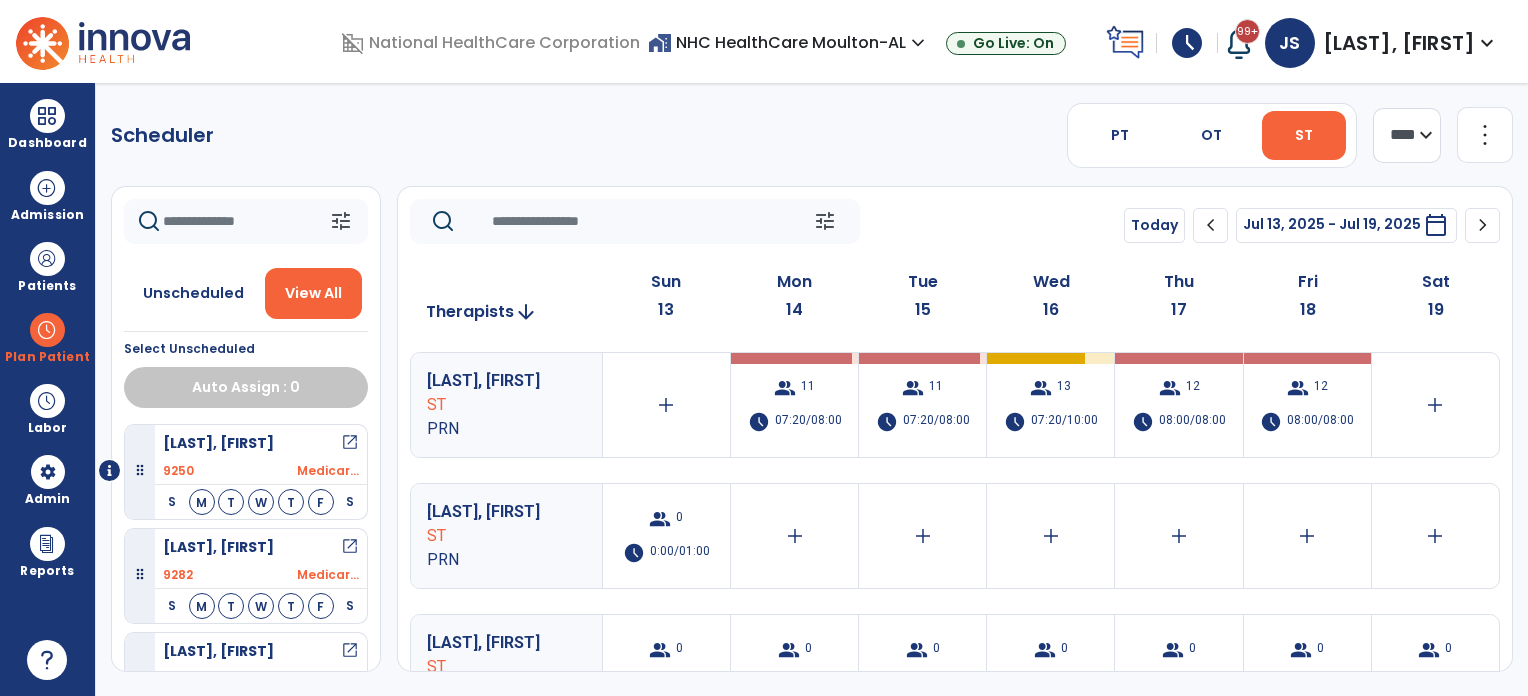 click on "[FIRST] [LAST]" at bounding box center (218, 443) 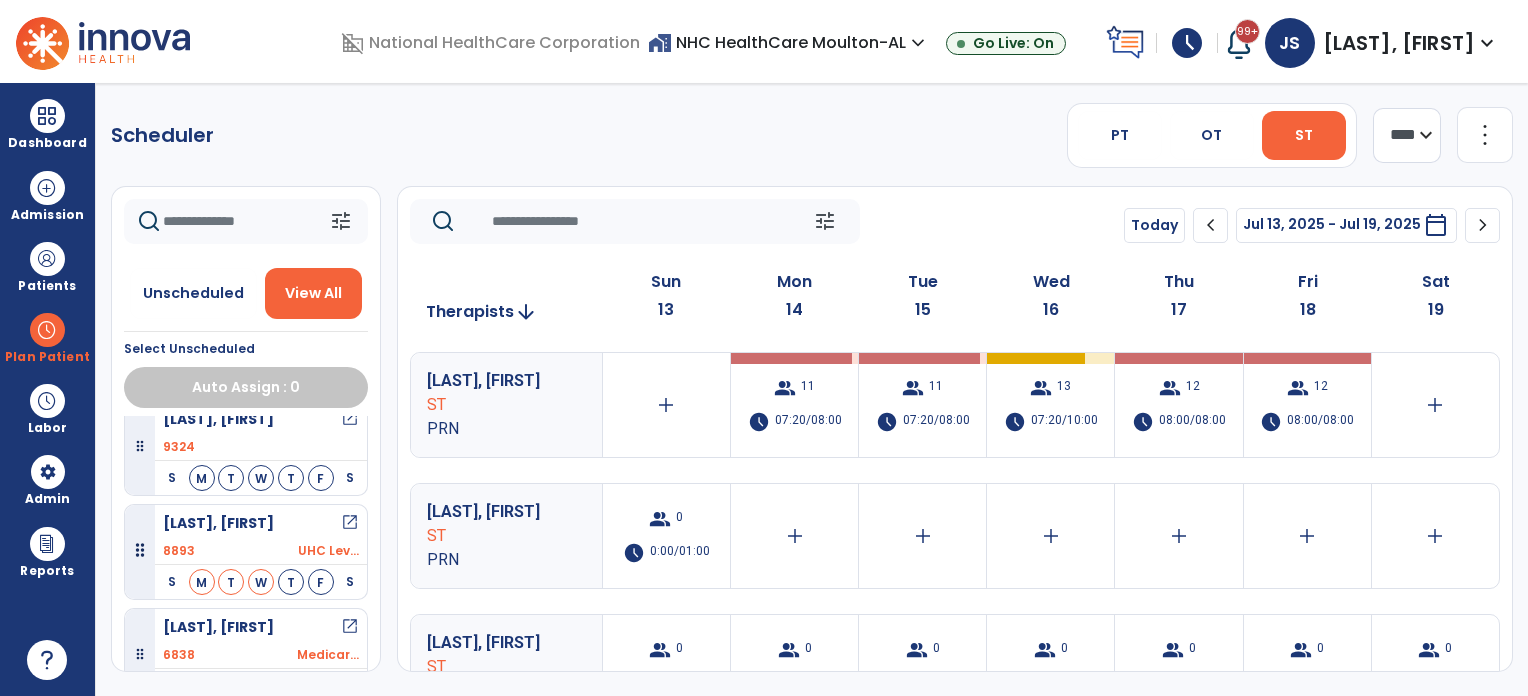 scroll, scrollTop: 976, scrollLeft: 0, axis: vertical 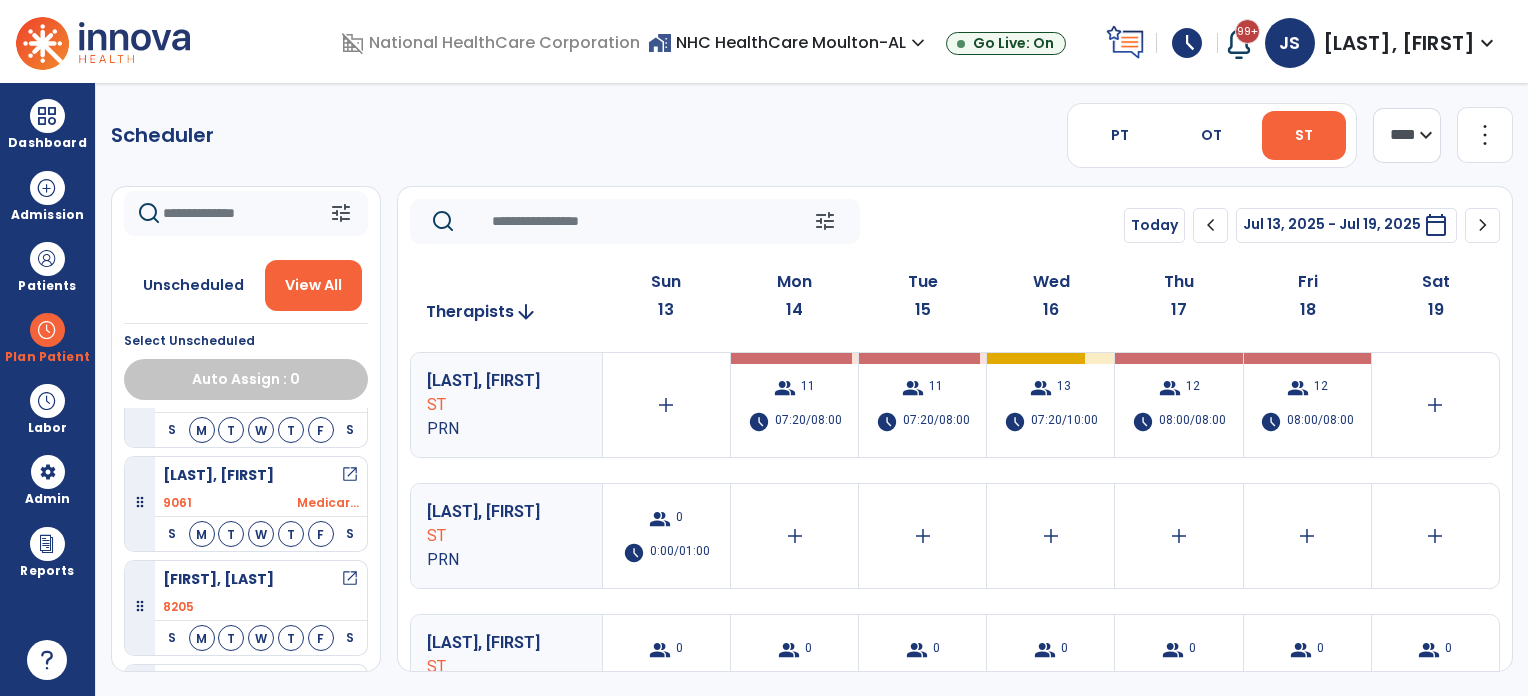 click on "08:00/08:00" at bounding box center [1320, 422] 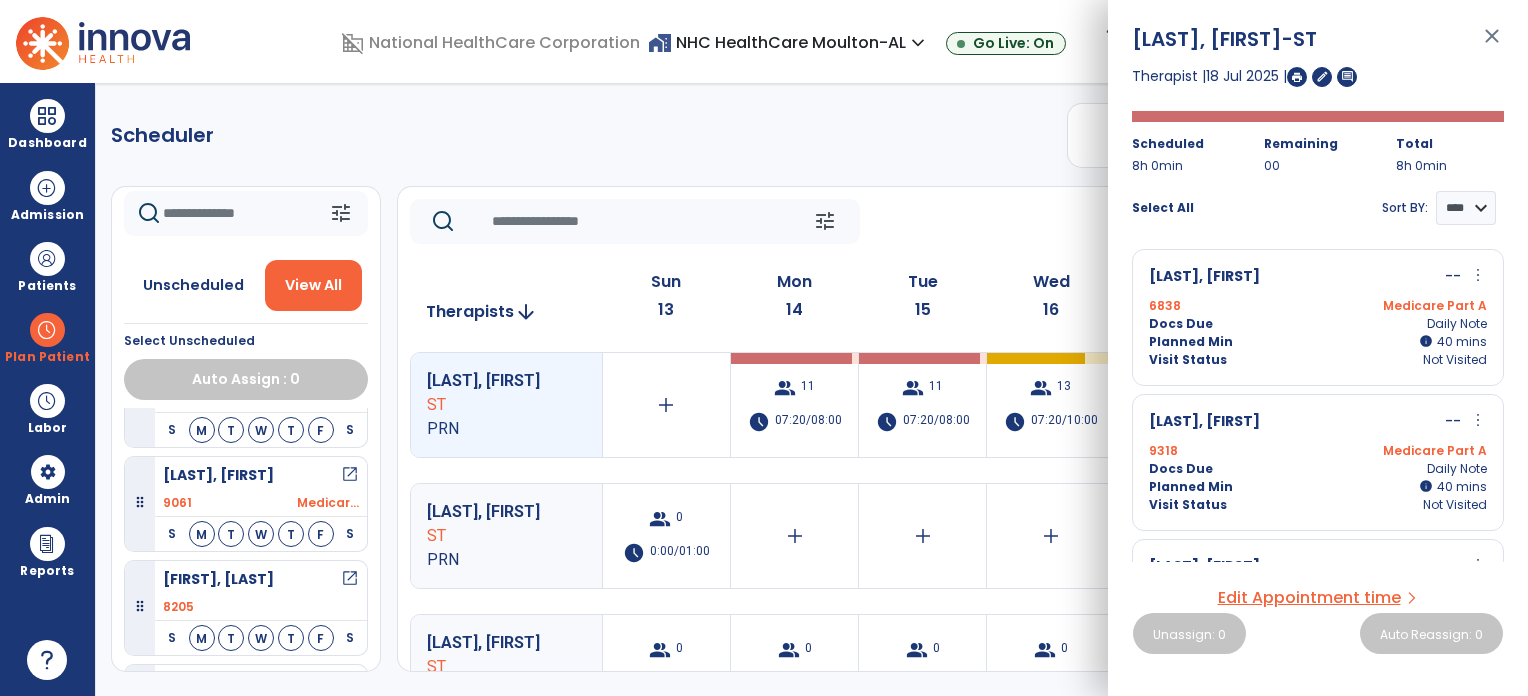 click on "tune   Today  chevron_left Jul 13, 2025 - Jul 19, 2025  *********  calendar_today  chevron_right" 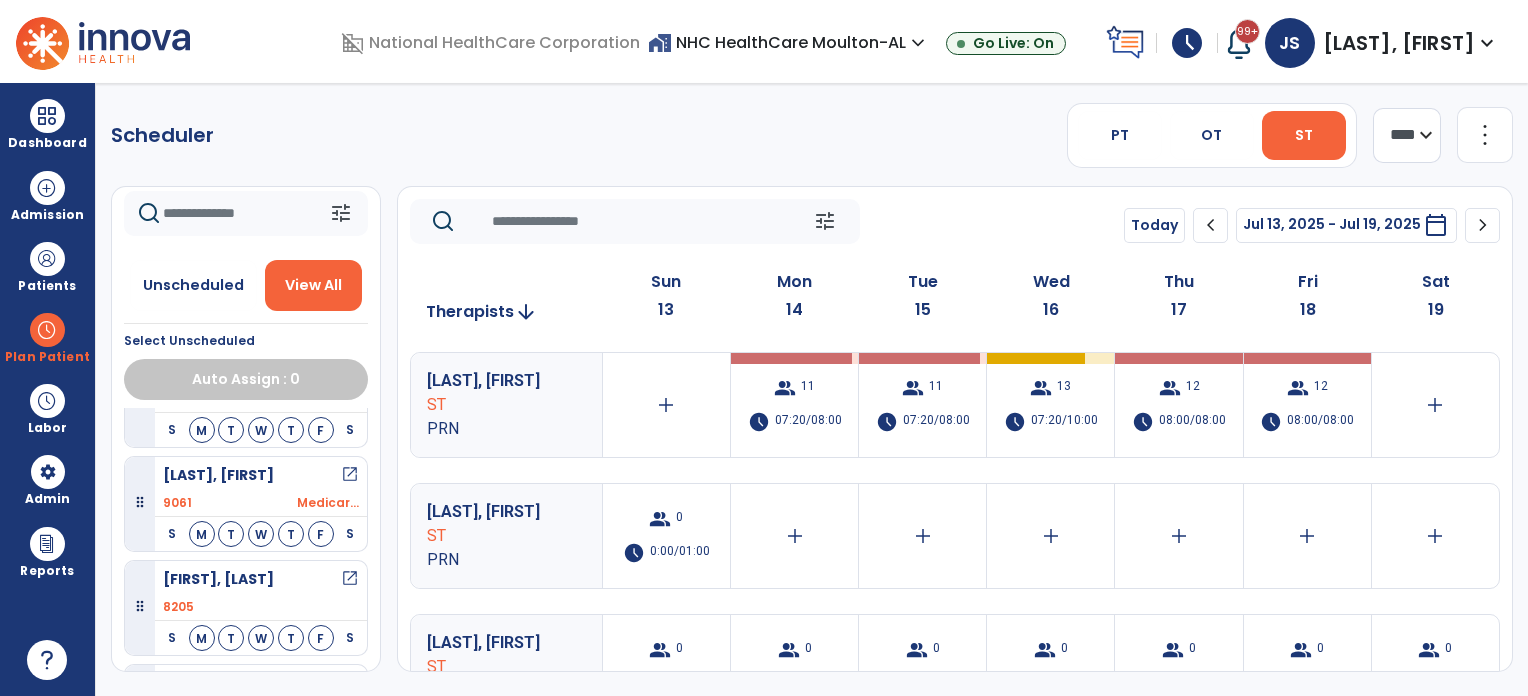 click at bounding box center (47, 330) 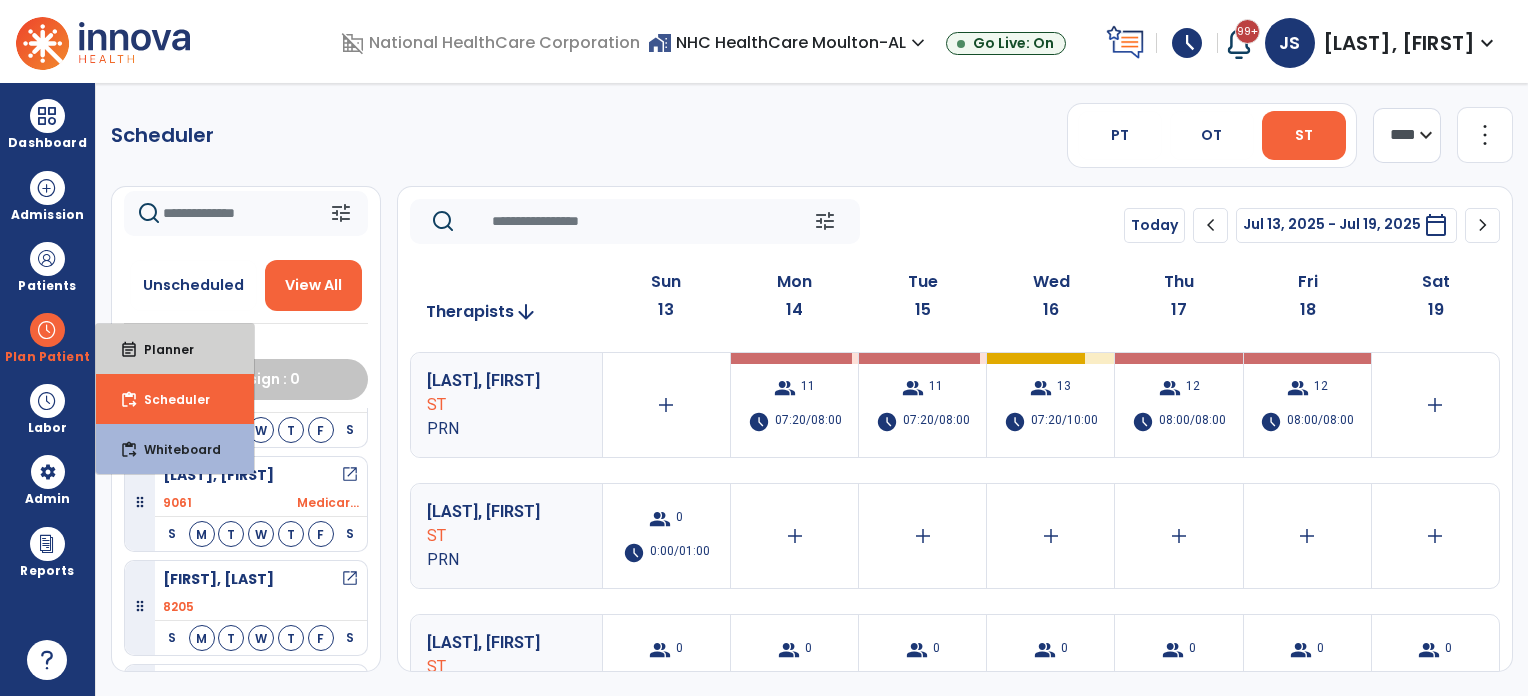 click on "Planner" at bounding box center [161, 349] 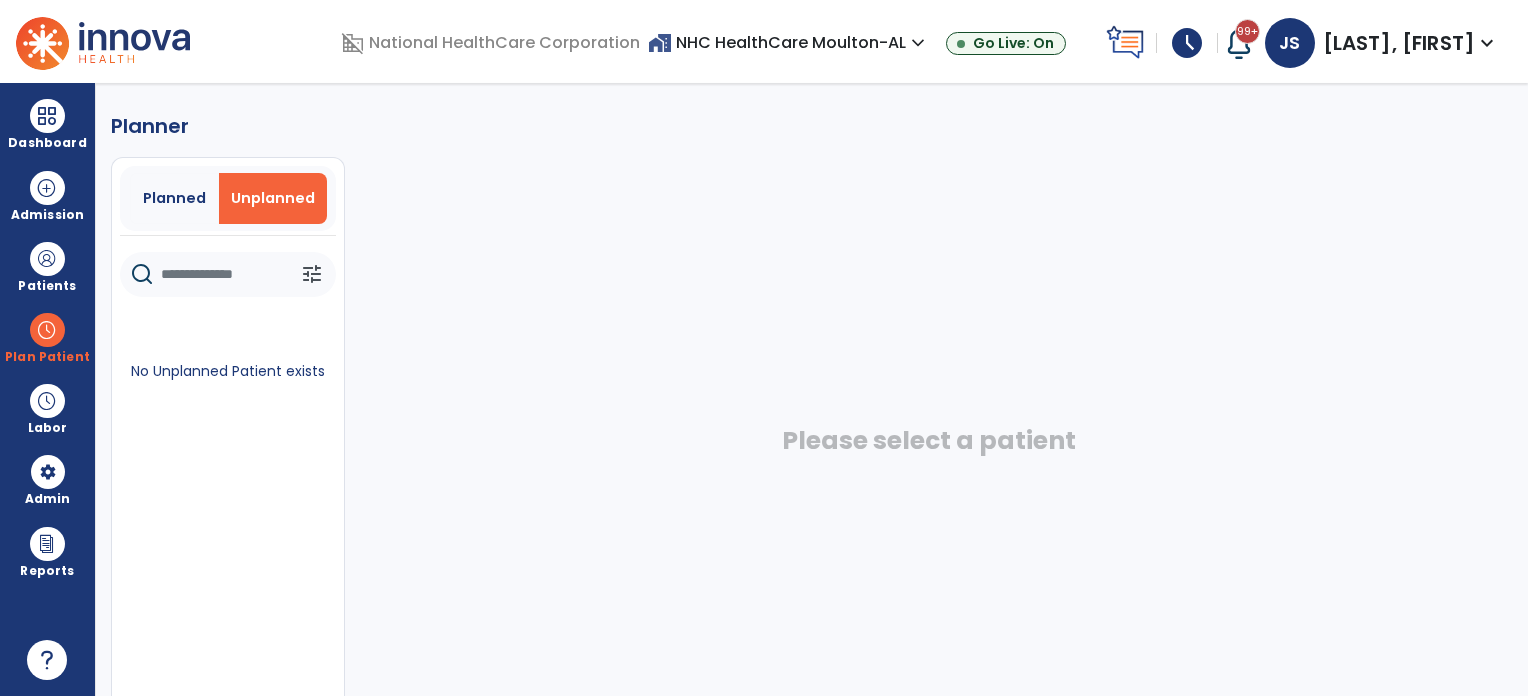 click on "Planned" at bounding box center [174, 198] 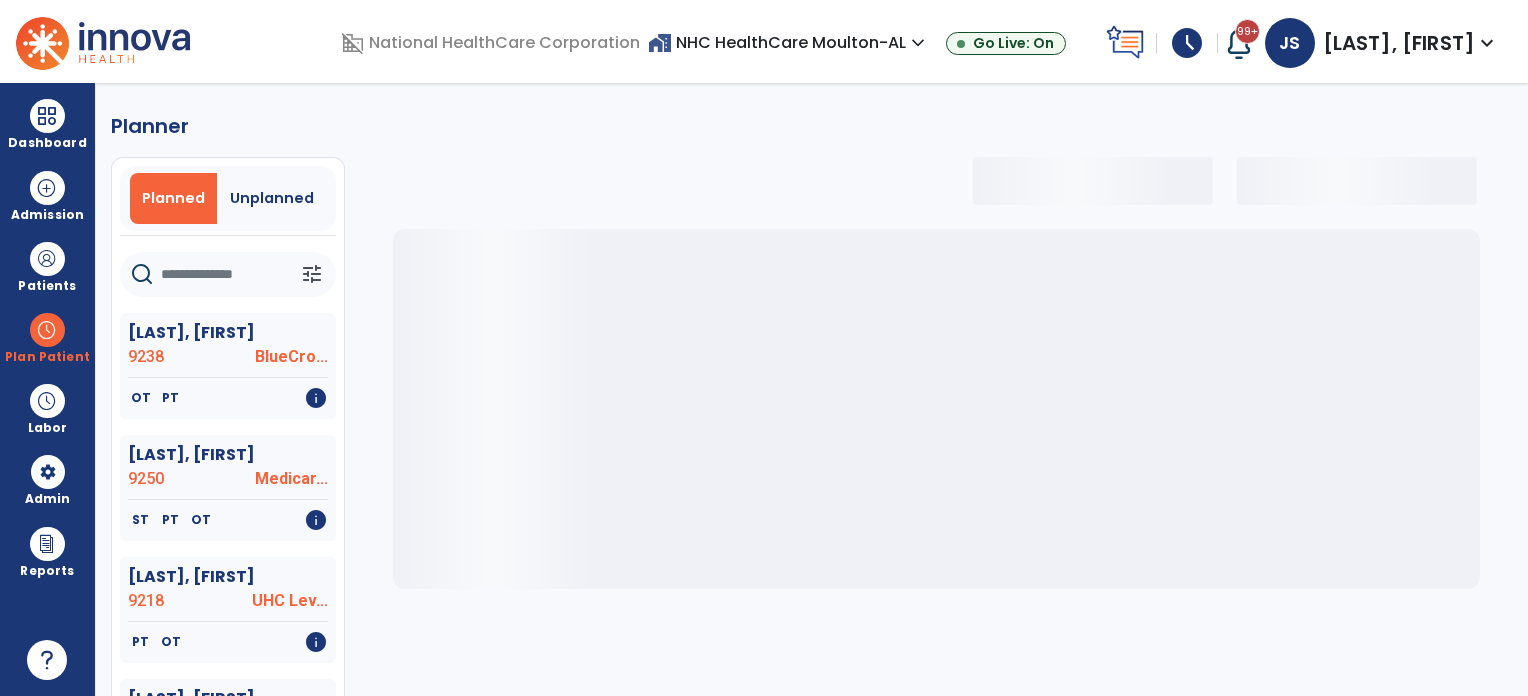 click on "9238" 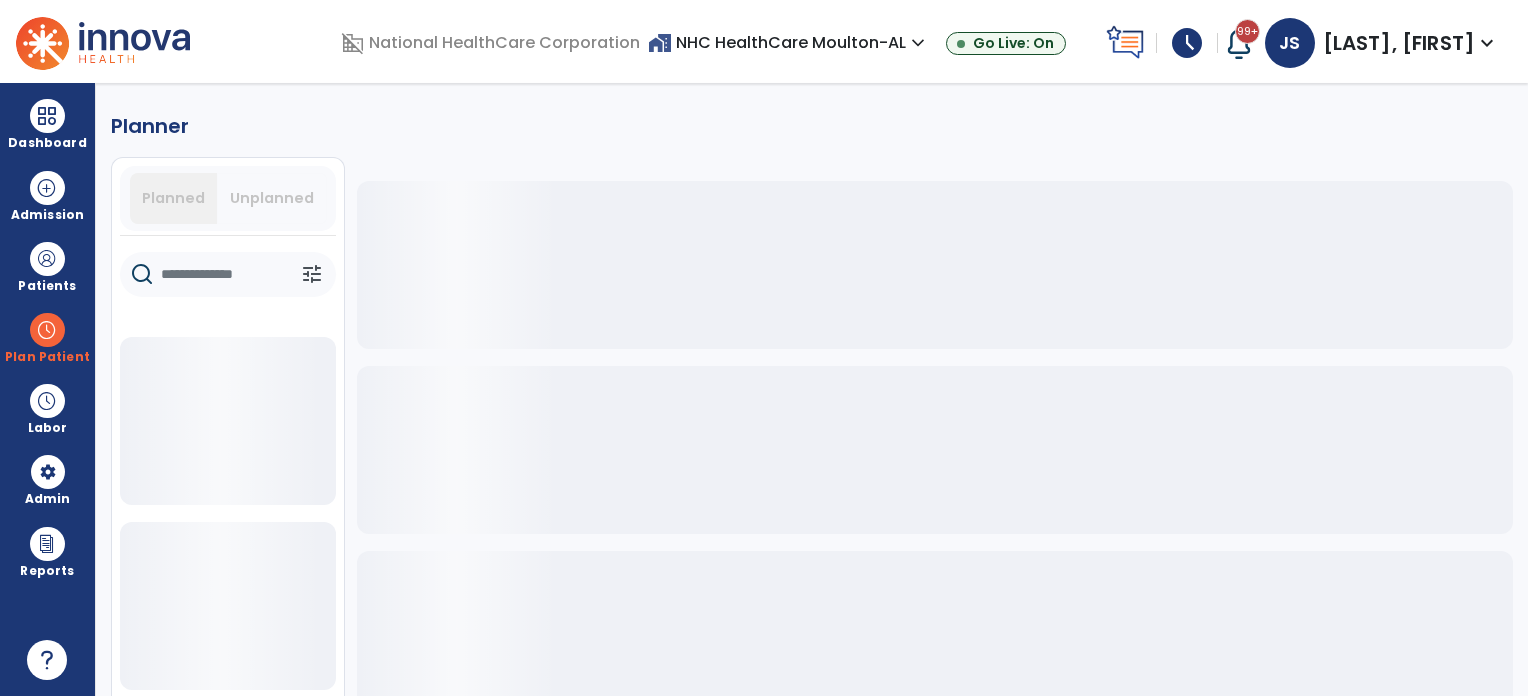 click 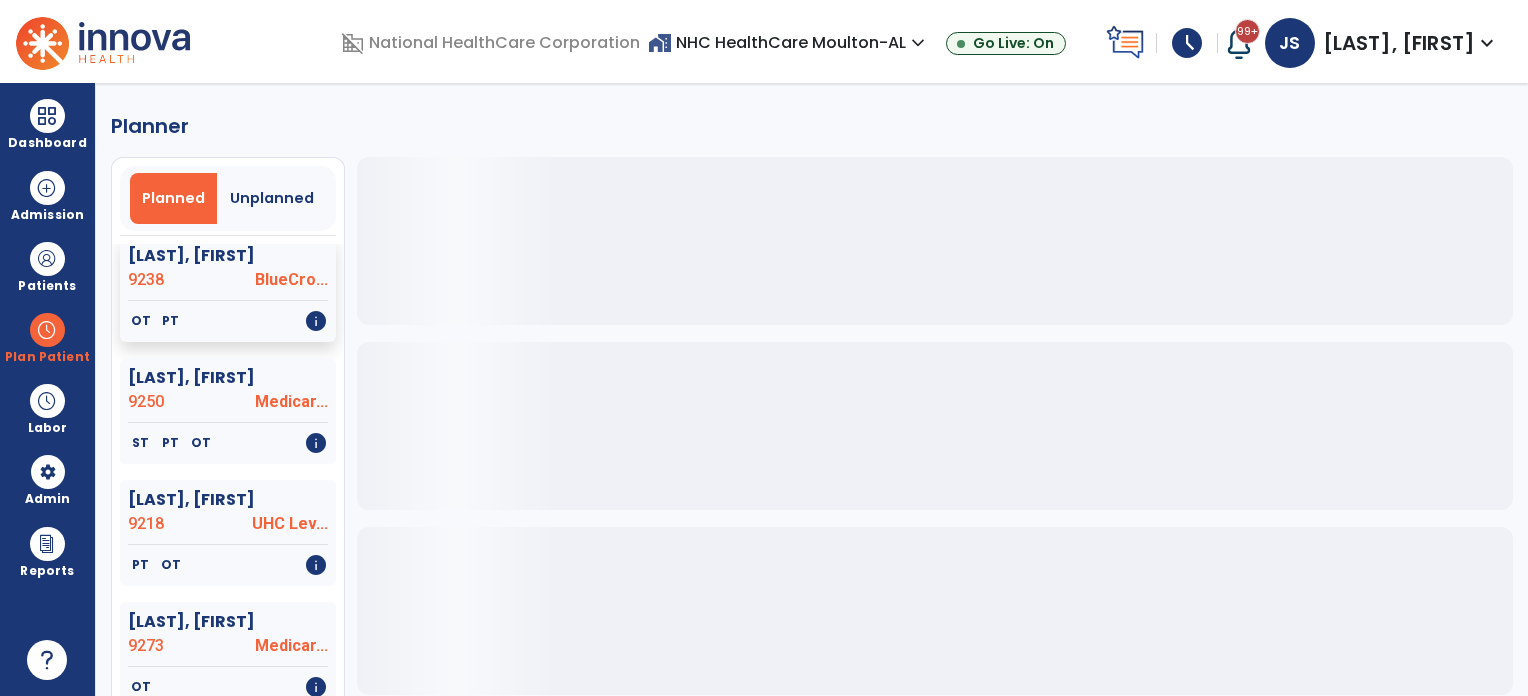 scroll, scrollTop: 80, scrollLeft: 0, axis: vertical 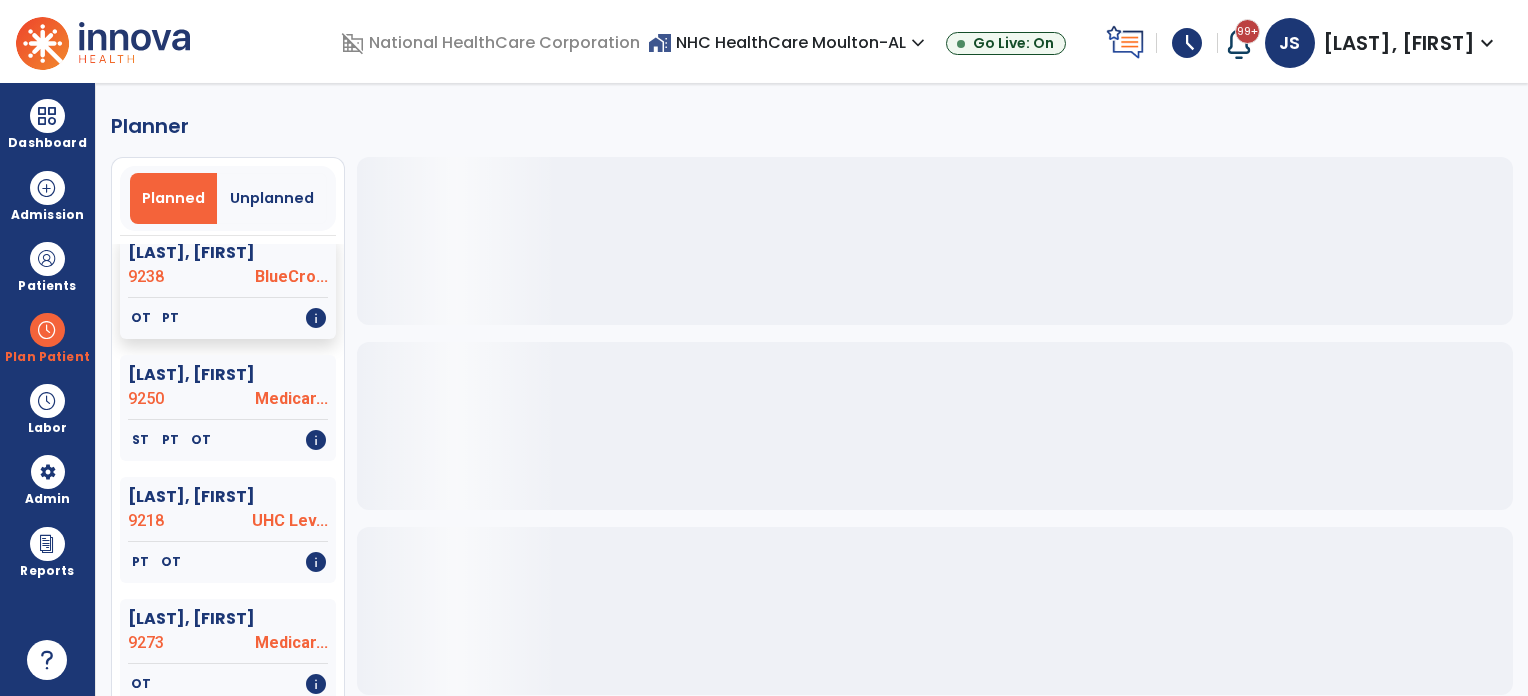 click on "Medicar..." 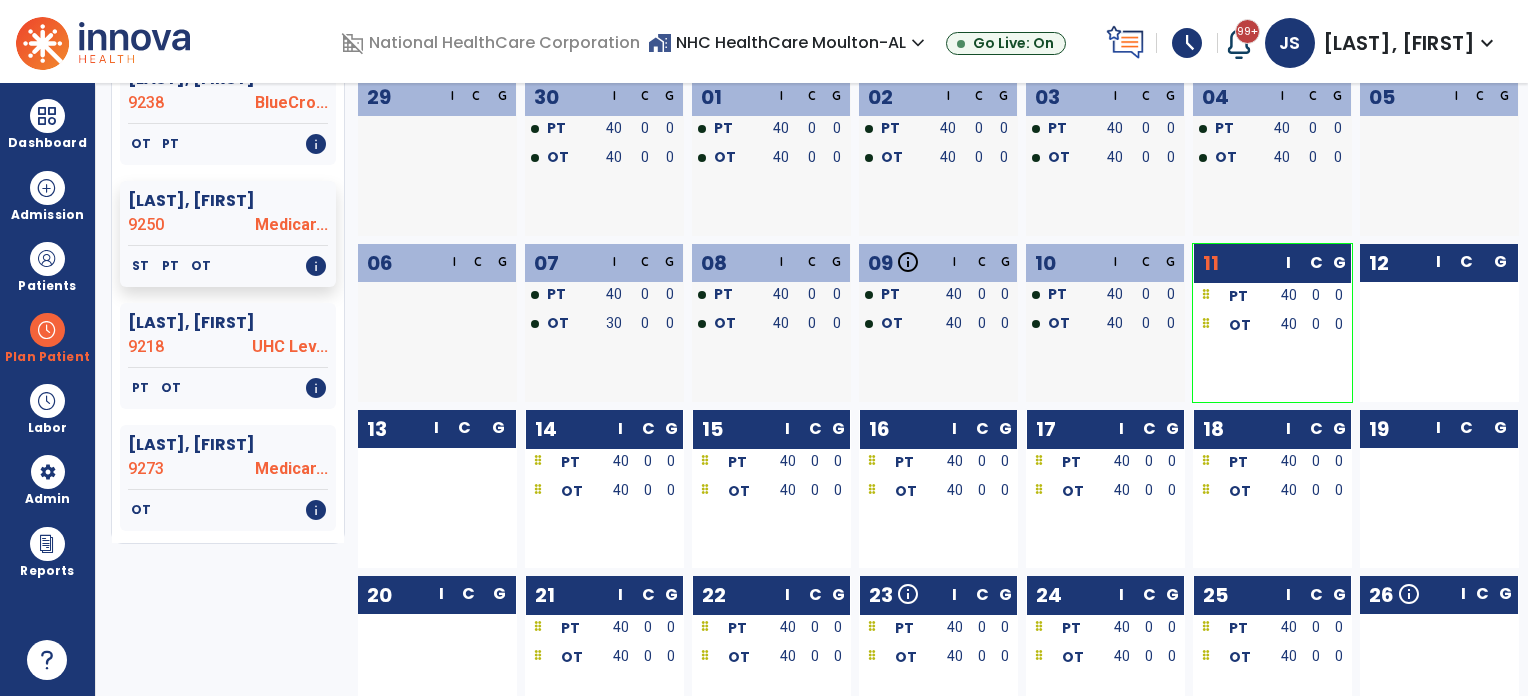 scroll, scrollTop: 236, scrollLeft: 0, axis: vertical 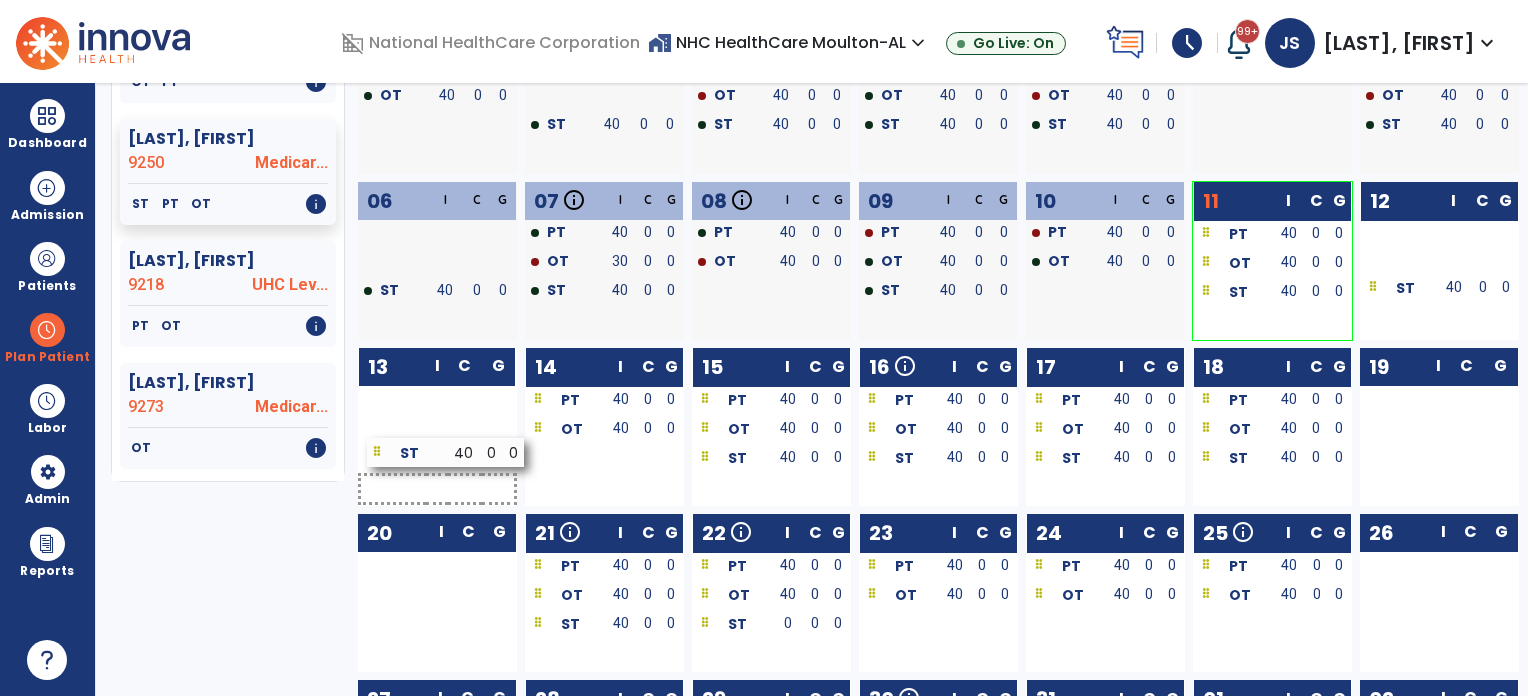 drag, startPoint x: 549, startPoint y: 465, endPoint x: 392, endPoint y: 460, distance: 157.0796 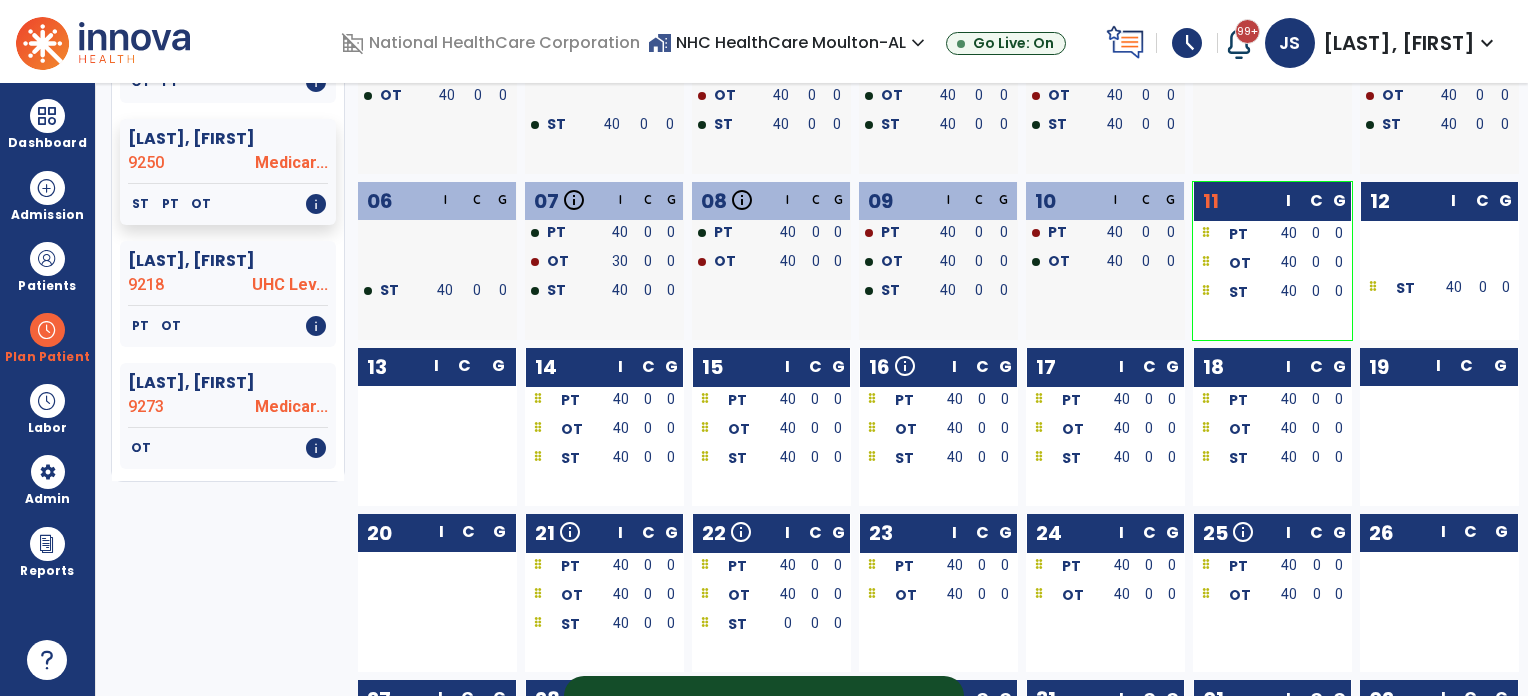 click on "Bolton, Ronald  9218 UHC Lev..." 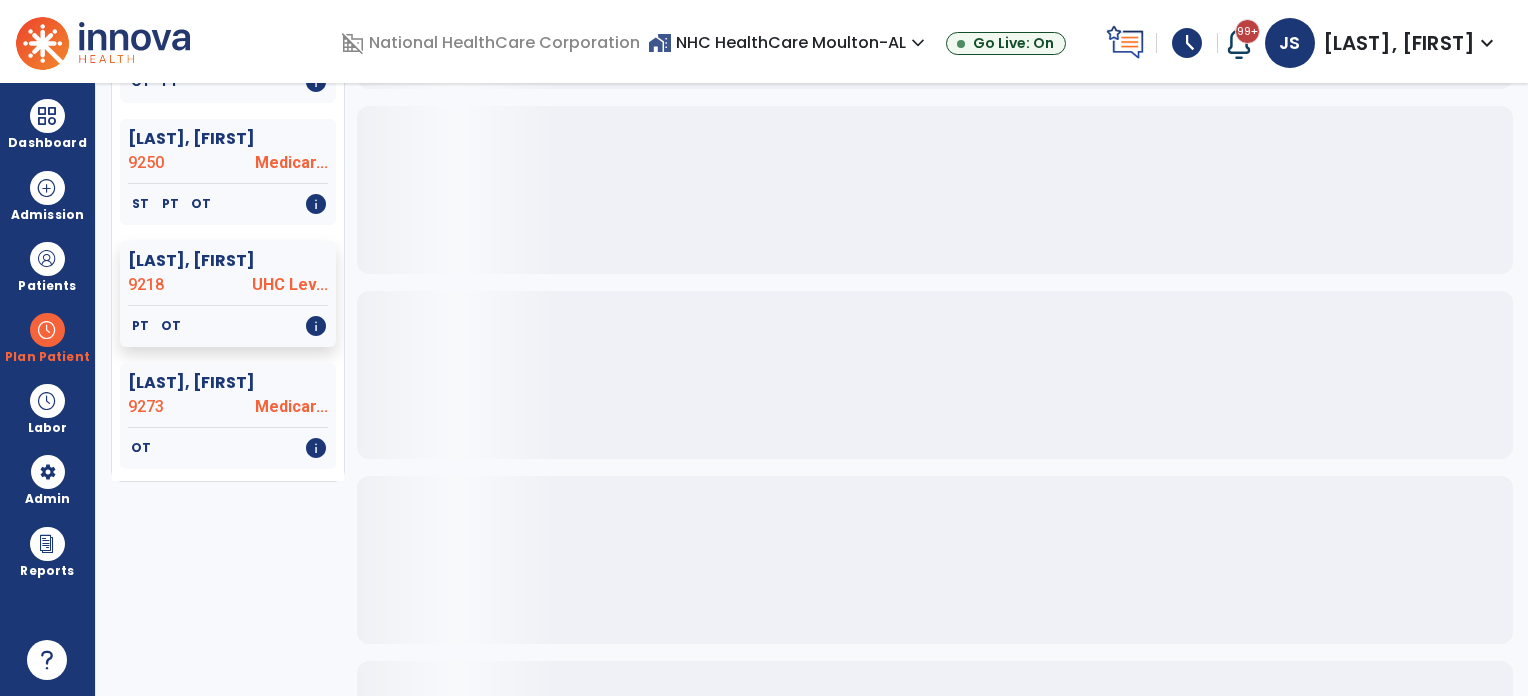 click on "Bolton, Ronald  9218 UHC Lev..." 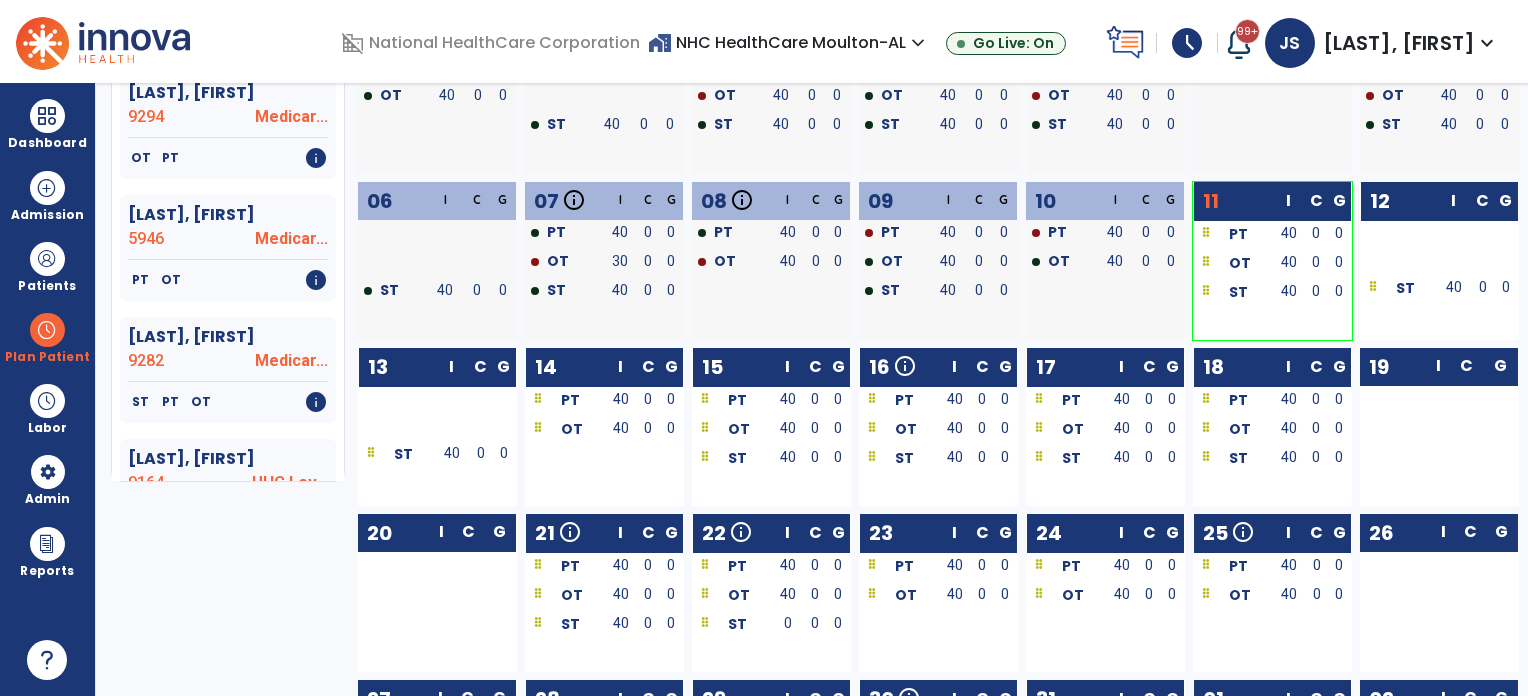 scroll, scrollTop: 800, scrollLeft: 0, axis: vertical 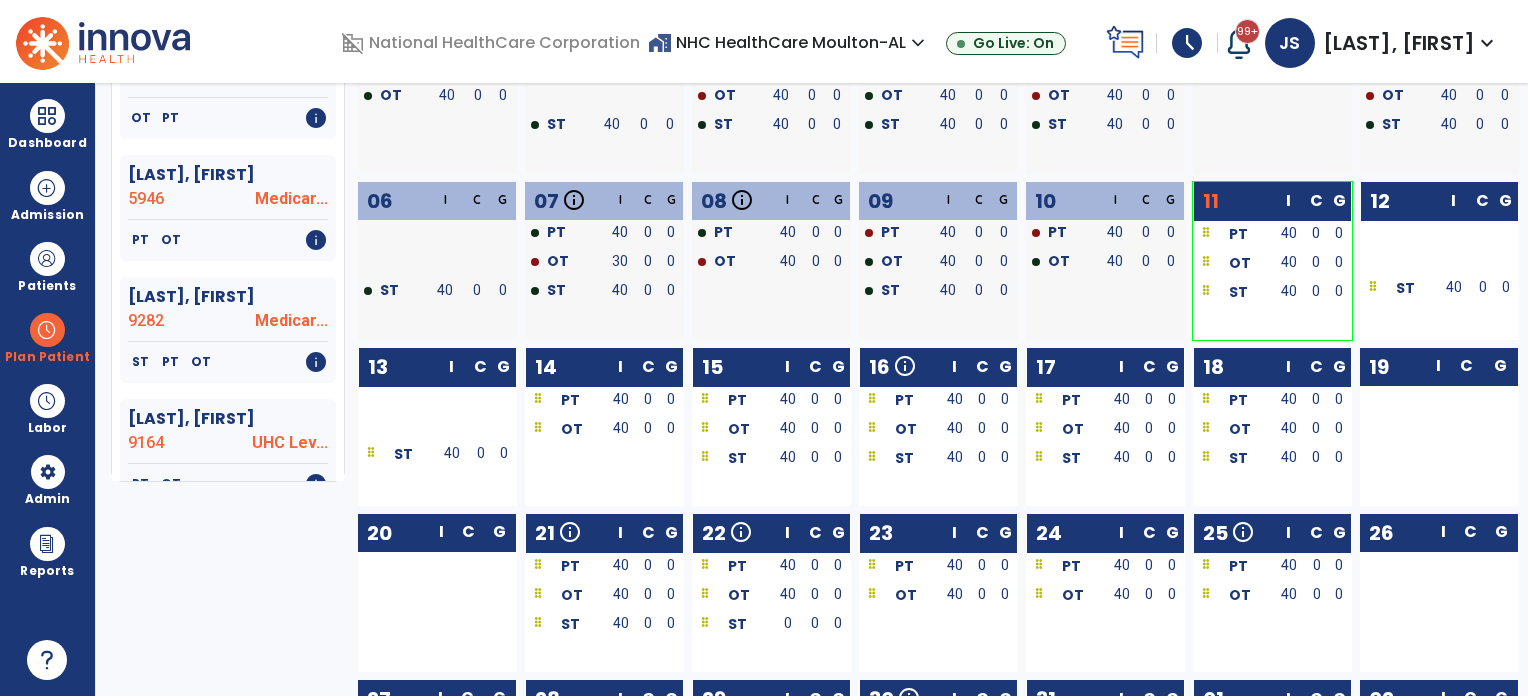 click on "[LAST], [FIRST]" 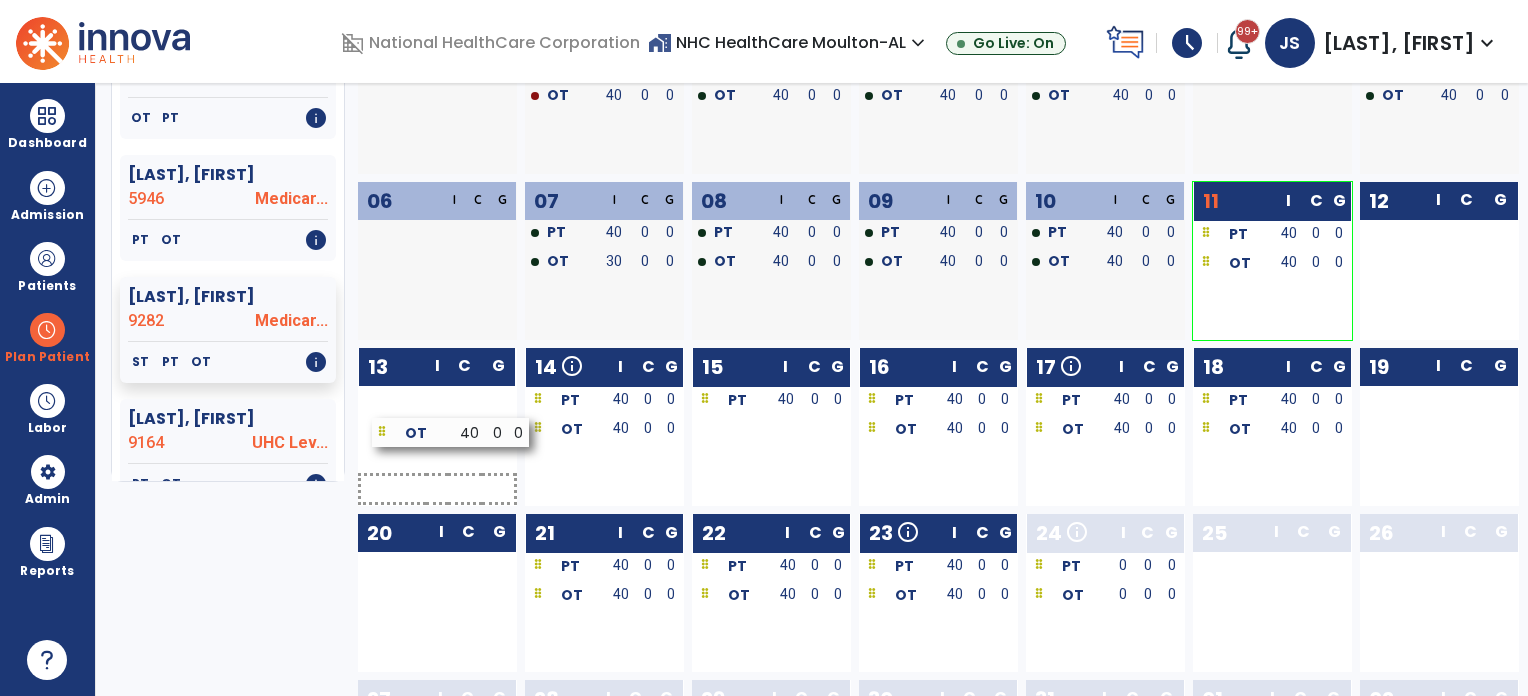 drag, startPoint x: 708, startPoint y: 431, endPoint x: 389, endPoint y: 435, distance: 319.0251 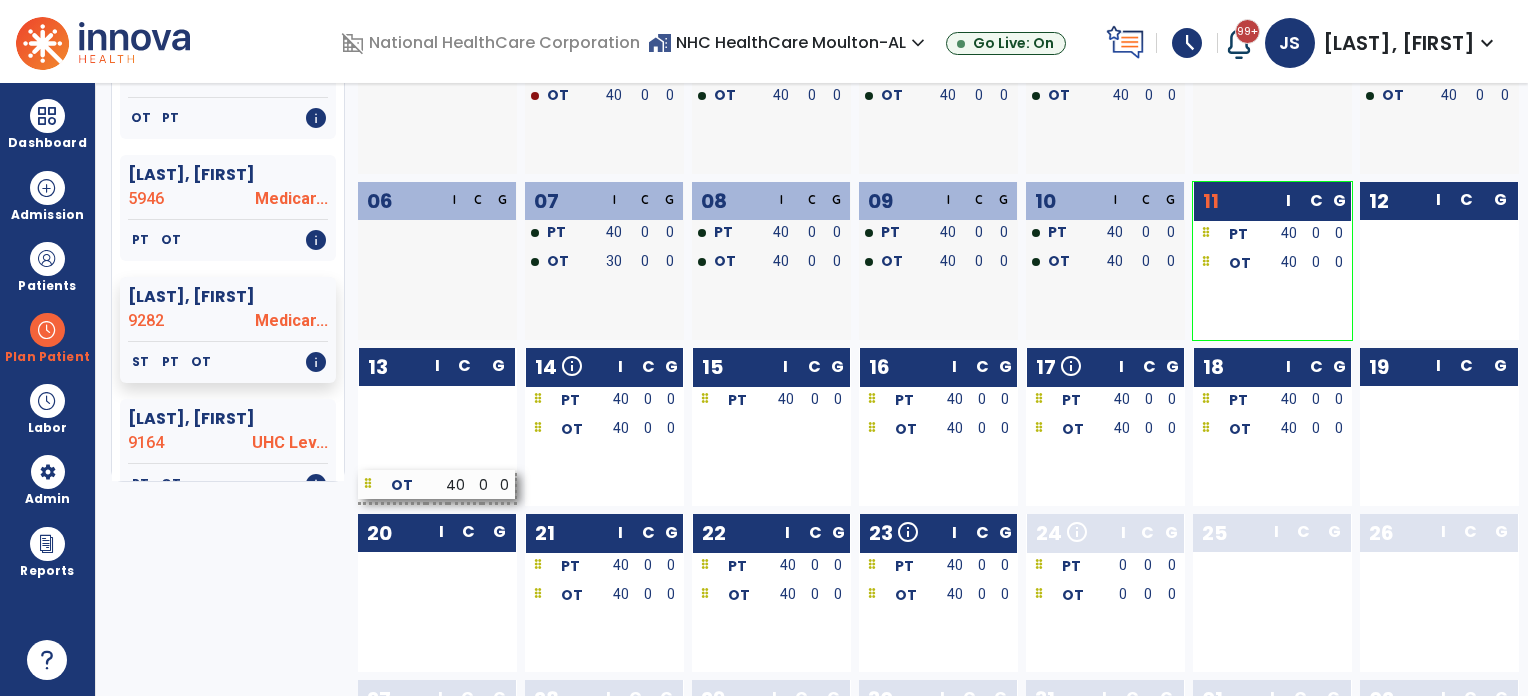 scroll, scrollTop: 720, scrollLeft: 0, axis: vertical 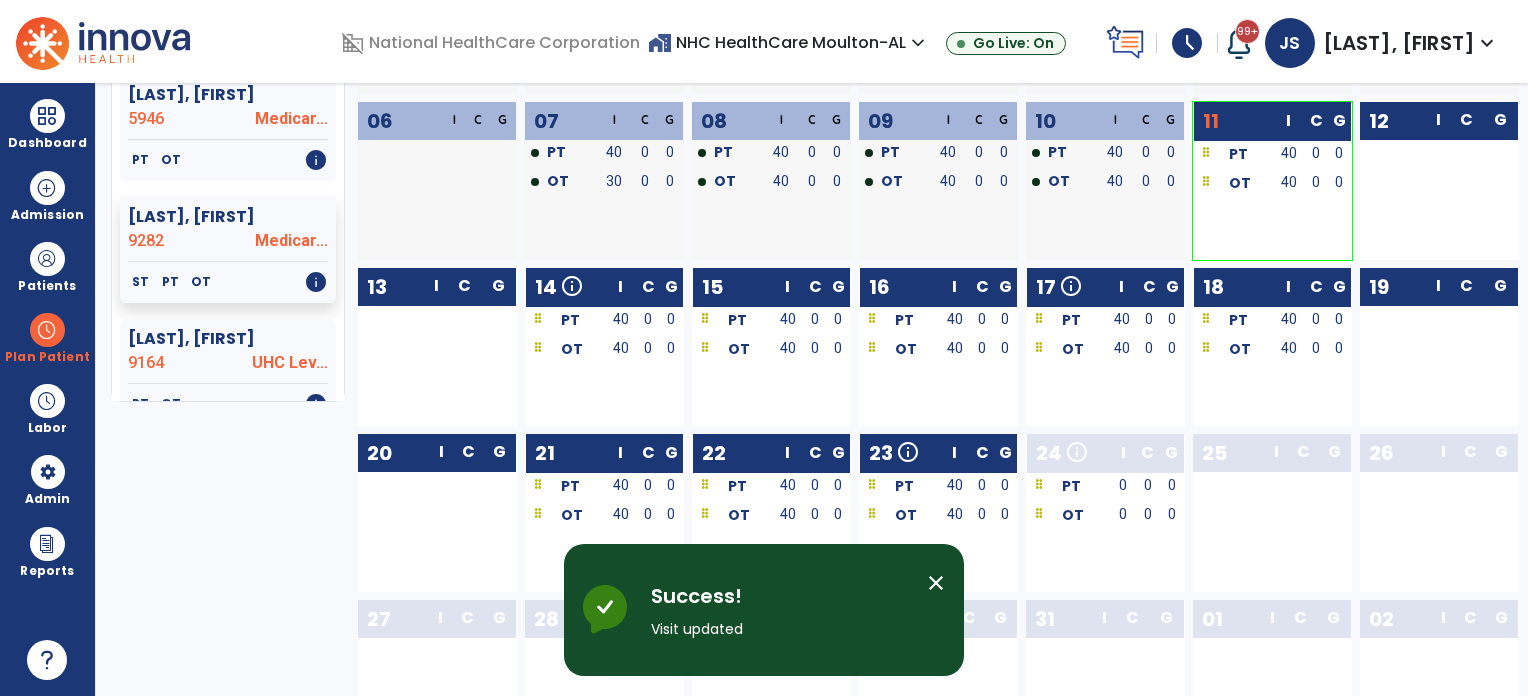 click on "[LAST], [FIRST]" 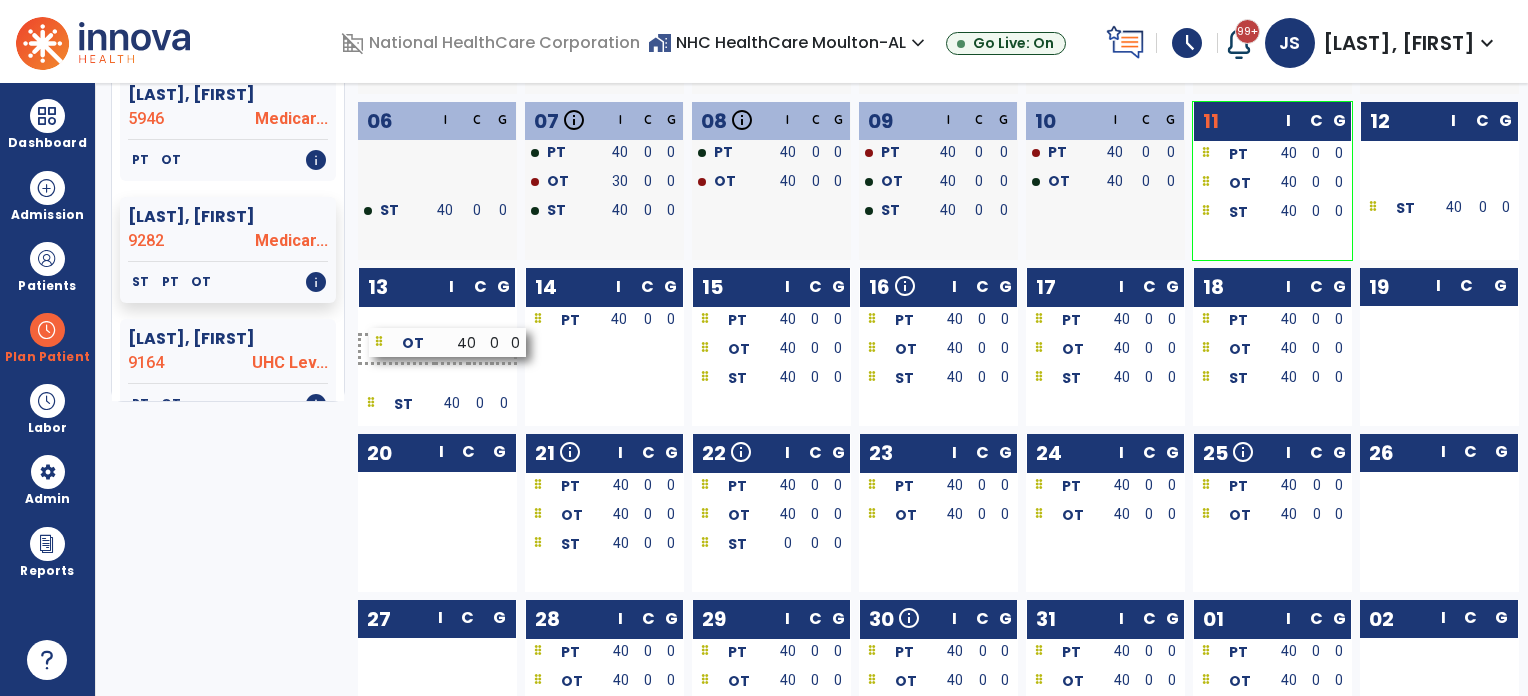 drag, startPoint x: 556, startPoint y: 353, endPoint x: 397, endPoint y: 349, distance: 159.05031 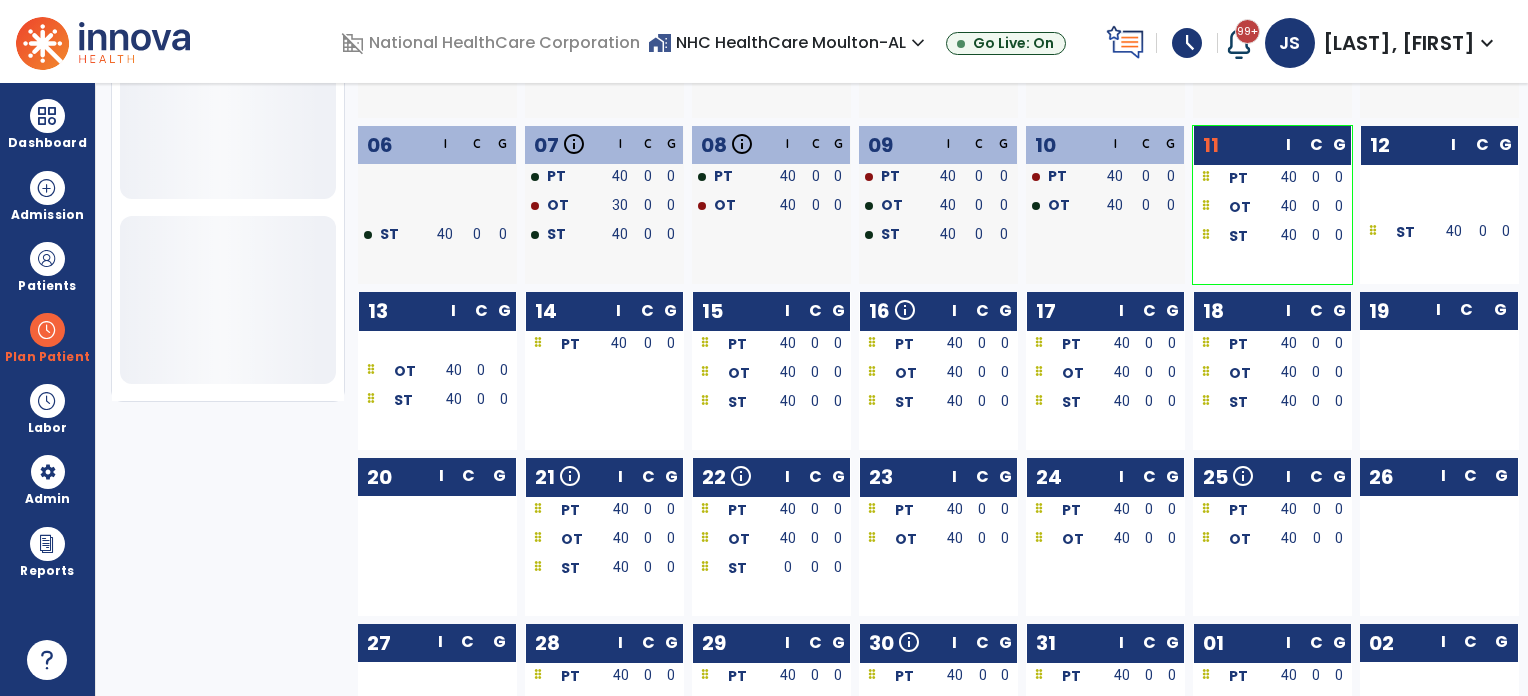 scroll, scrollTop: 720, scrollLeft: 0, axis: vertical 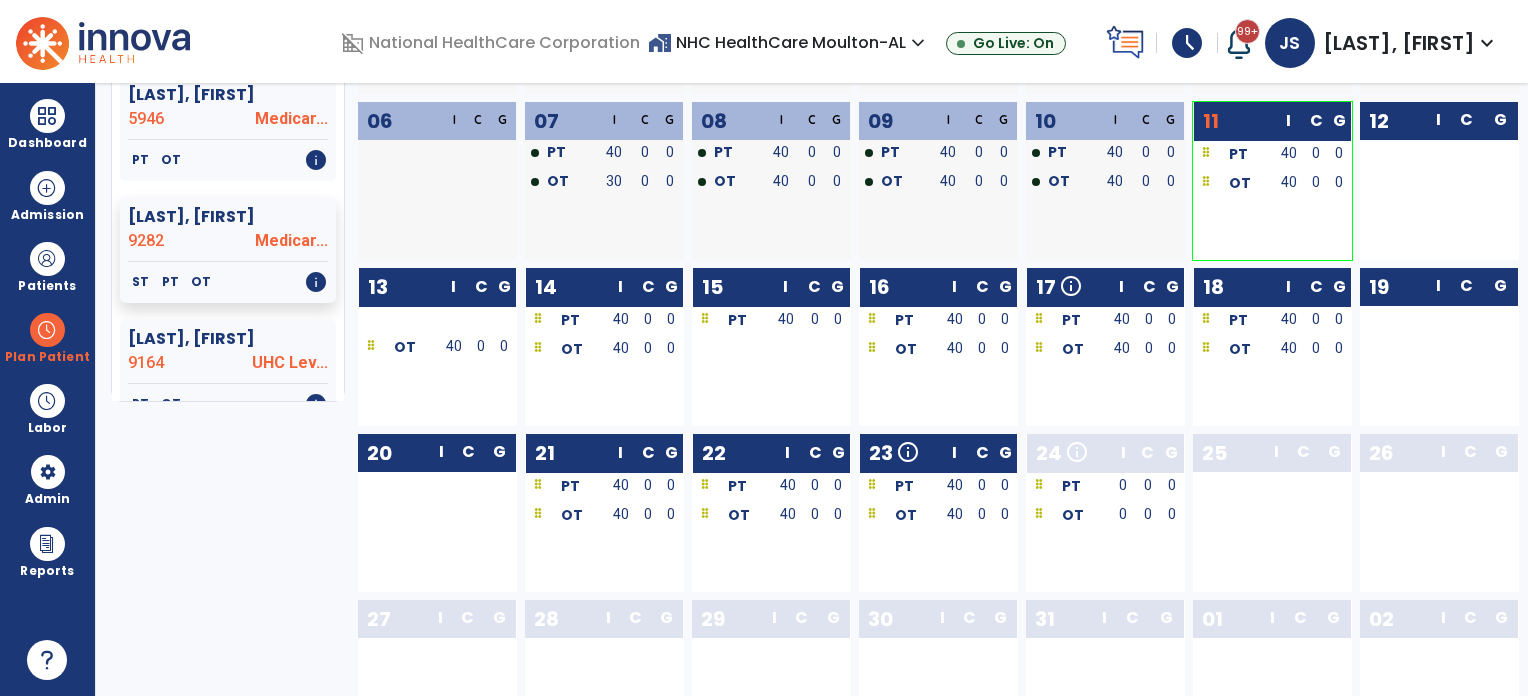 click on "[LAST], [FIRST]" 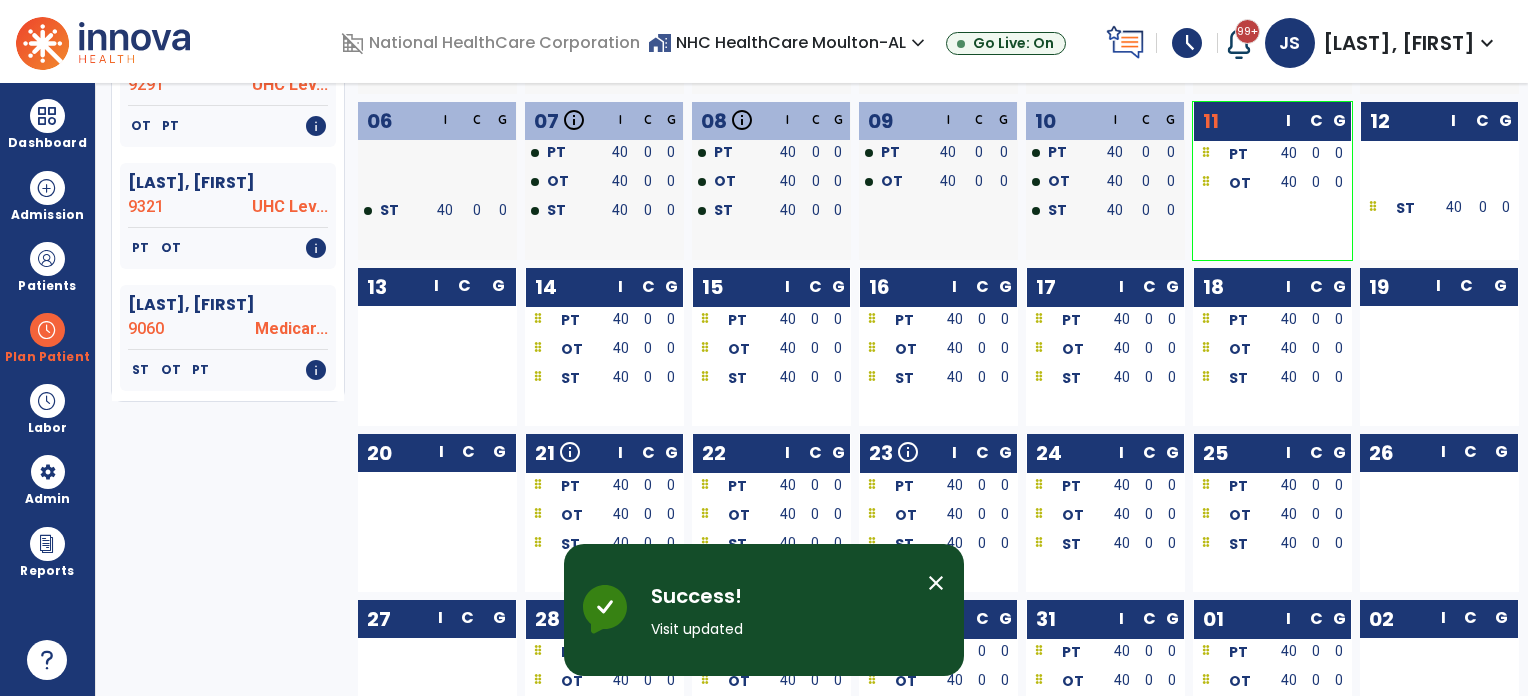 scroll, scrollTop: 1240, scrollLeft: 0, axis: vertical 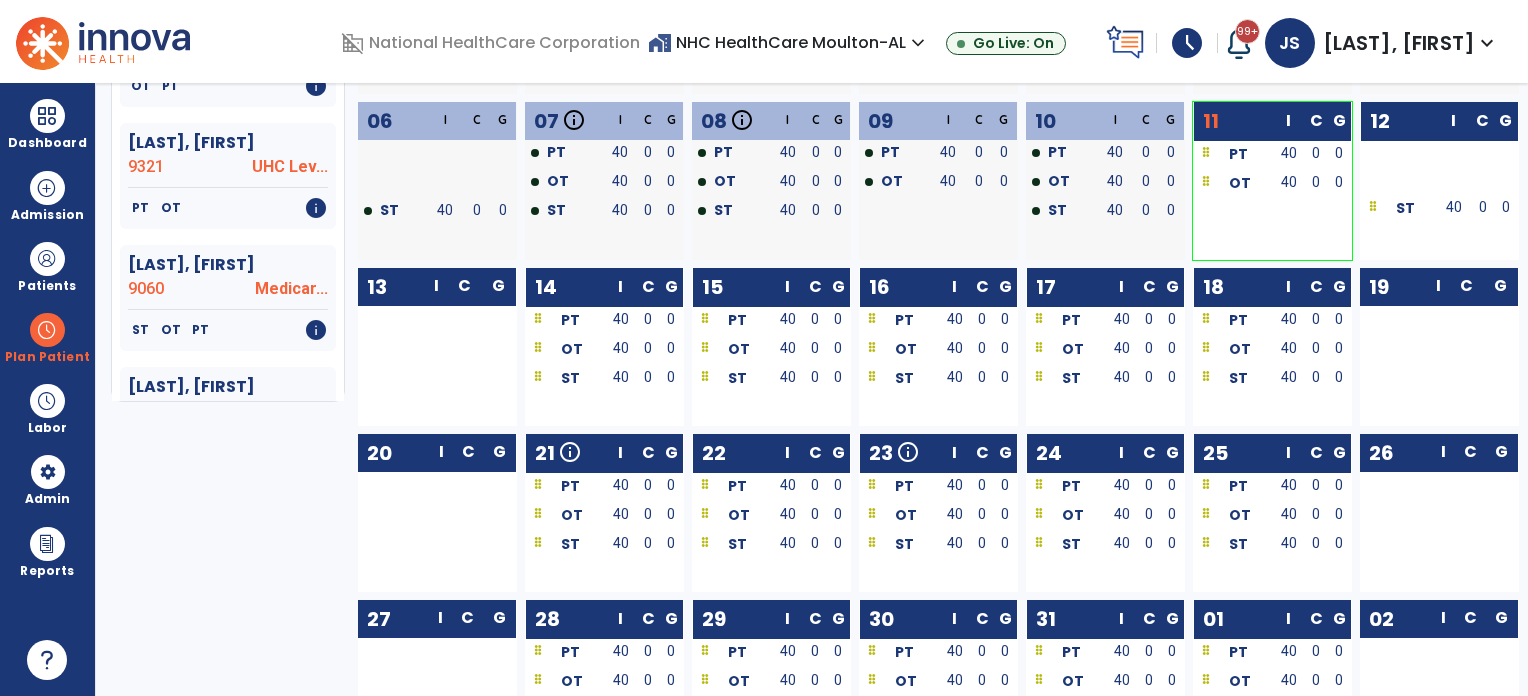 click on "9060" 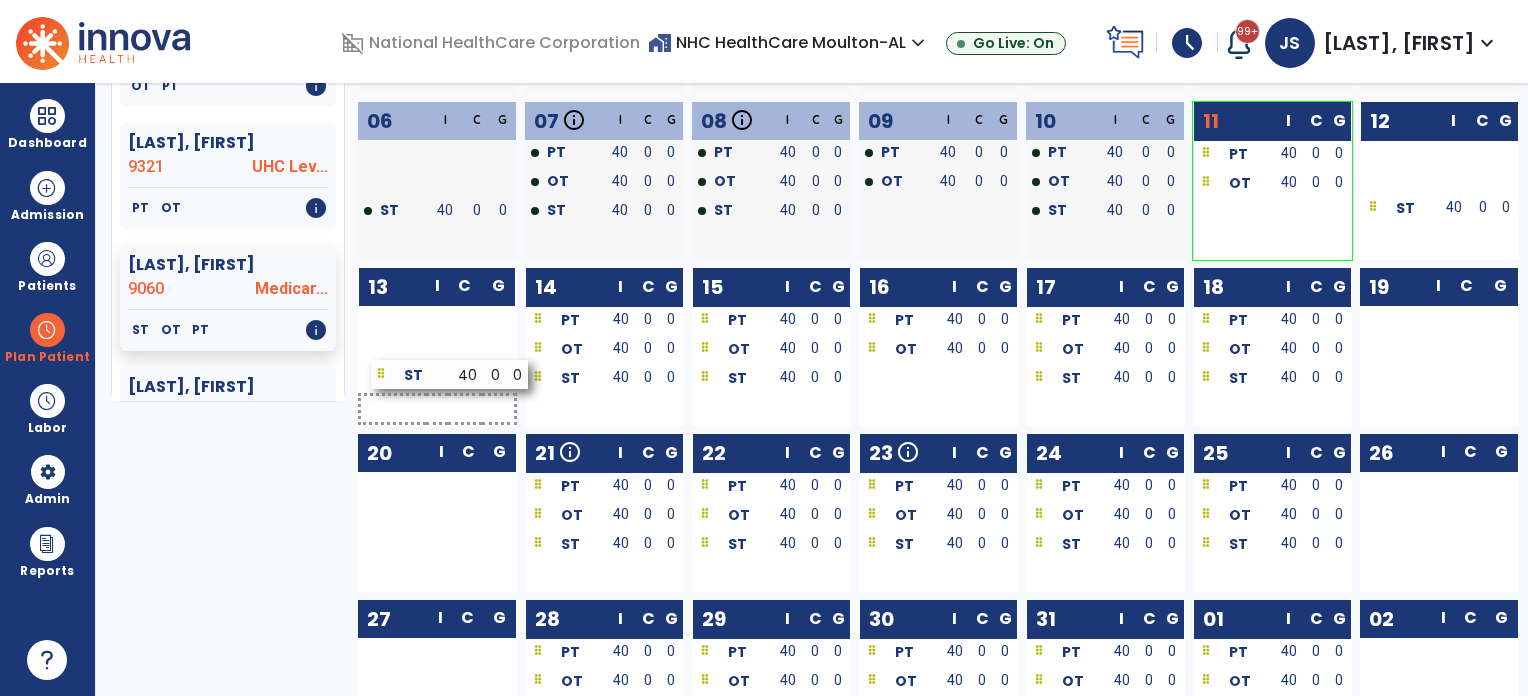drag, startPoint x: 895, startPoint y: 379, endPoint x: 408, endPoint y: 376, distance: 487.00925 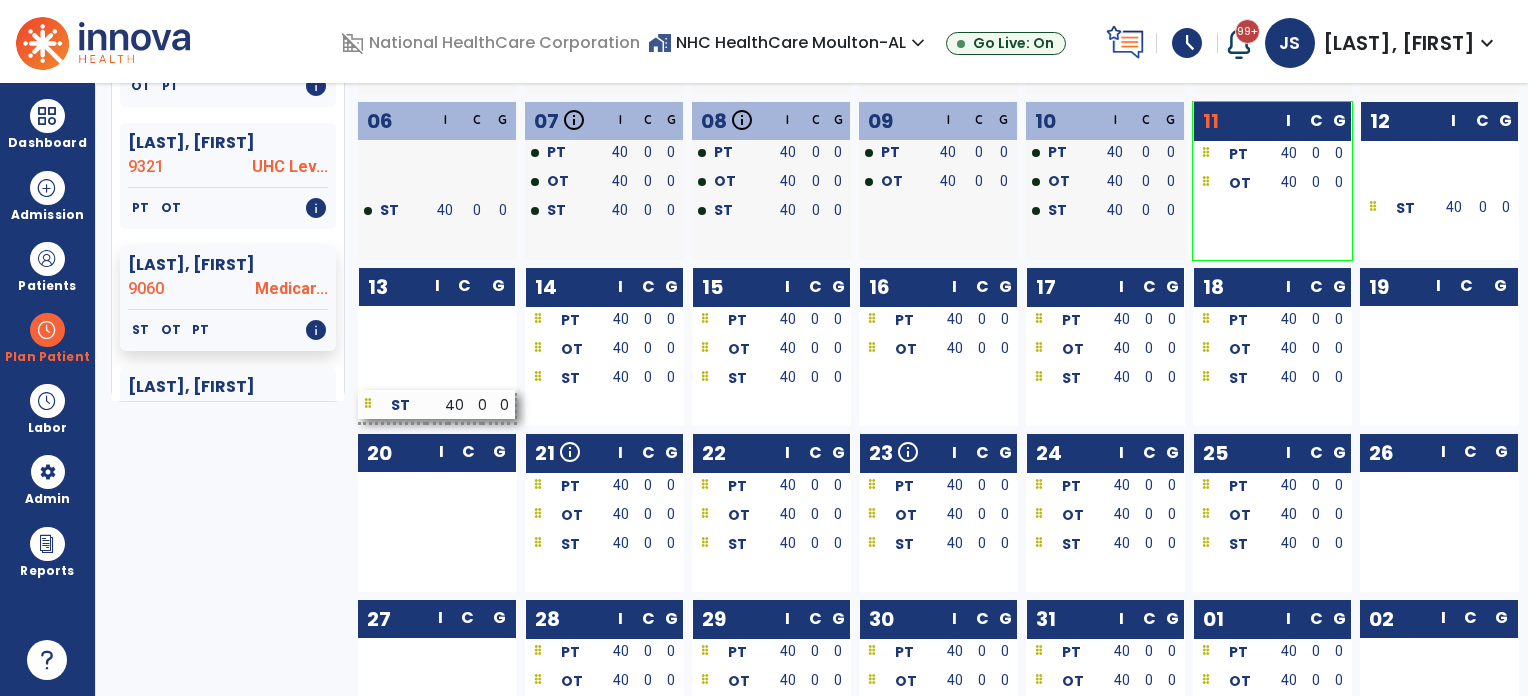 scroll, scrollTop: 720, scrollLeft: 0, axis: vertical 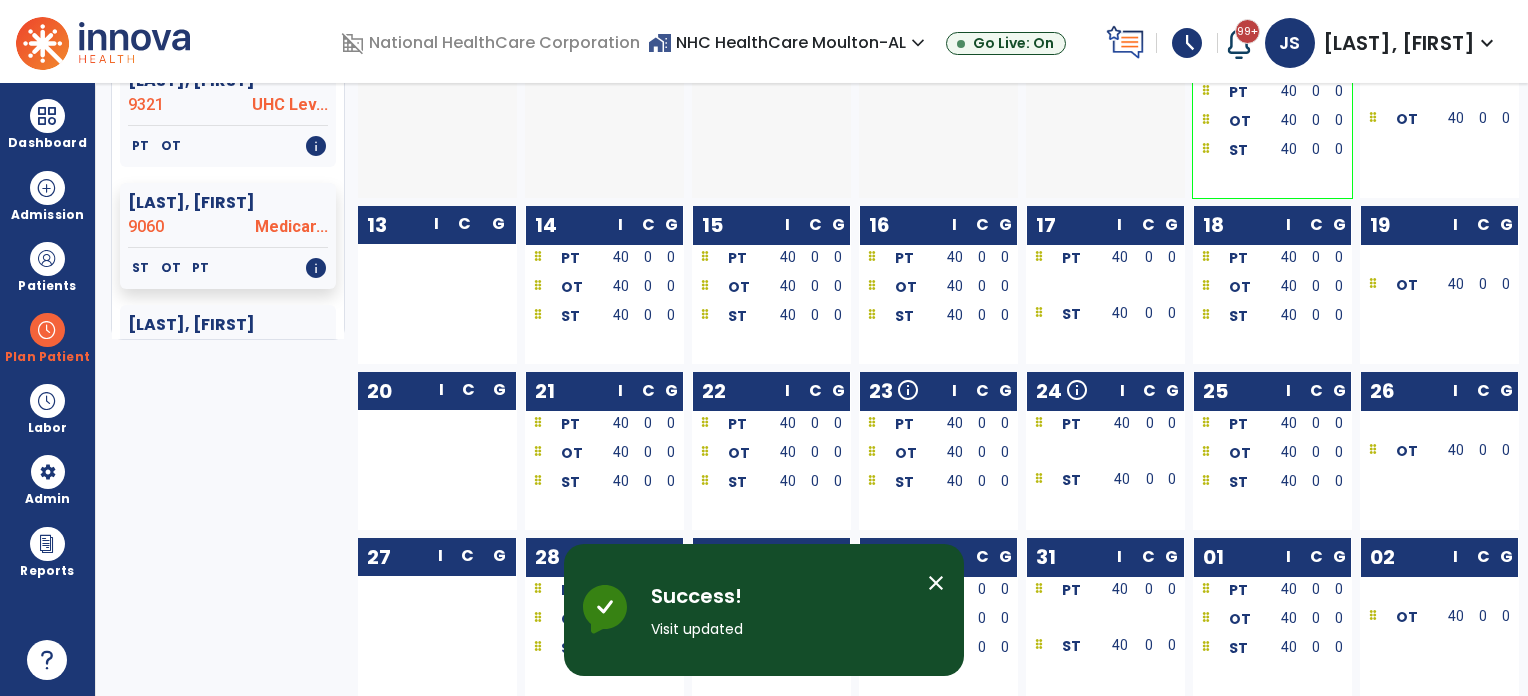 click on "ST   OT   PT   info" 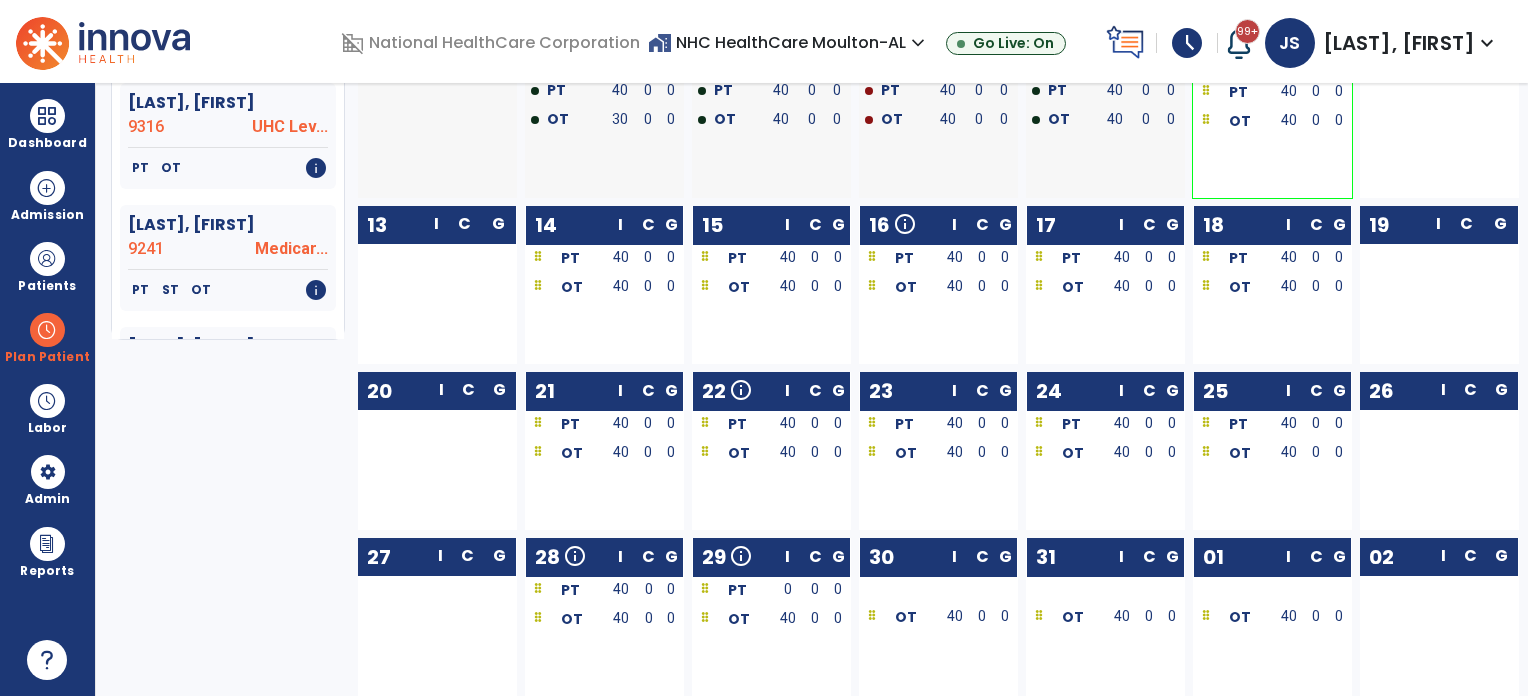 scroll, scrollTop: 2440, scrollLeft: 0, axis: vertical 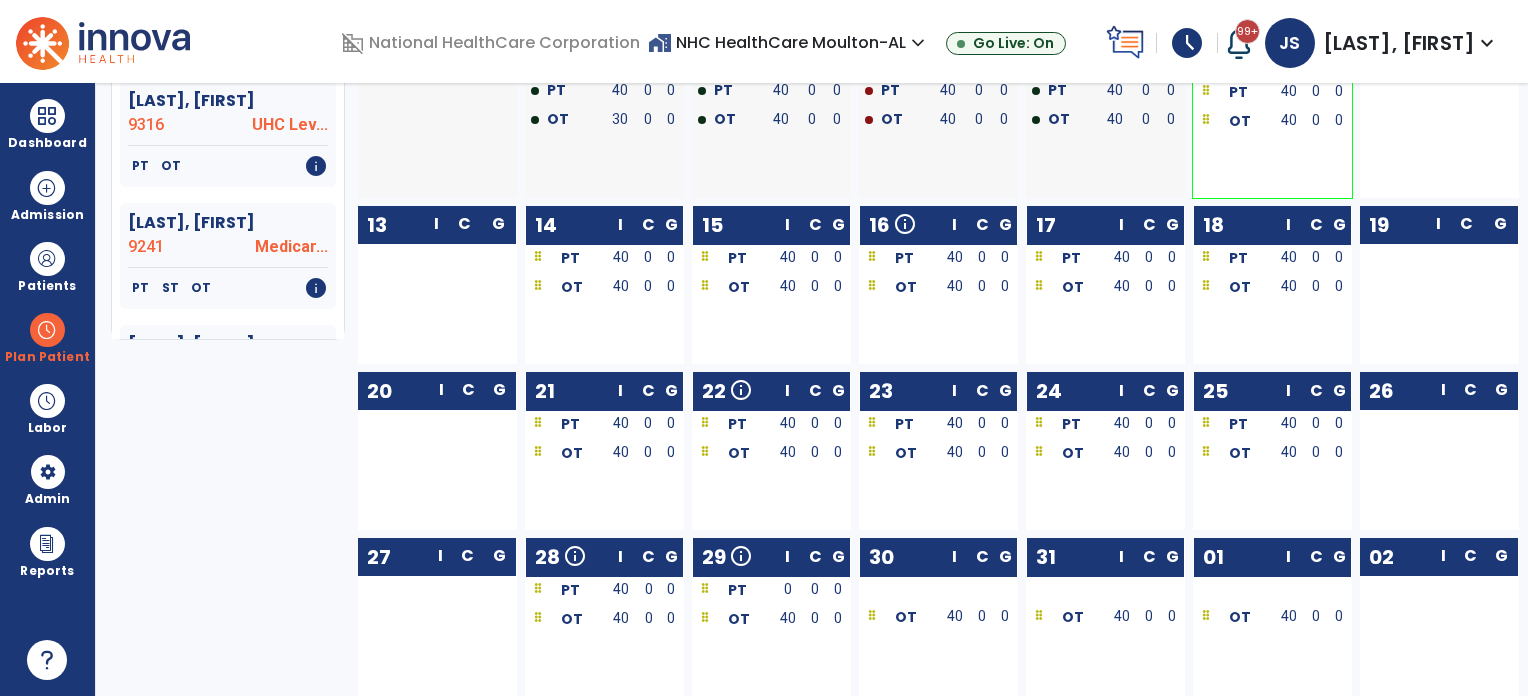 click on "Medicar..." 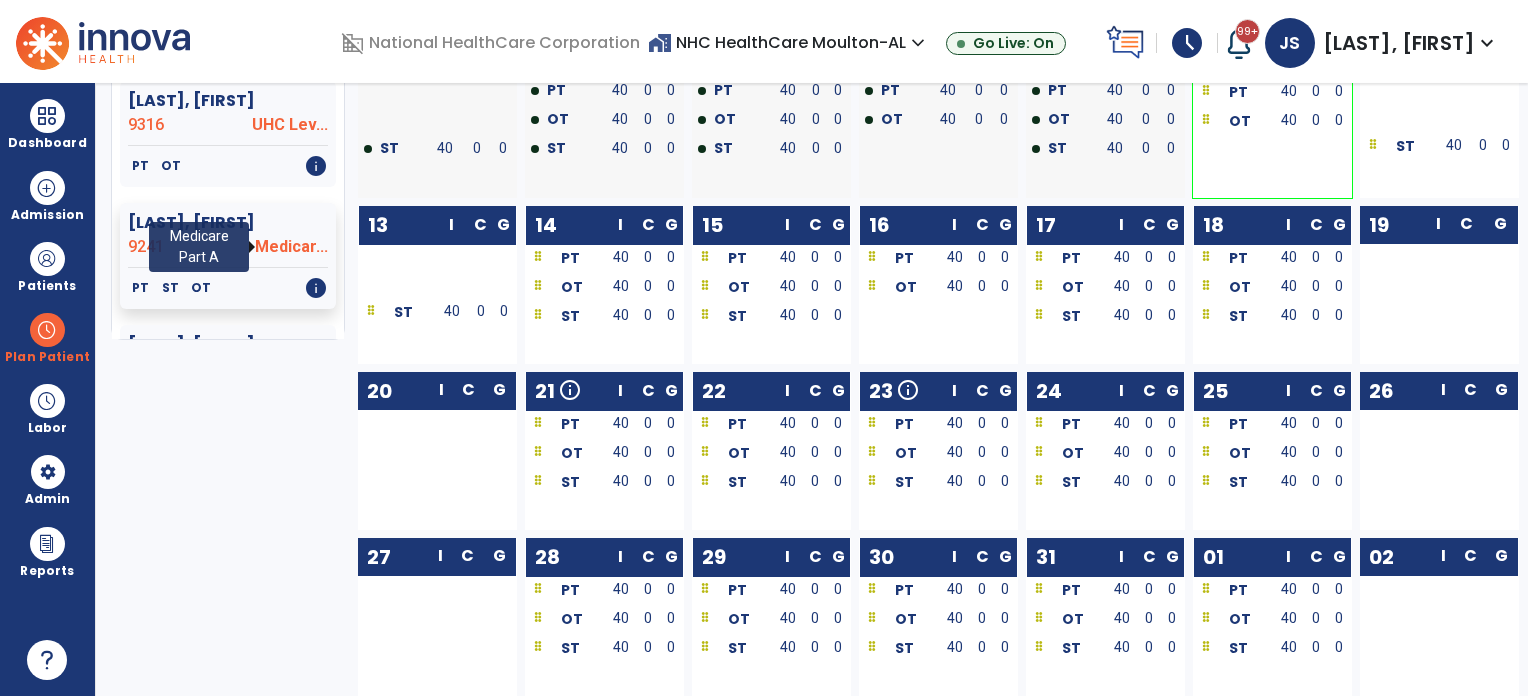 click on "Medicar..." 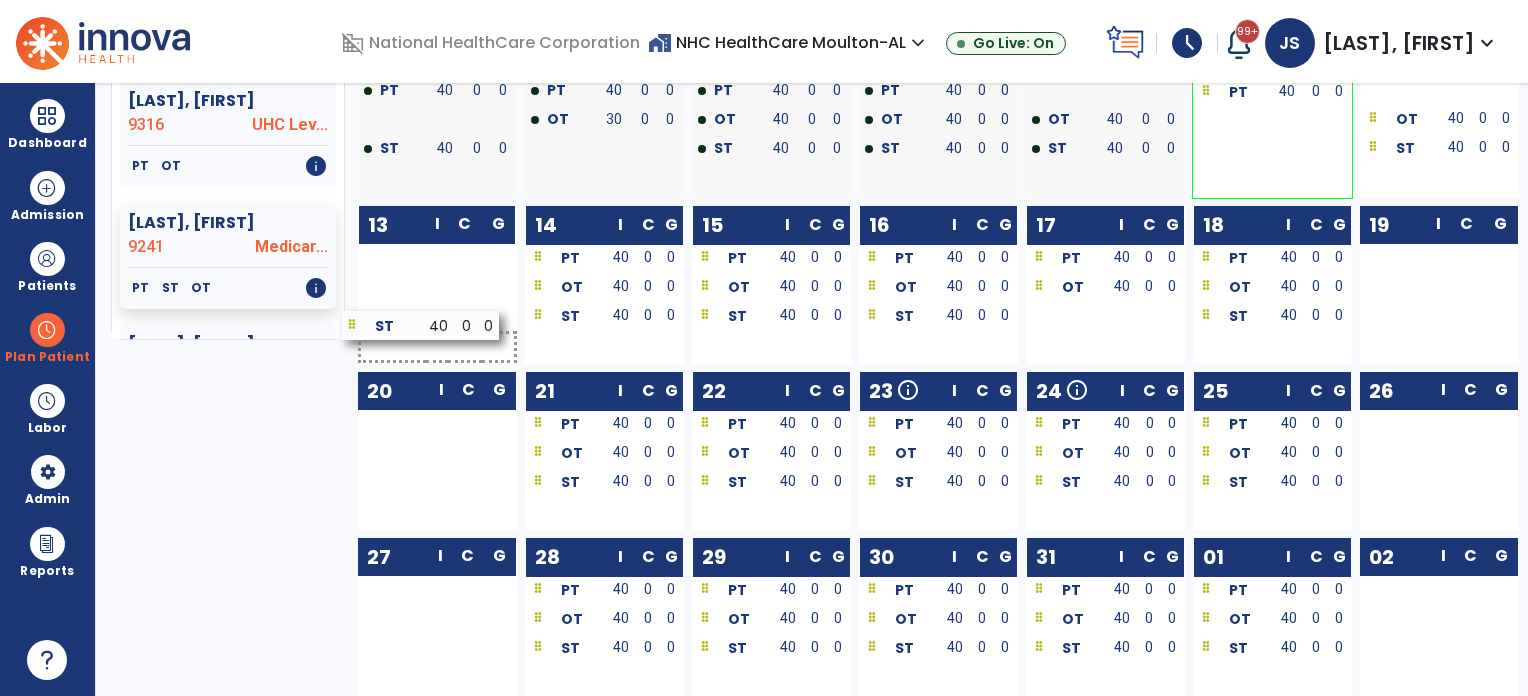 drag, startPoint x: 1055, startPoint y: 316, endPoint x: 372, endPoint y: 324, distance: 683.0469 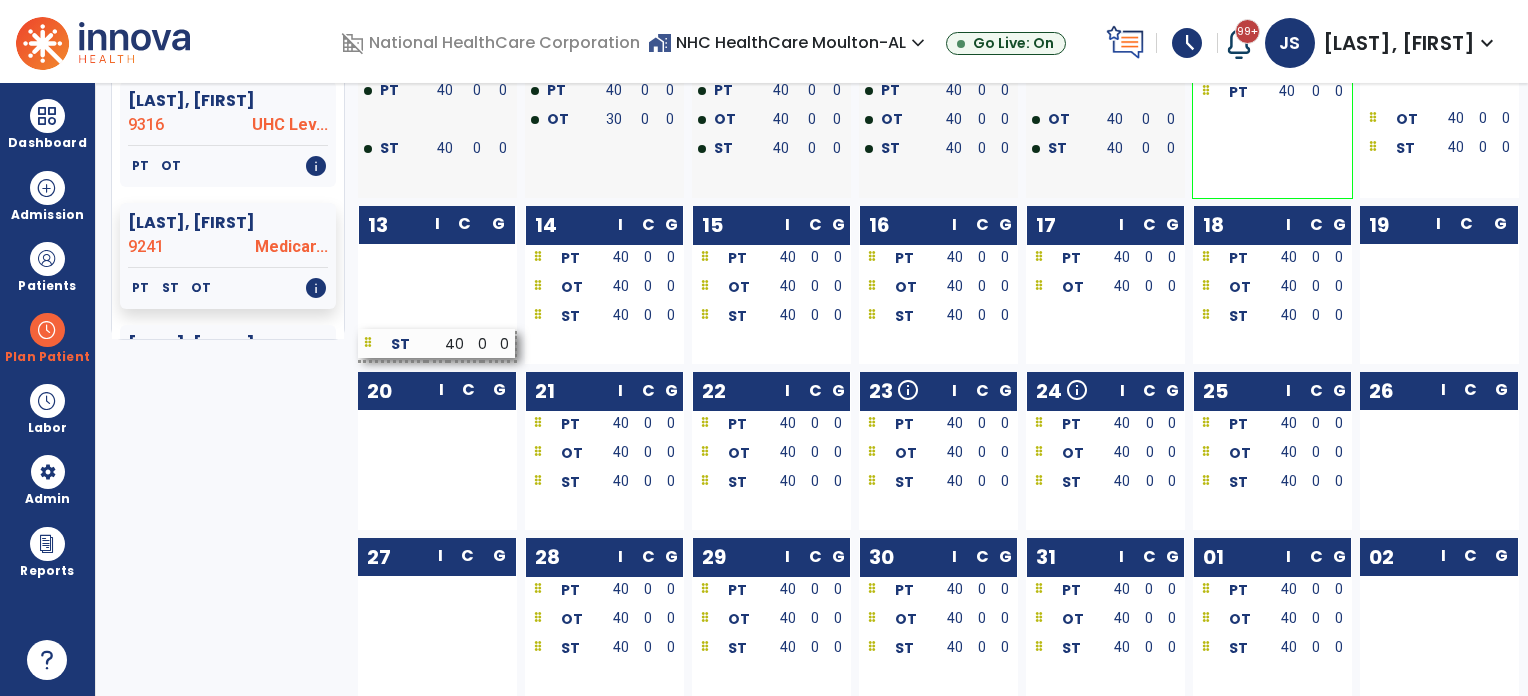 scroll, scrollTop: 720, scrollLeft: 0, axis: vertical 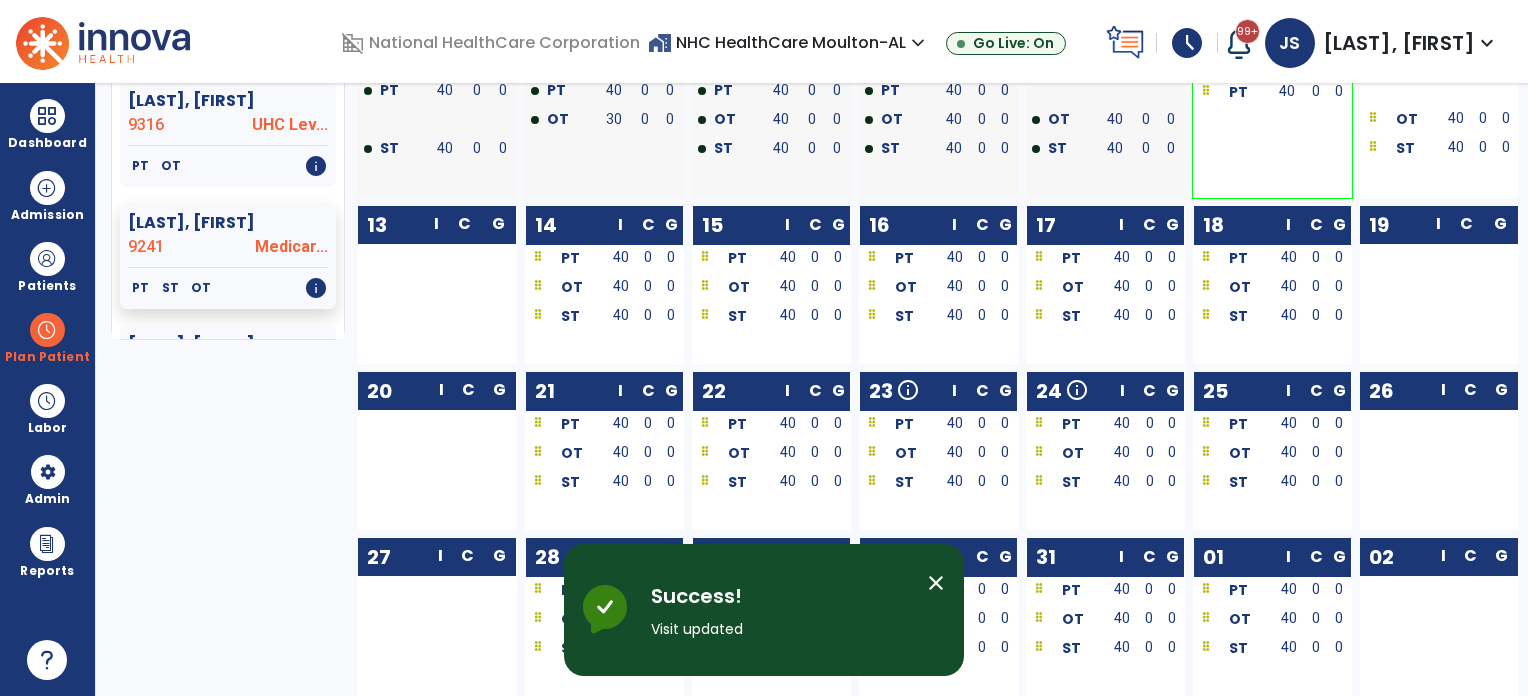click on "PT   ST   OT   info" 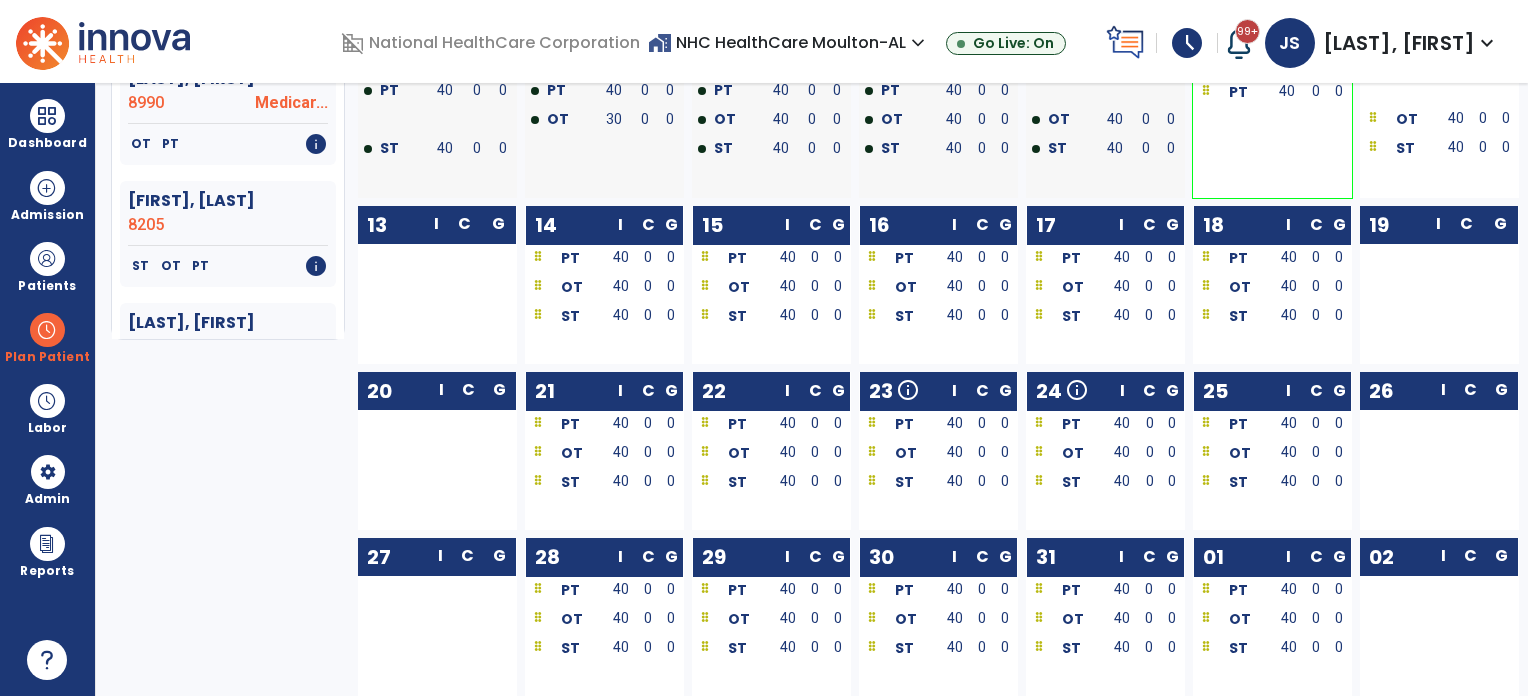 scroll, scrollTop: 3200, scrollLeft: 0, axis: vertical 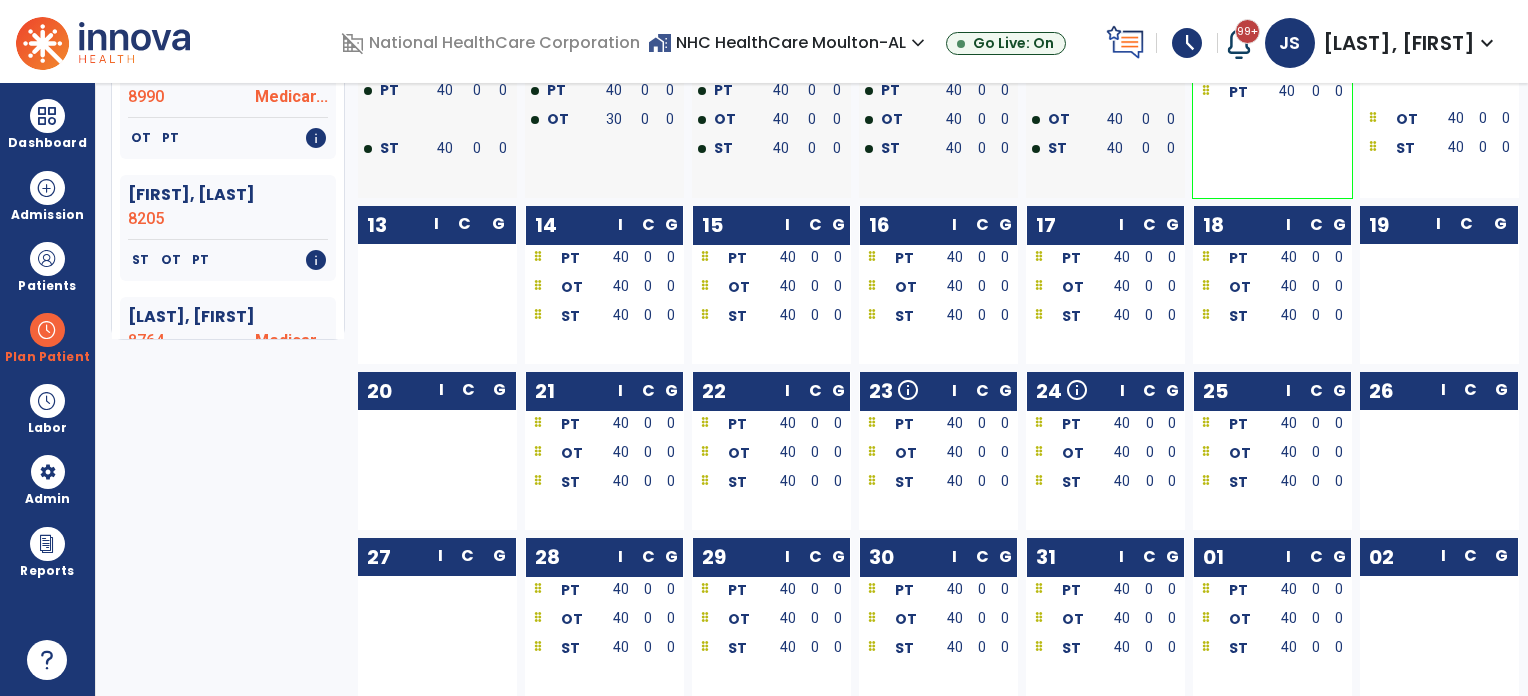 click 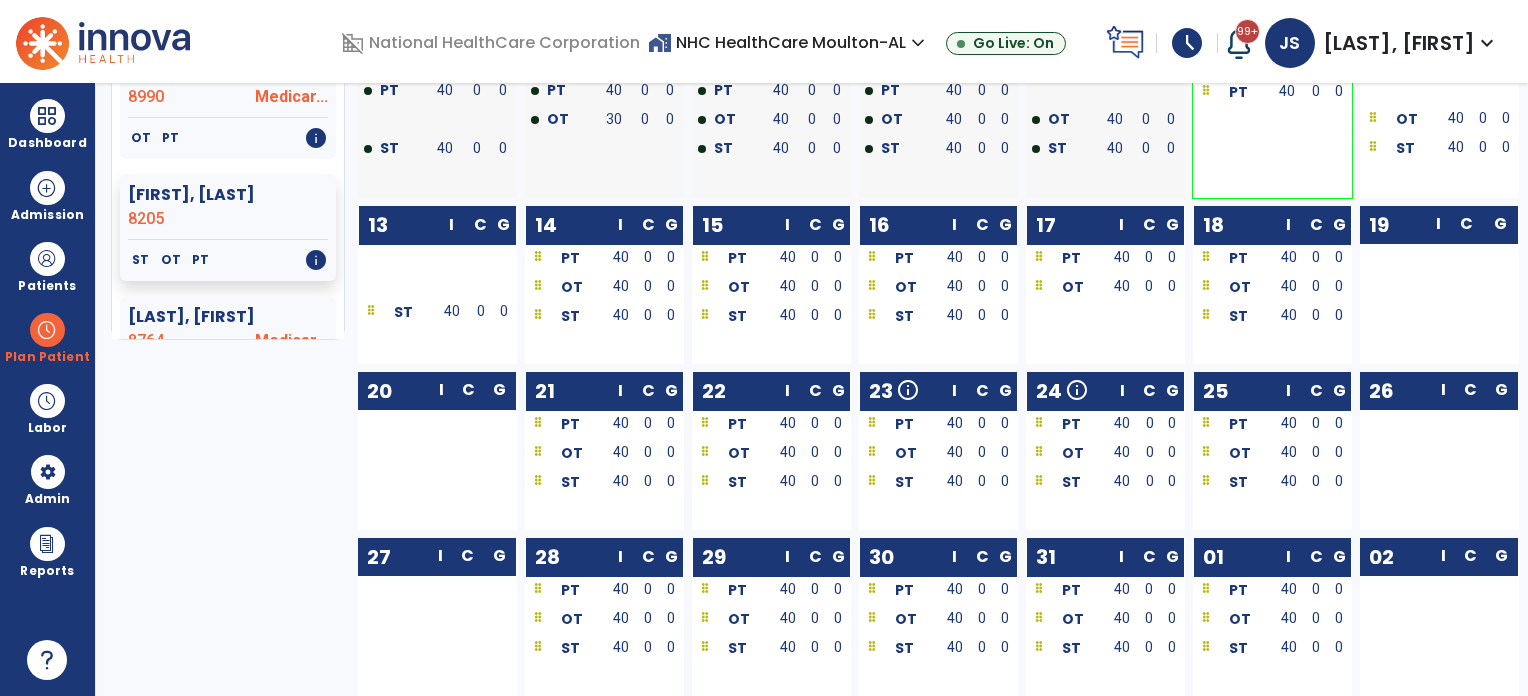click 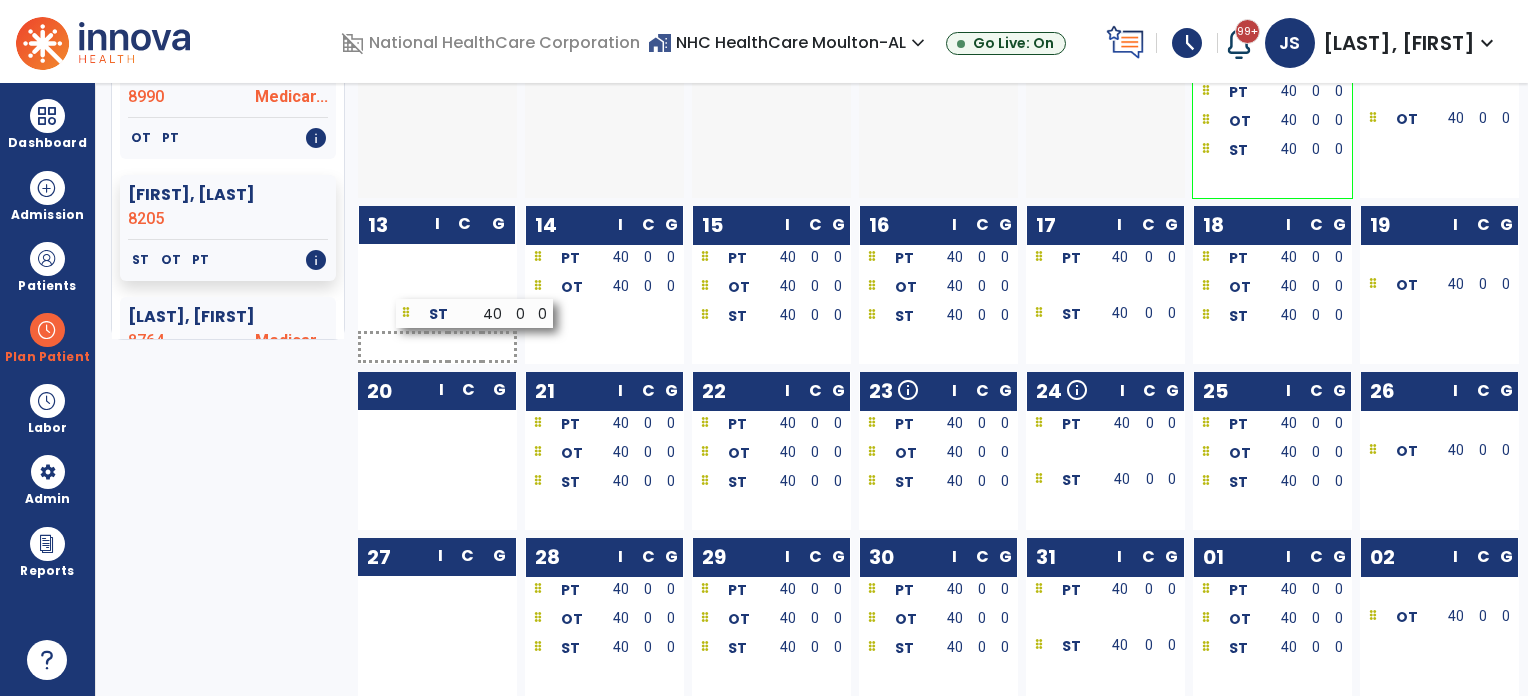 drag, startPoint x: 548, startPoint y: 317, endPoint x: 415, endPoint y: 315, distance: 133.01503 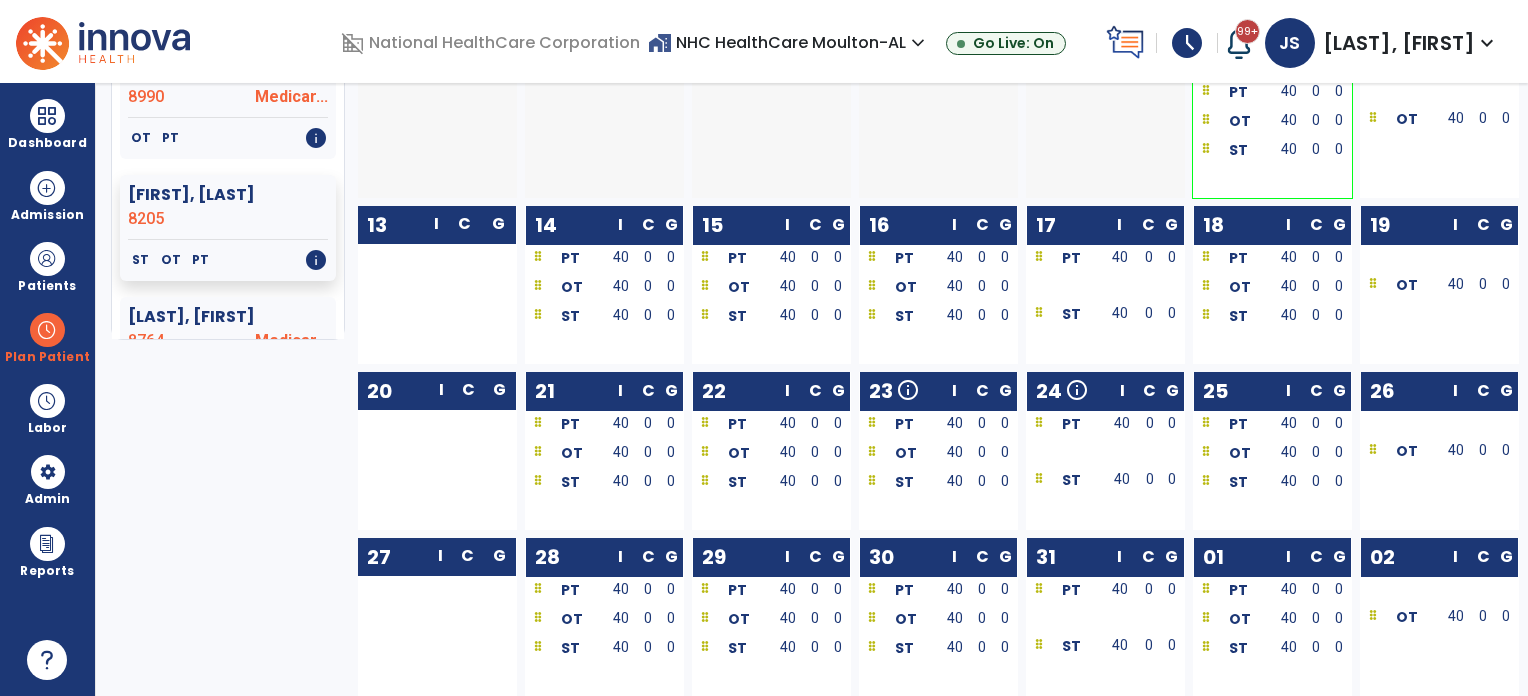 click on "8205" 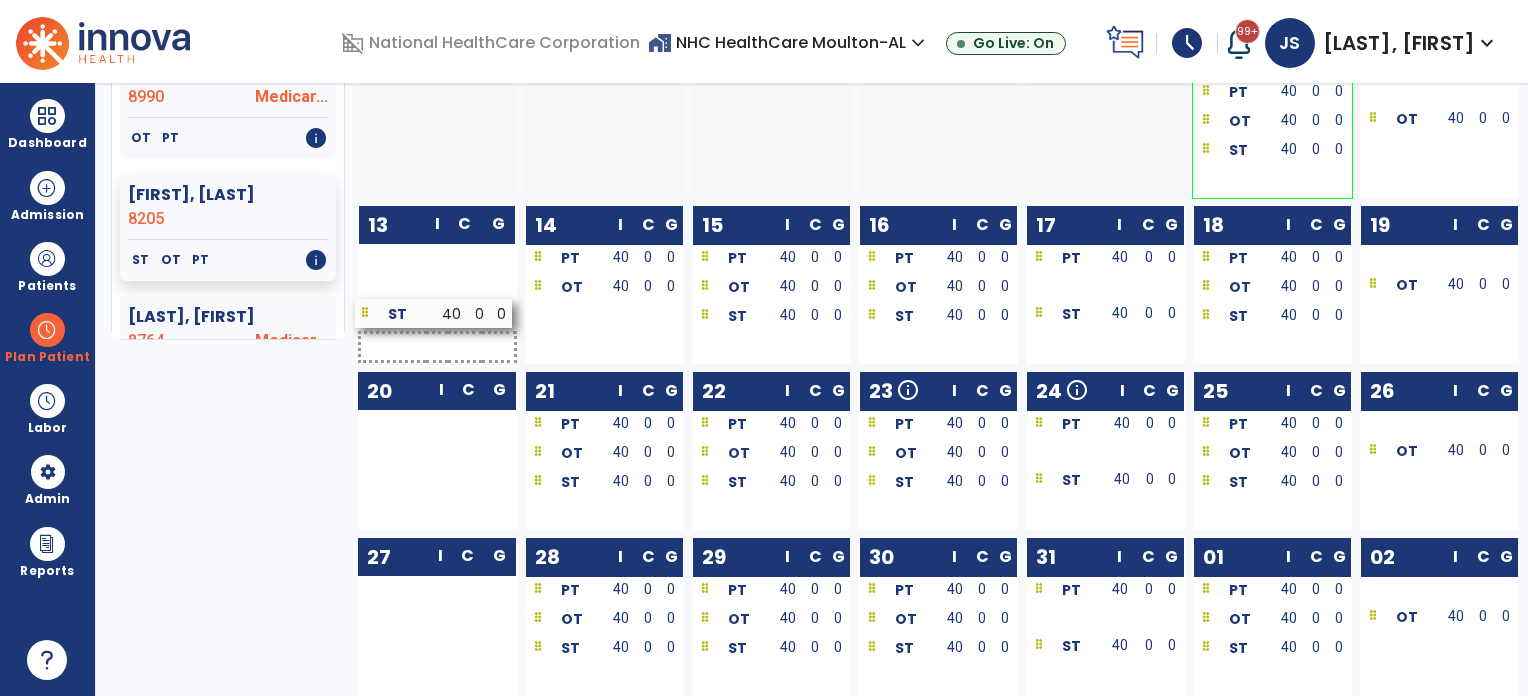 drag, startPoint x: 613, startPoint y: 317, endPoint x: 444, endPoint y: 314, distance: 169.02663 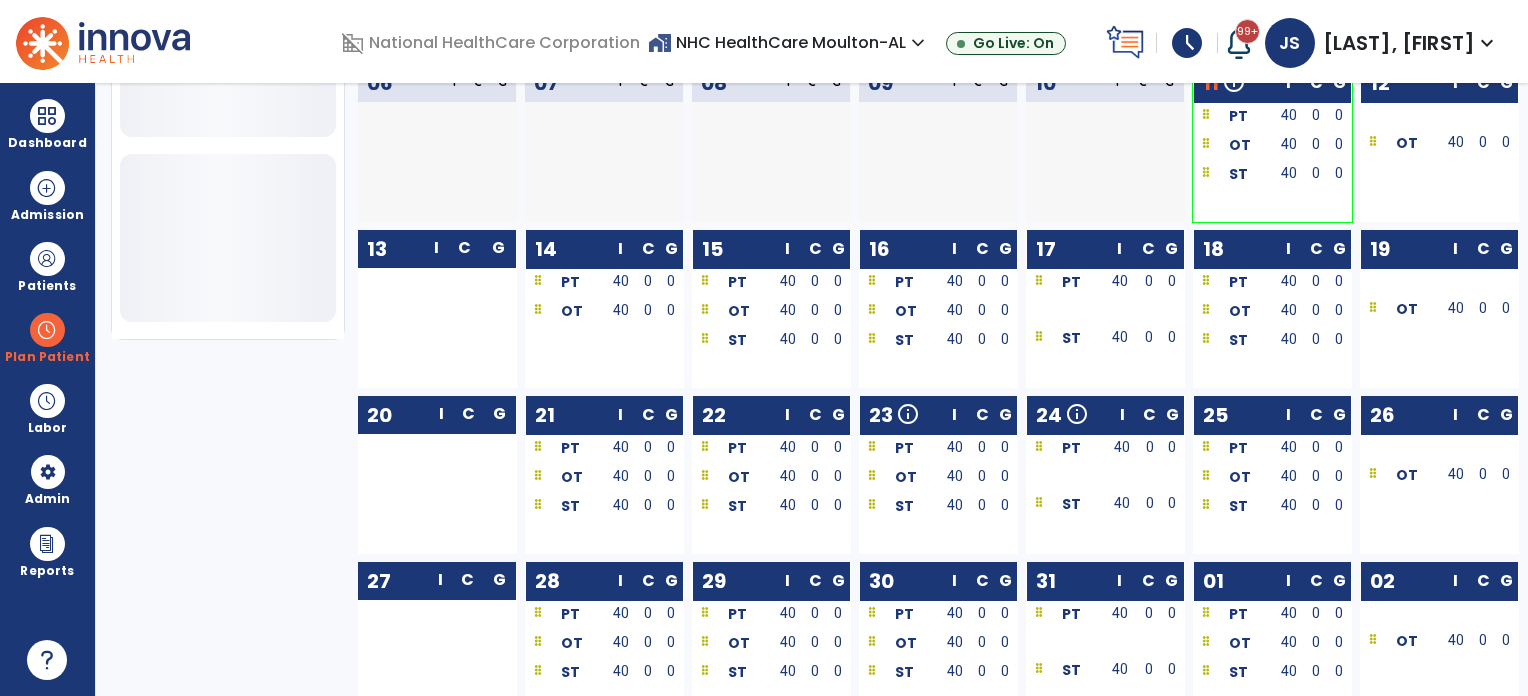 scroll, scrollTop: 720, scrollLeft: 0, axis: vertical 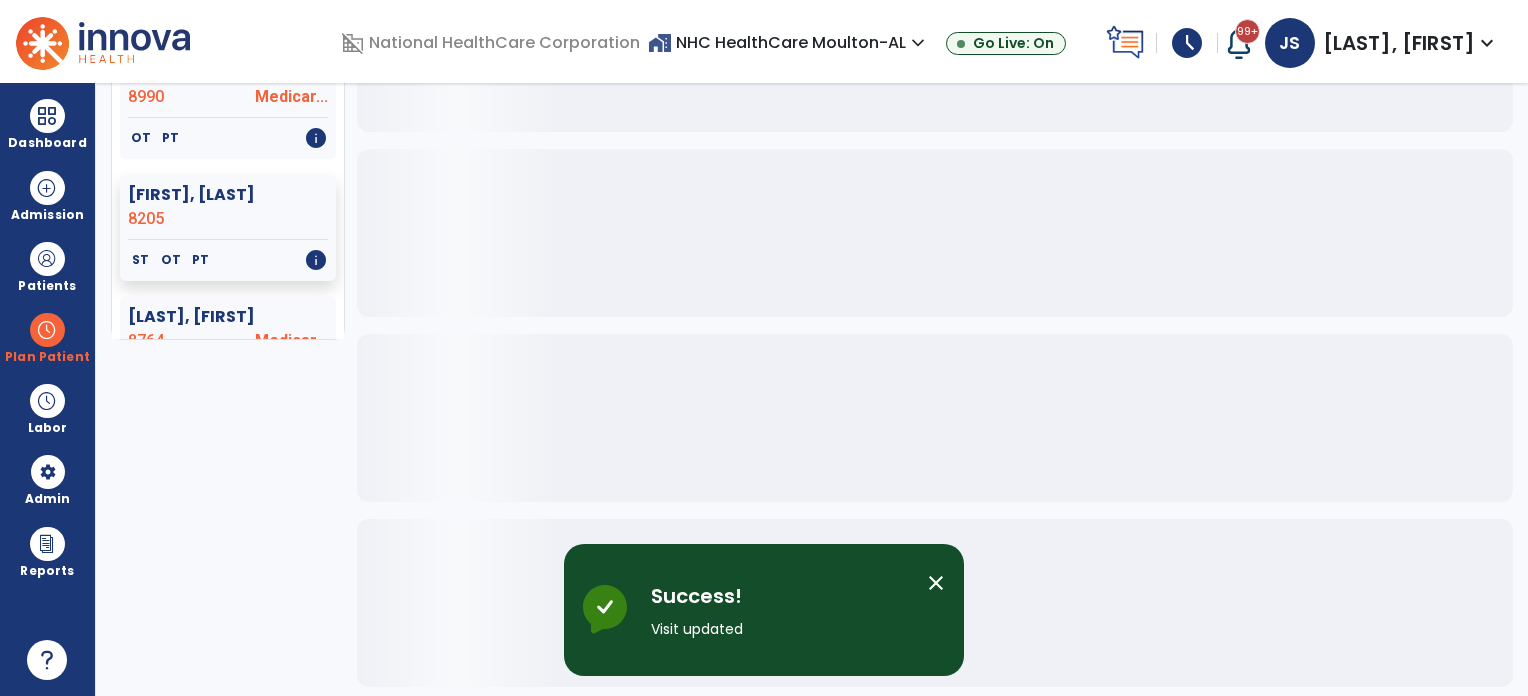 click on "[LAST], [FIRST]" 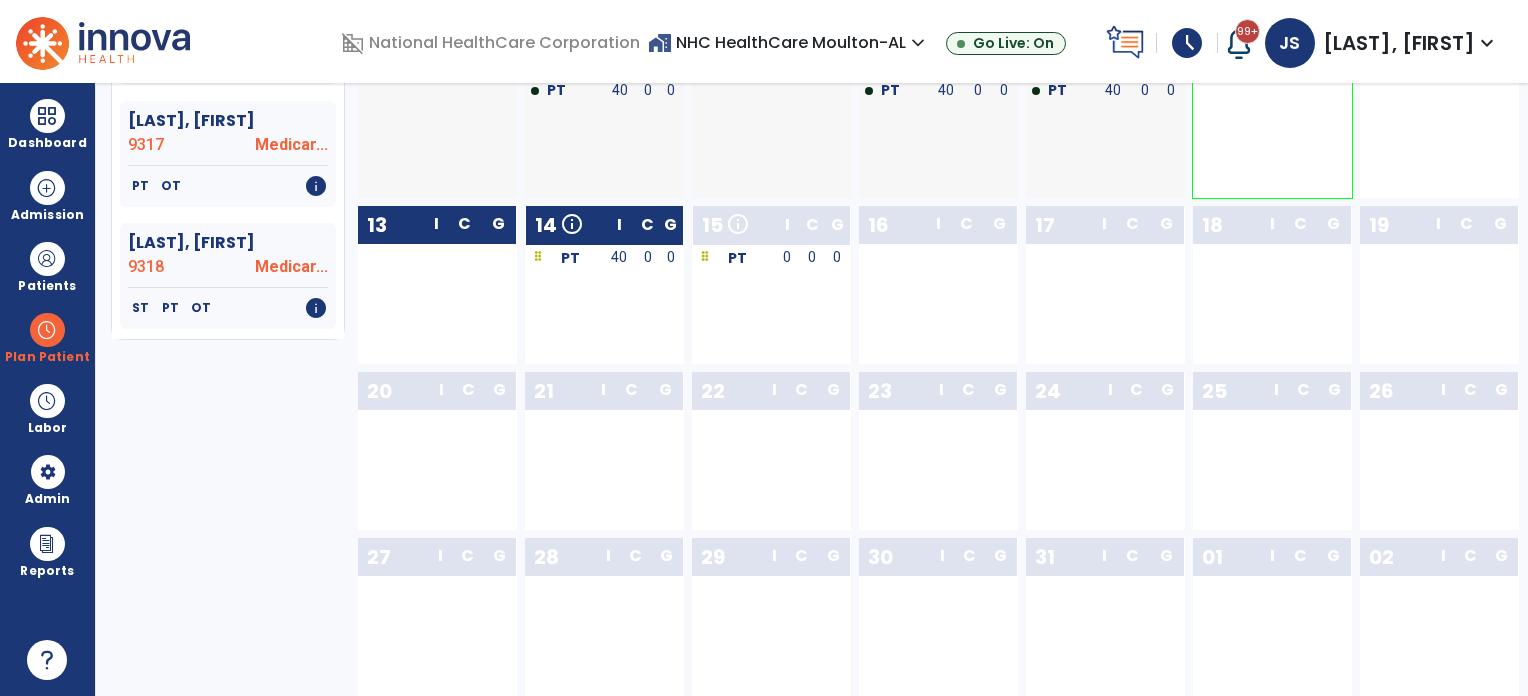 scroll, scrollTop: 3680, scrollLeft: 0, axis: vertical 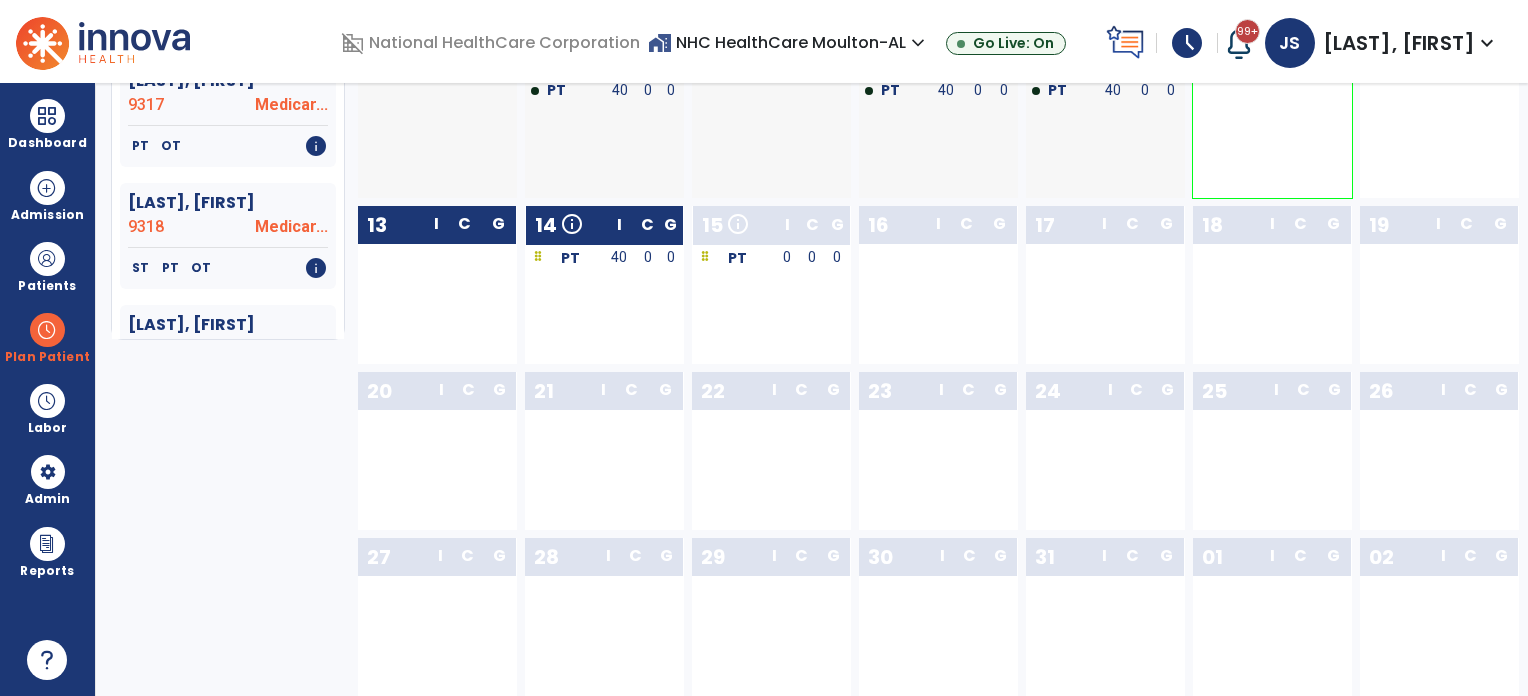 click on "[LAST], [FIRST]" 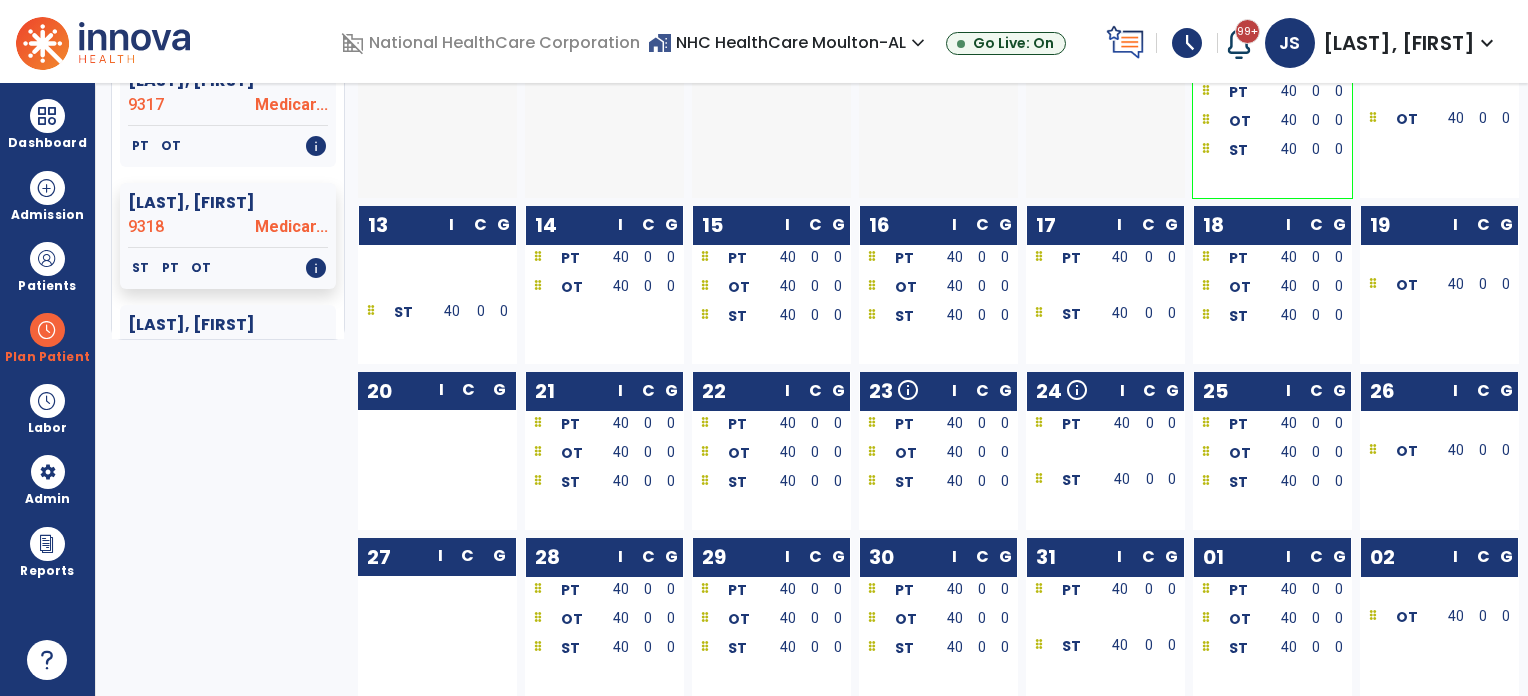 click on "Medicar..." 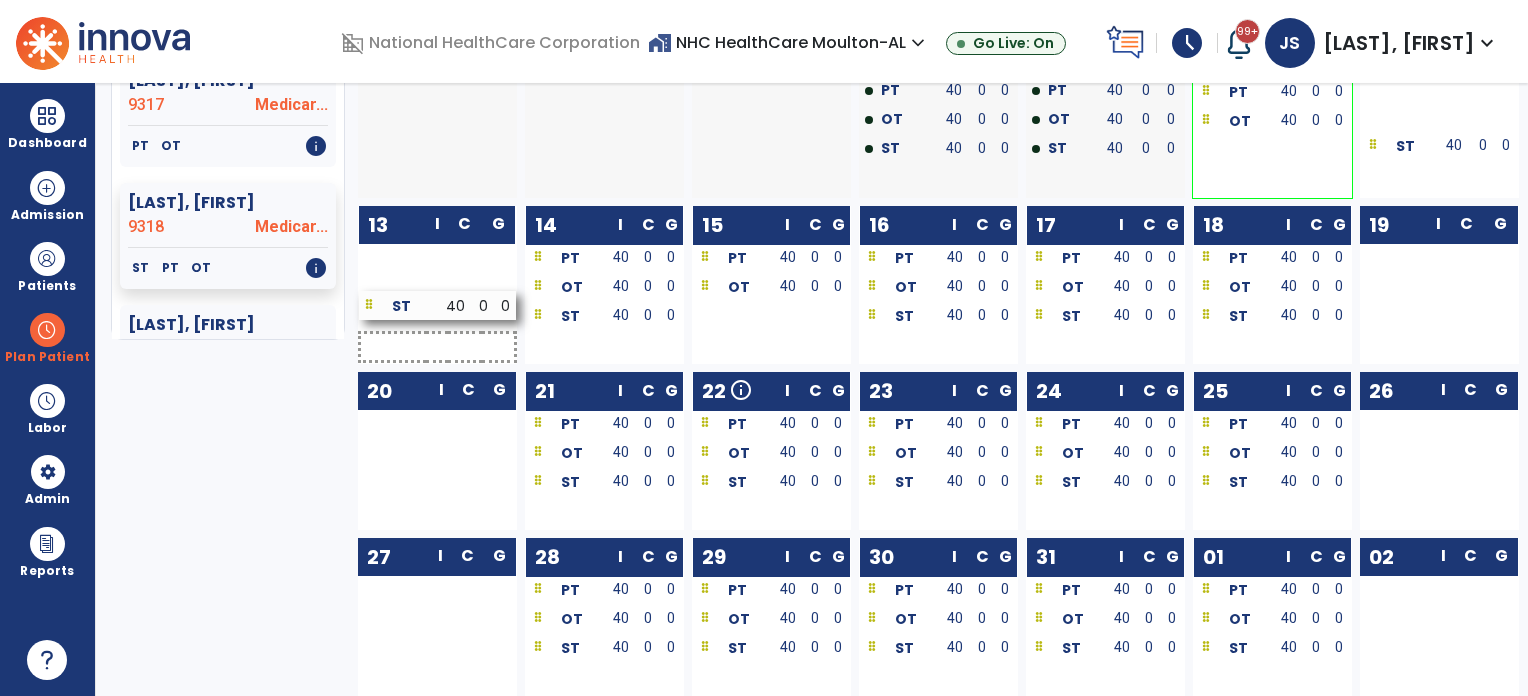 drag, startPoint x: 711, startPoint y: 315, endPoint x: 377, endPoint y: 305, distance: 334.14966 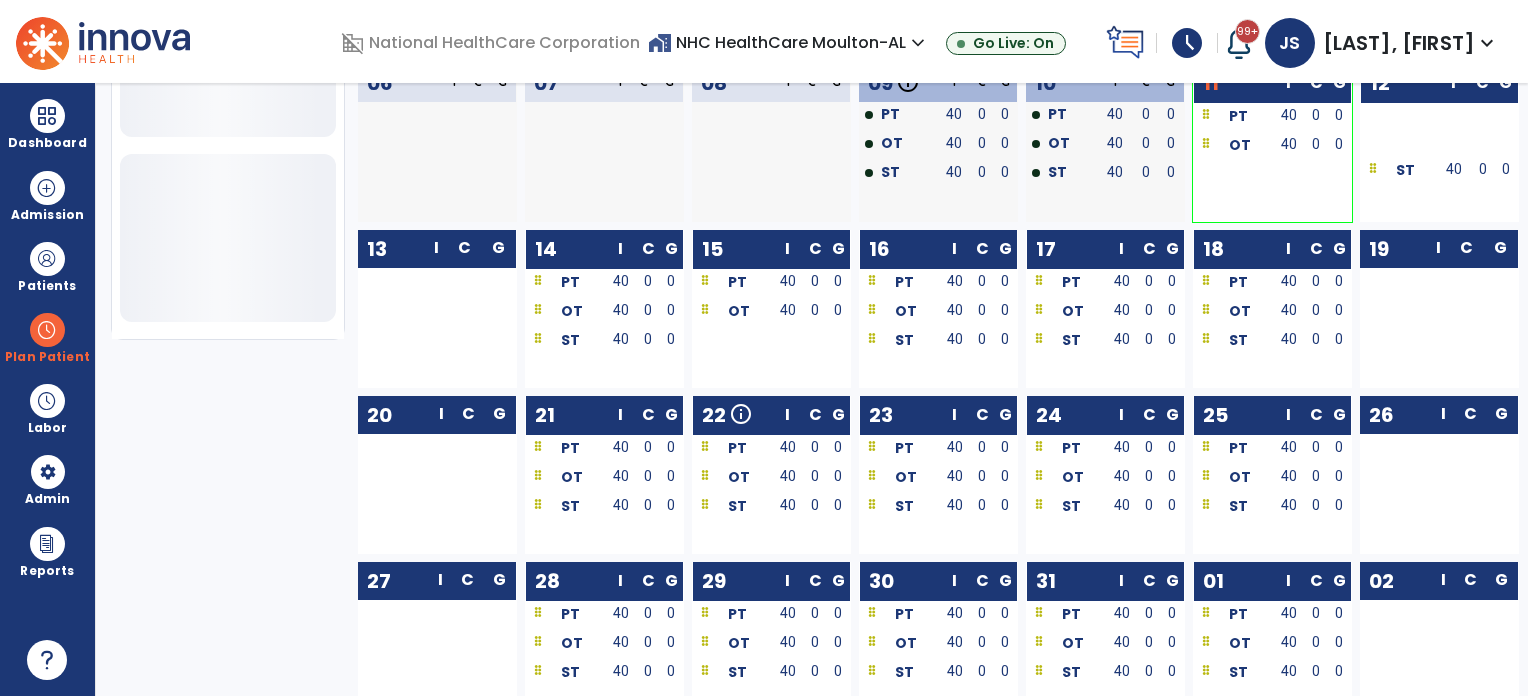 scroll, scrollTop: 720, scrollLeft: 0, axis: vertical 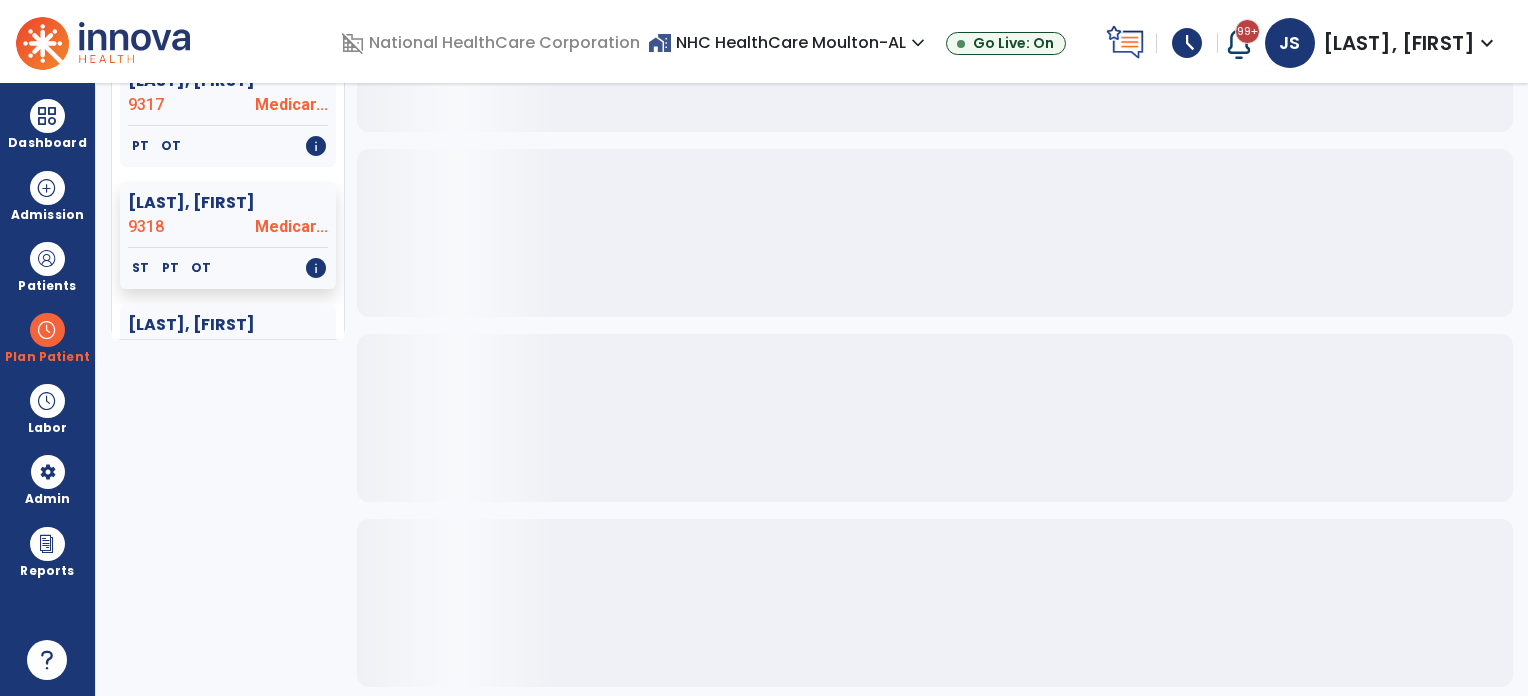 click on "ST   PT   OT   info" 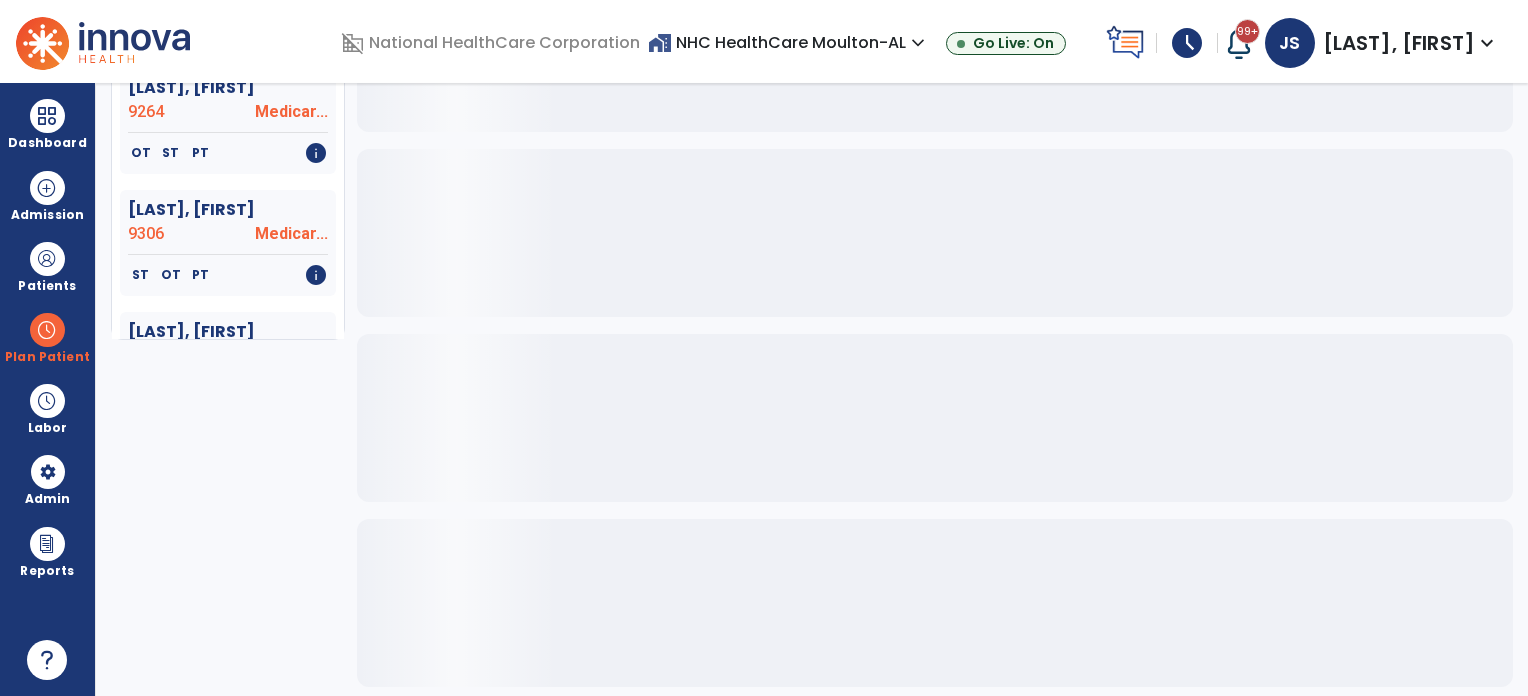 scroll, scrollTop: 3920, scrollLeft: 0, axis: vertical 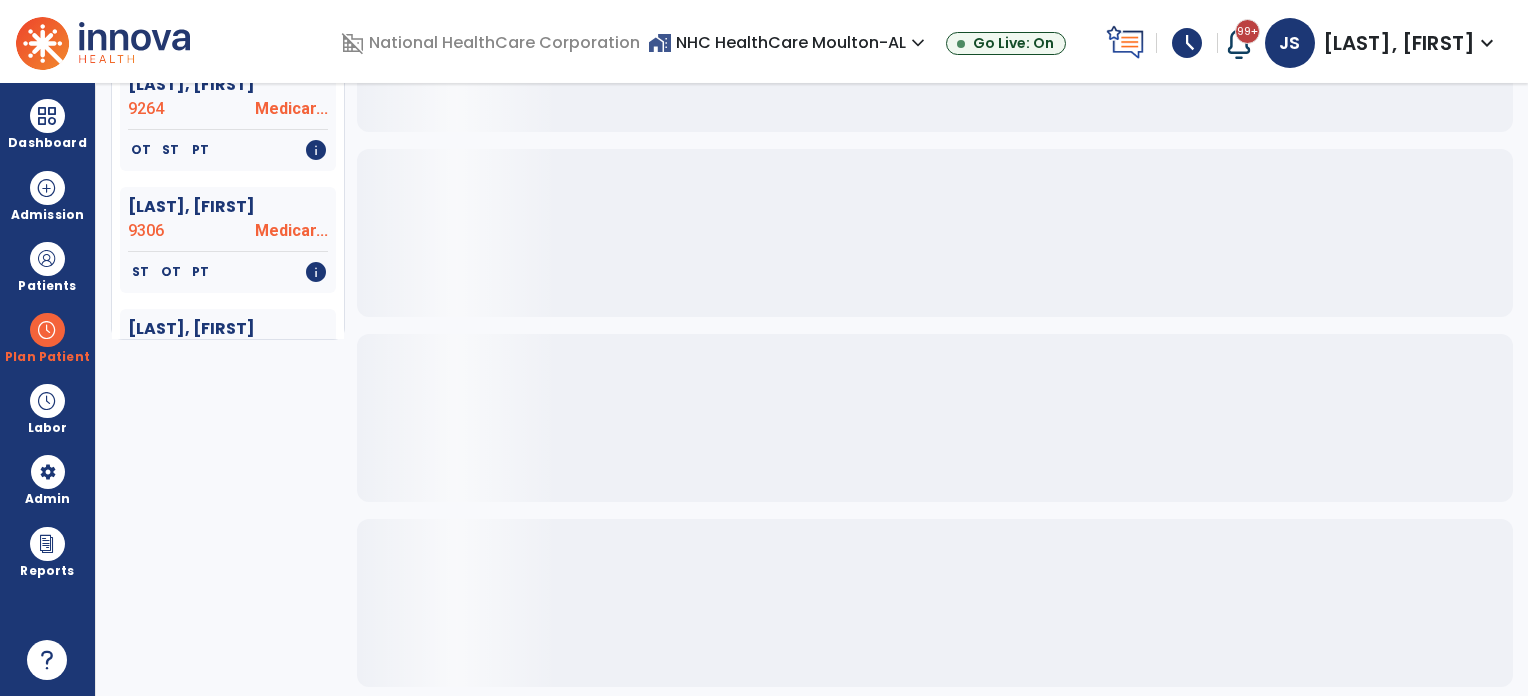 click on "Medicar..." 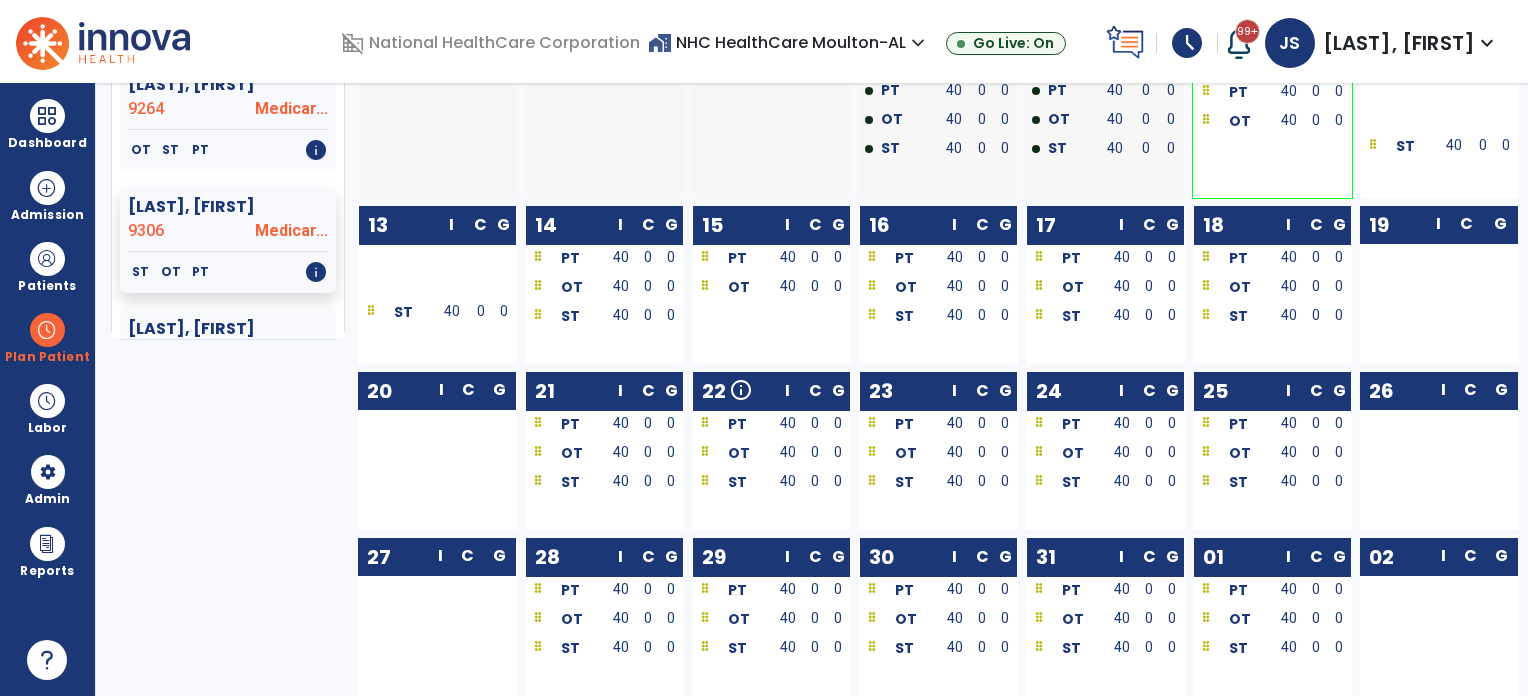 click on "Medicar..." 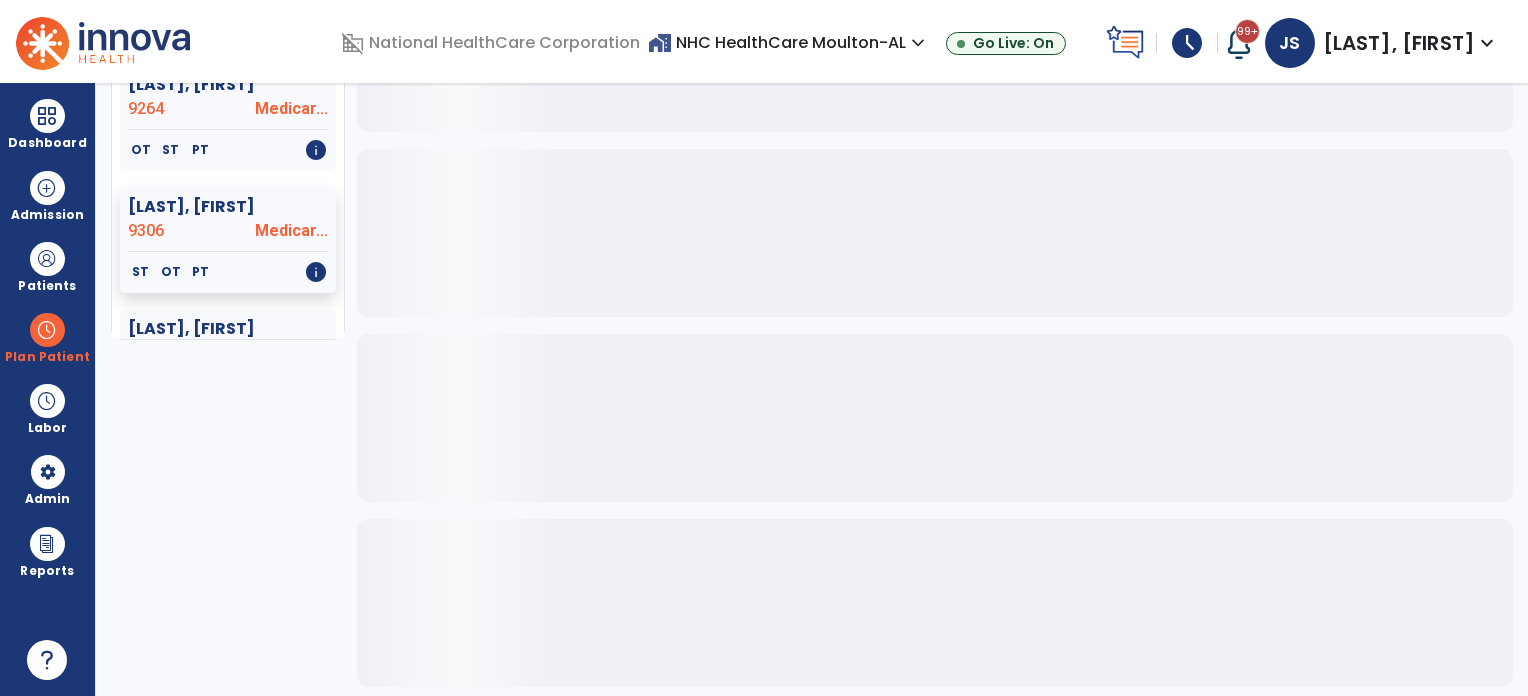 click on "Medicar..." 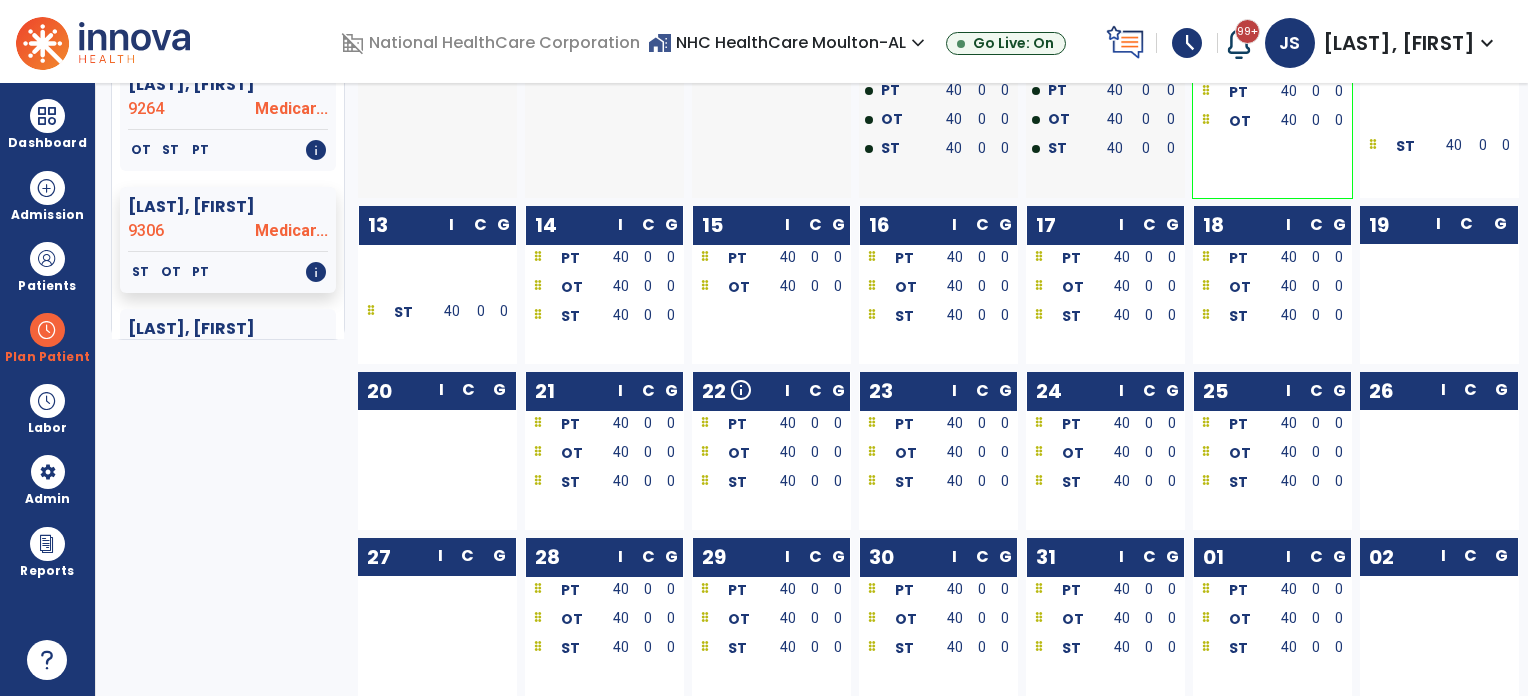 click on "Medicar..." 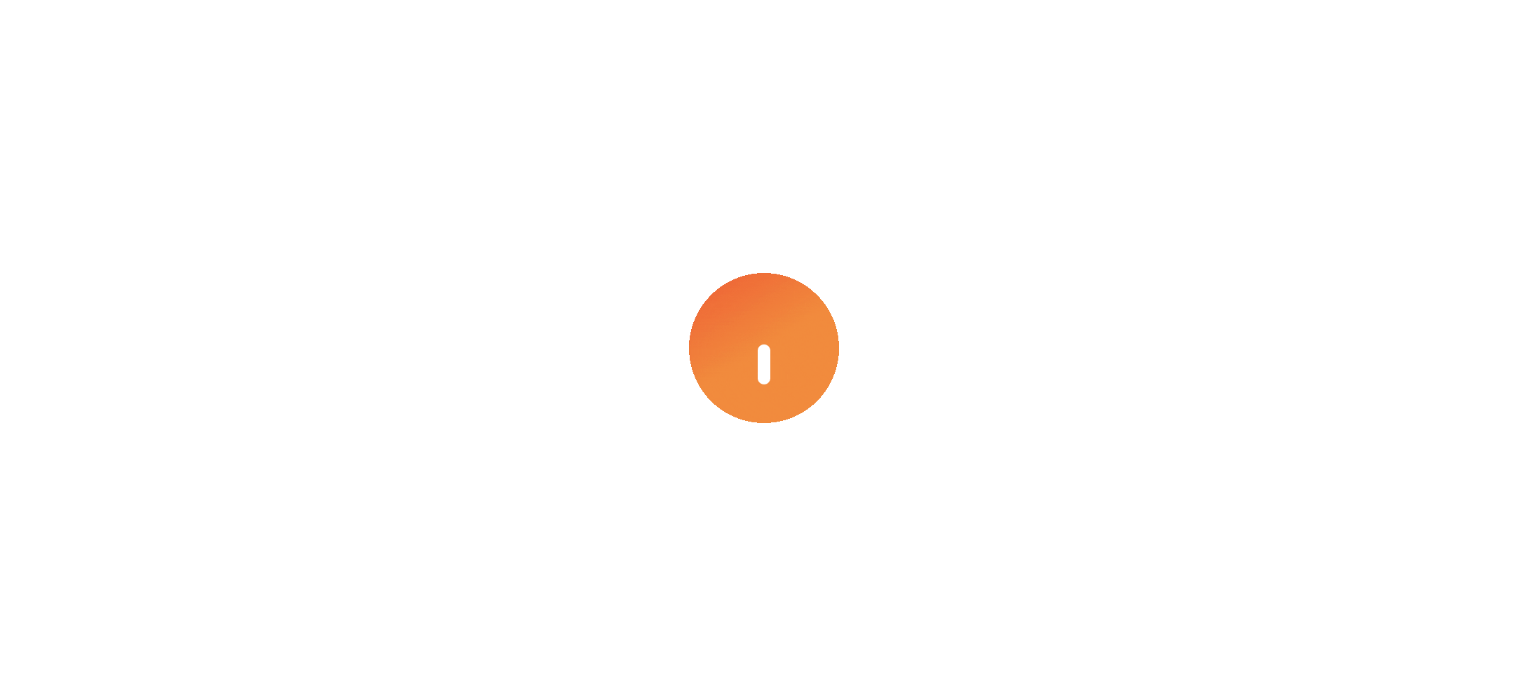 scroll, scrollTop: 0, scrollLeft: 0, axis: both 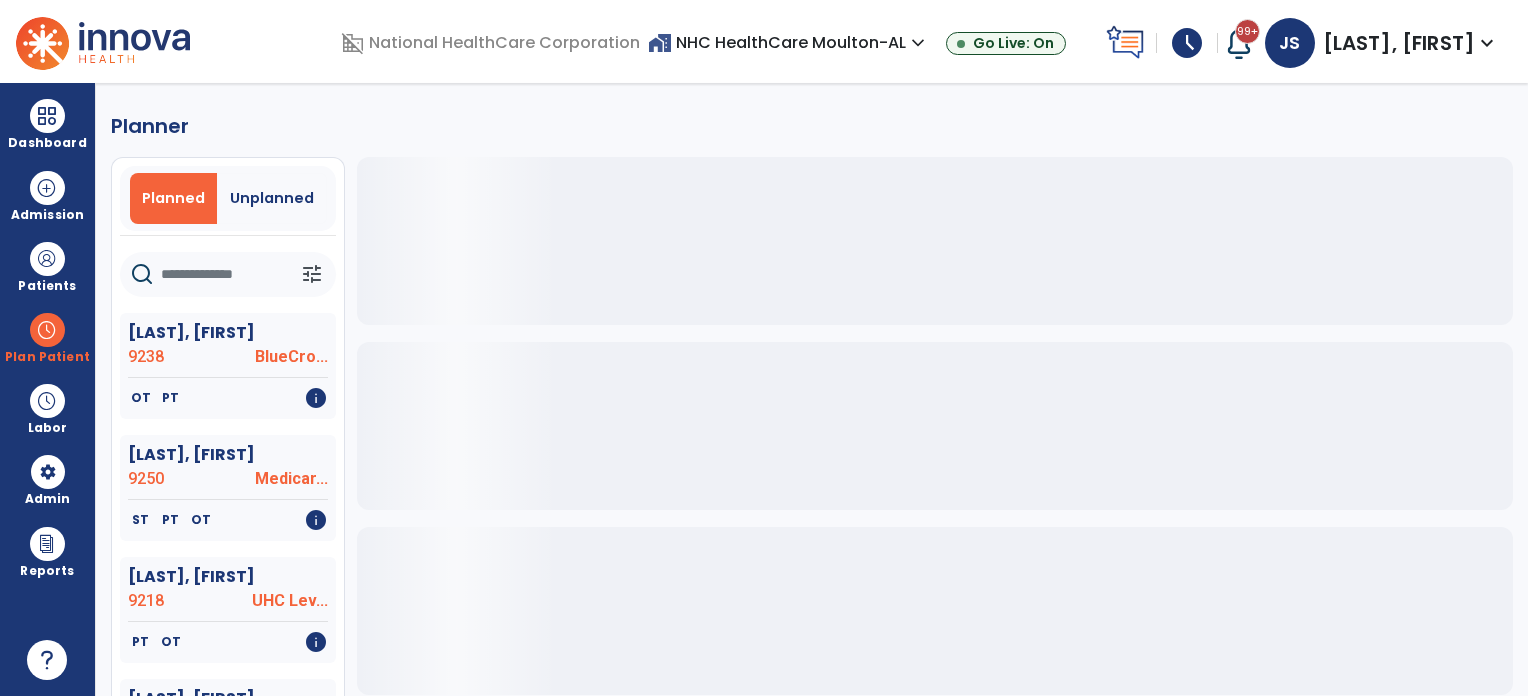 click 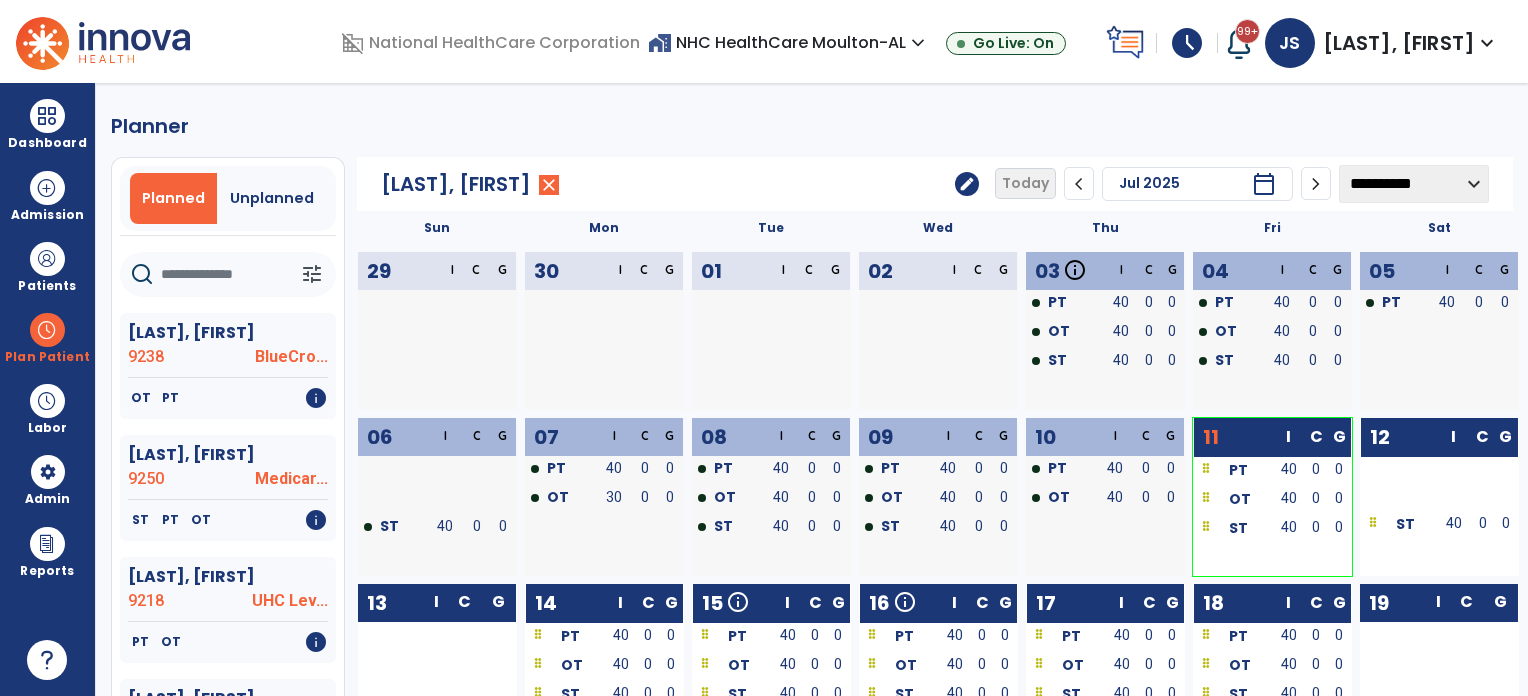 click on "tune" 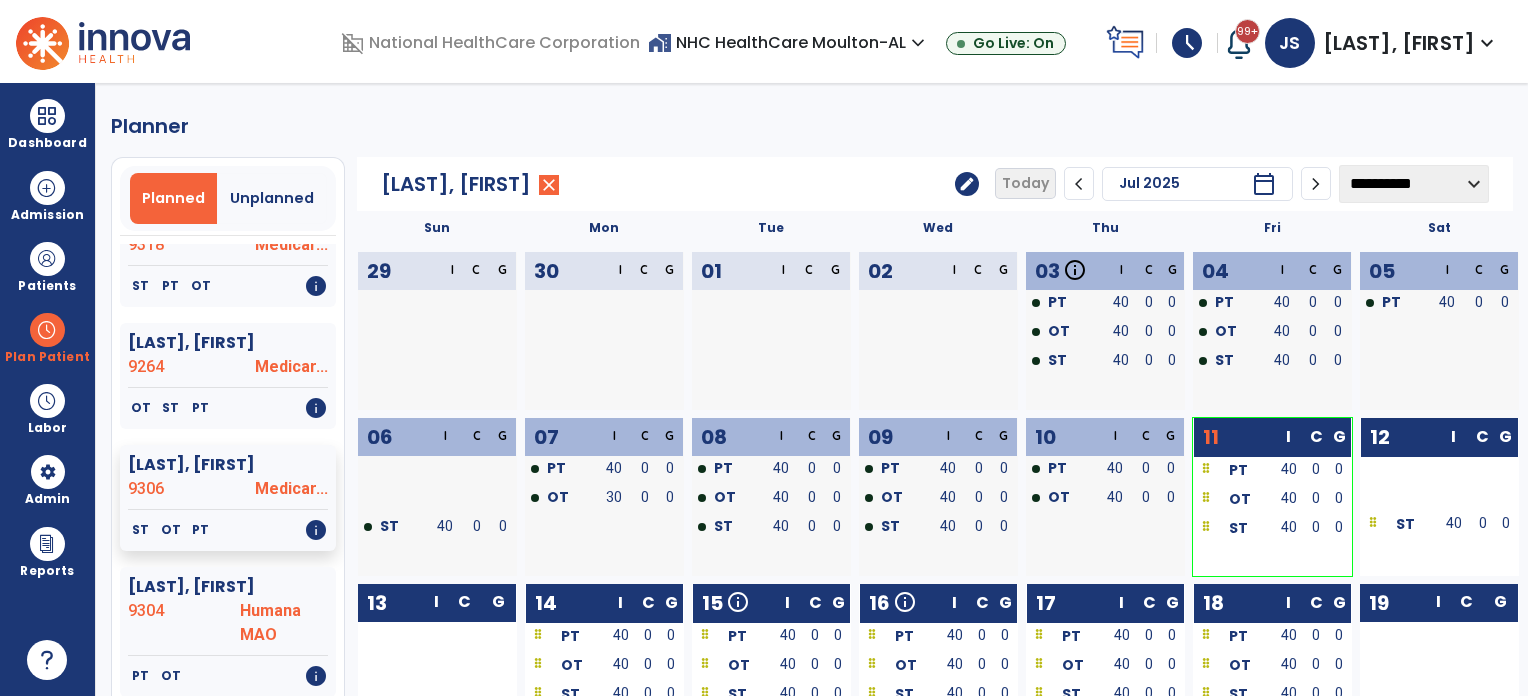 scroll, scrollTop: 4080, scrollLeft: 0, axis: vertical 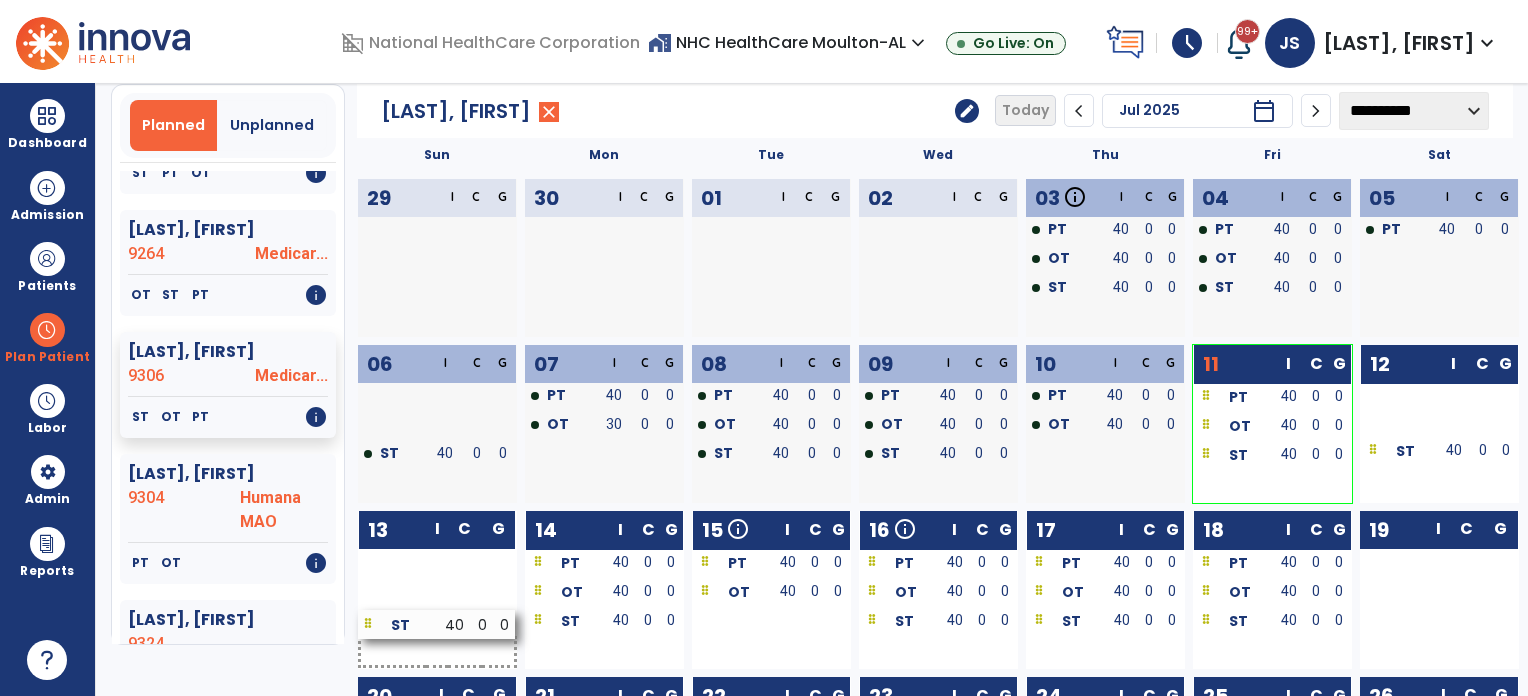 drag, startPoint x: 729, startPoint y: 623, endPoint x: 397, endPoint y: 626, distance: 332.01355 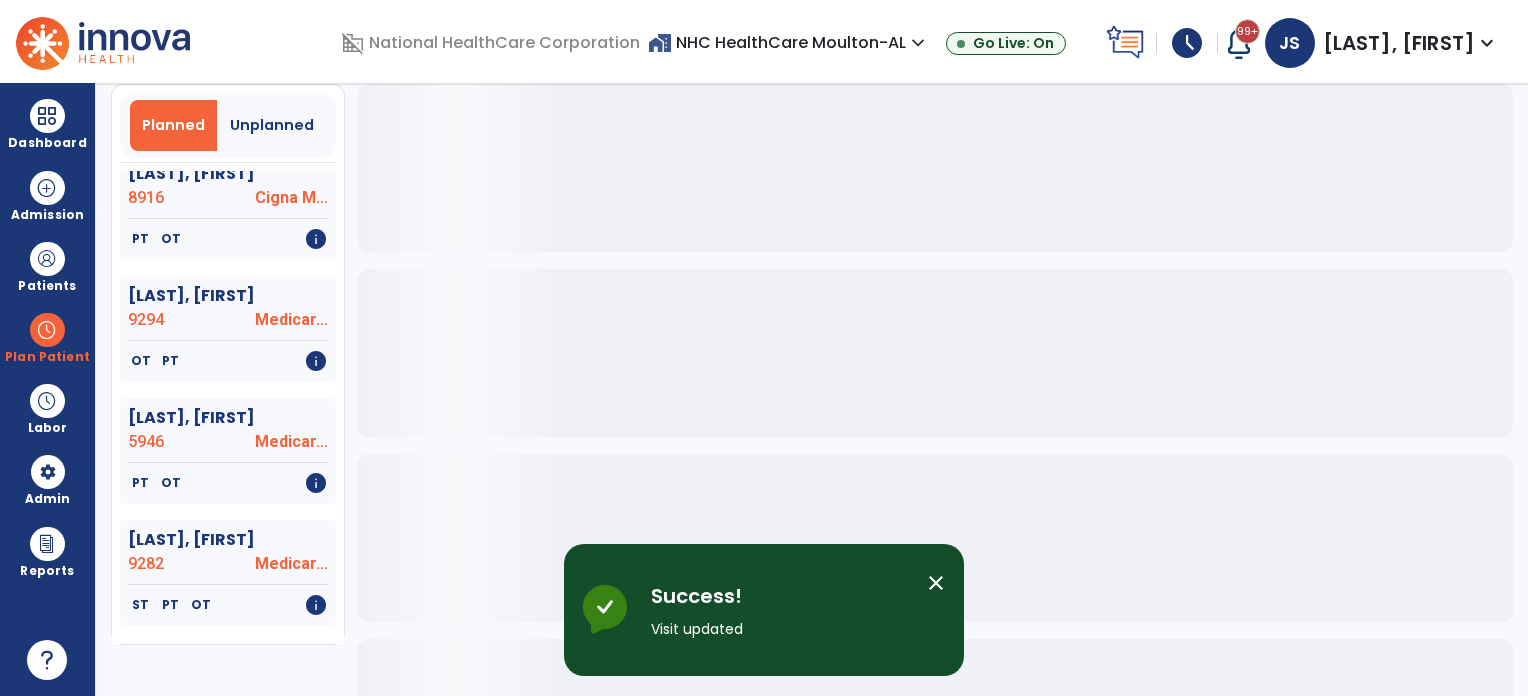 scroll, scrollTop: 4080, scrollLeft: 0, axis: vertical 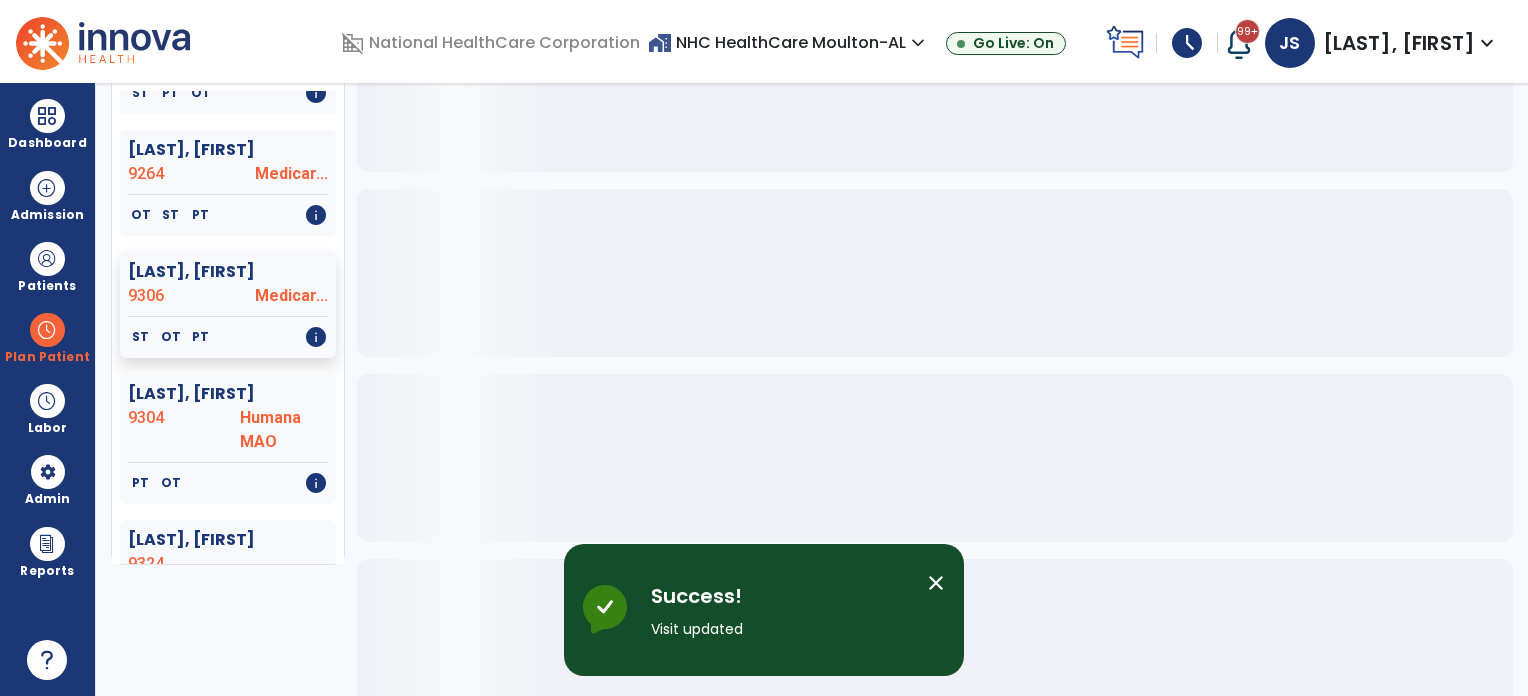 click on "Terry, Billi  9324" 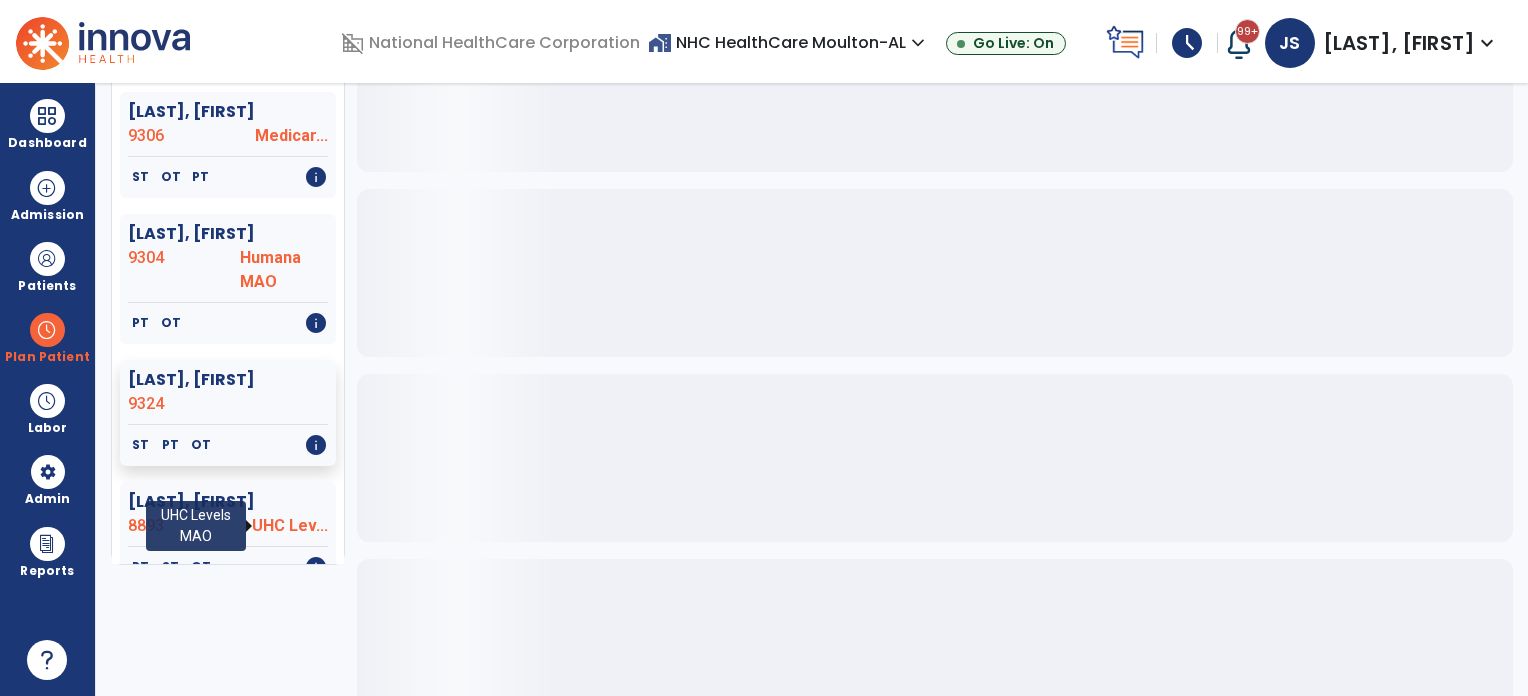 scroll, scrollTop: 4280, scrollLeft: 0, axis: vertical 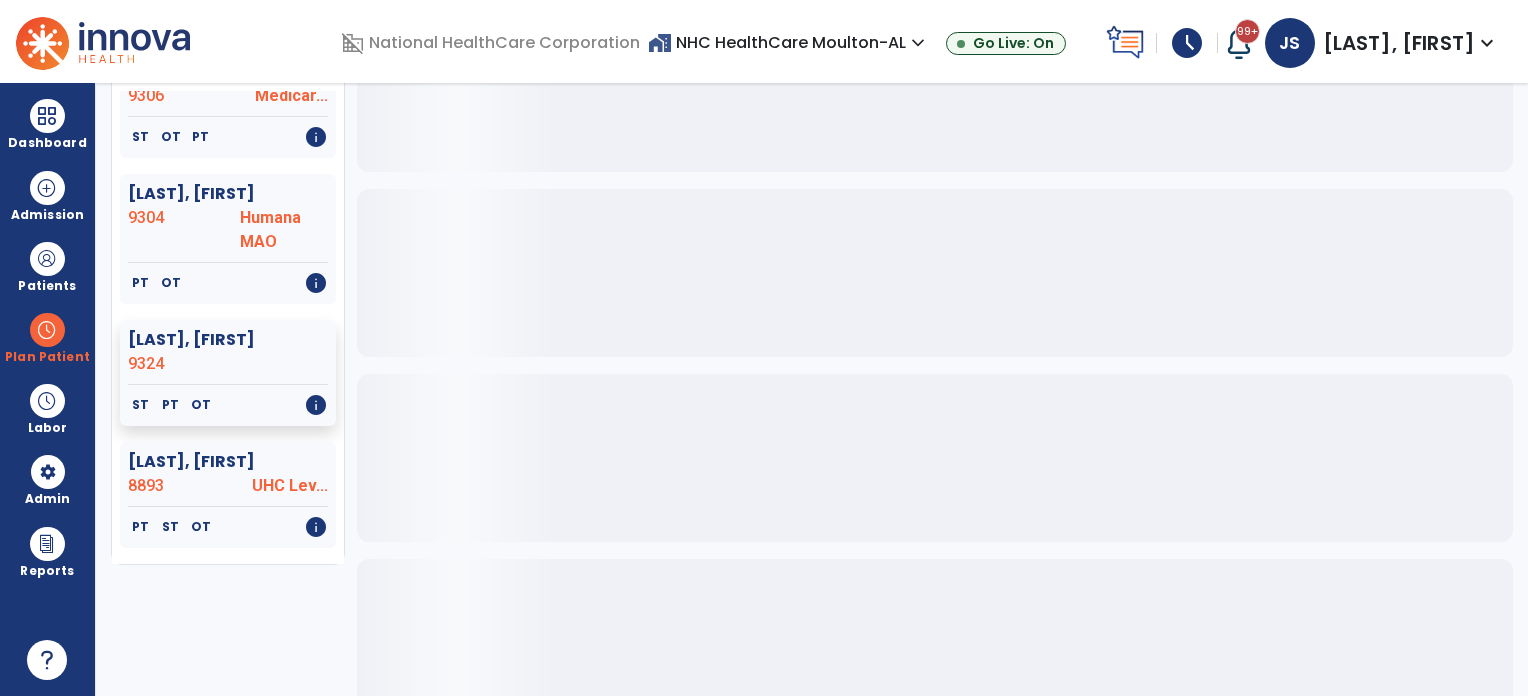click on "Terry, Billi  9324" 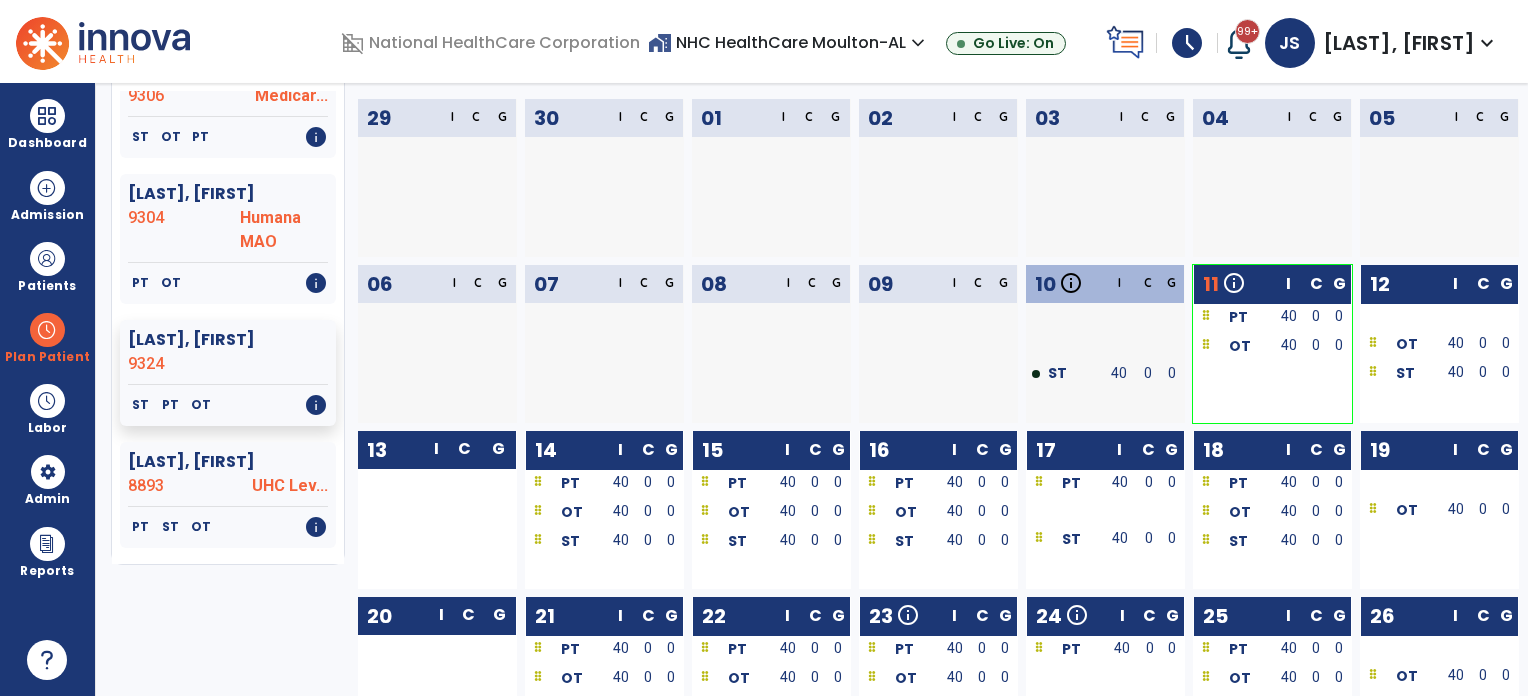 click on "Plan Patient" at bounding box center (47, 337) 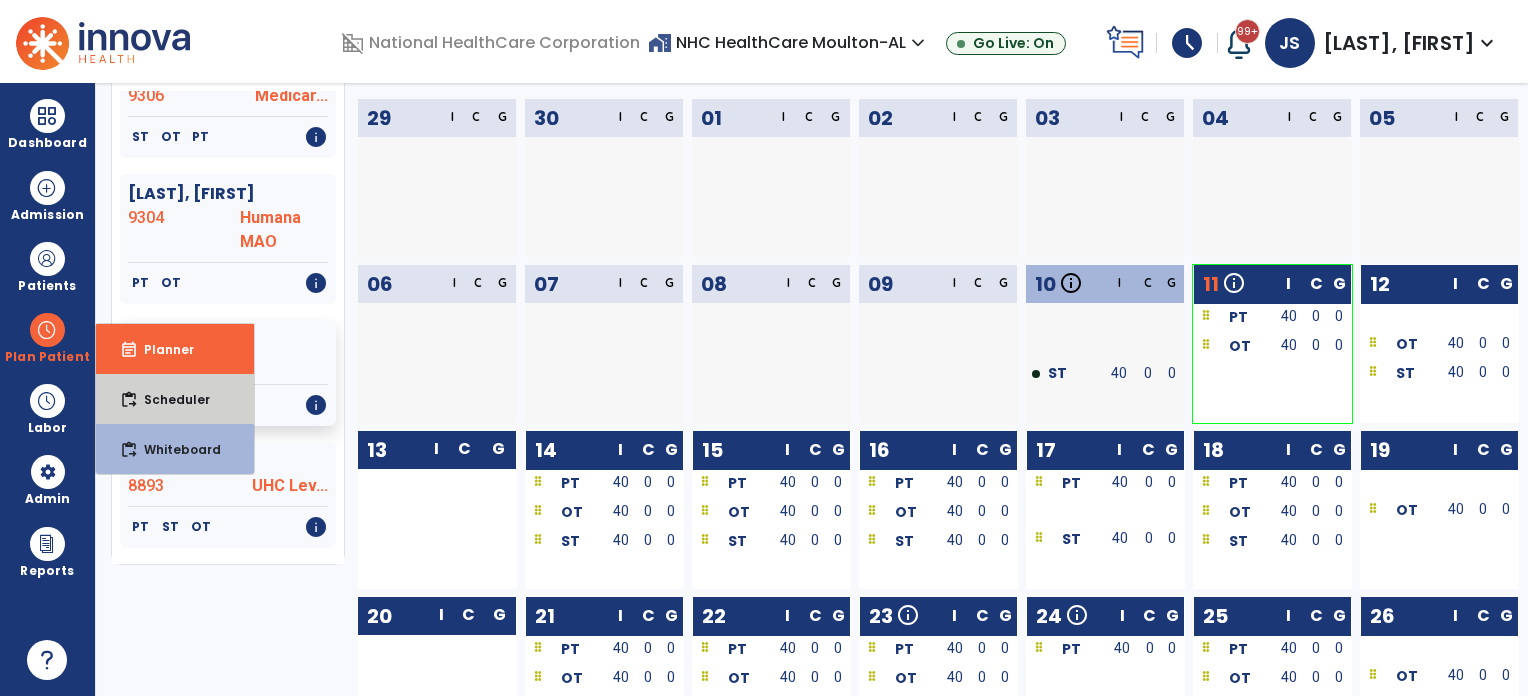 click on "Scheduler" at bounding box center [169, 399] 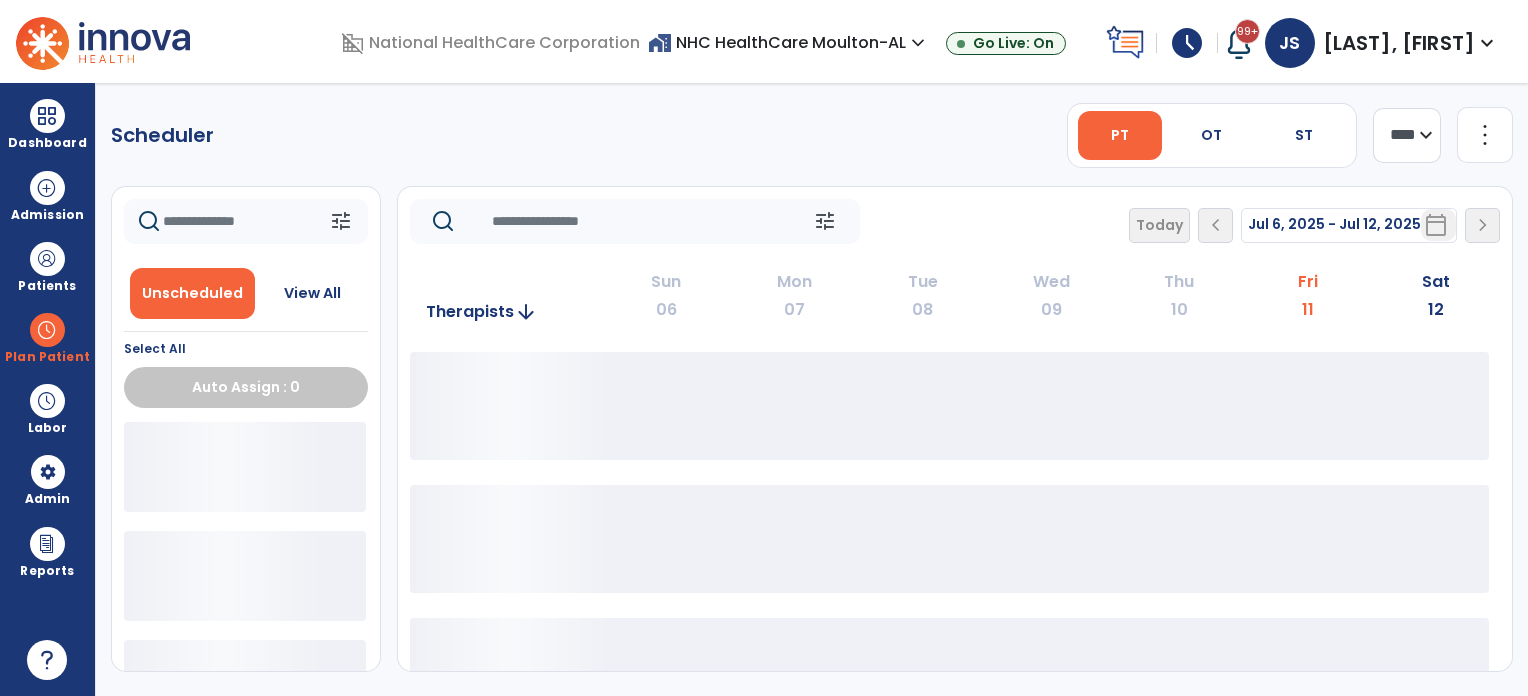 scroll, scrollTop: 0, scrollLeft: 0, axis: both 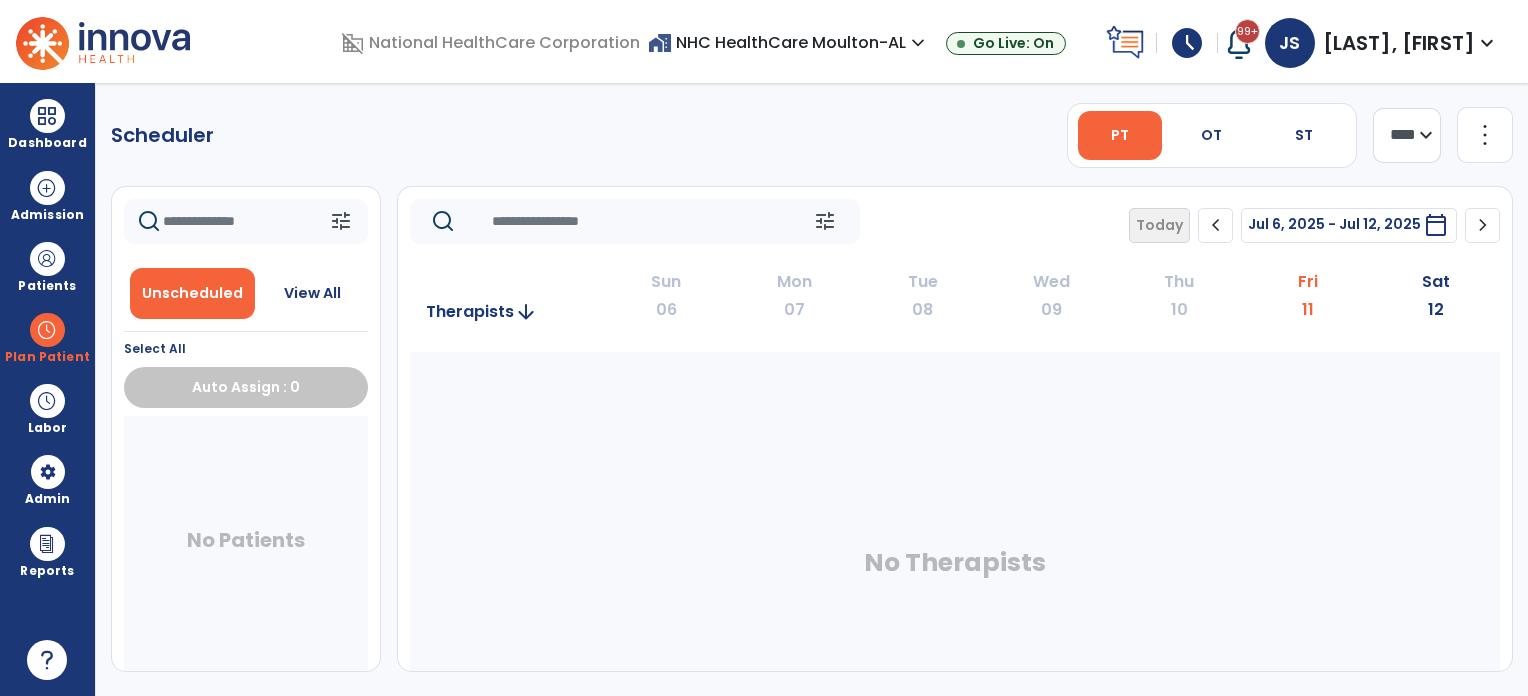 click on "PT   OT   ST" 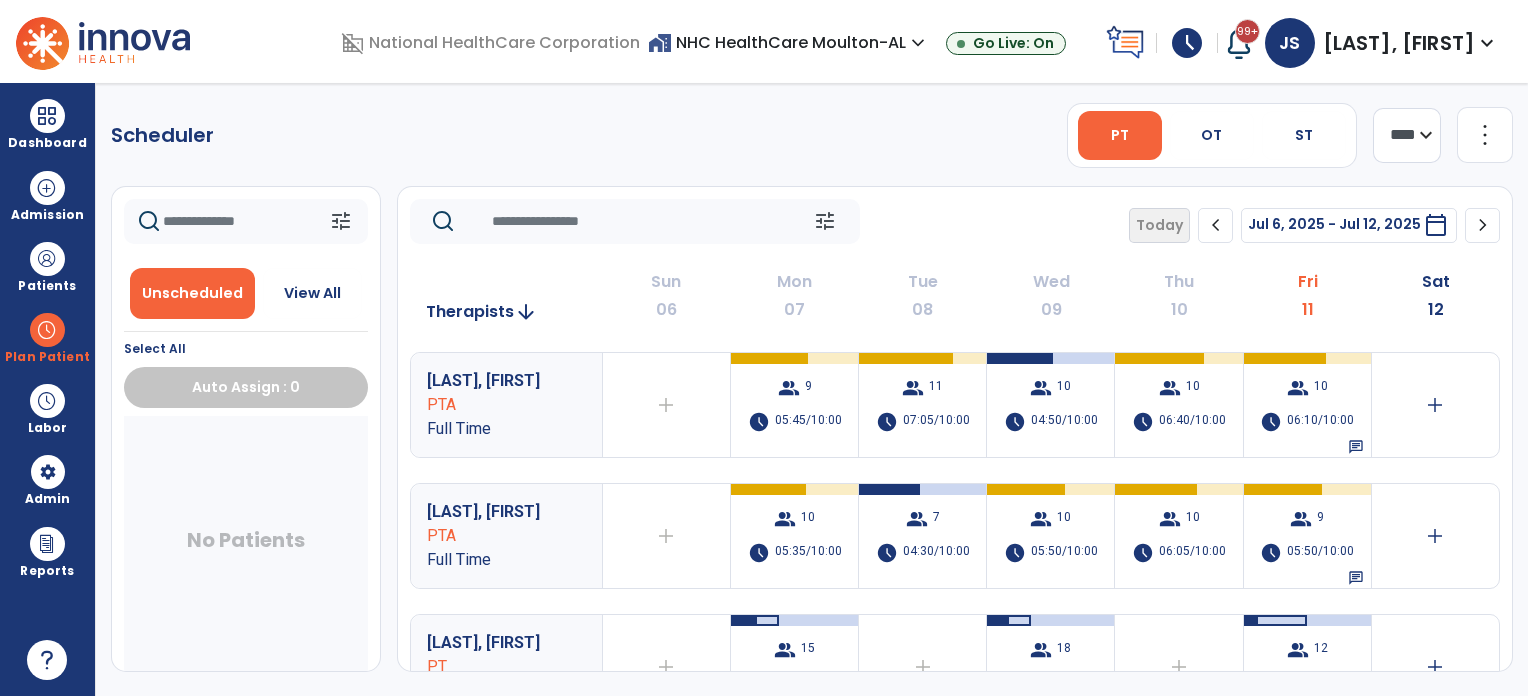 click on "ST" at bounding box center (1304, 135) 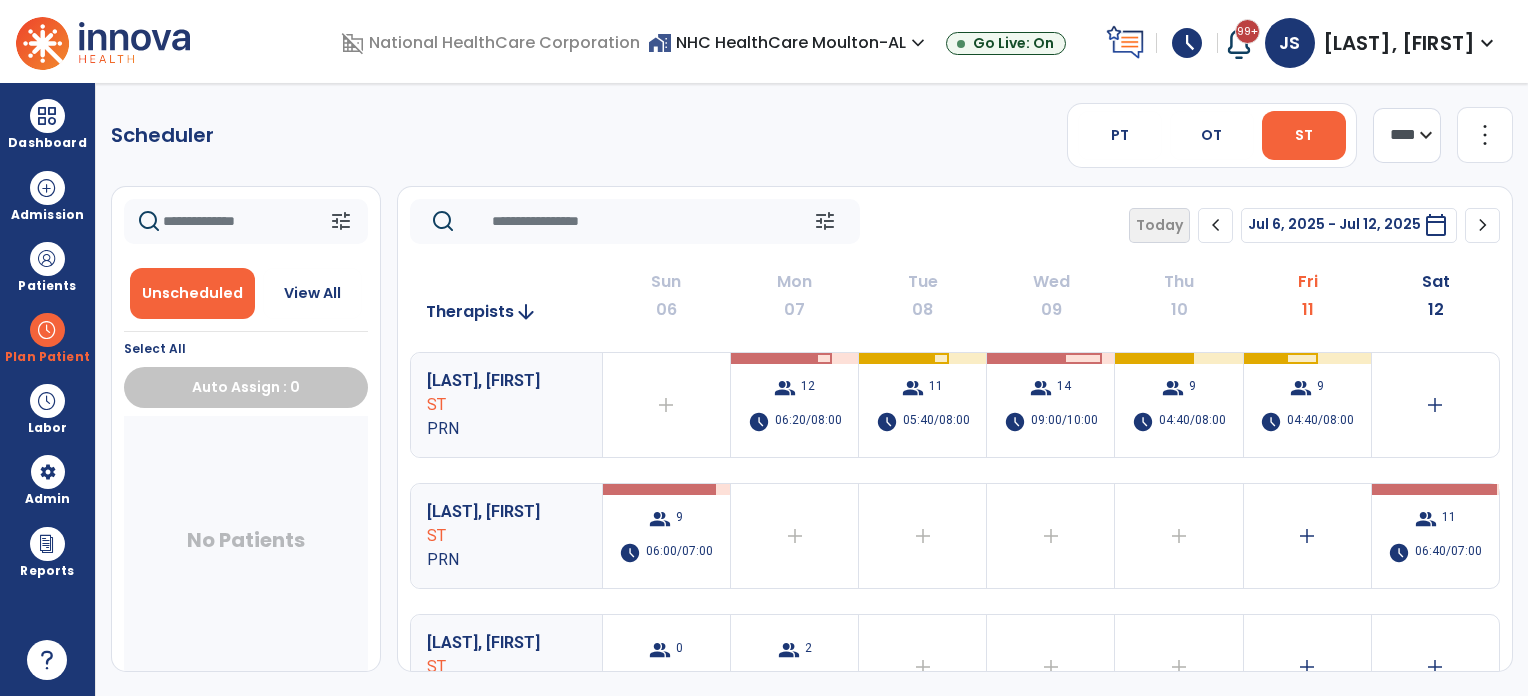 click on "chevron_right" 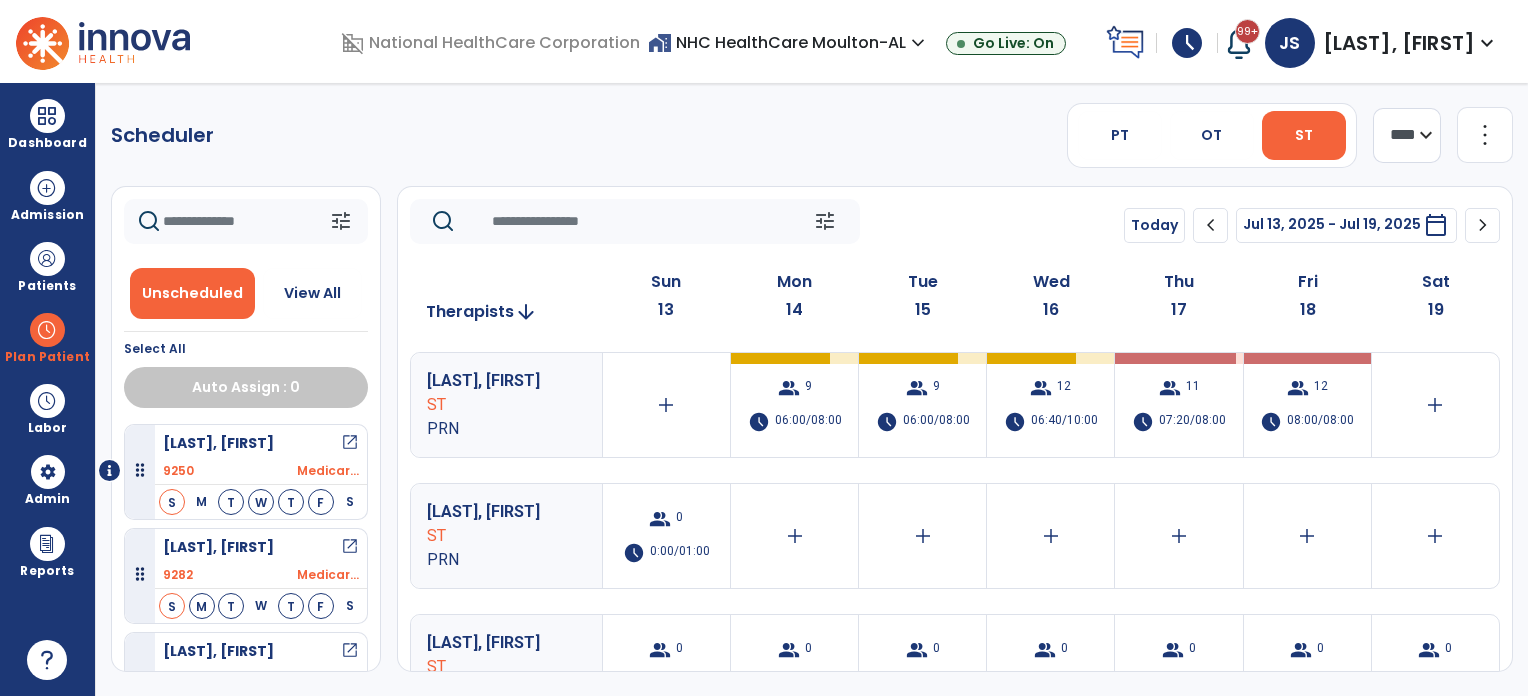 click on "group" at bounding box center [660, 519] 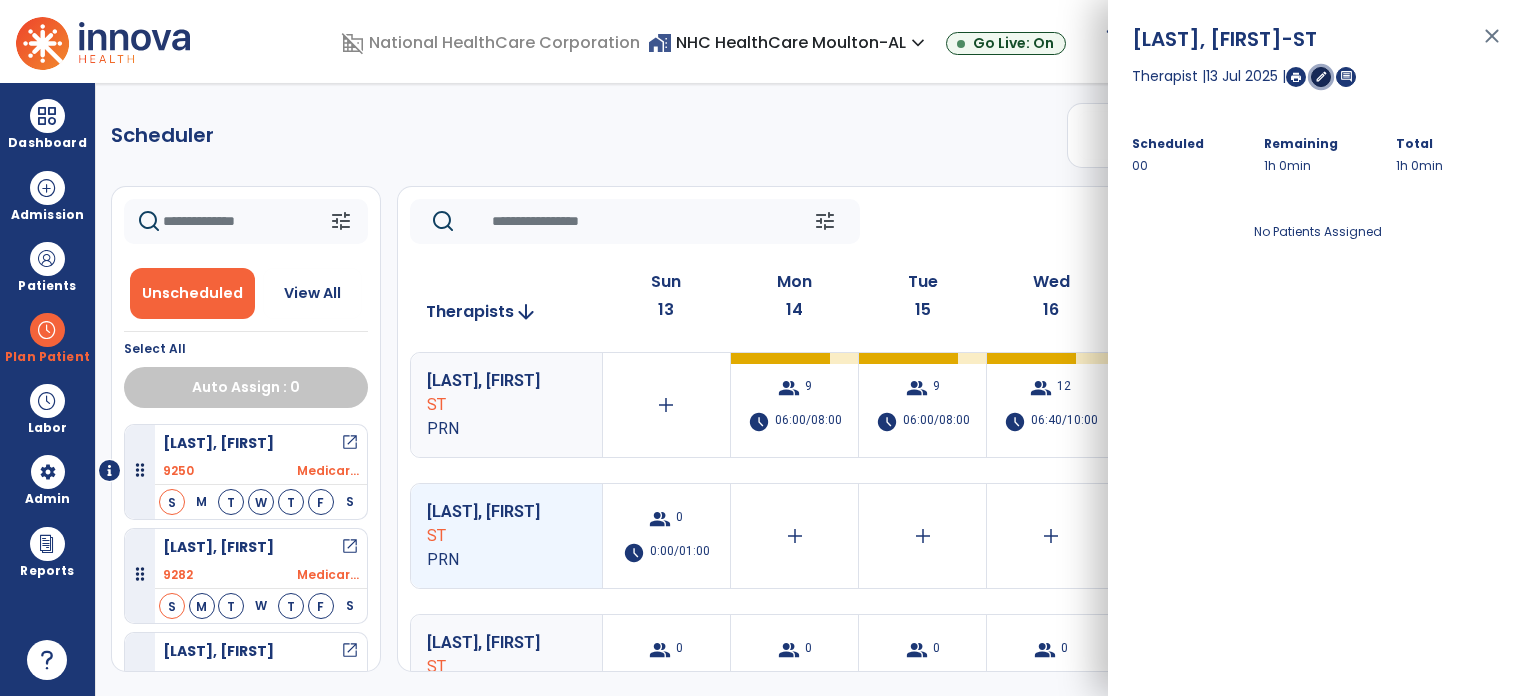 click on "edit" at bounding box center [1321, 76] 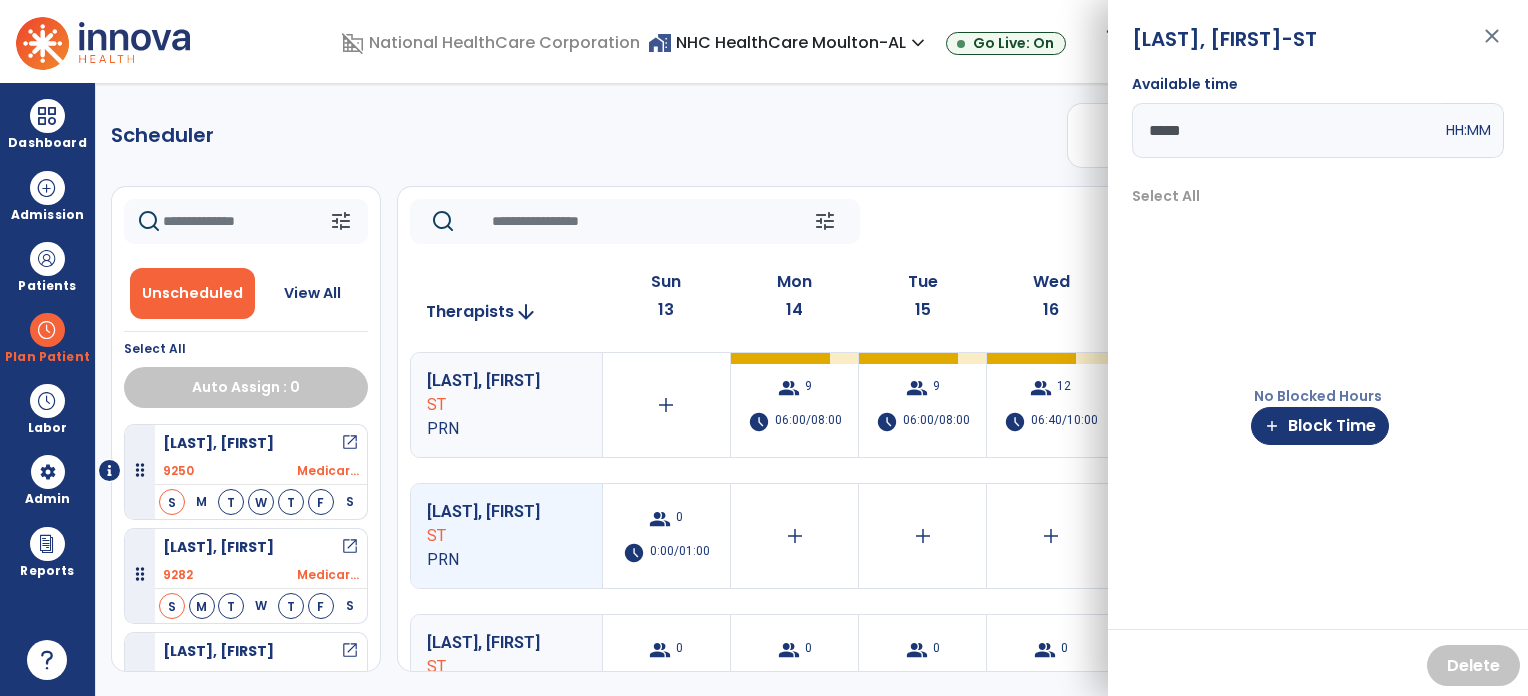 drag, startPoint x: 1264, startPoint y: 135, endPoint x: 1084, endPoint y: 143, distance: 180.17769 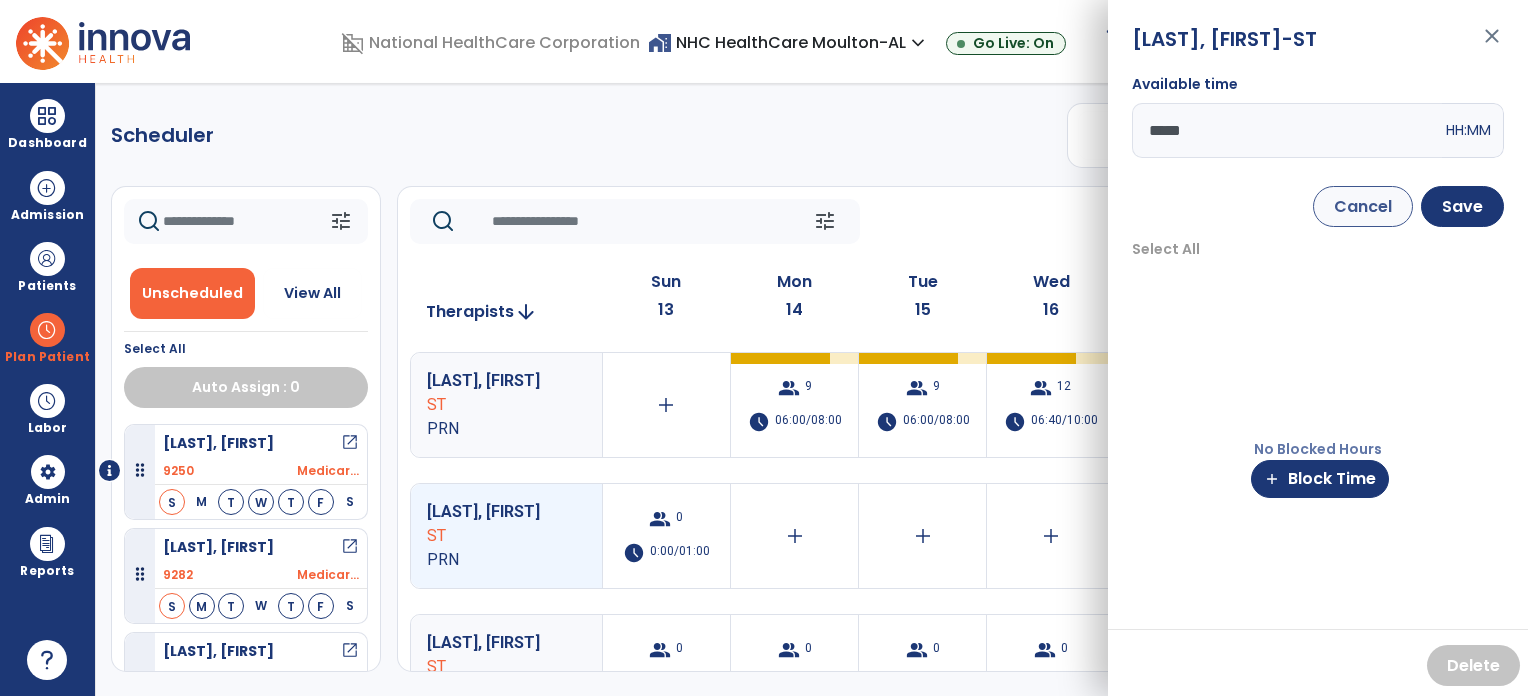 type on "*****" 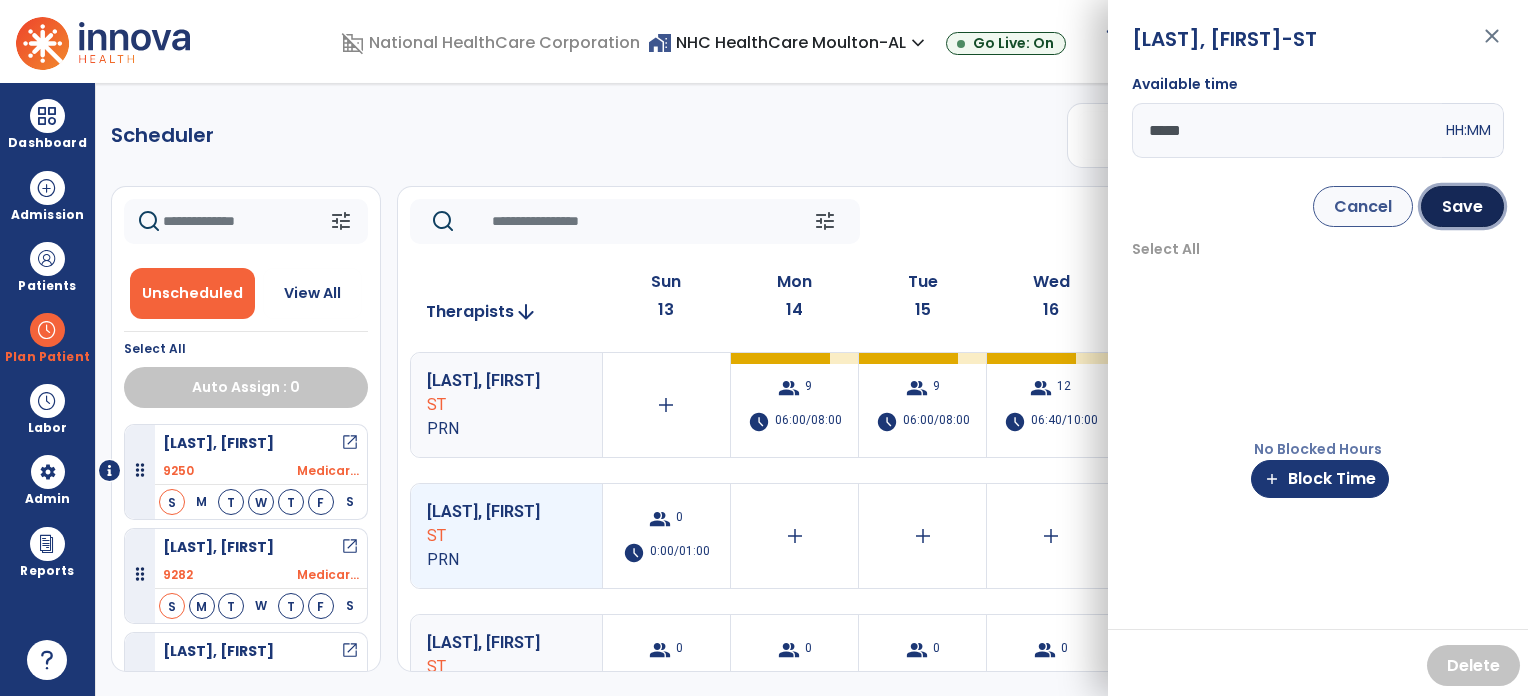click on "Save" at bounding box center [1462, 206] 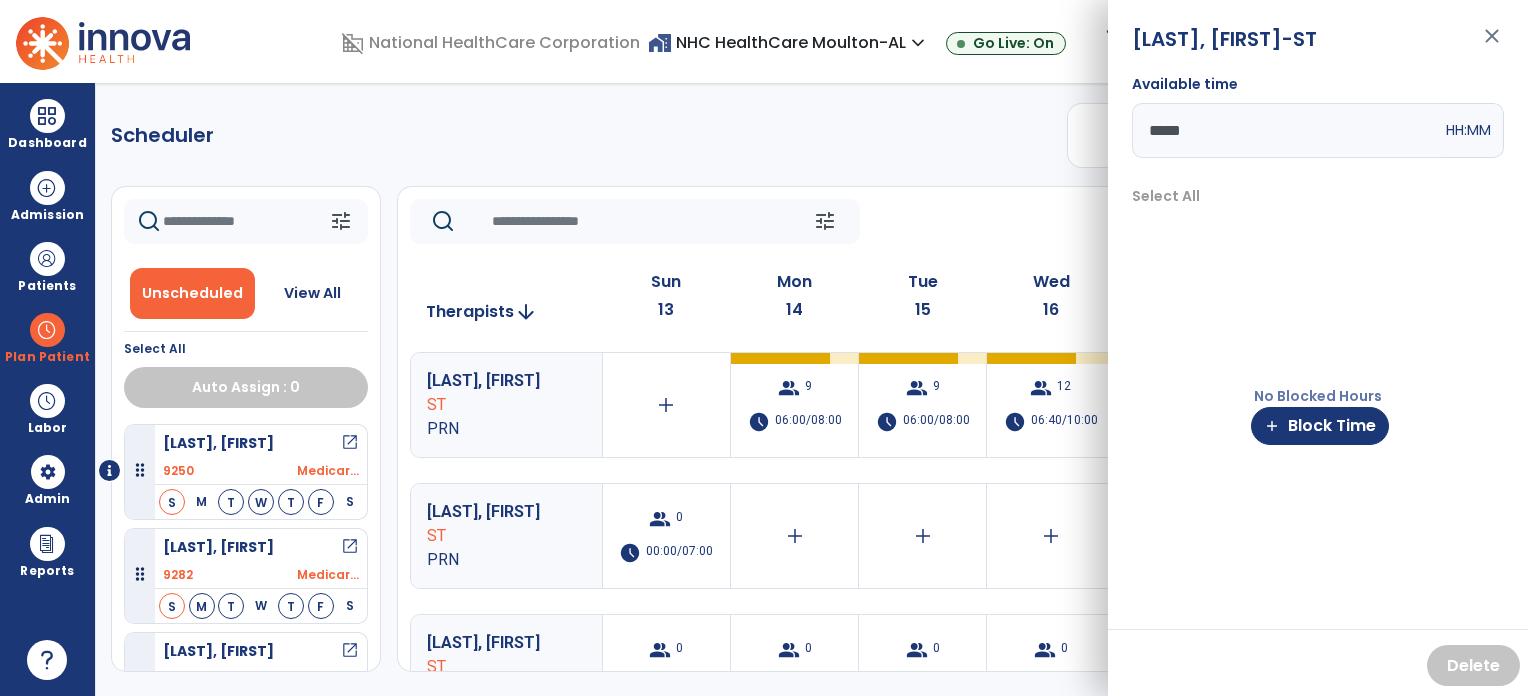 click on "close" at bounding box center (1492, 45) 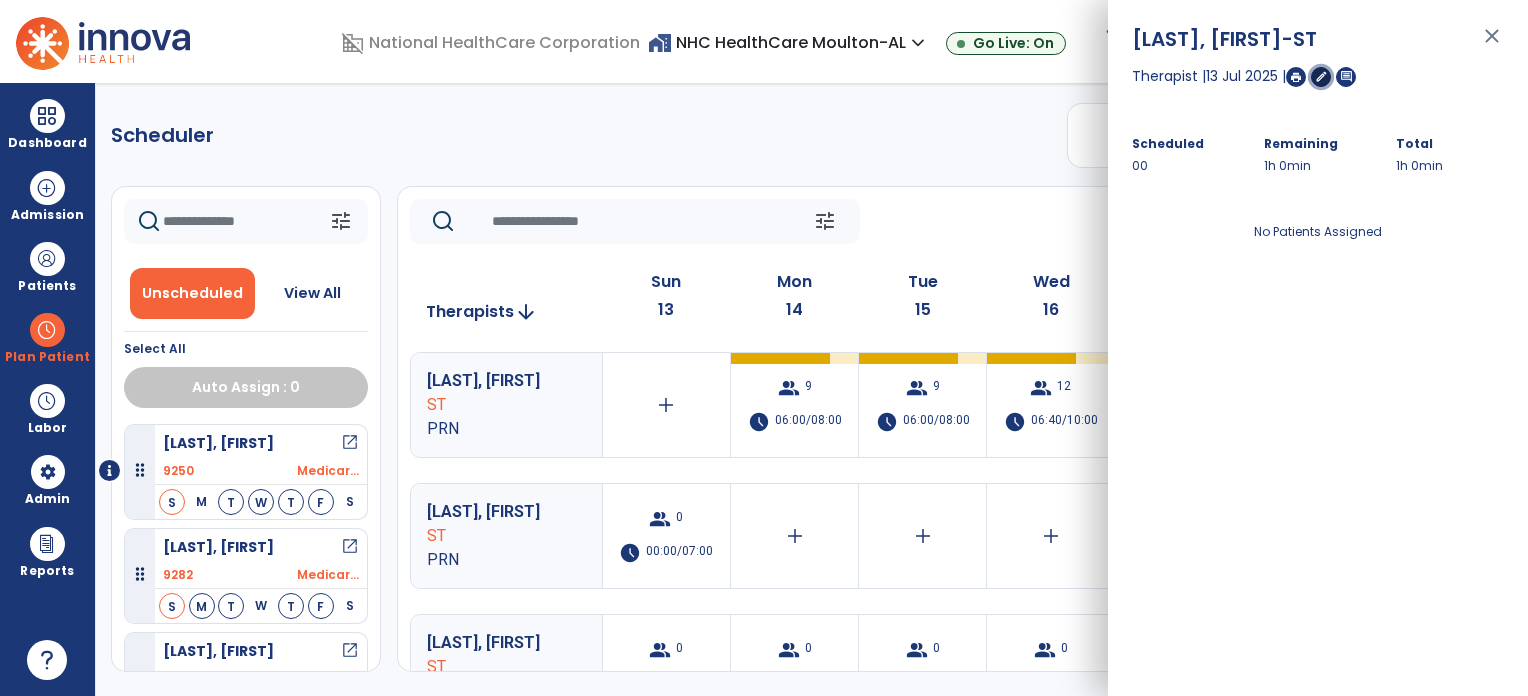 click on "edit" at bounding box center (1321, 76) 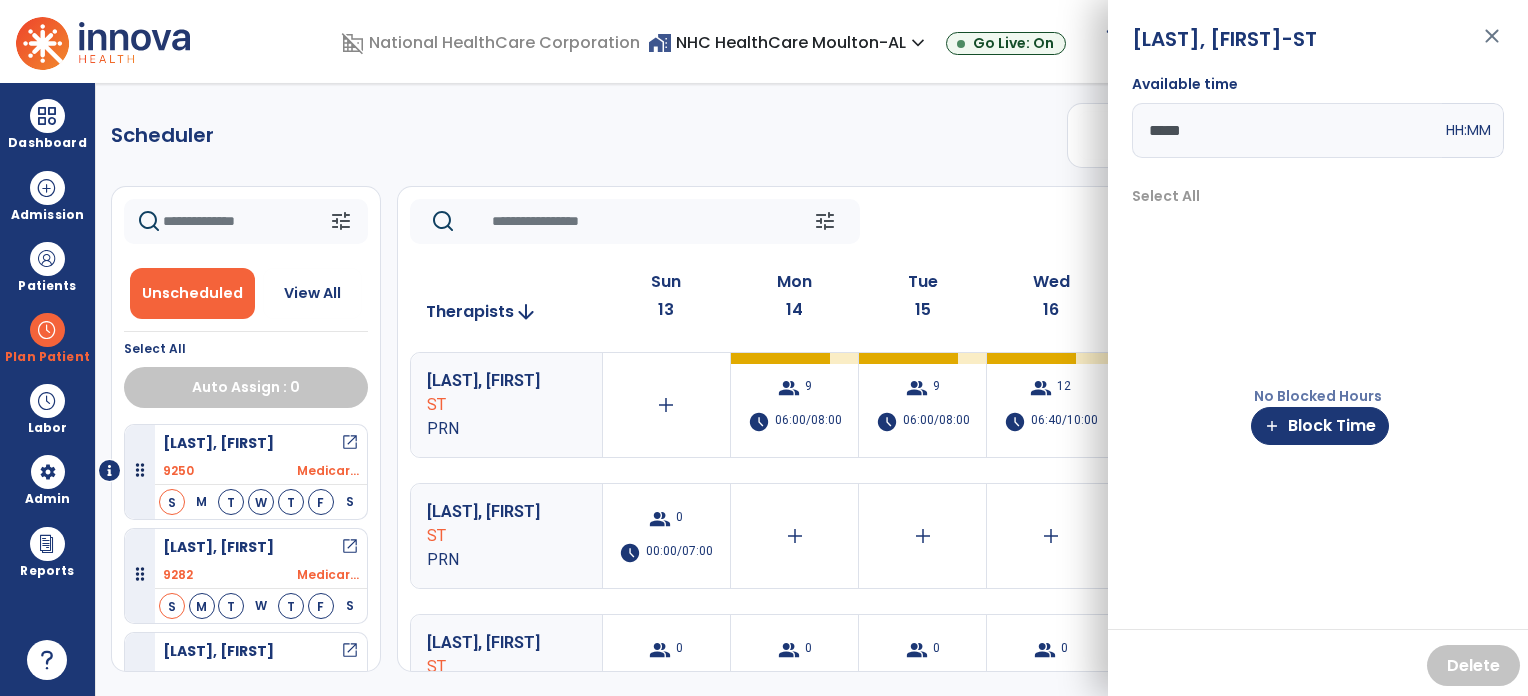 click on "close" at bounding box center [1492, 45] 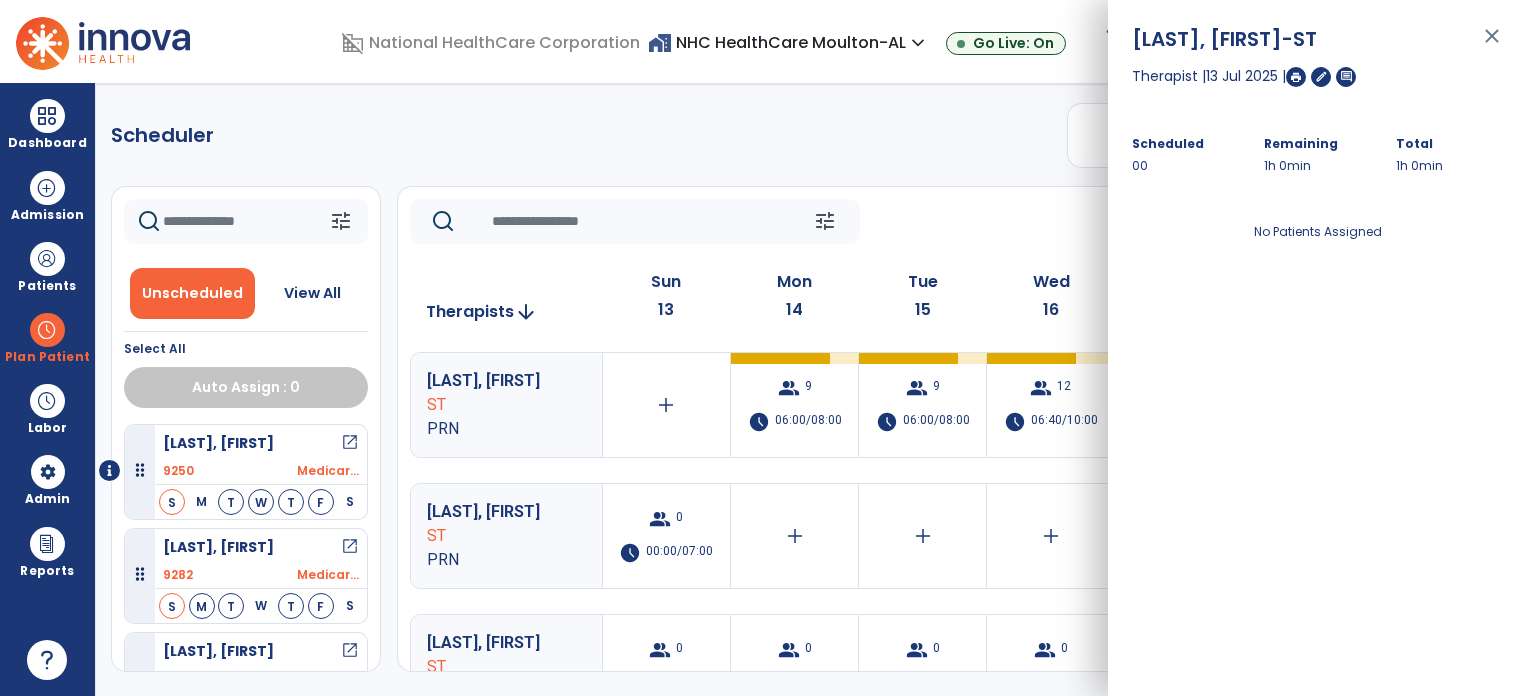 click on "close" at bounding box center [1492, 45] 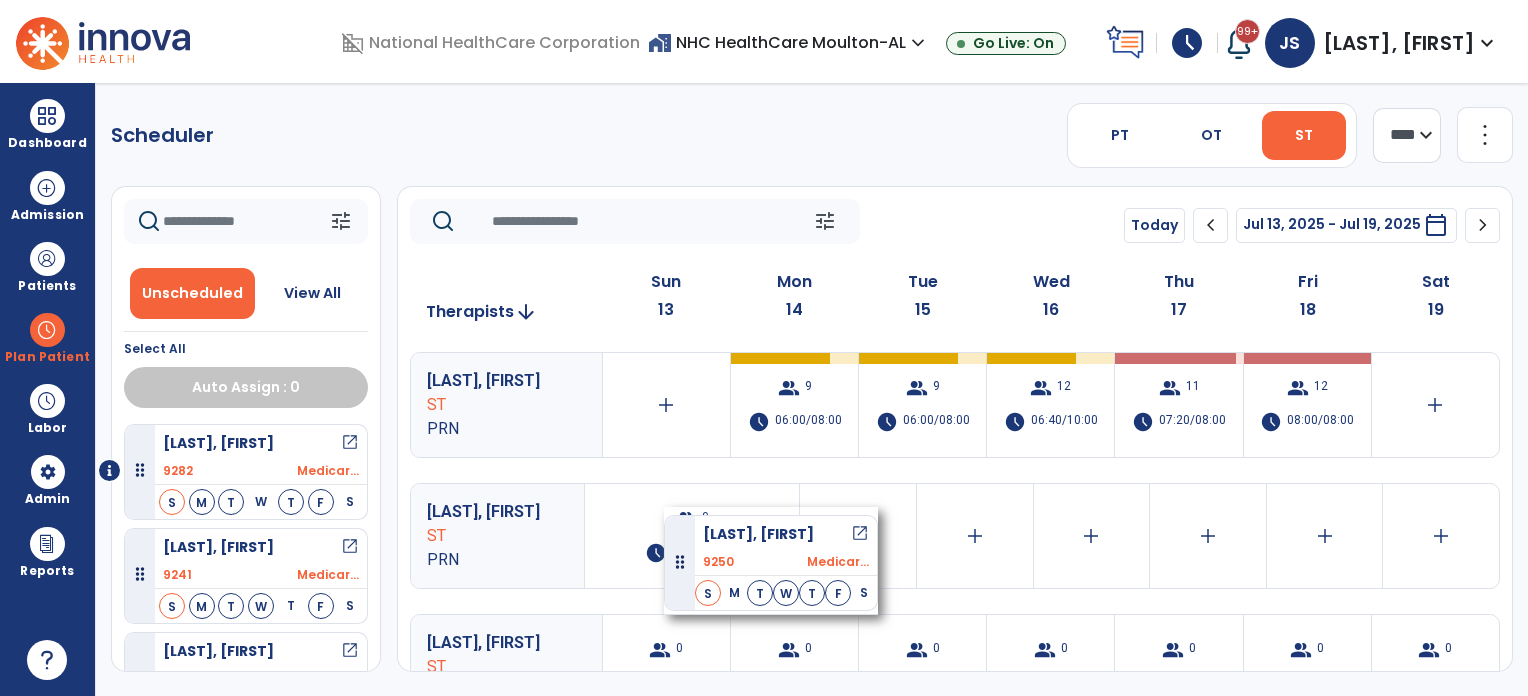 drag, startPoint x: 132, startPoint y: 460, endPoint x: 664, endPoint y: 507, distance: 534.0721 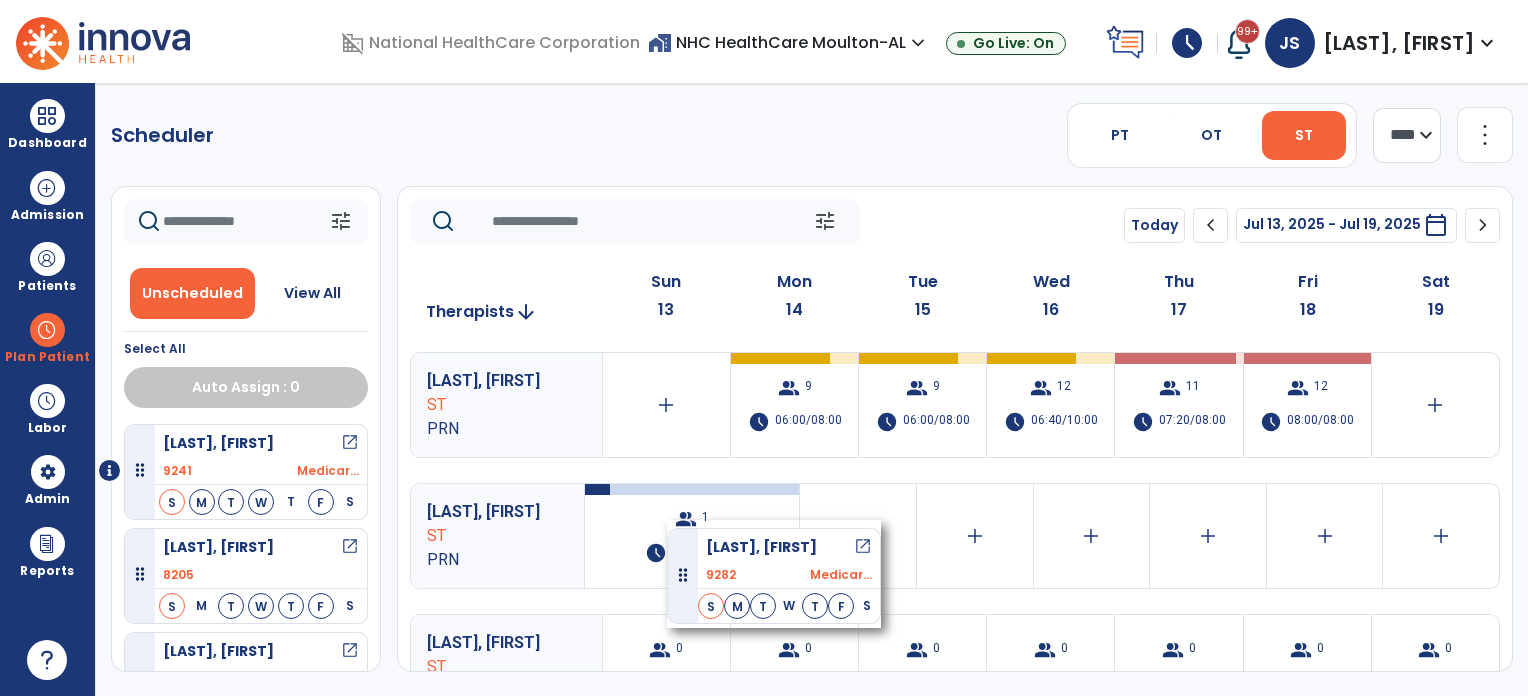 drag, startPoint x: 139, startPoint y: 471, endPoint x: 667, endPoint y: 520, distance: 530.2688 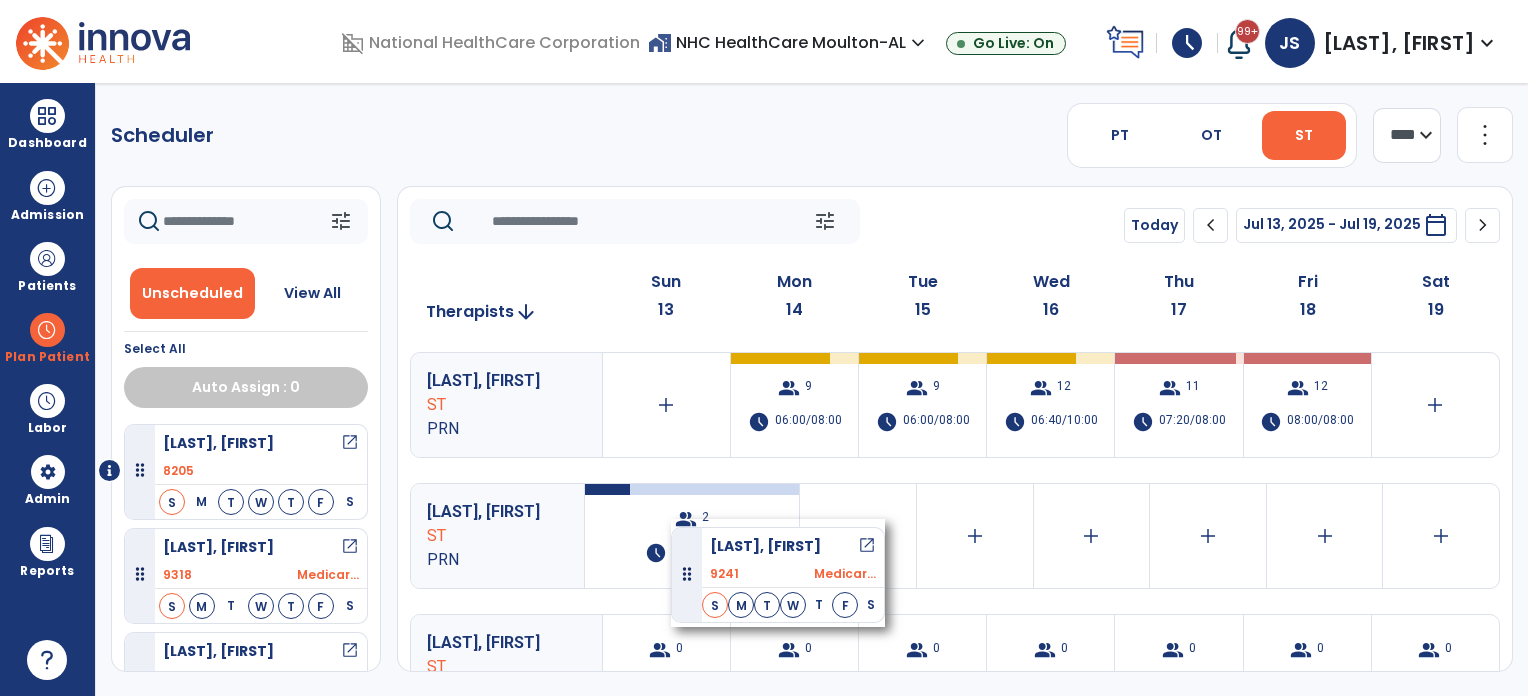 drag, startPoint x: 137, startPoint y: 467, endPoint x: 673, endPoint y: 519, distance: 538.5165 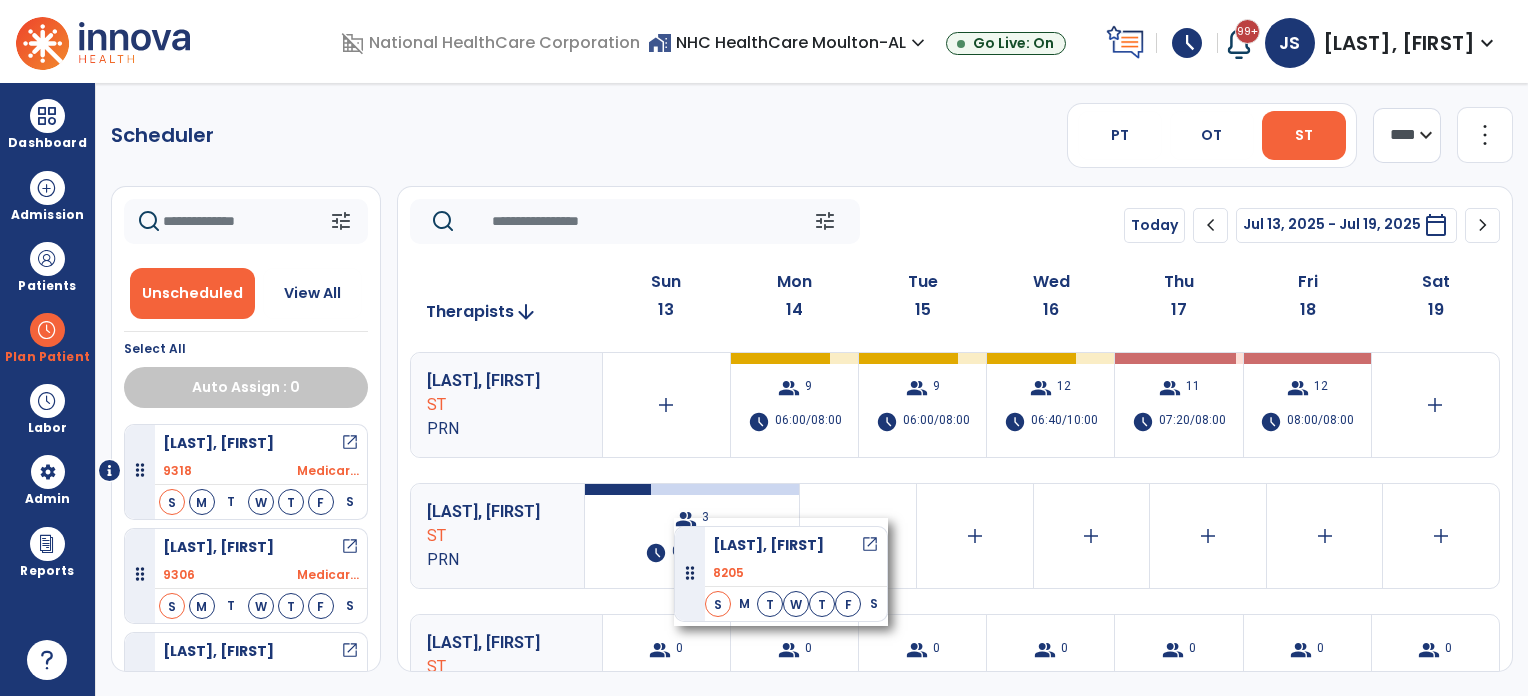 drag, startPoint x: 140, startPoint y: 473, endPoint x: 673, endPoint y: 518, distance: 534.89624 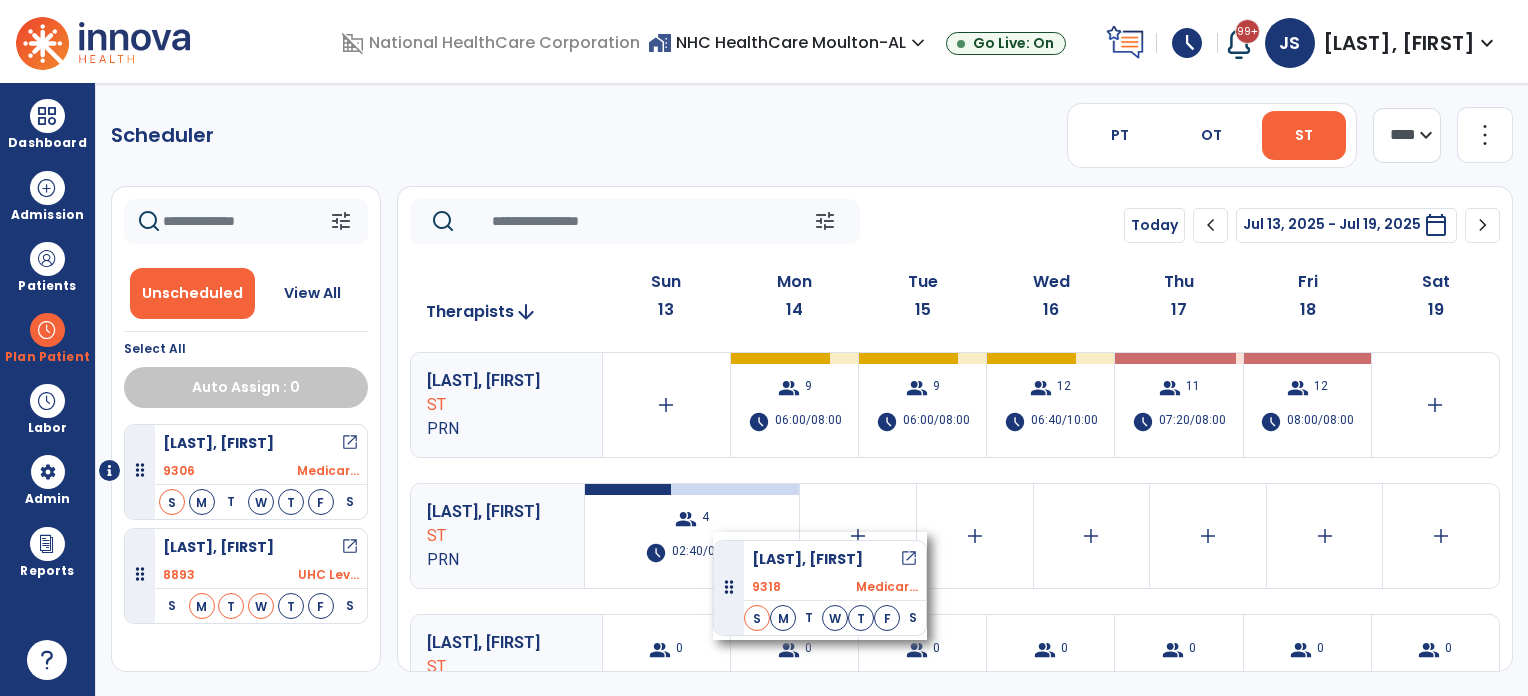 drag, startPoint x: 140, startPoint y: 469, endPoint x: 713, endPoint y: 532, distance: 576.45294 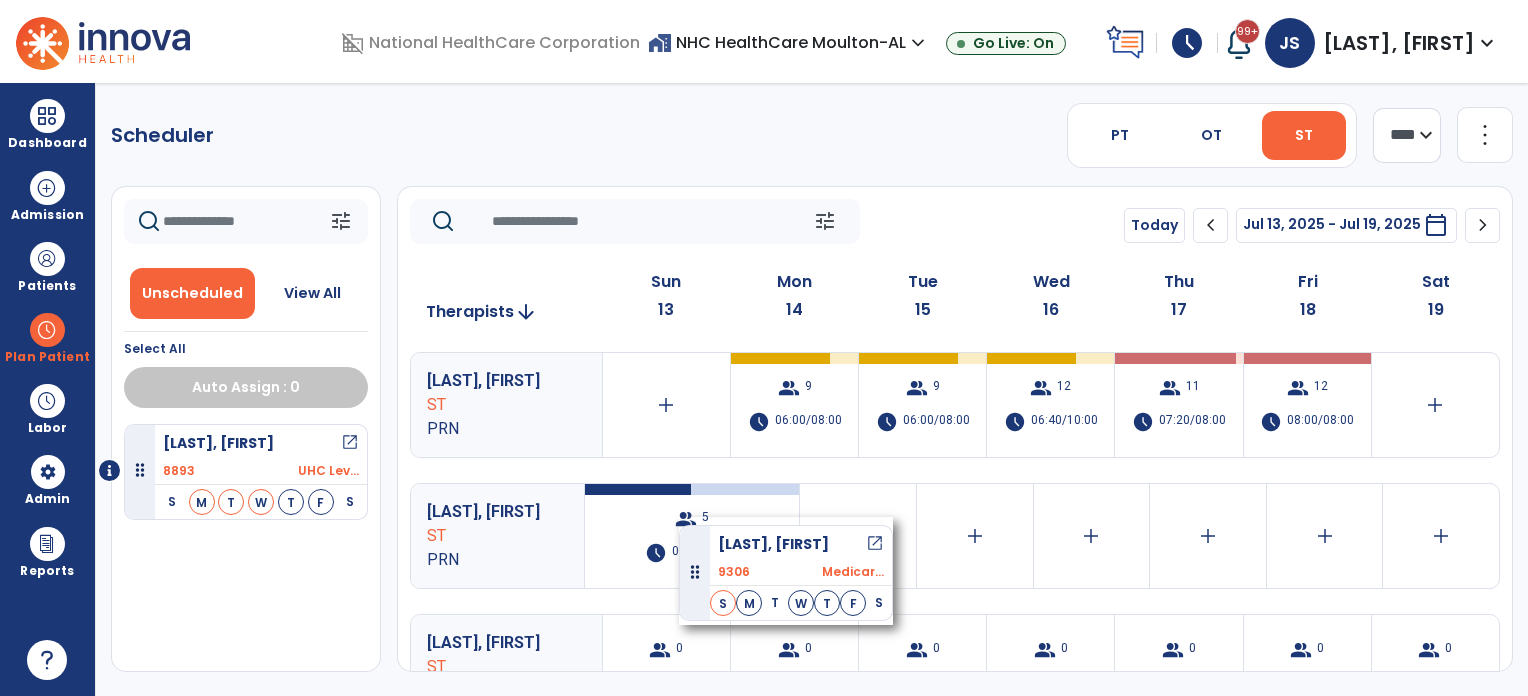 drag, startPoint x: 138, startPoint y: 467, endPoint x: 679, endPoint y: 517, distance: 543.3056 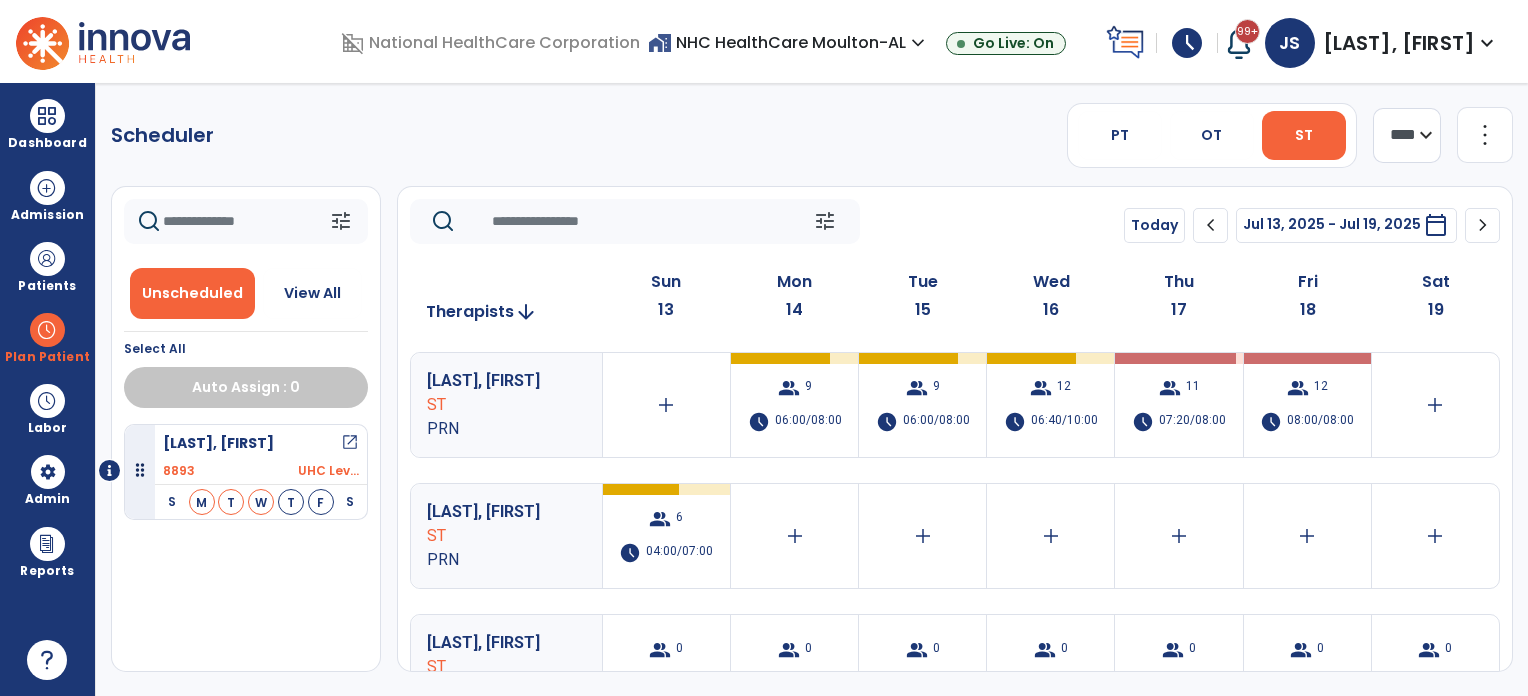 click on "View All" at bounding box center [312, 293] 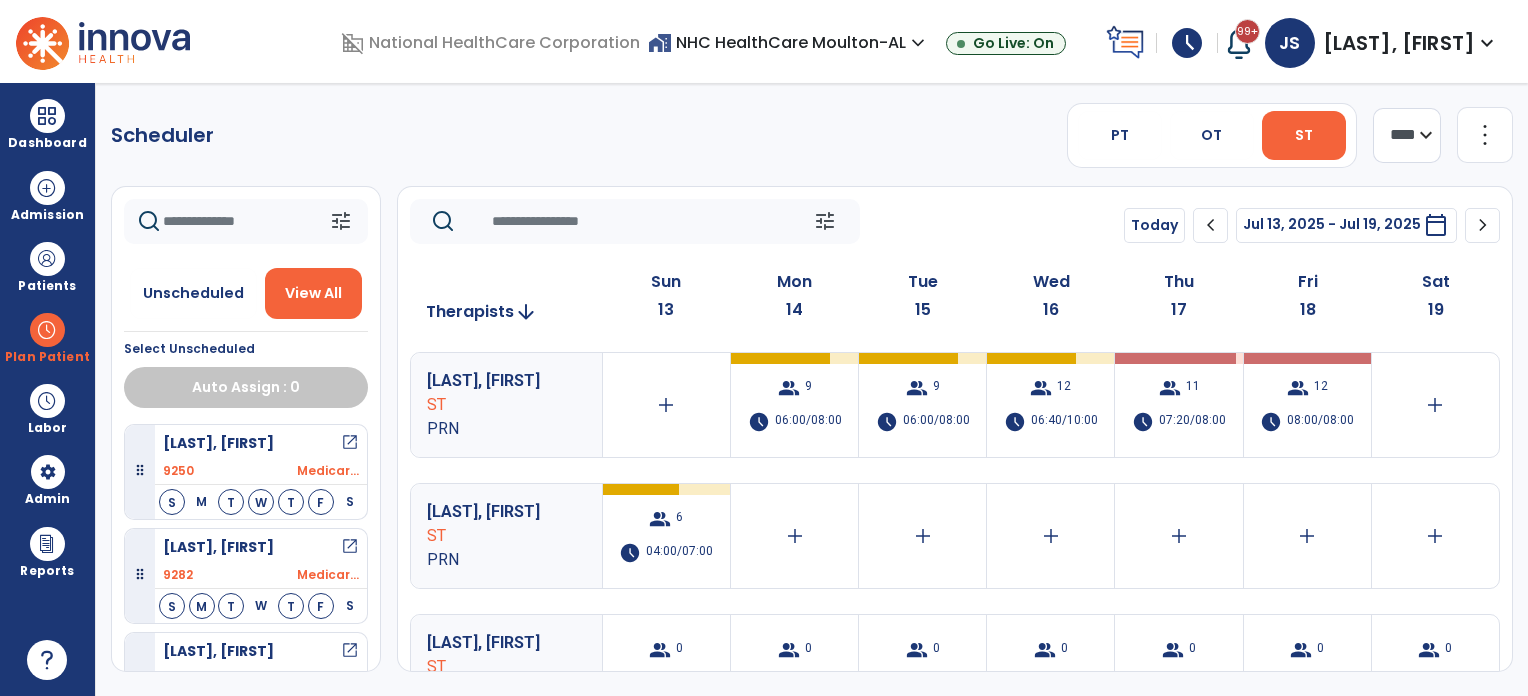 click on "[FIRST] [LAST]   open_in_new" at bounding box center [261, 443] 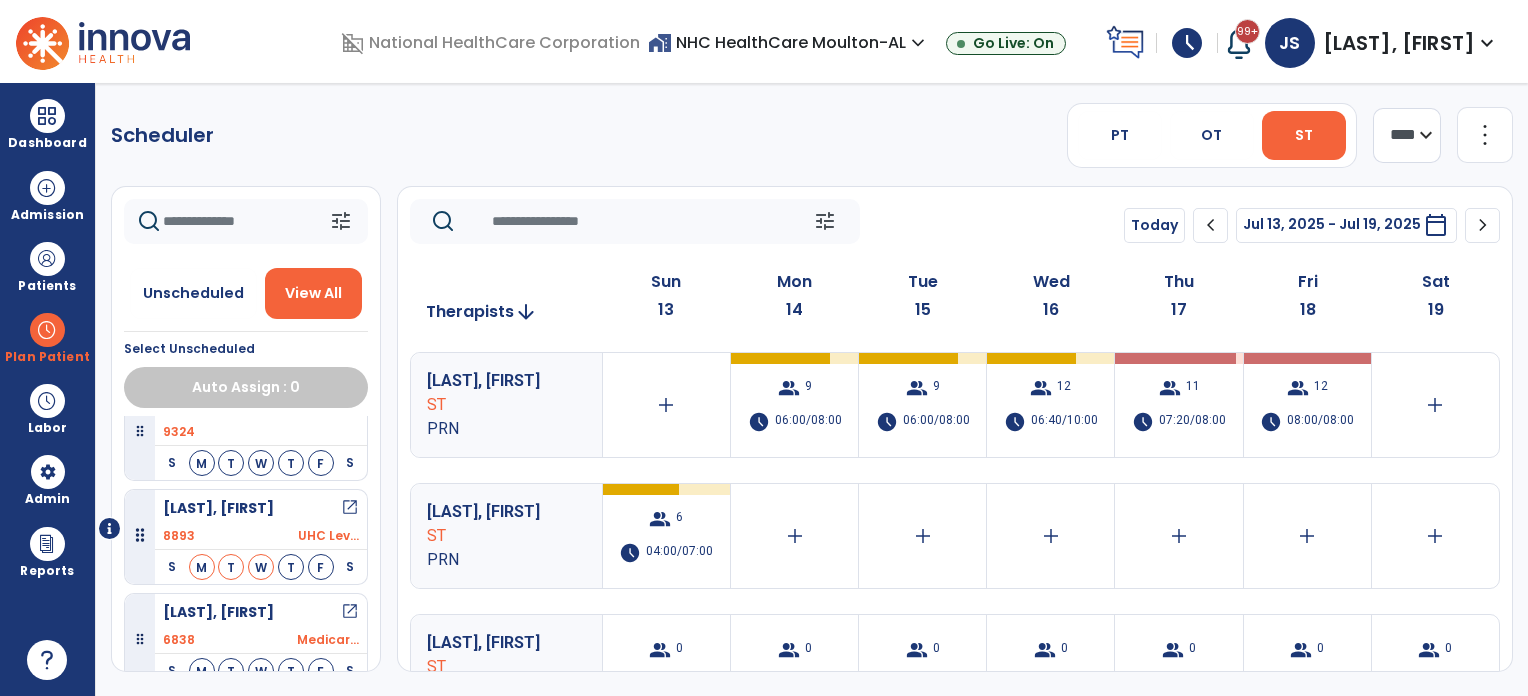 scroll, scrollTop: 976, scrollLeft: 0, axis: vertical 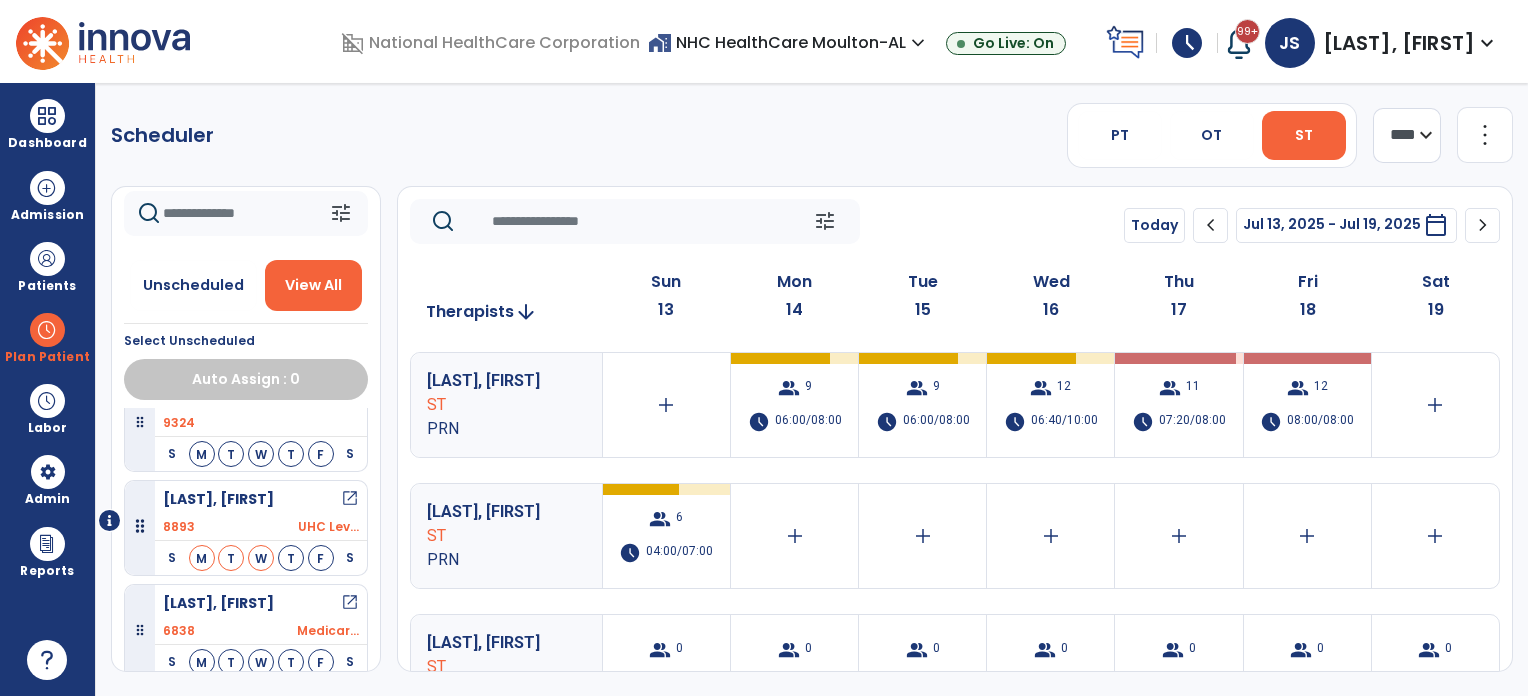 click at bounding box center [47, 330] 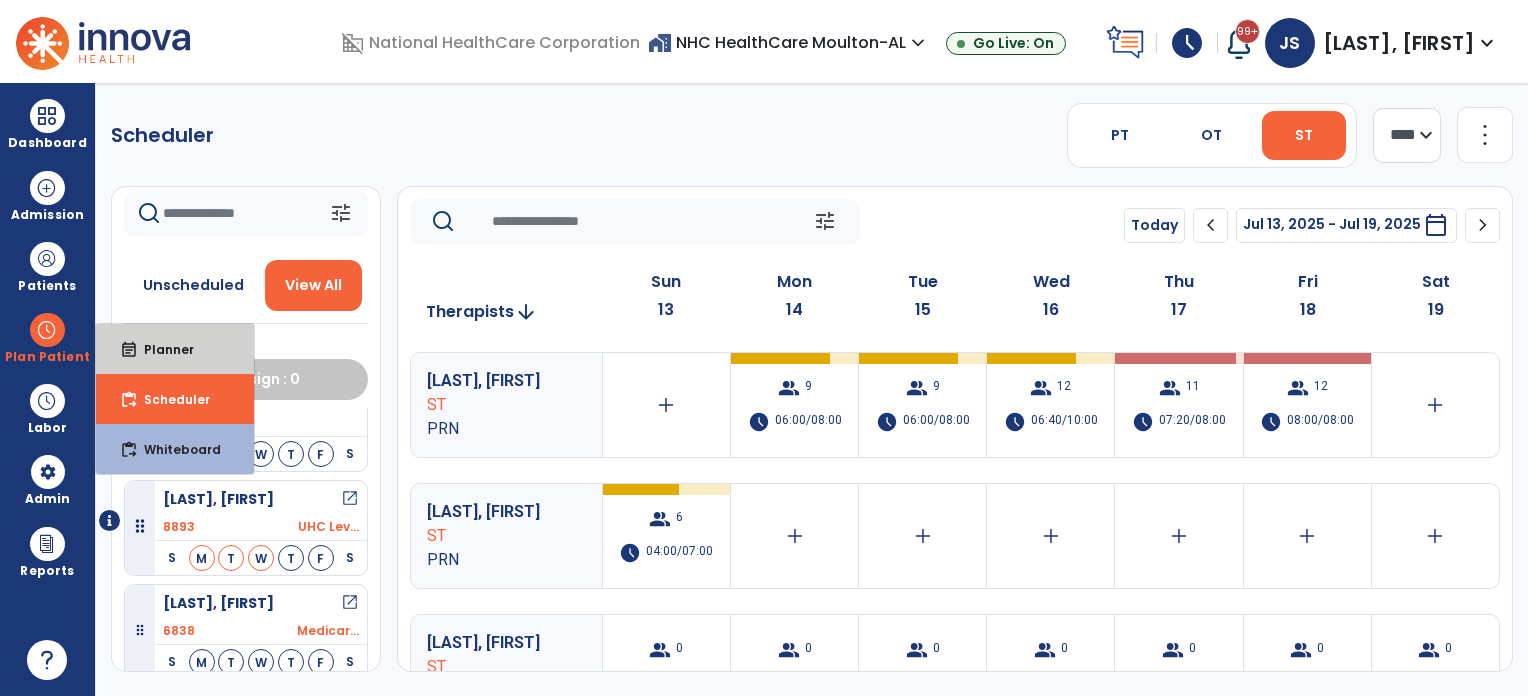 click on "Planner" at bounding box center (161, 349) 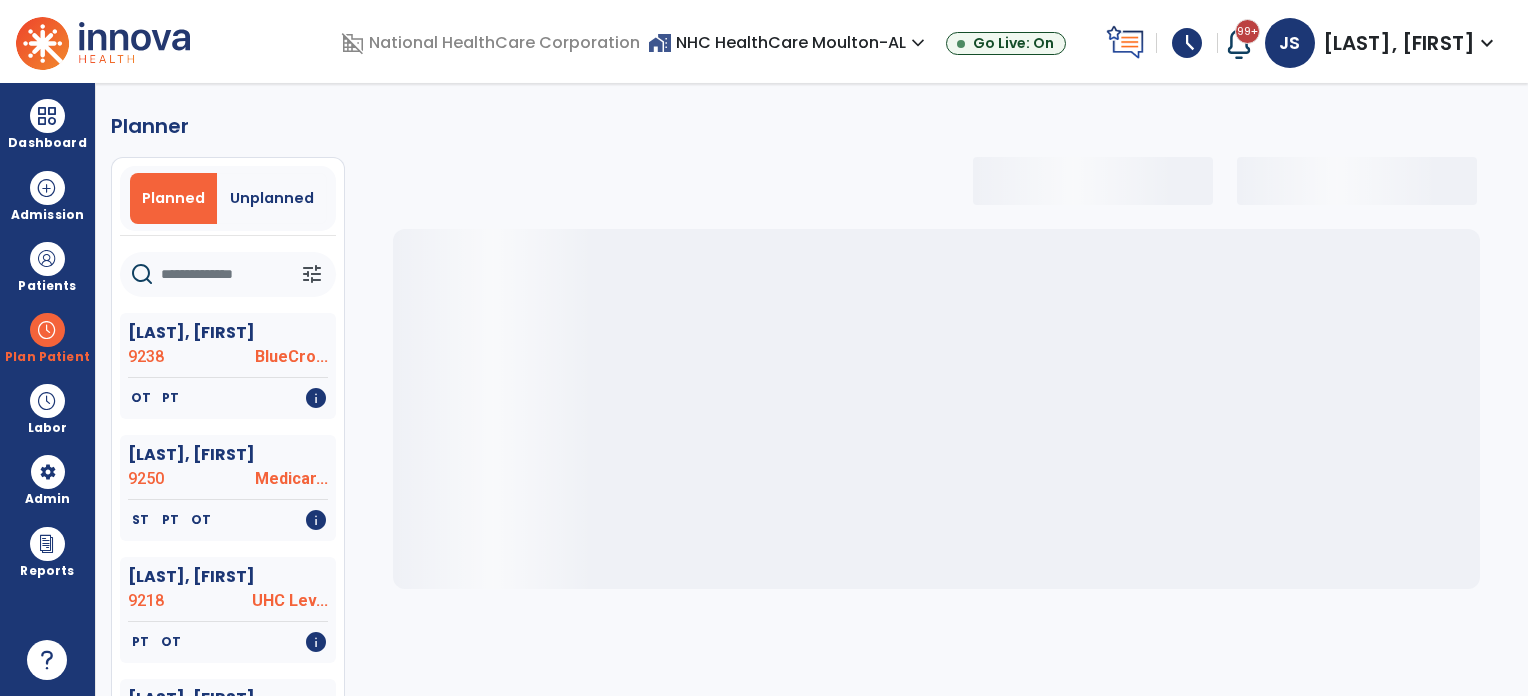 select on "***" 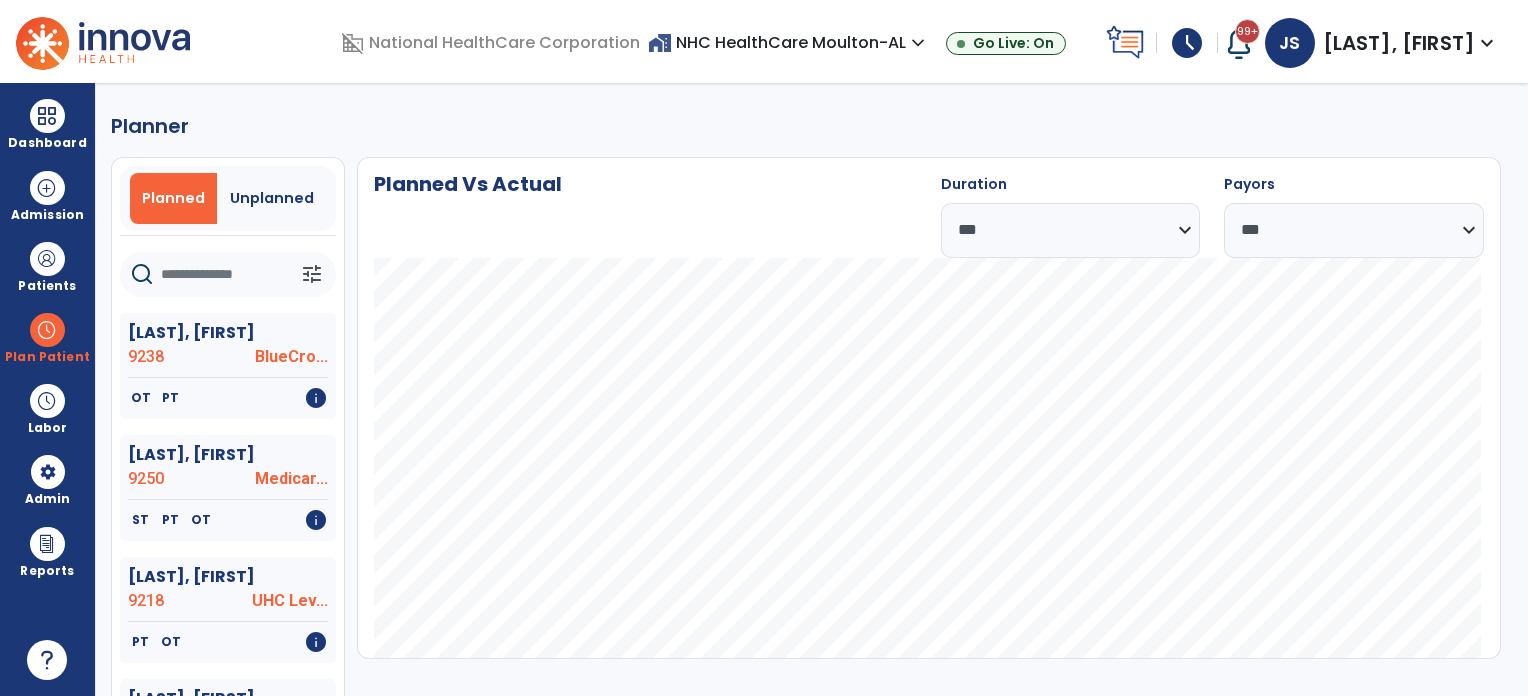 click 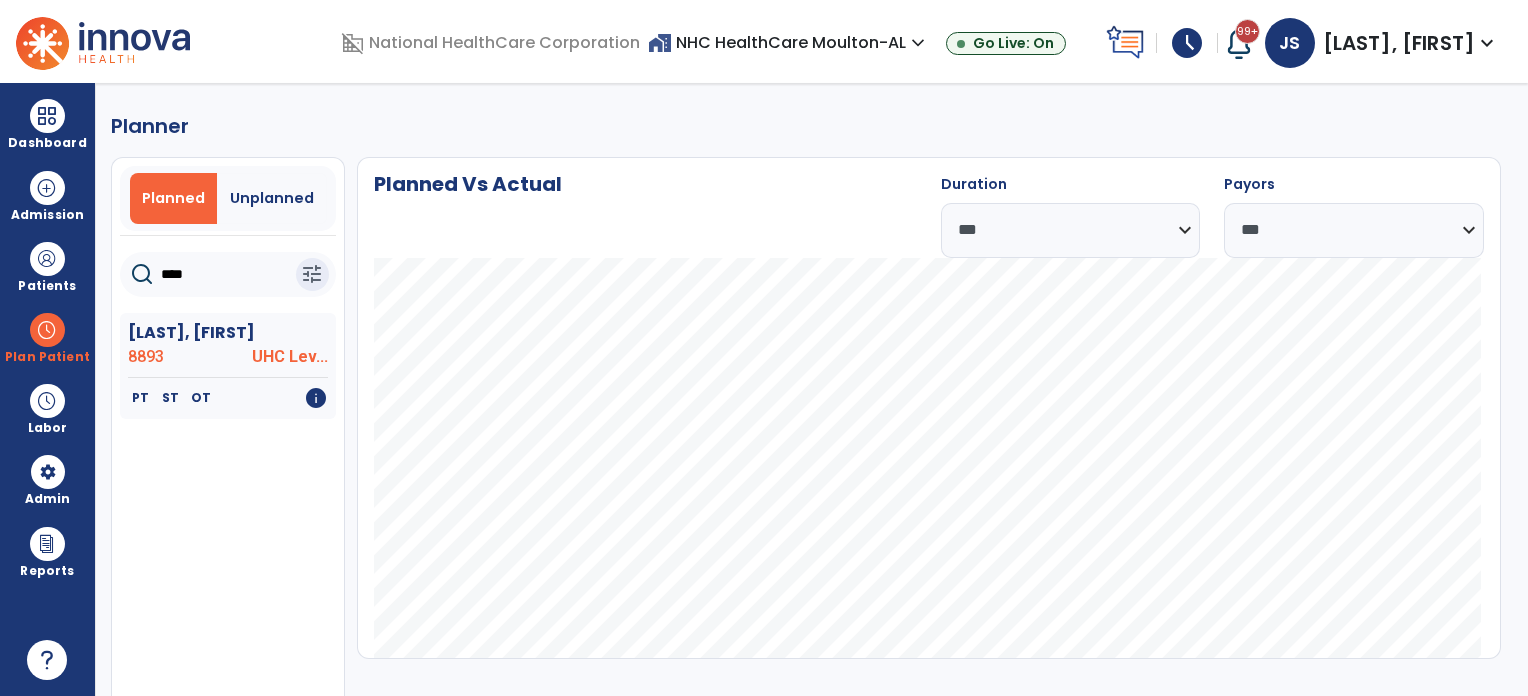 type on "****" 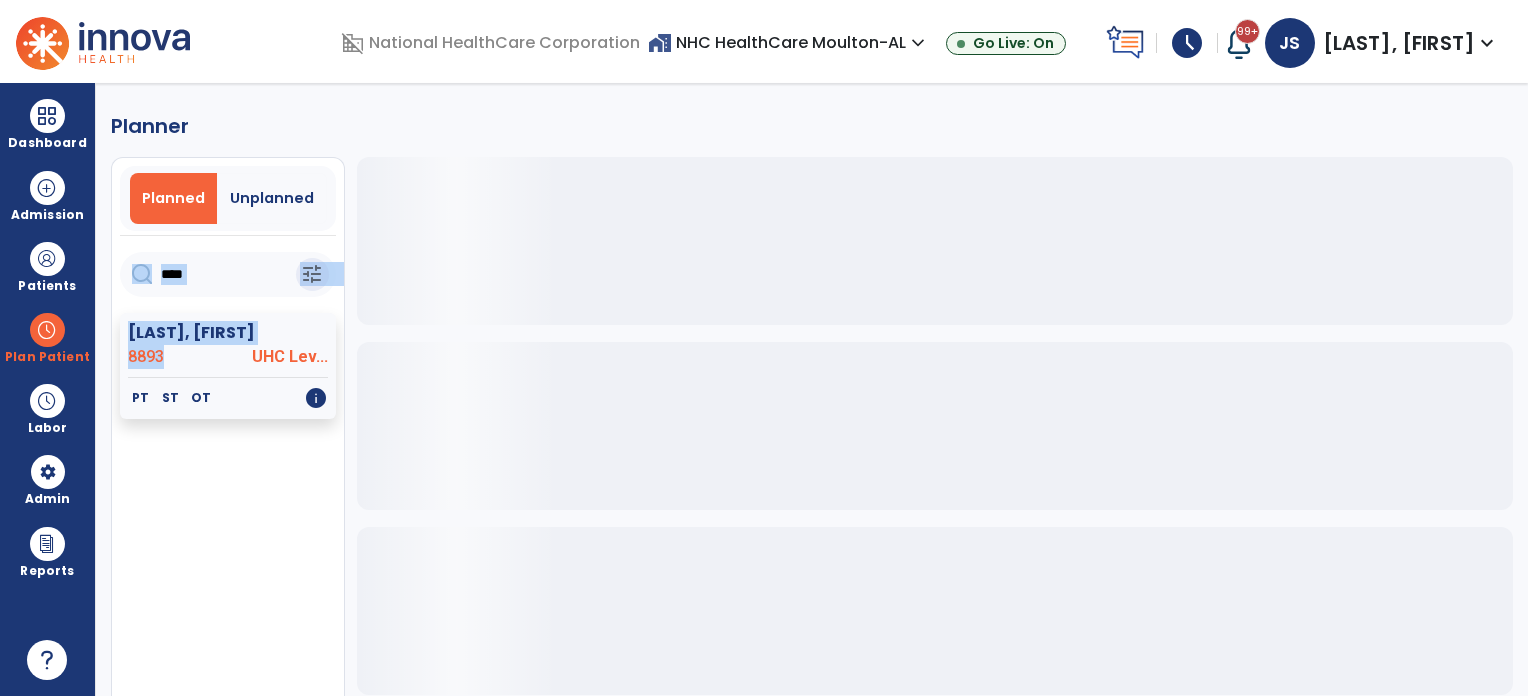 drag, startPoint x: 210, startPoint y: 349, endPoint x: 111, endPoint y: 273, distance: 124.80785 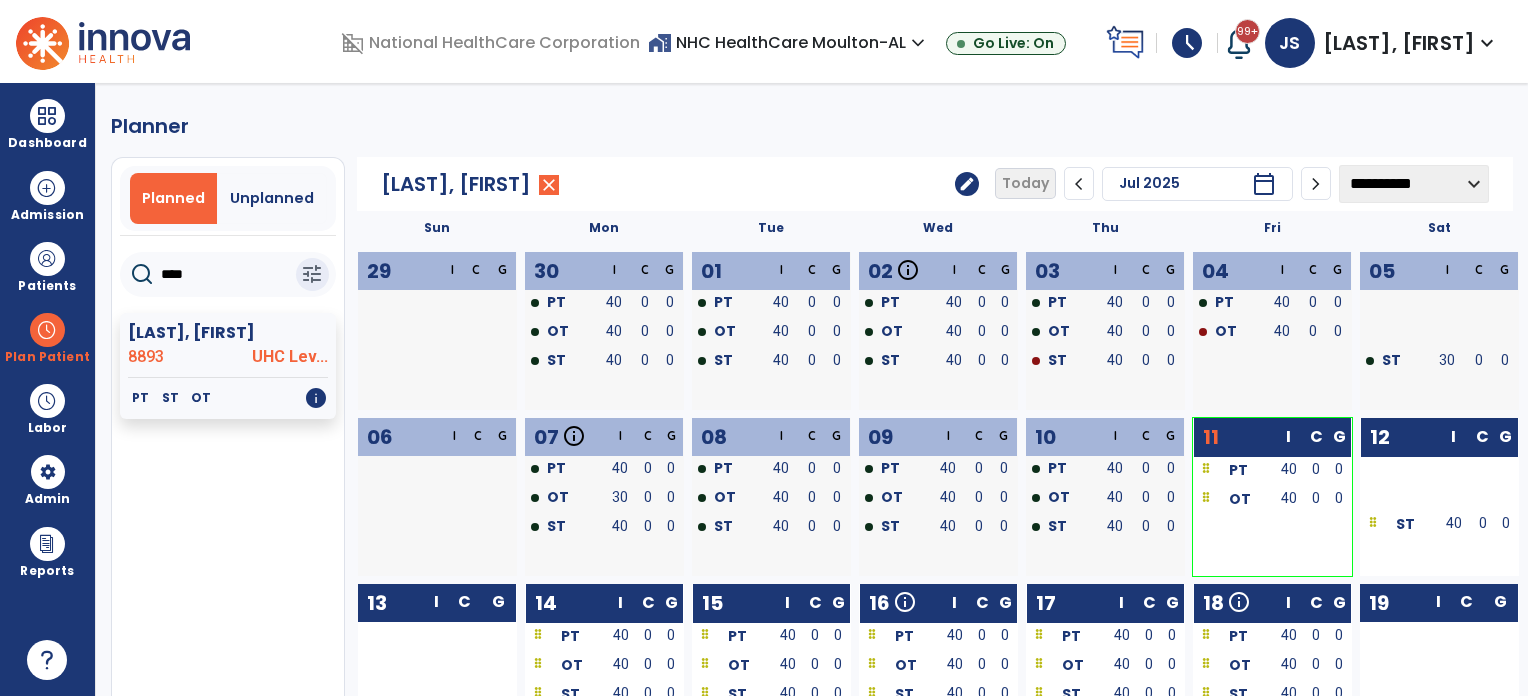 click on "****" 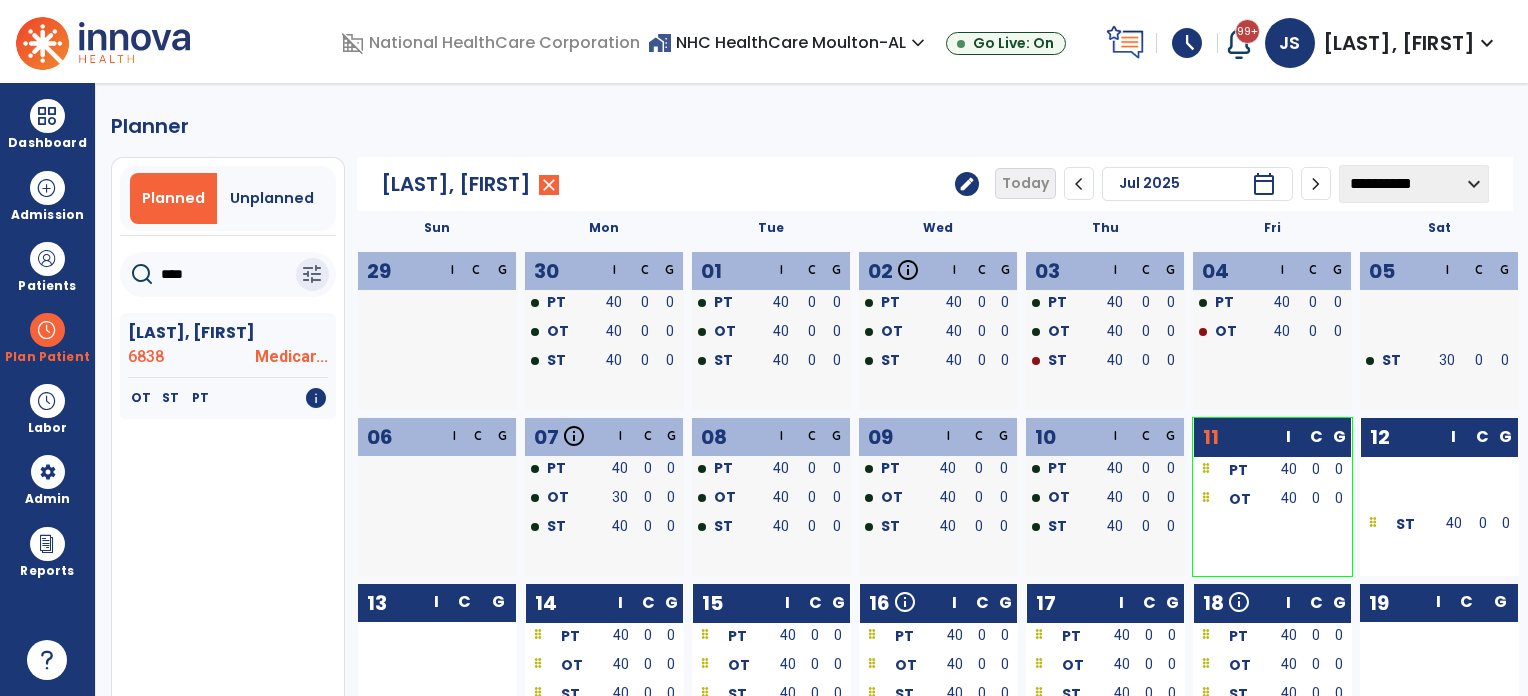 type on "****" 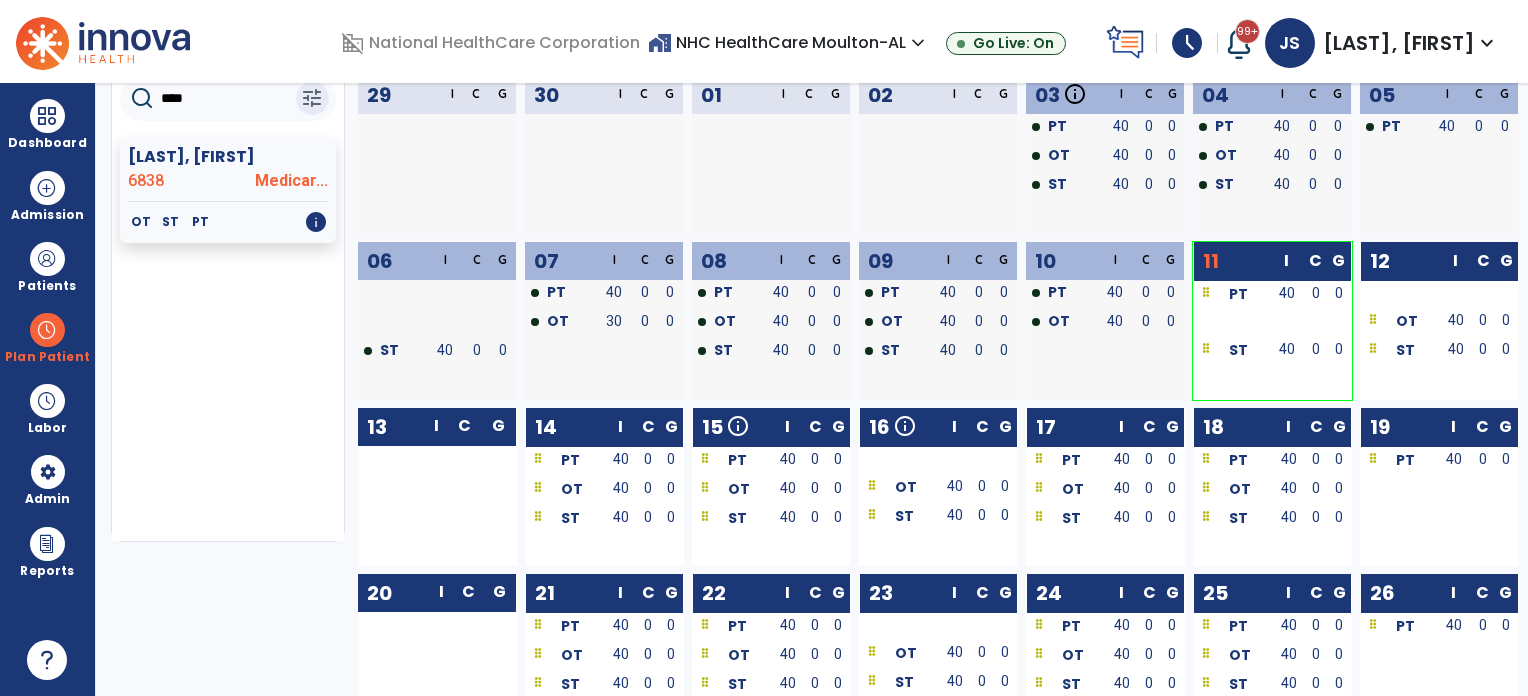 scroll, scrollTop: 184, scrollLeft: 0, axis: vertical 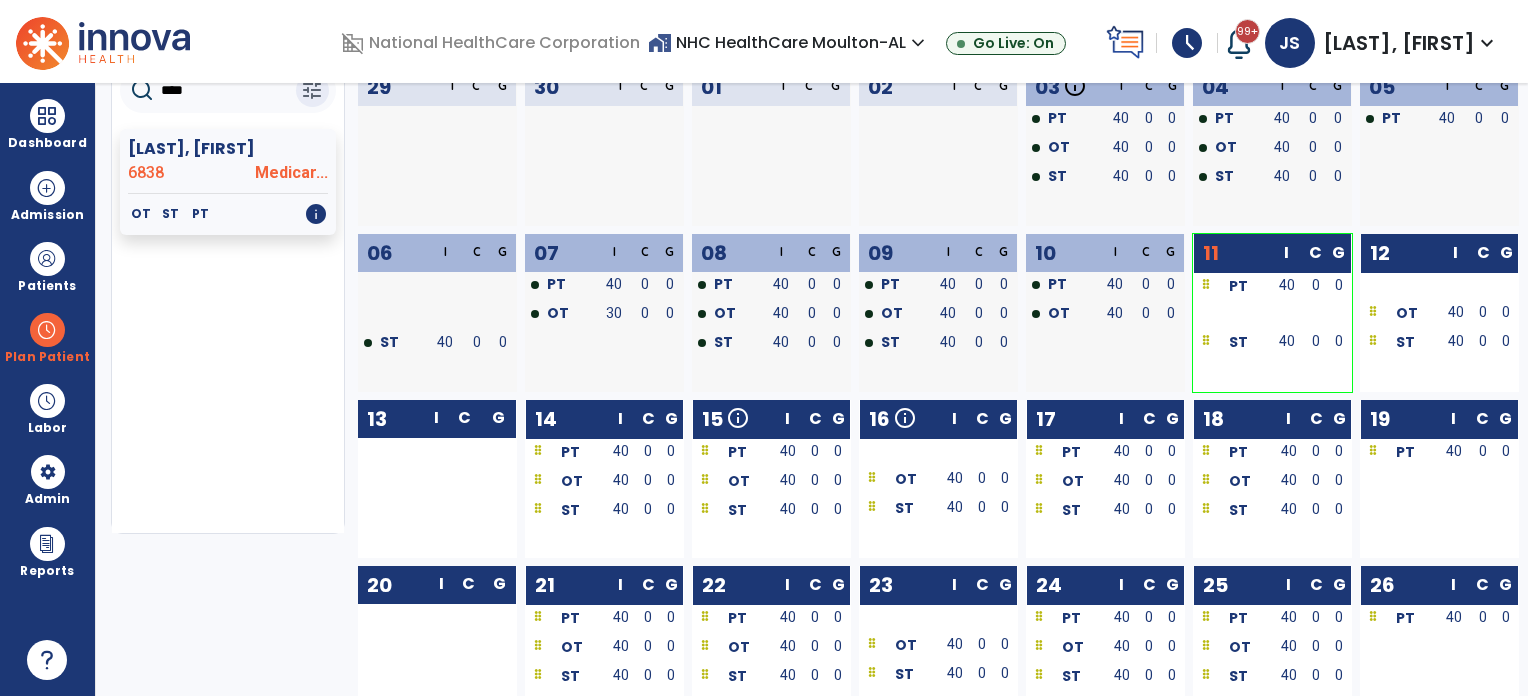 drag, startPoint x: 618, startPoint y: 520, endPoint x: 425, endPoint y: 524, distance: 193.04144 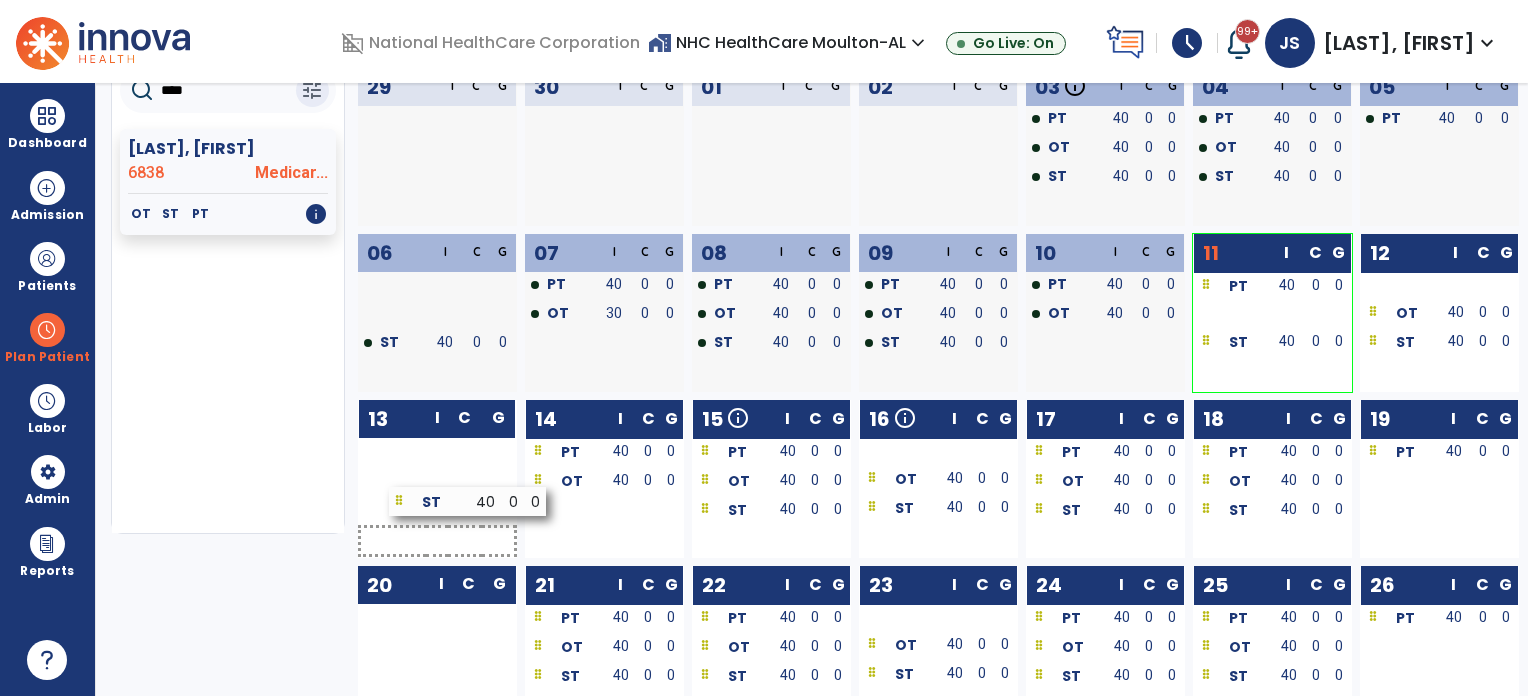 drag, startPoint x: 562, startPoint y: 511, endPoint x: 414, endPoint y: 501, distance: 148.33745 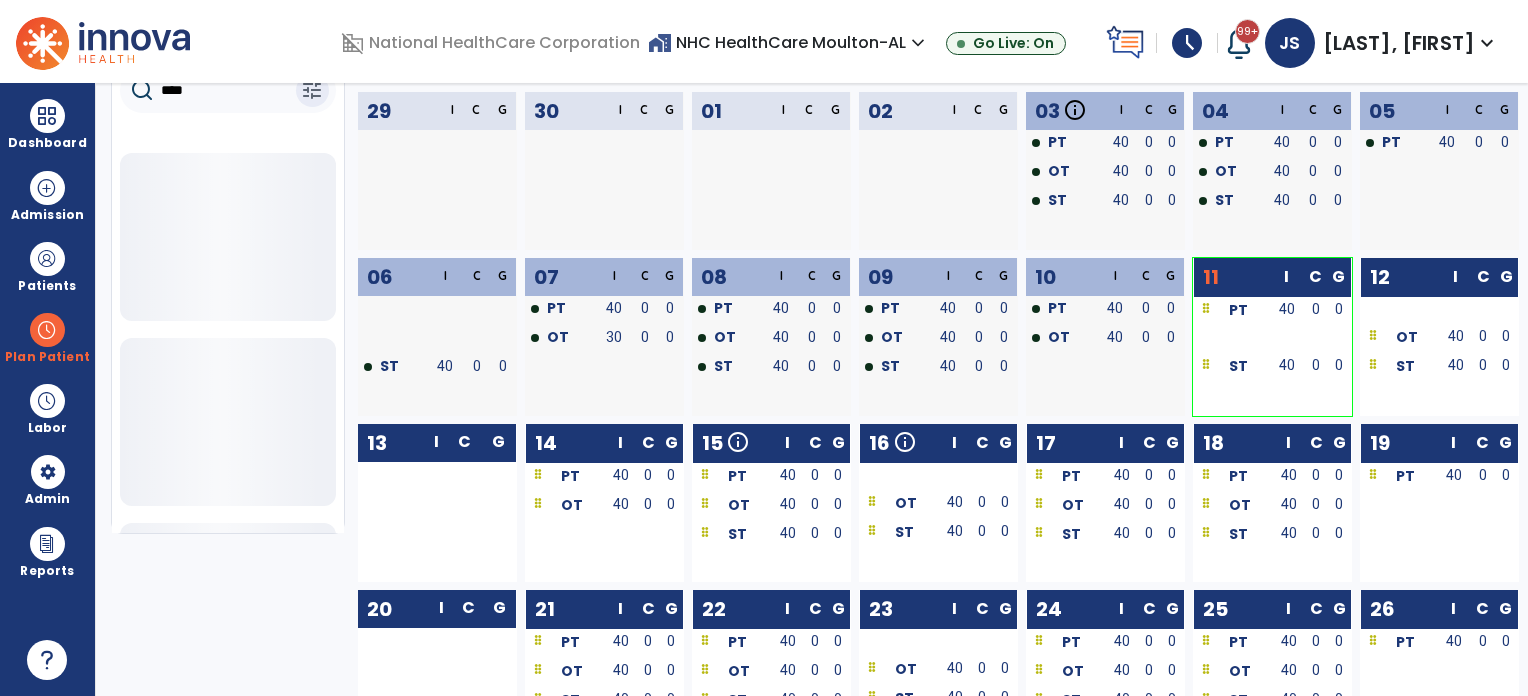 click at bounding box center (47, 330) 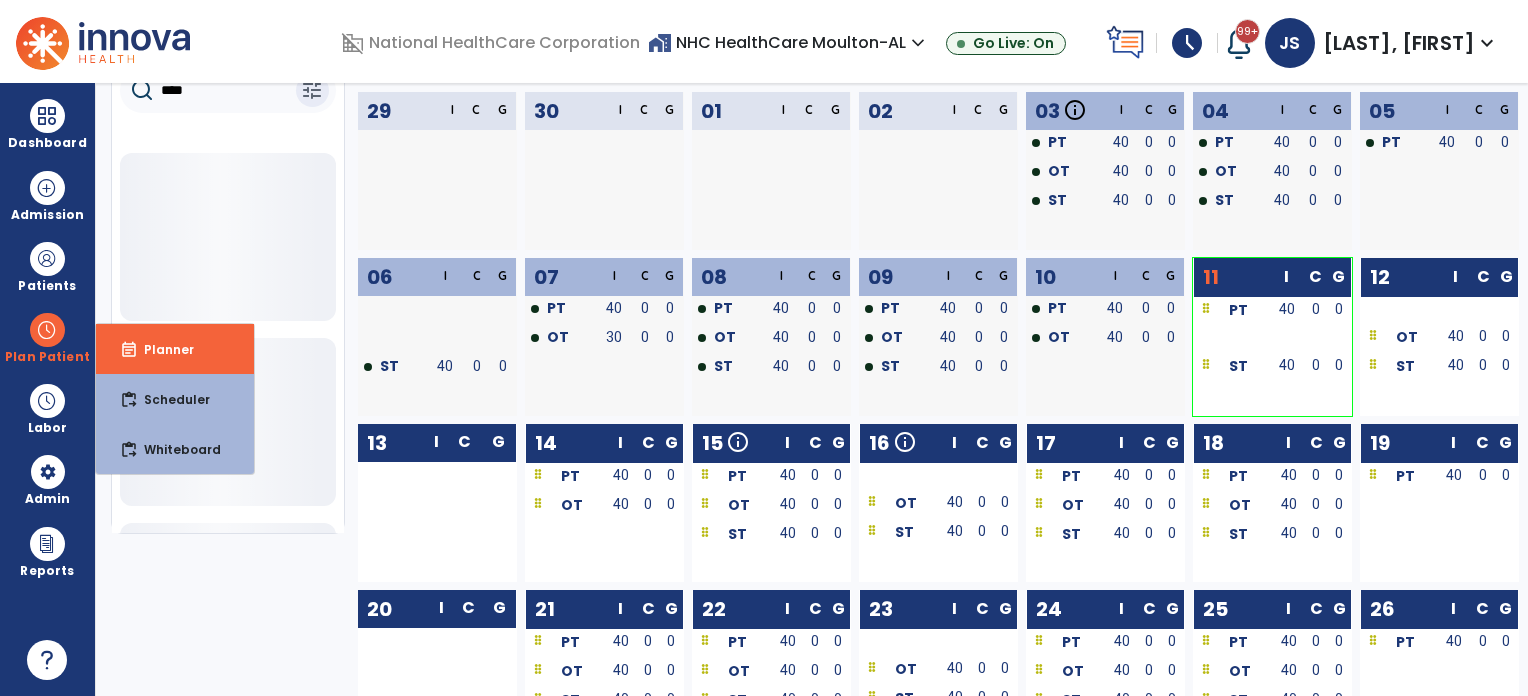 click at bounding box center [47, 330] 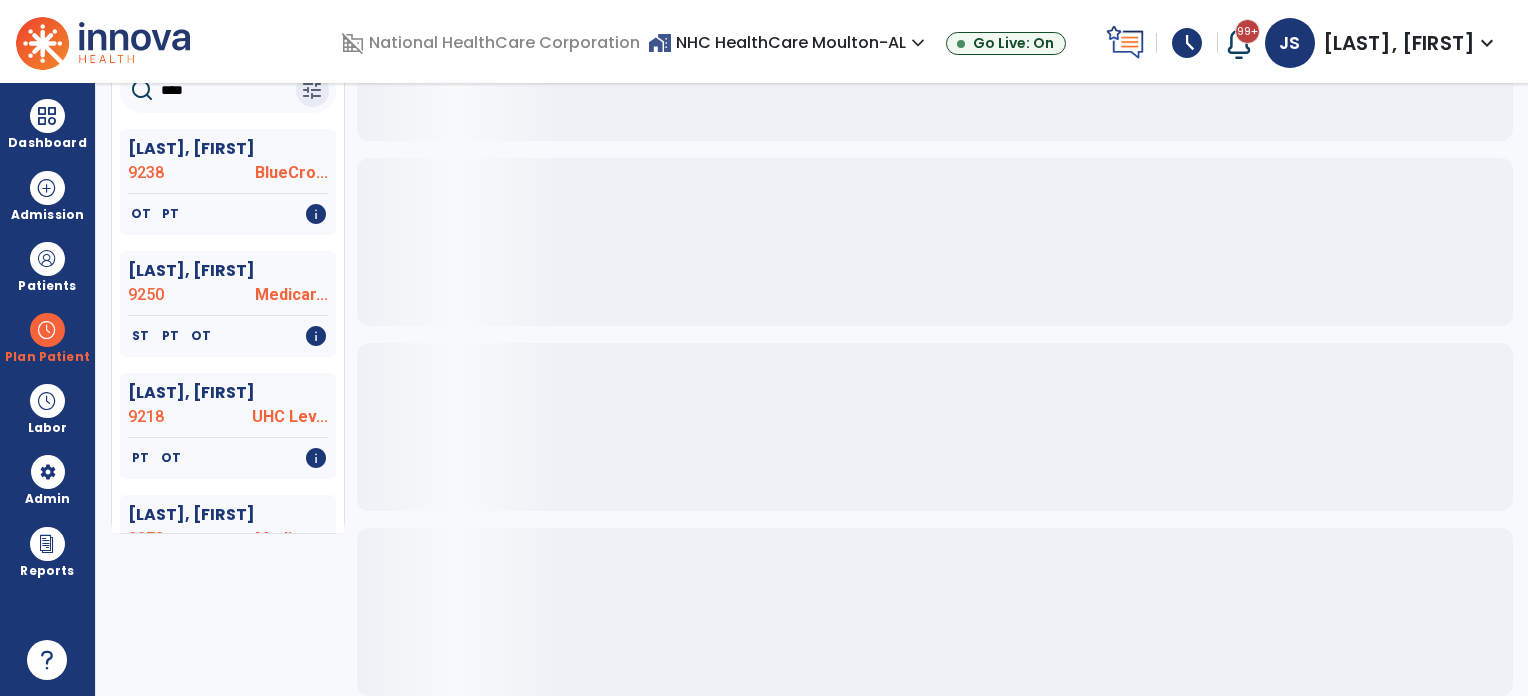 click on "9250" 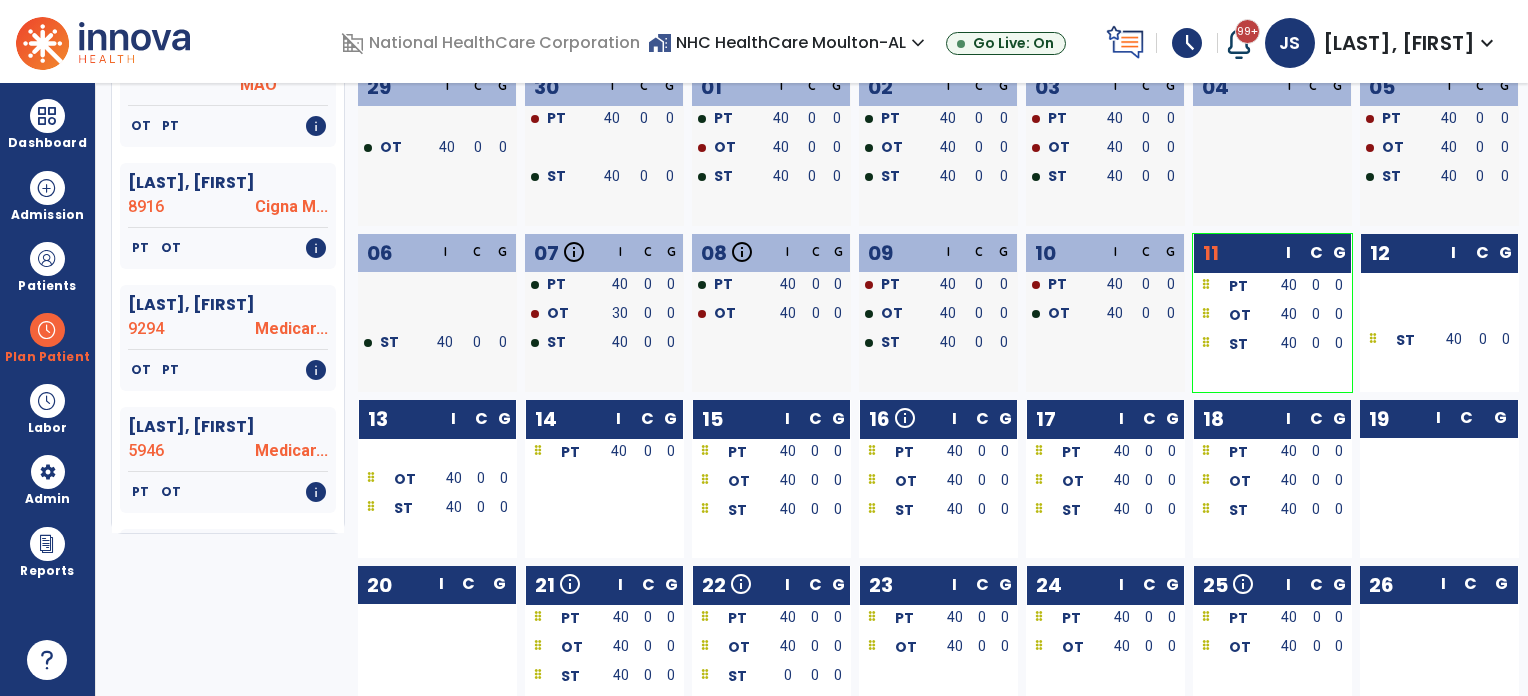 scroll, scrollTop: 640, scrollLeft: 0, axis: vertical 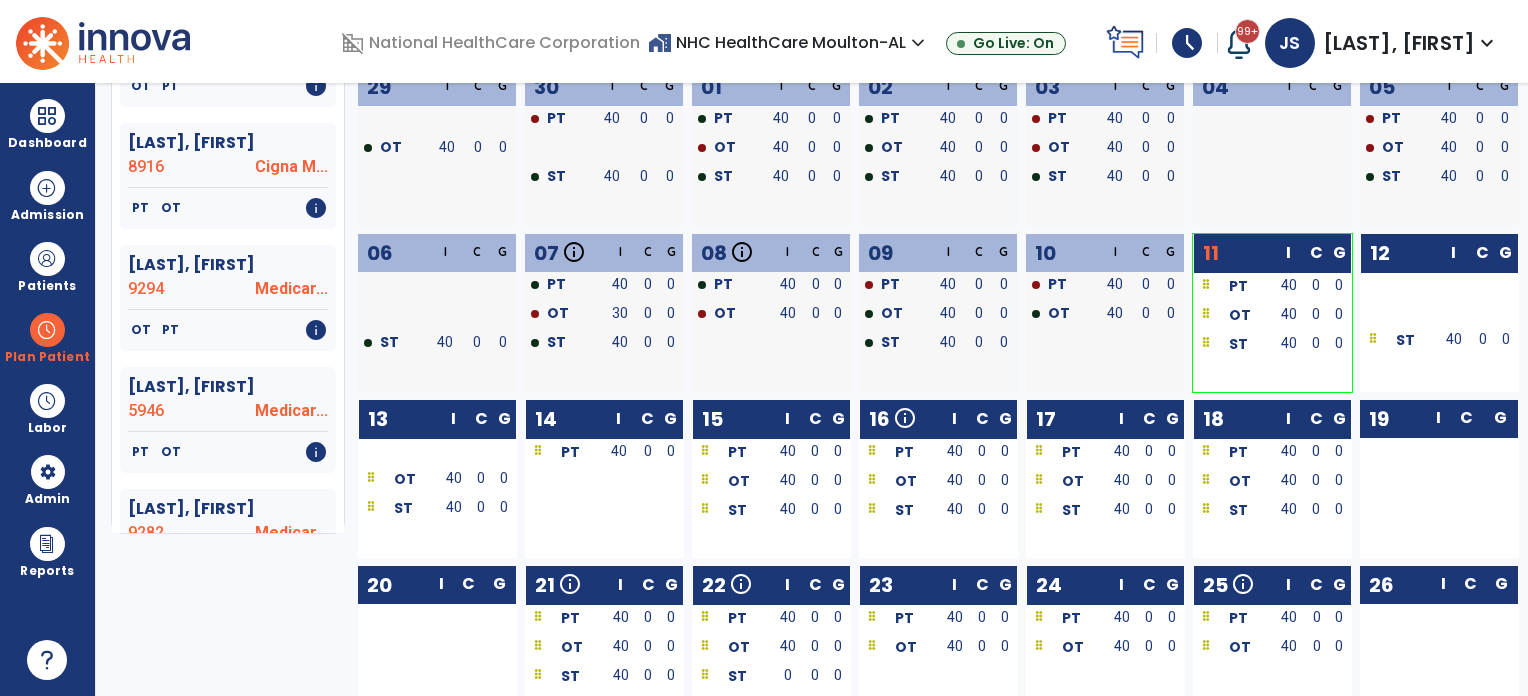 click on "5946" 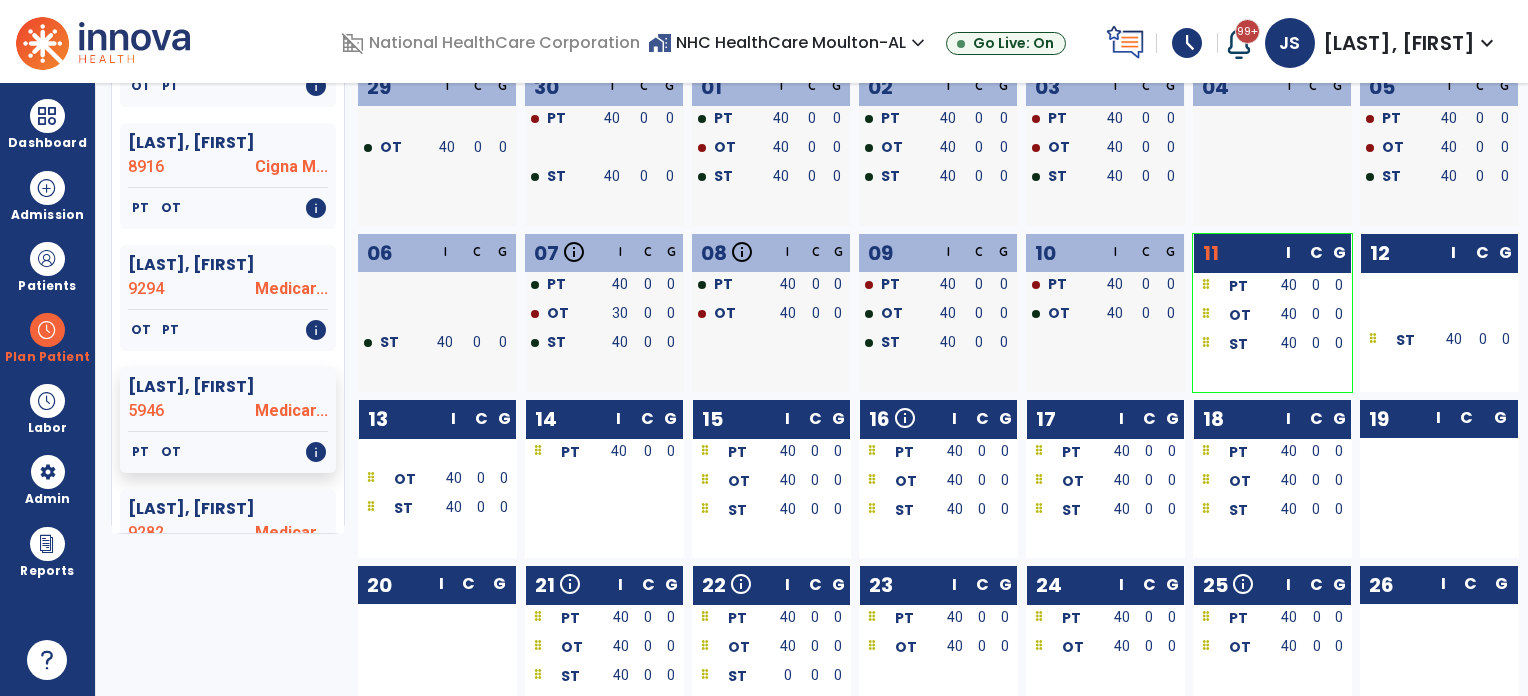 click on "5946" 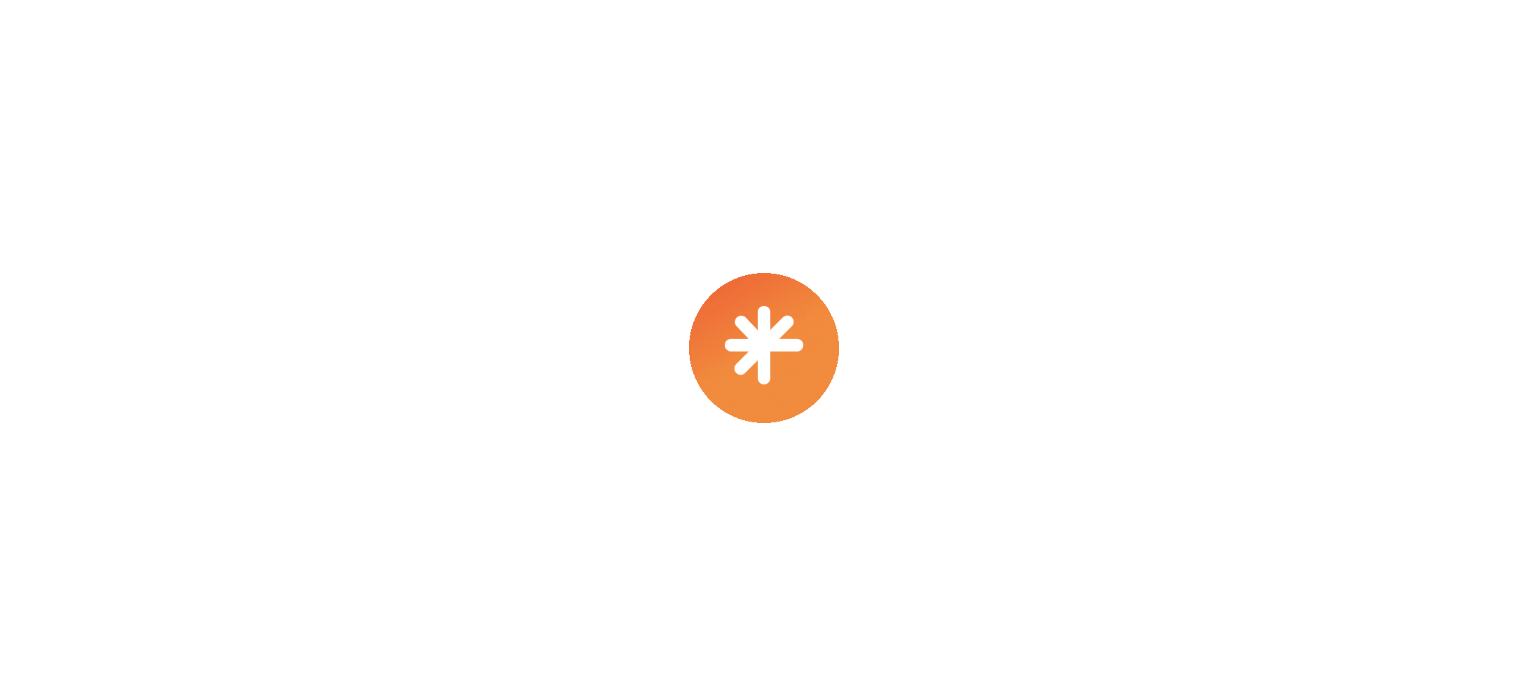 scroll, scrollTop: 0, scrollLeft: 0, axis: both 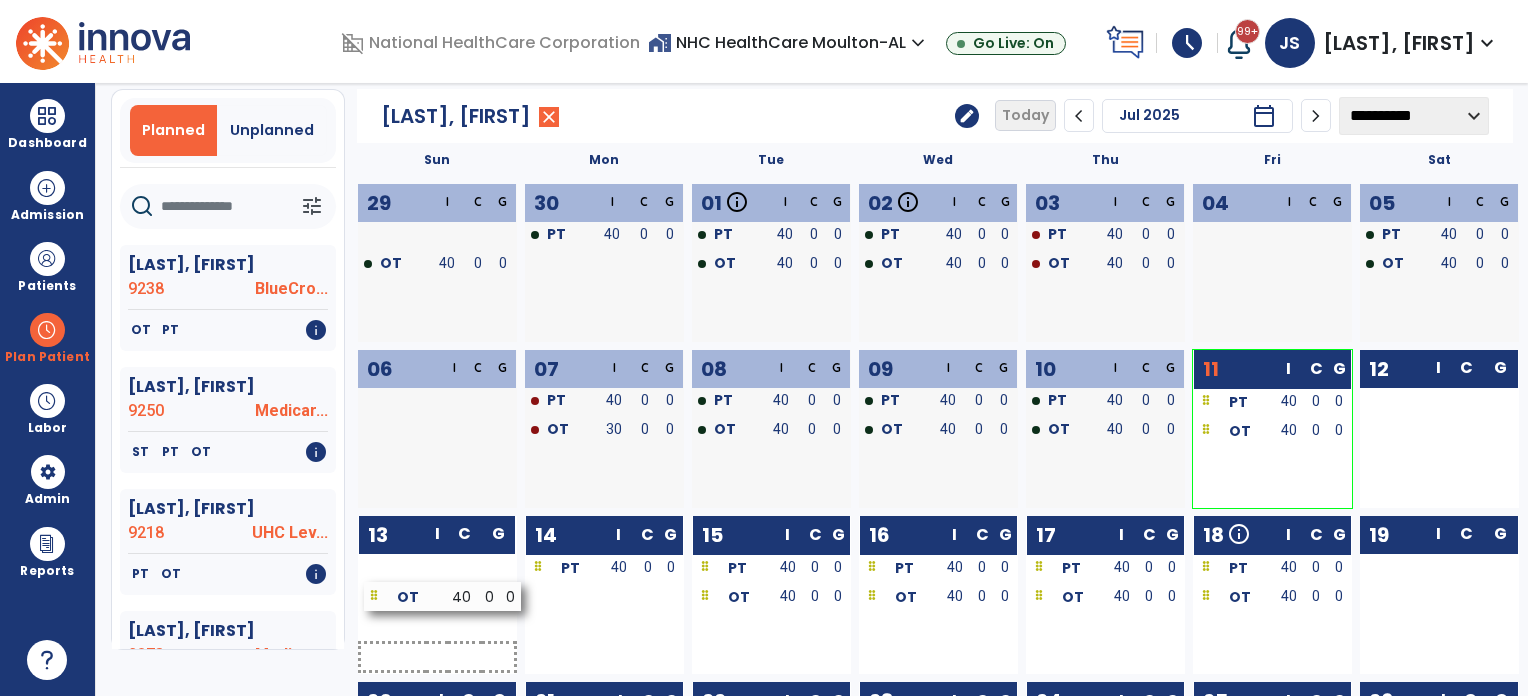 drag, startPoint x: 572, startPoint y: 600, endPoint x: 401, endPoint y: 599, distance: 171.00293 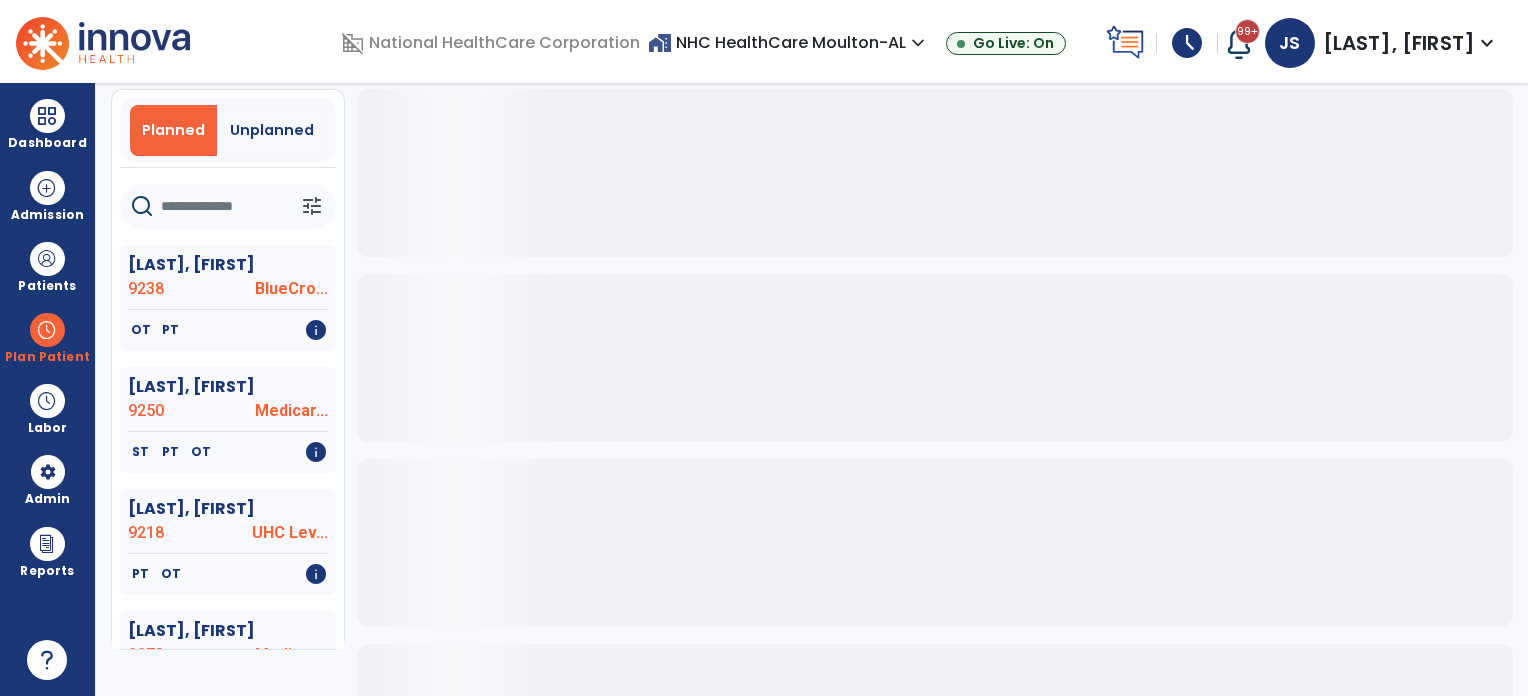 click on "9250" 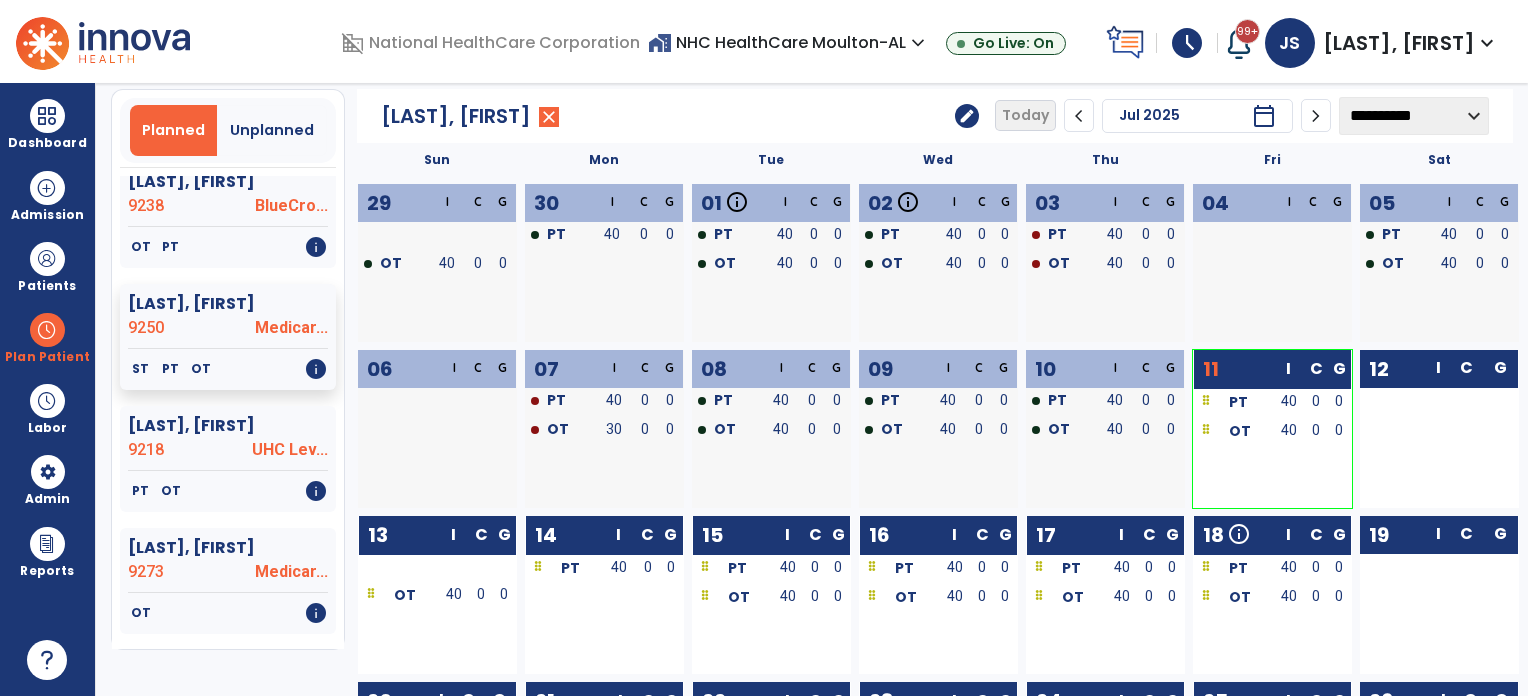 scroll, scrollTop: 80, scrollLeft: 0, axis: vertical 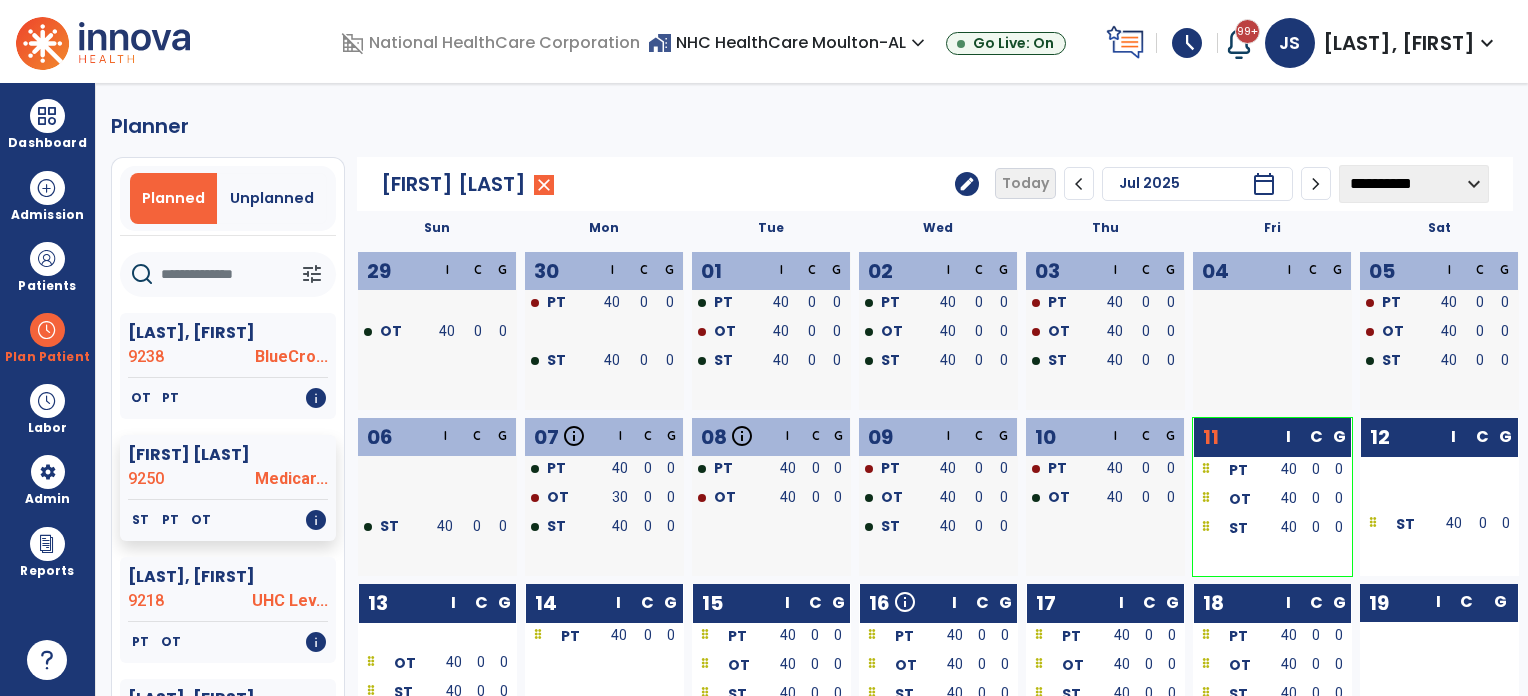click on "9250" 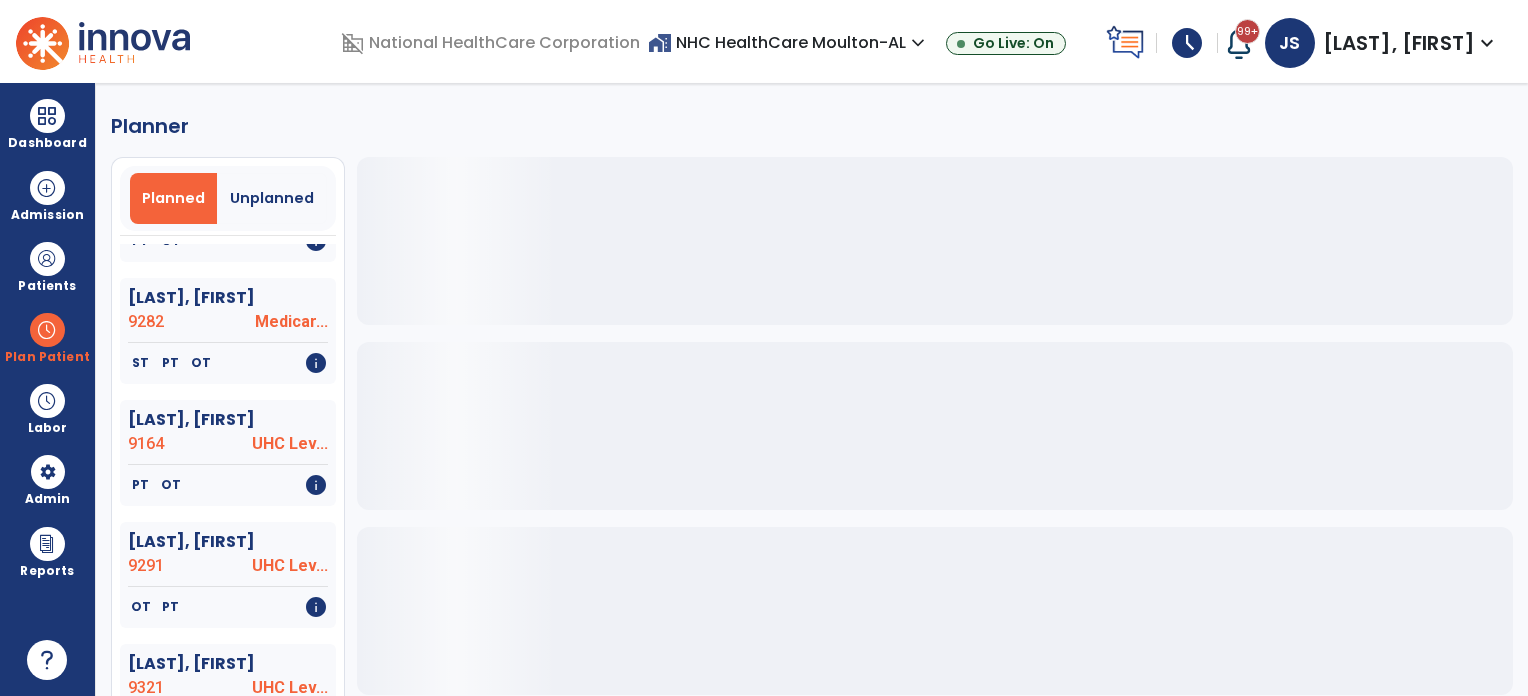 scroll, scrollTop: 1000, scrollLeft: 0, axis: vertical 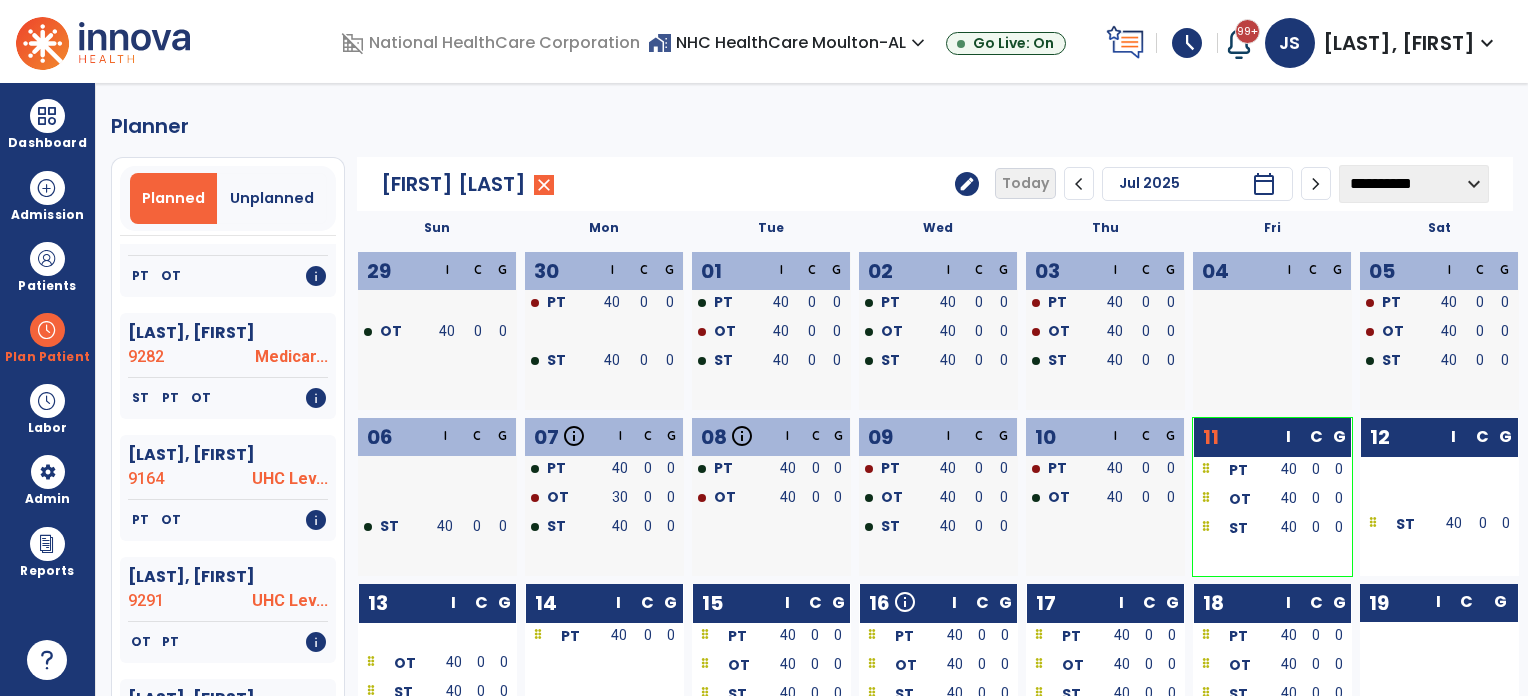click on "9282" 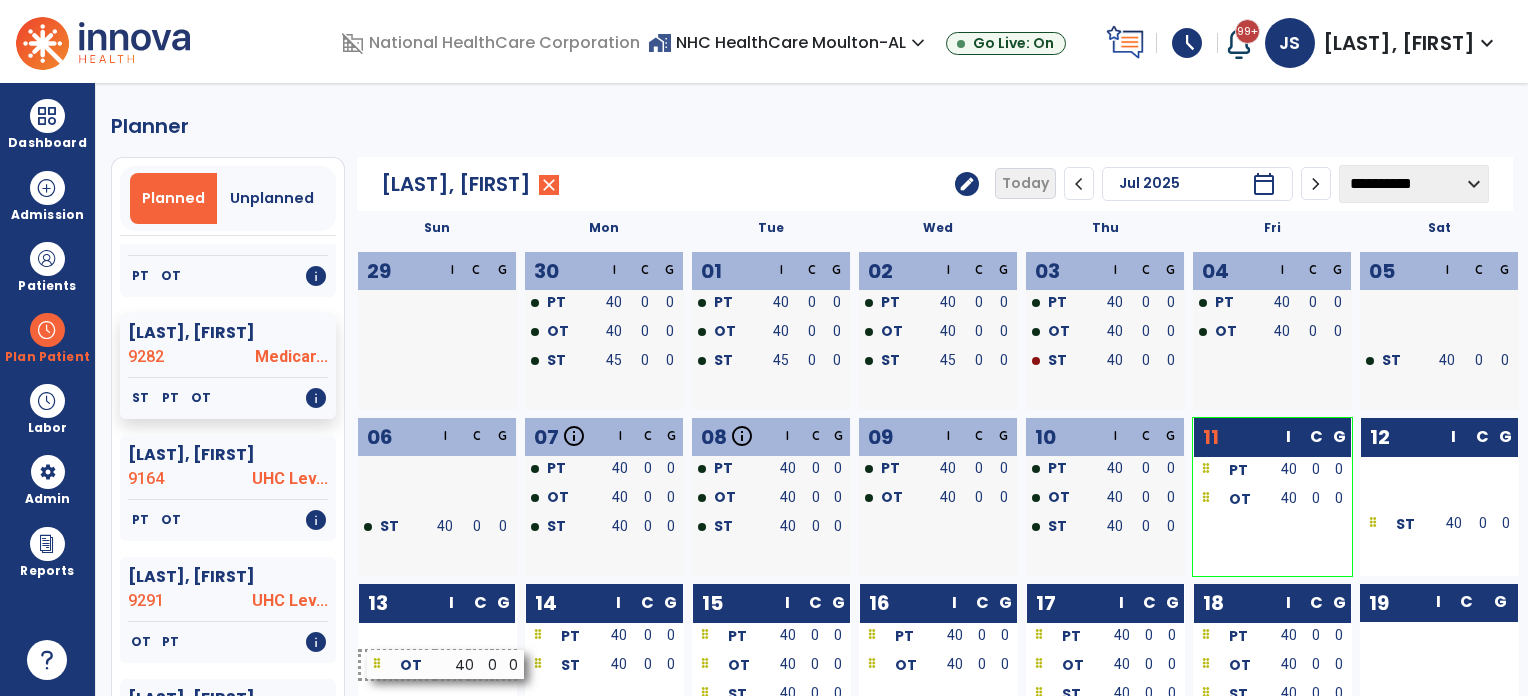 drag, startPoint x: 543, startPoint y: 664, endPoint x: 386, endPoint y: 663, distance: 157.00319 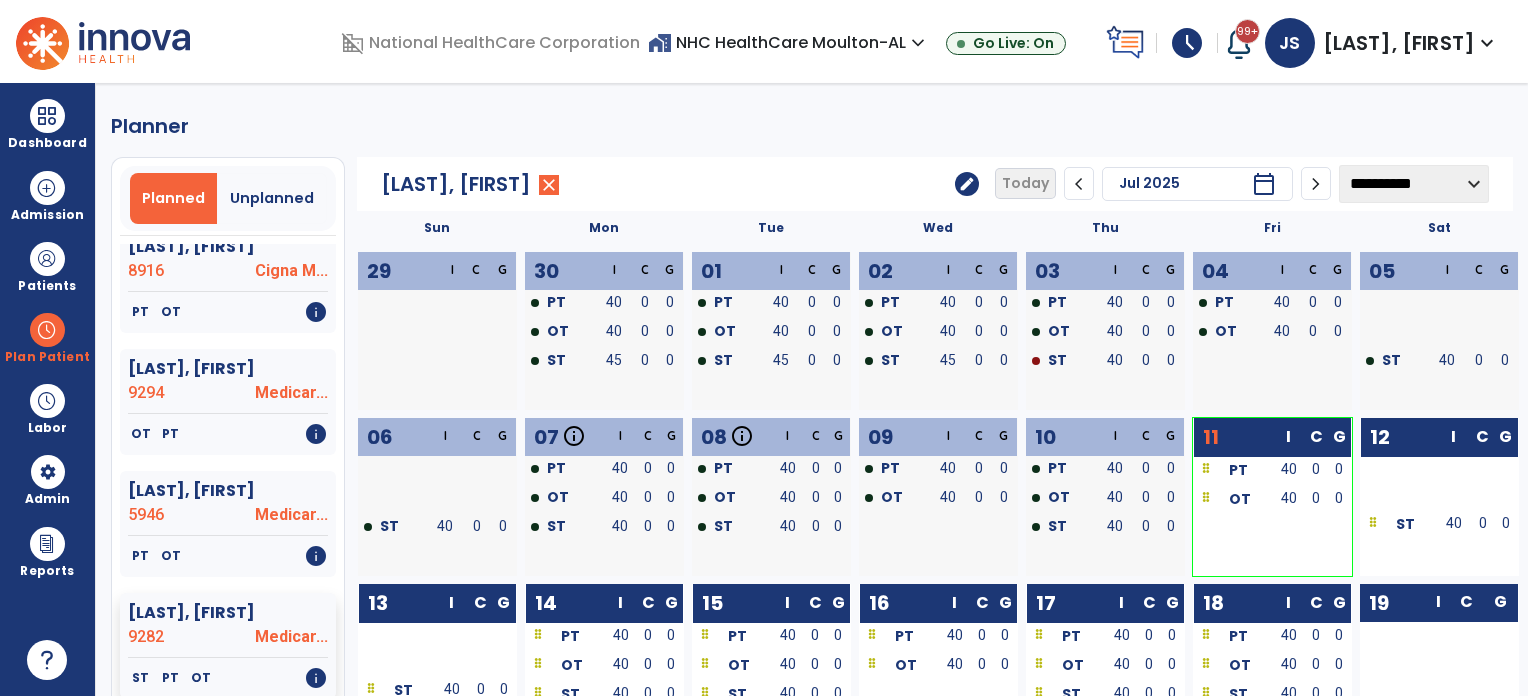 scroll, scrollTop: 1000, scrollLeft: 0, axis: vertical 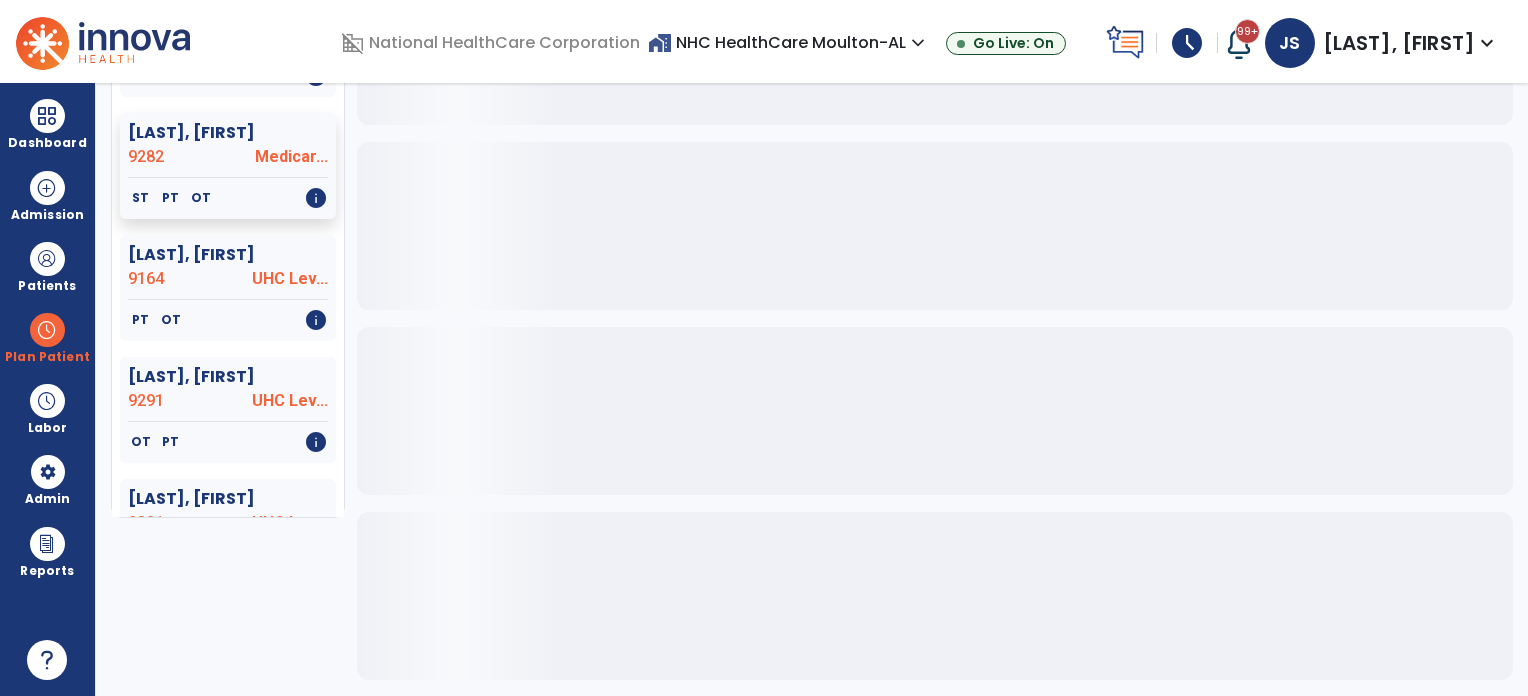 click on "[LAST], [FIRST]  [FIRST]" 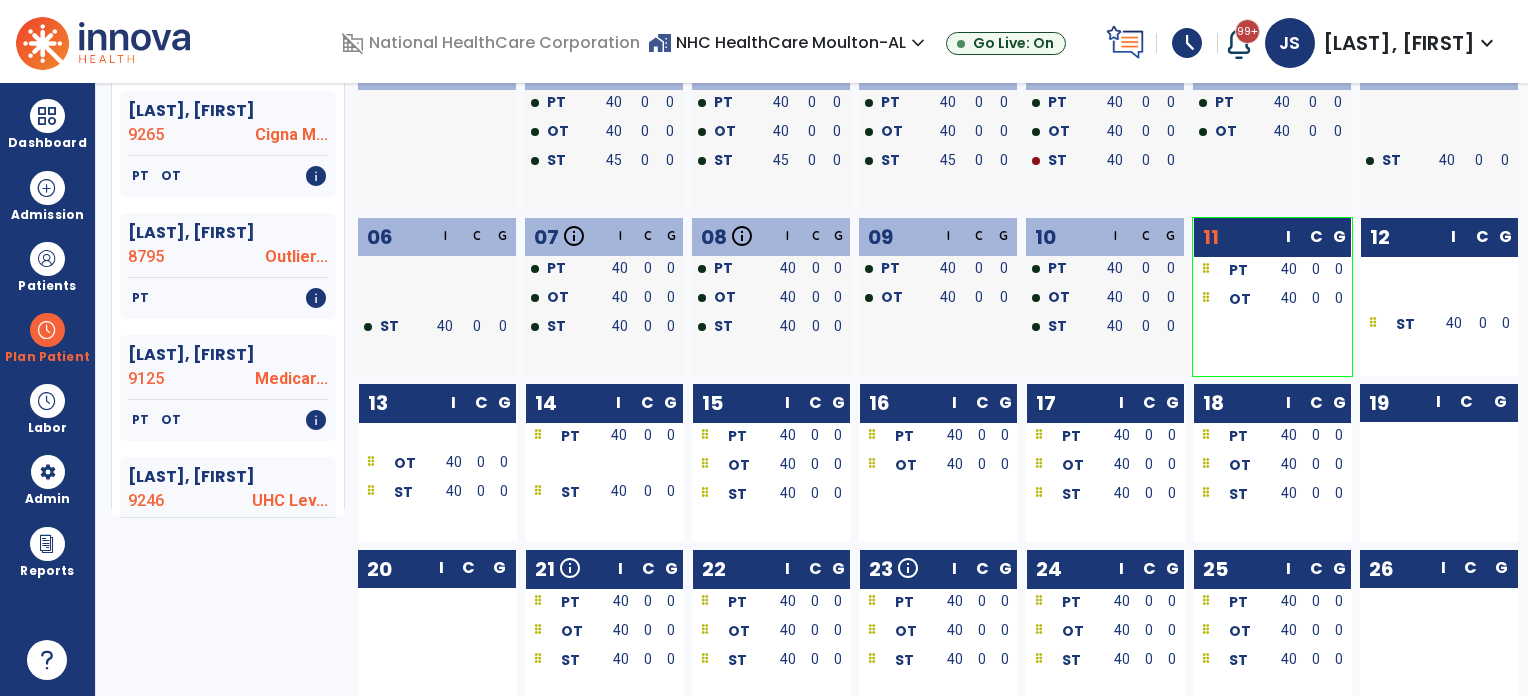 scroll, scrollTop: 2160, scrollLeft: 0, axis: vertical 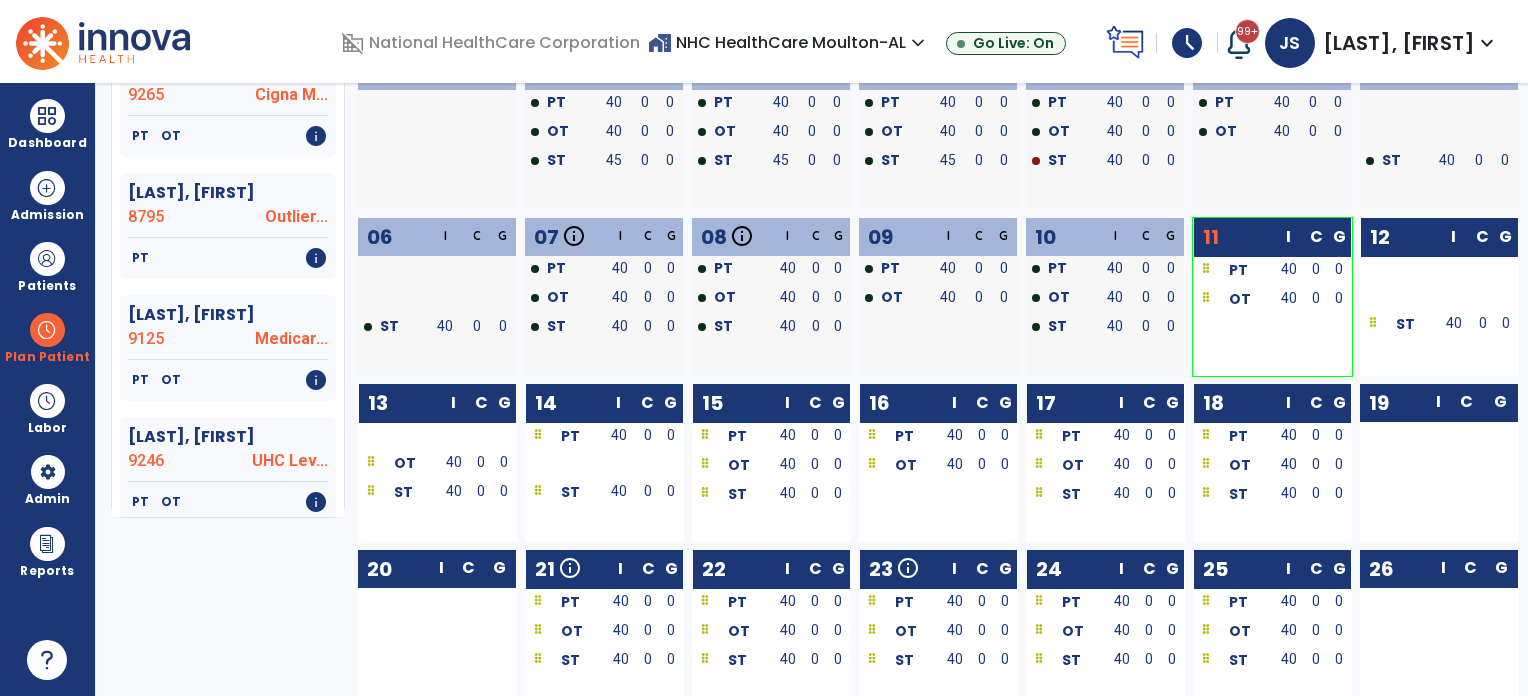 click on "[LAST], [FIRST]" 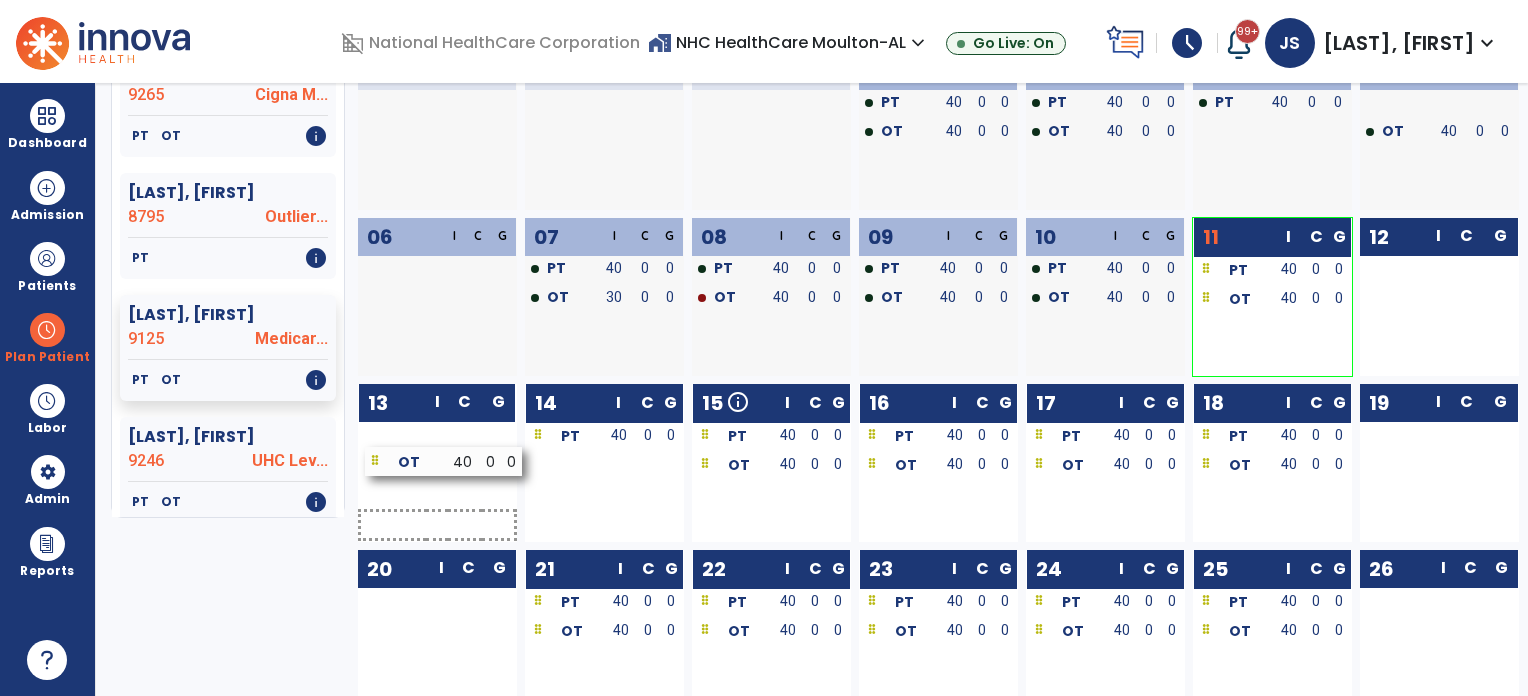 drag, startPoint x: 576, startPoint y: 475, endPoint x: 412, endPoint y: 472, distance: 164.02744 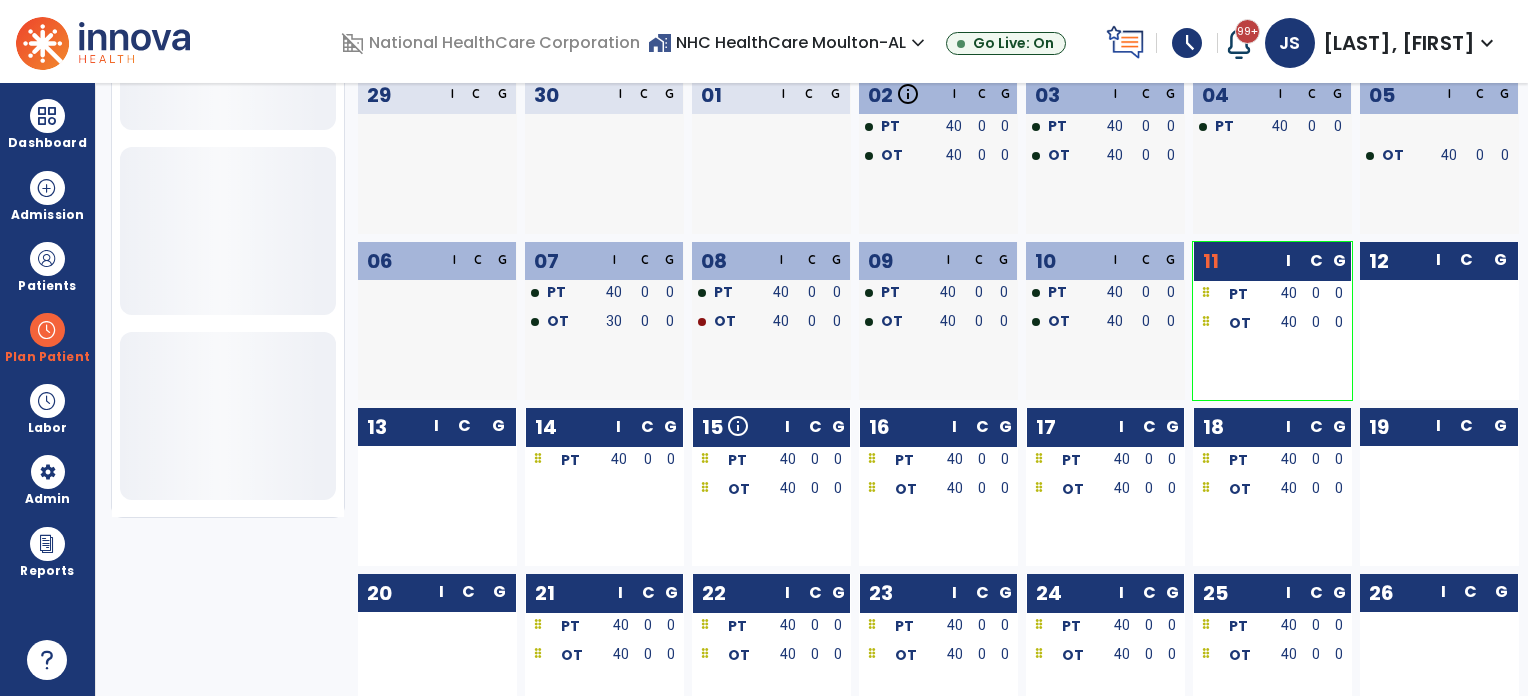 scroll, scrollTop: 720, scrollLeft: 0, axis: vertical 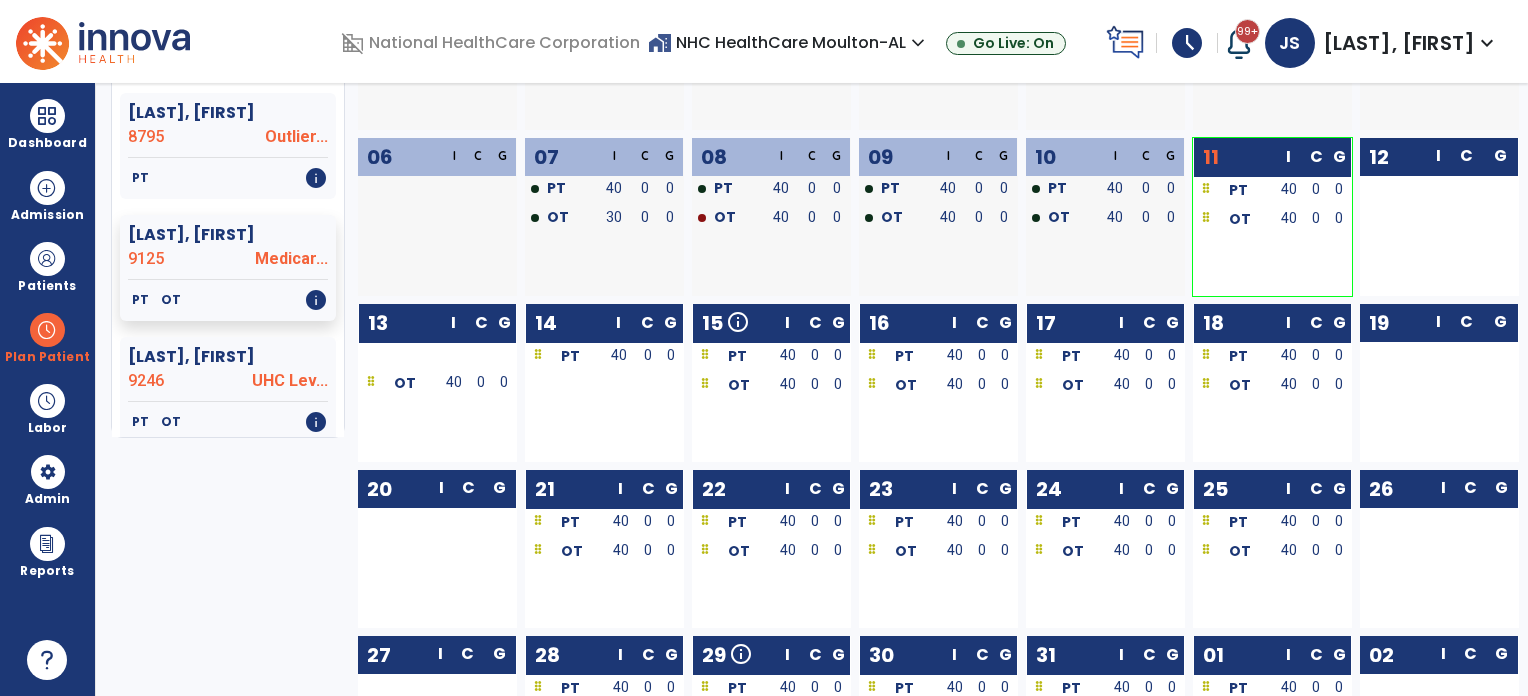 click on "PT   OT   info" 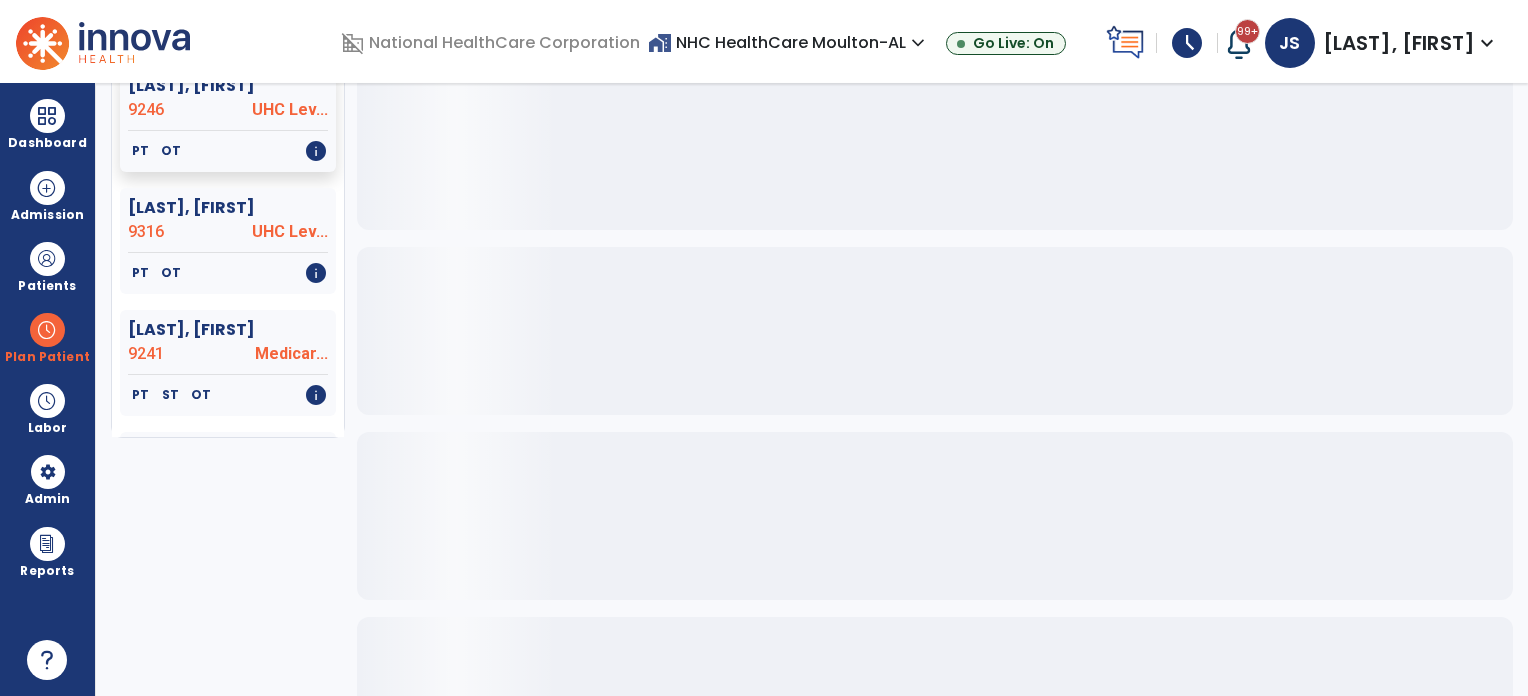scroll, scrollTop: 2440, scrollLeft: 0, axis: vertical 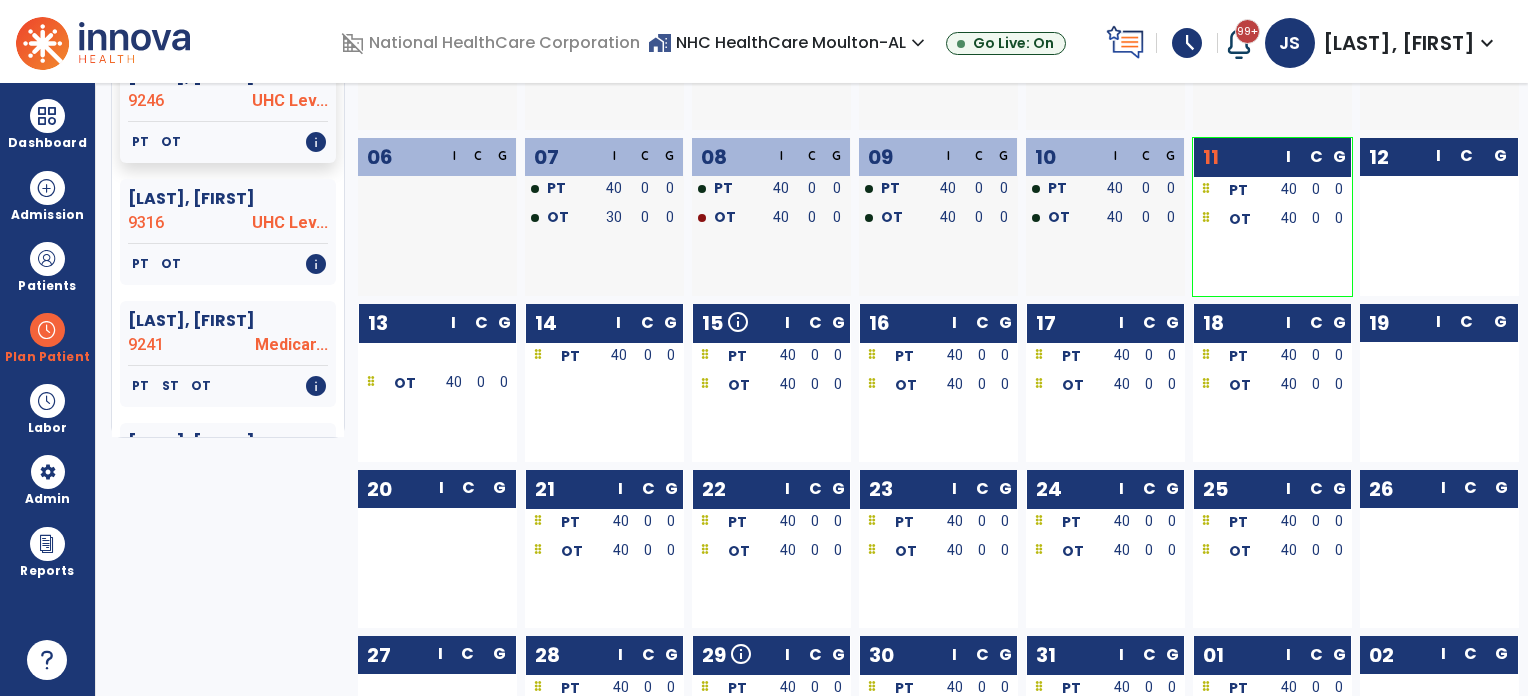 click on "PT   ST   OT   info" 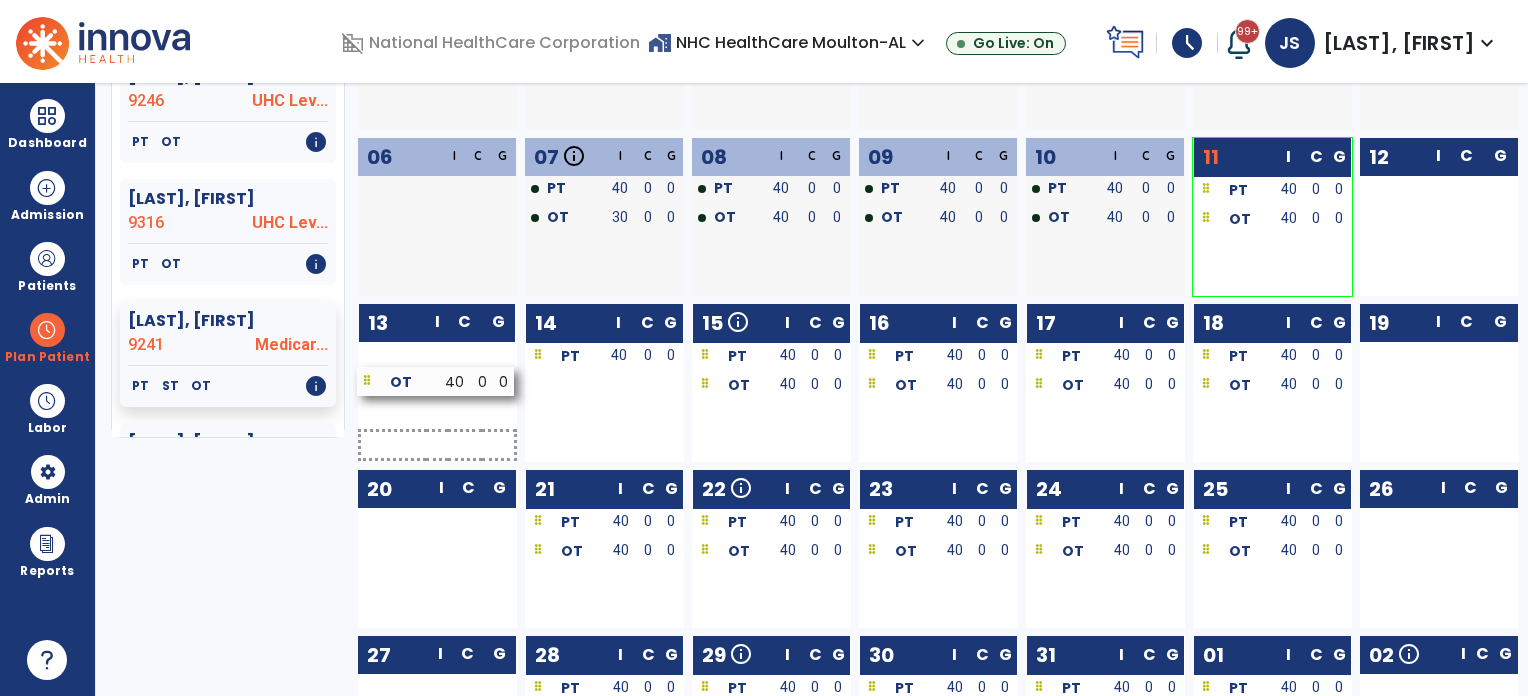 drag, startPoint x: 628, startPoint y: 382, endPoint x: 460, endPoint y: 378, distance: 168.0476 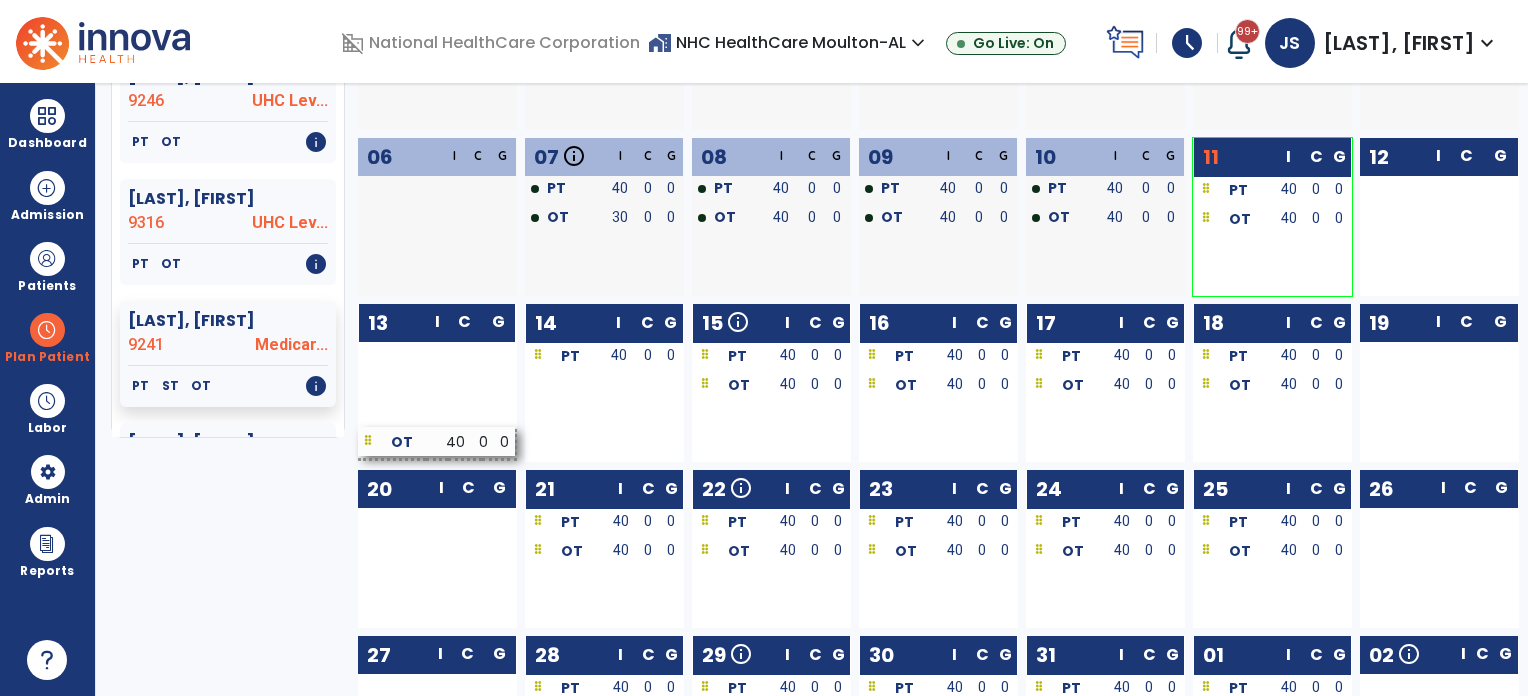 scroll, scrollTop: 720, scrollLeft: 0, axis: vertical 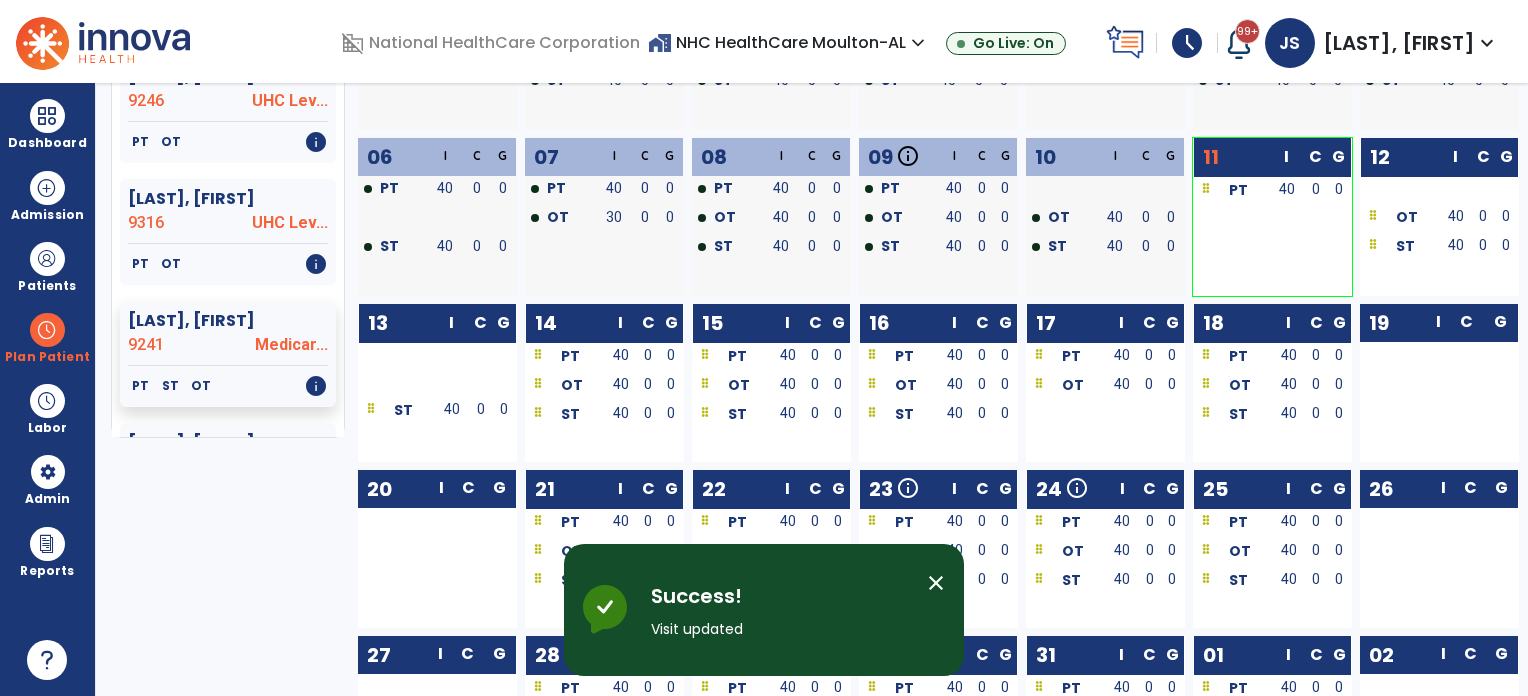 click on "[LAST], [FIRST]  [FIRST]" 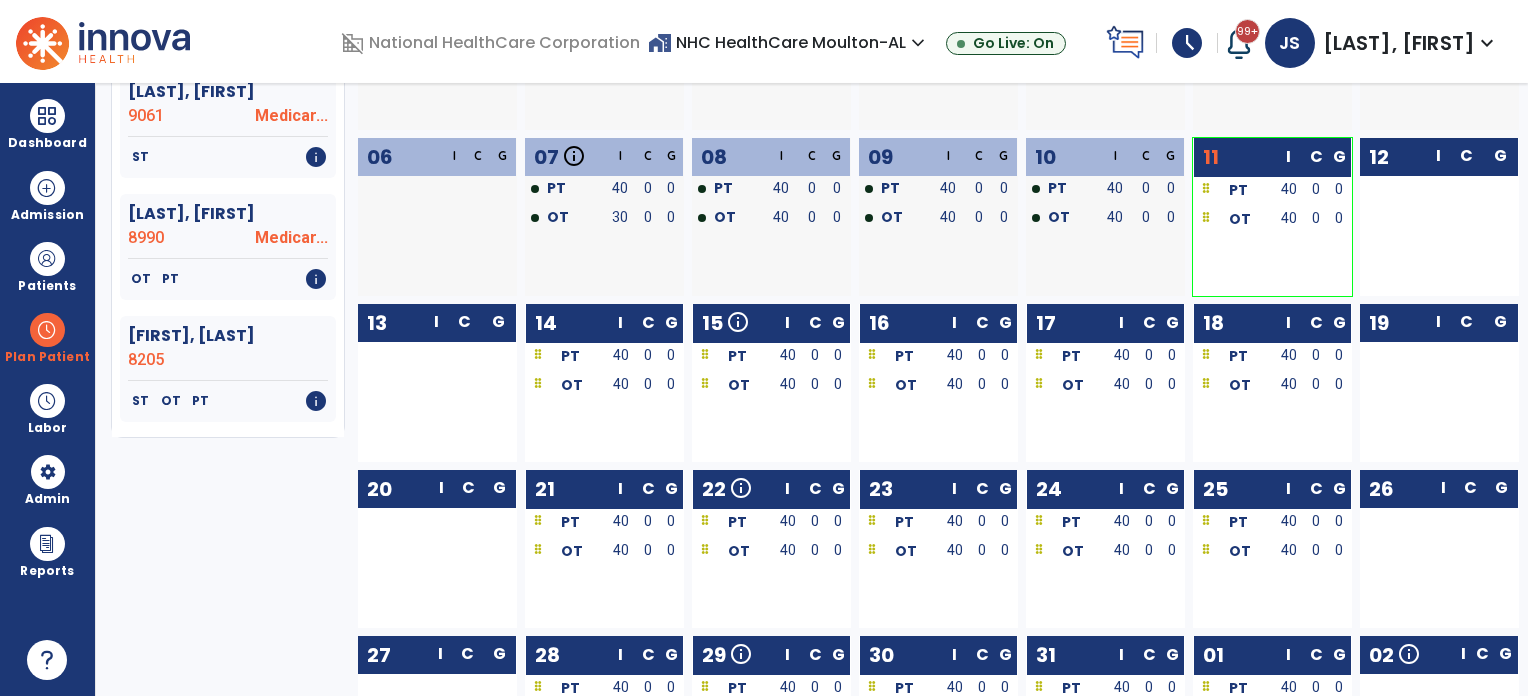 scroll, scrollTop: 3160, scrollLeft: 0, axis: vertical 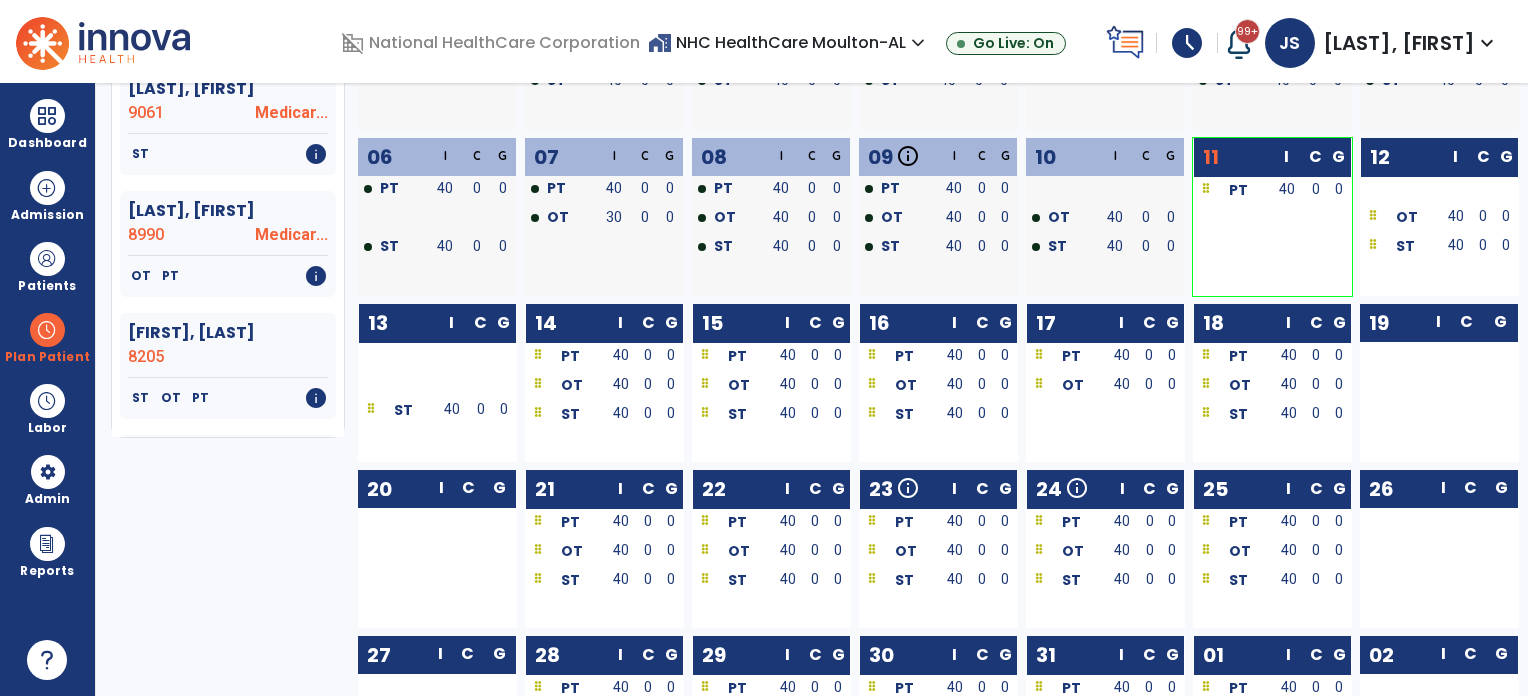 click on "8205" 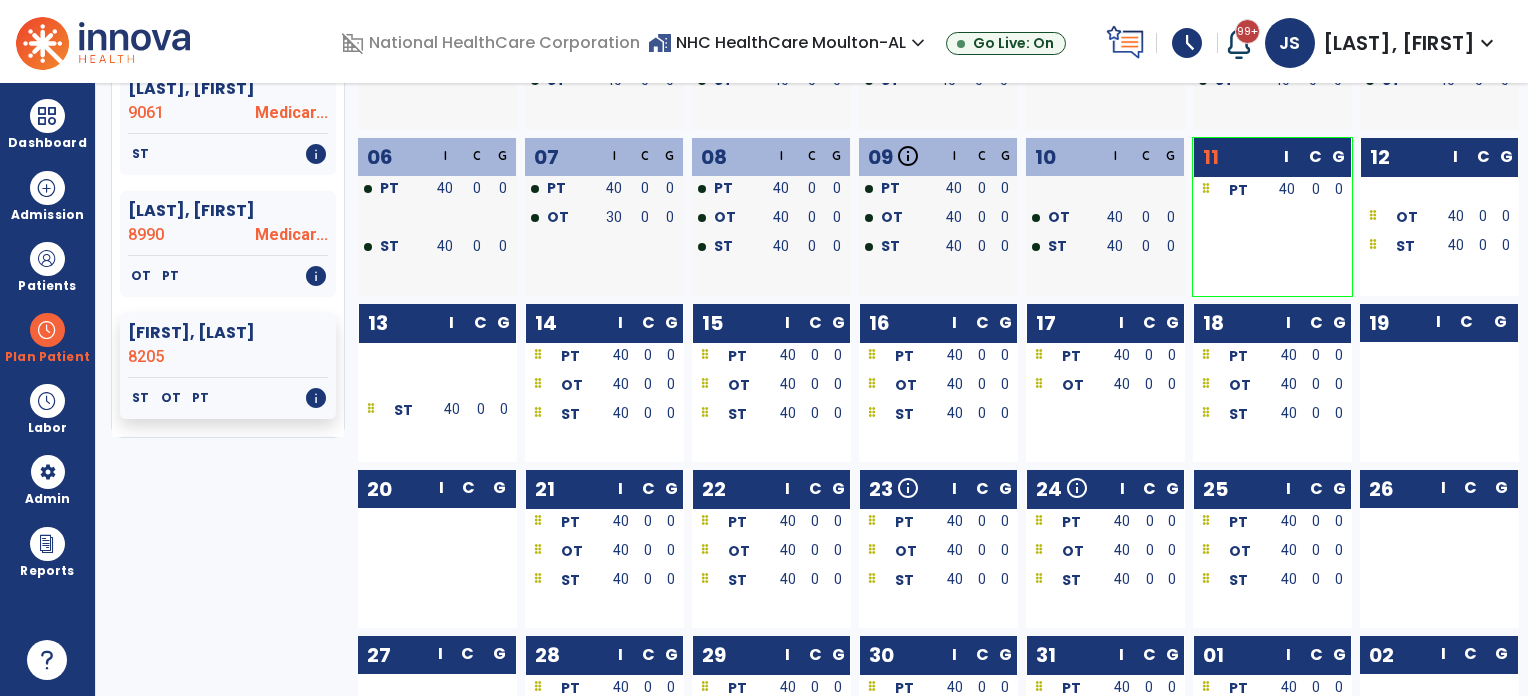 click on "8205" 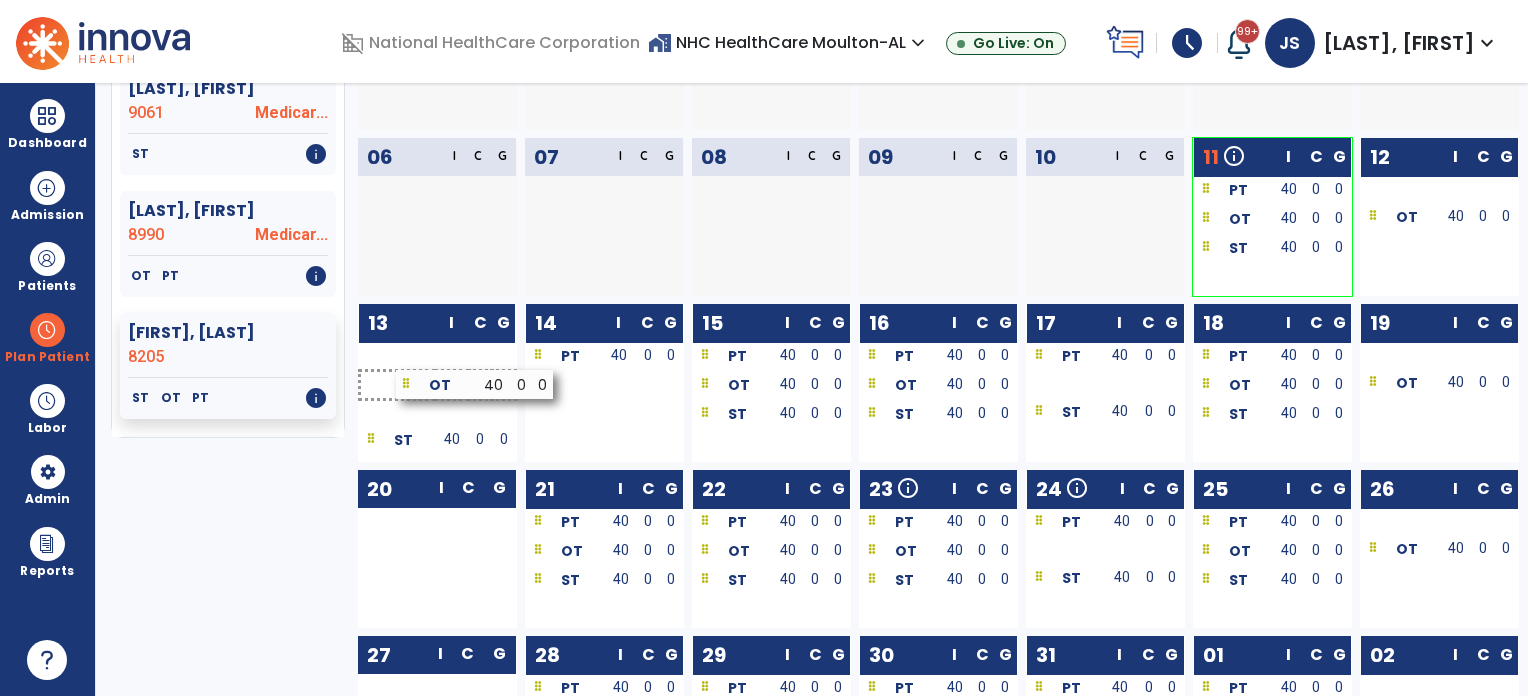 drag, startPoint x: 540, startPoint y: 385, endPoint x: 399, endPoint y: 385, distance: 141 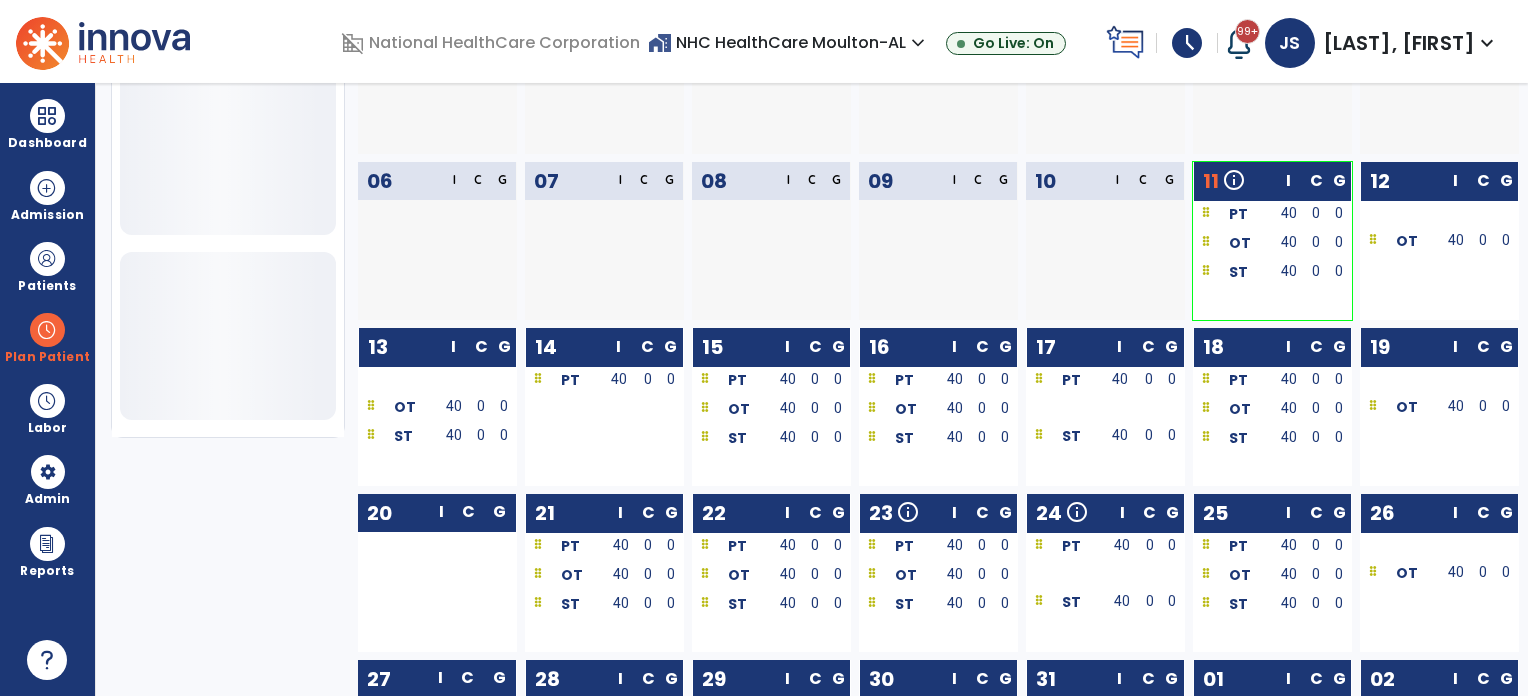 scroll, scrollTop: 720, scrollLeft: 0, axis: vertical 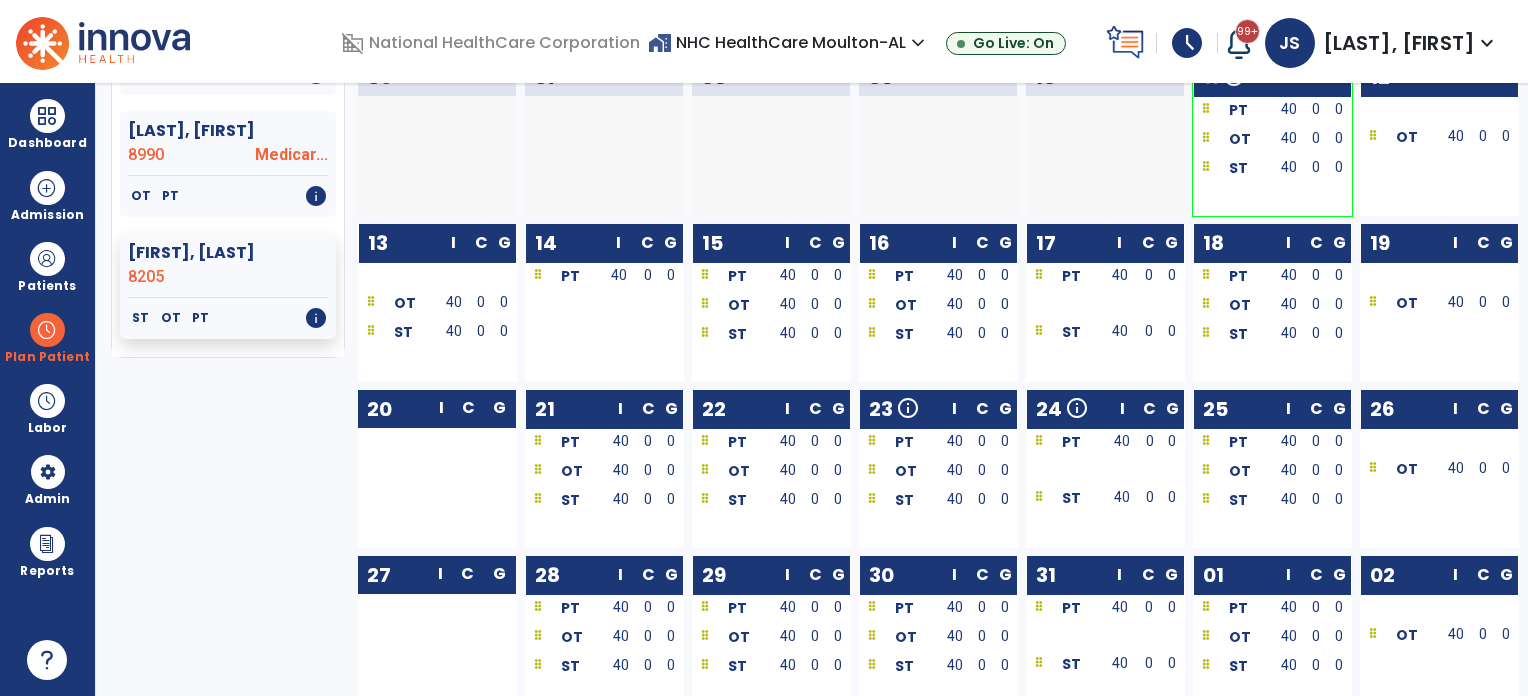 click on "[LAST], [FIRST]  [FIRST]" 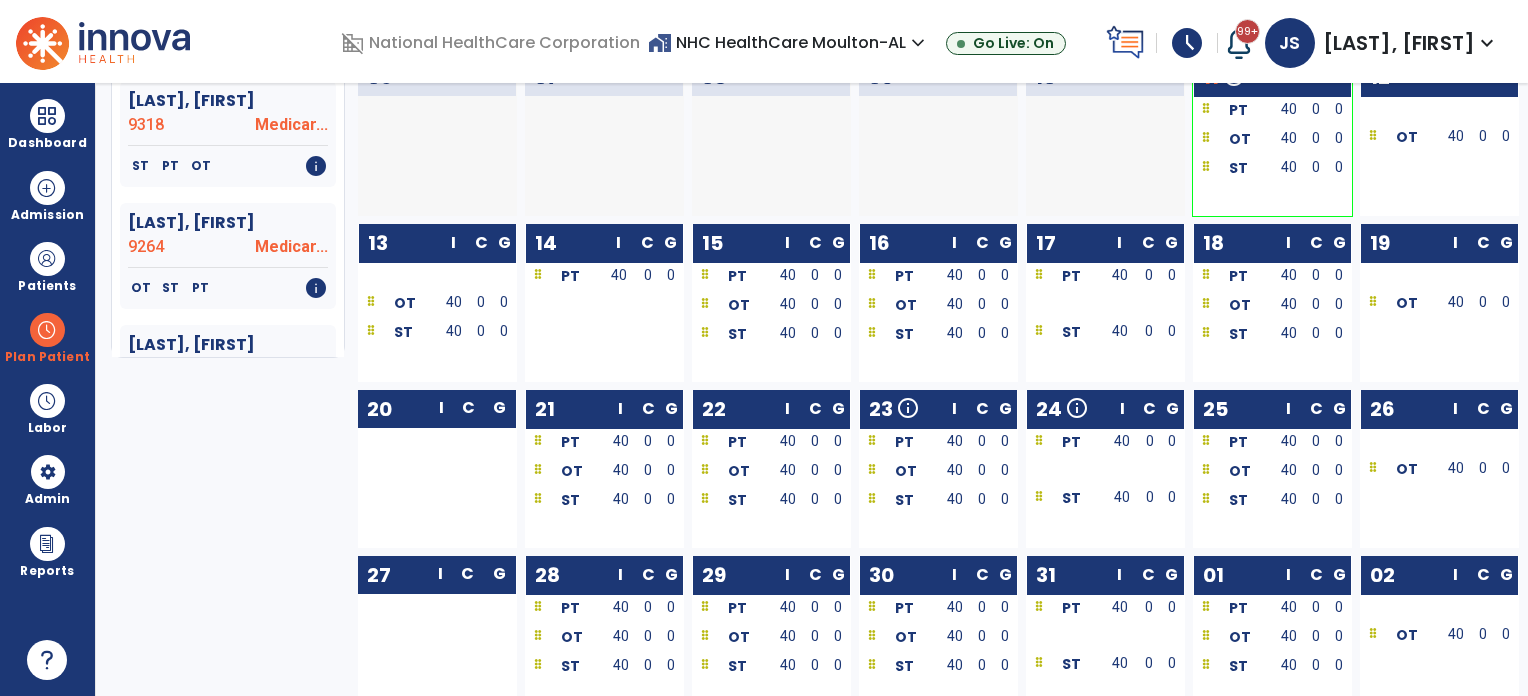 scroll, scrollTop: 3840, scrollLeft: 0, axis: vertical 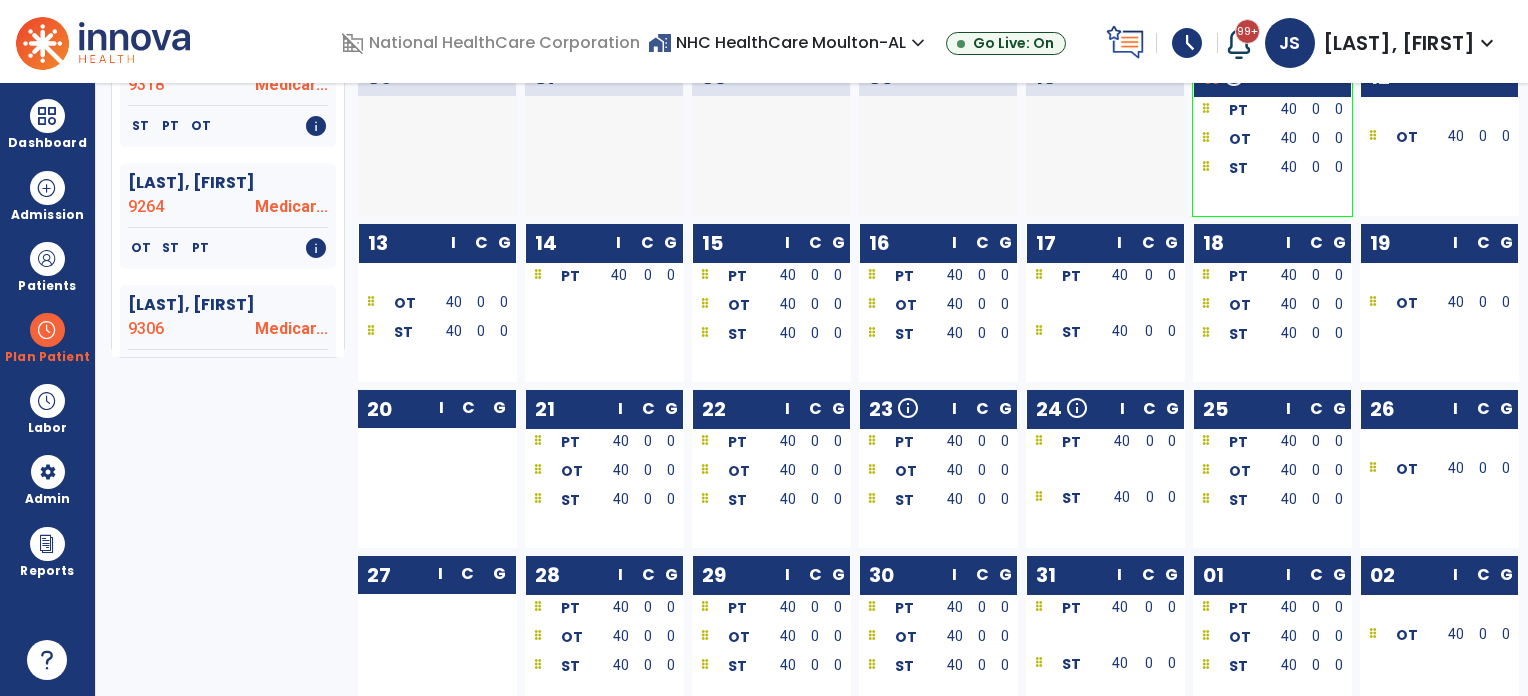 click on "OT   ST   PT   info" 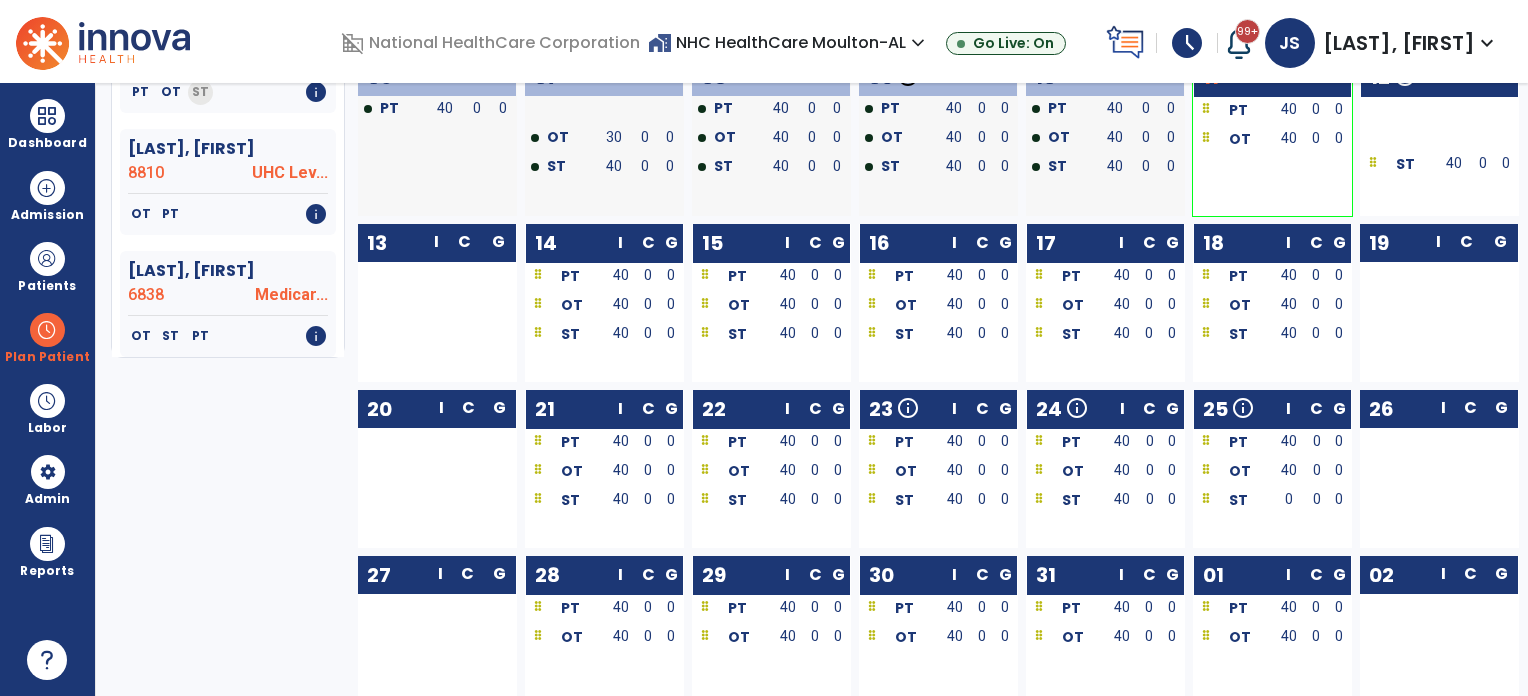 scroll, scrollTop: 4645, scrollLeft: 0, axis: vertical 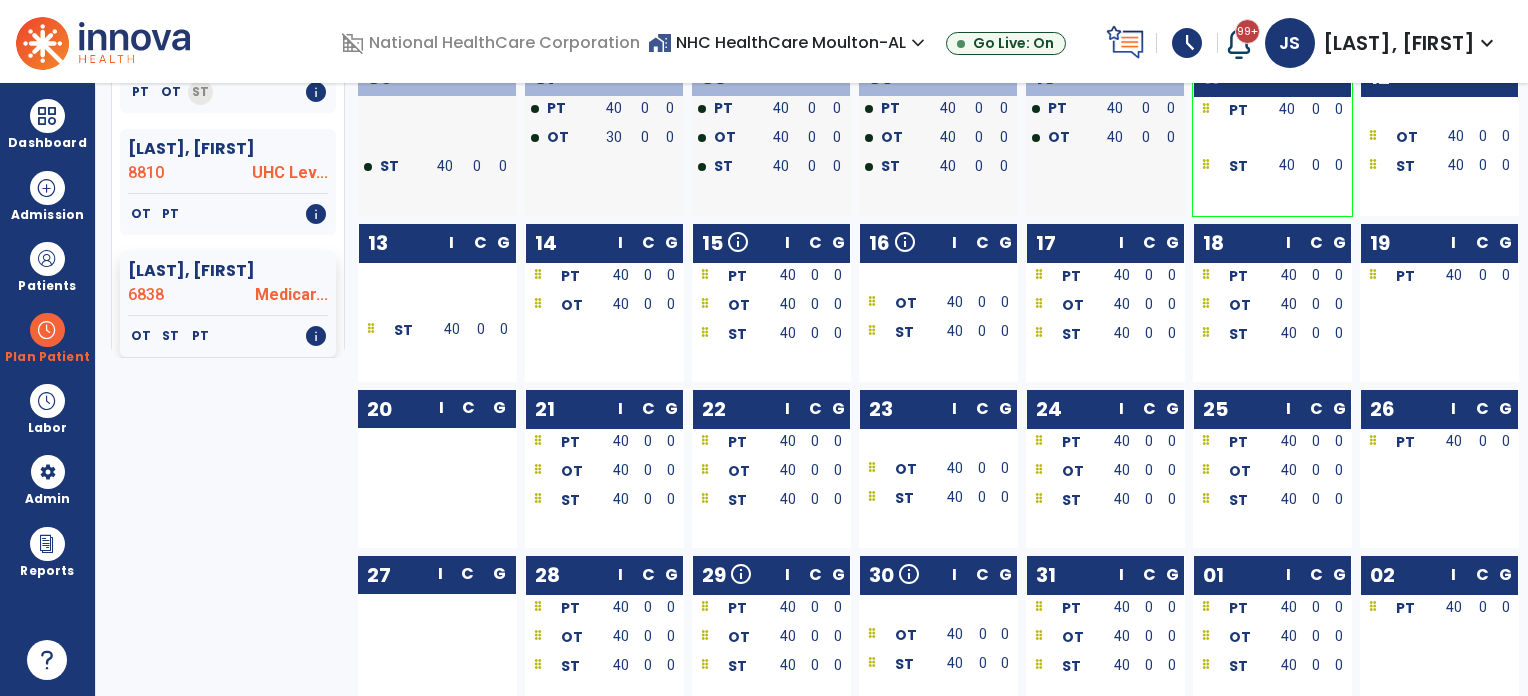 click on "[LAST], [FIRST]" 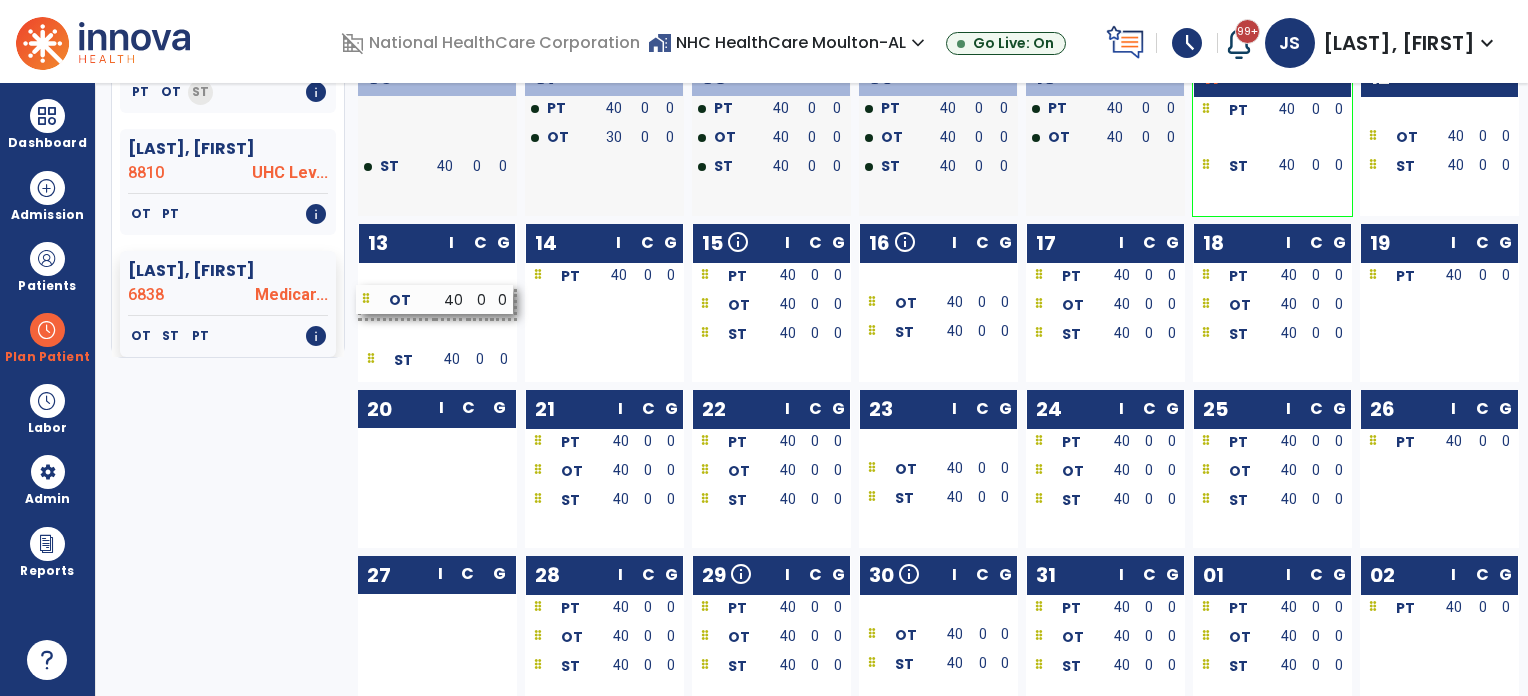 drag, startPoint x: 549, startPoint y: 303, endPoint x: 381, endPoint y: 297, distance: 168.1071 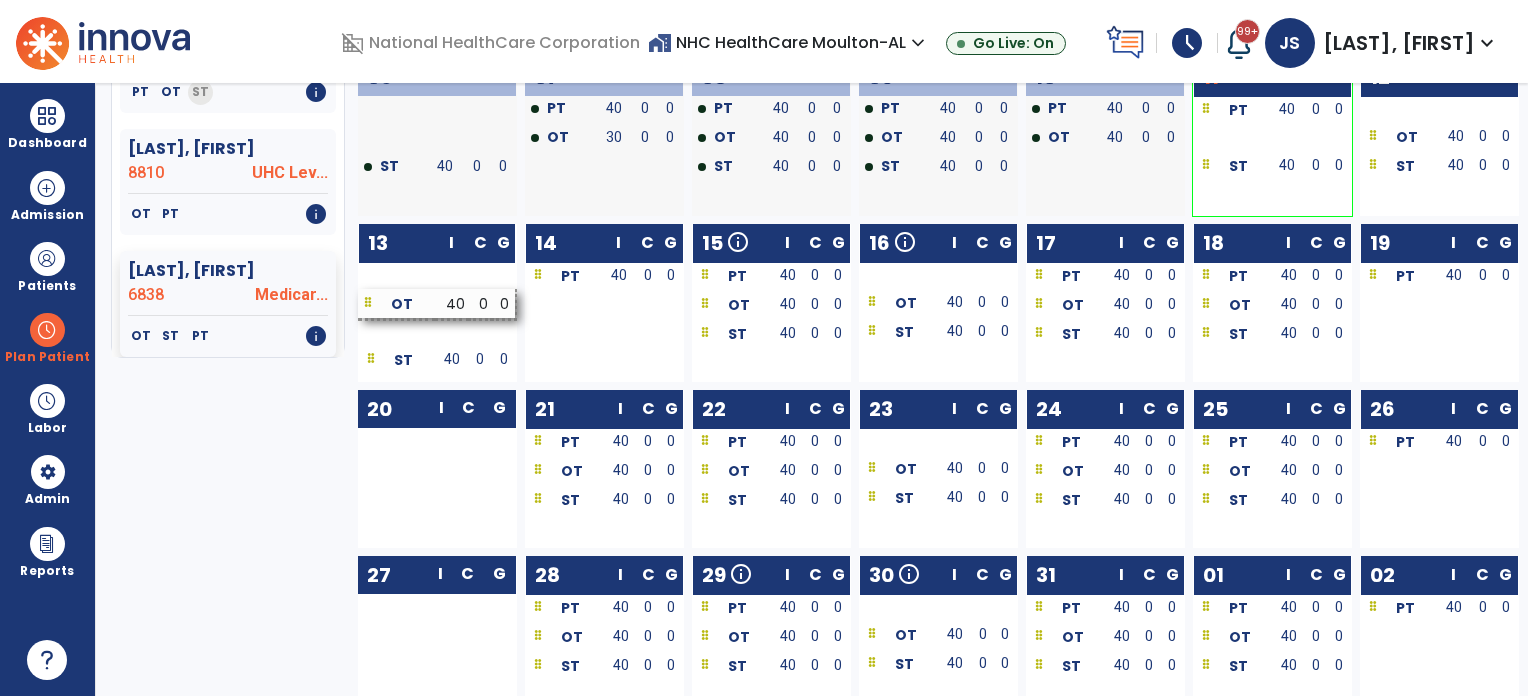 scroll, scrollTop: 720, scrollLeft: 0, axis: vertical 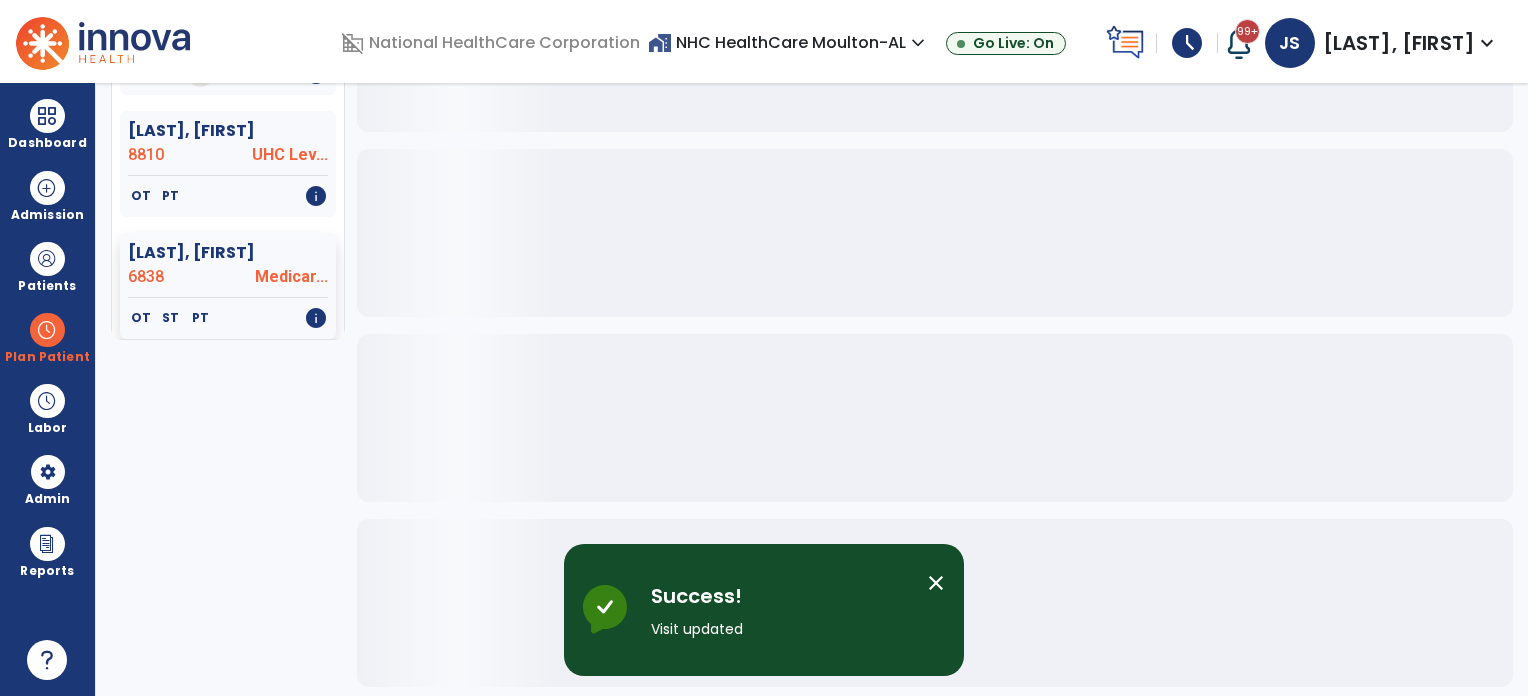 click at bounding box center (47, 330) 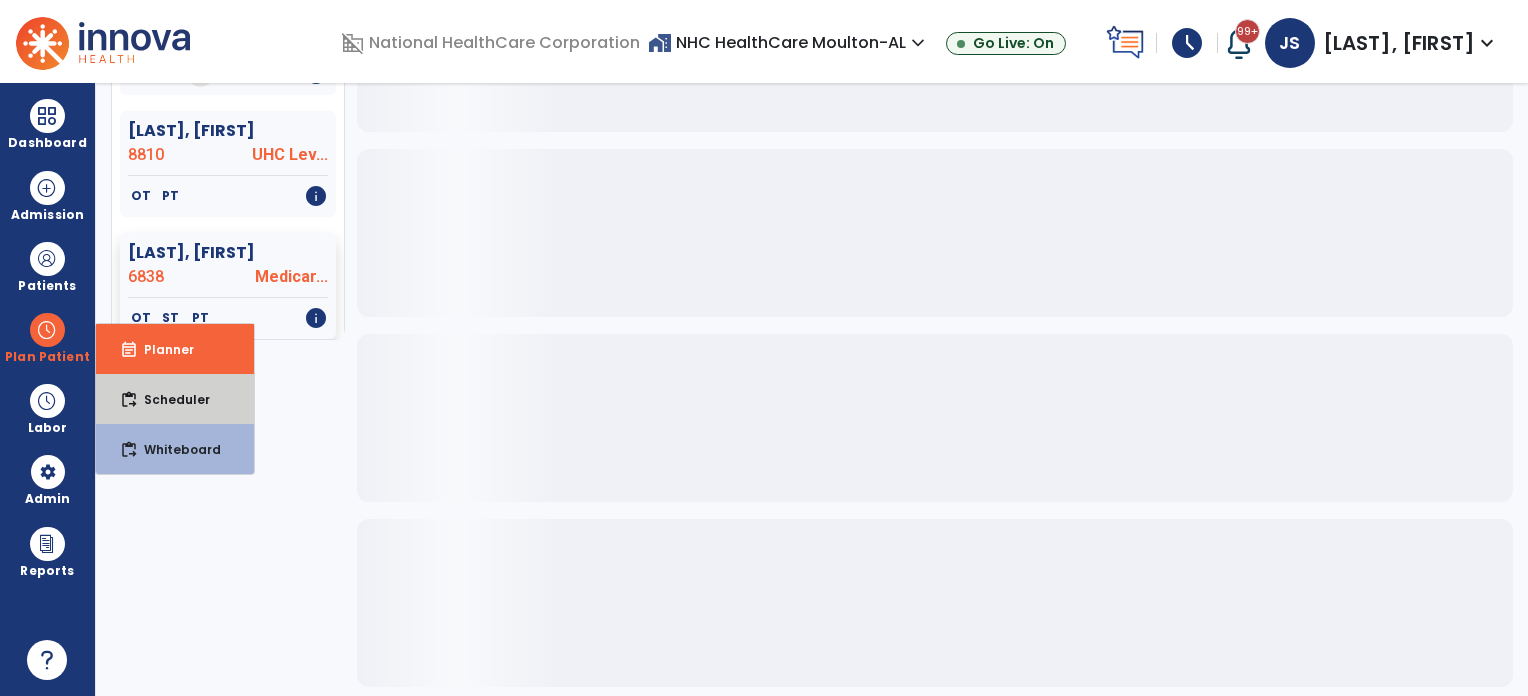 click on "content_paste_go  Scheduler" at bounding box center [175, 399] 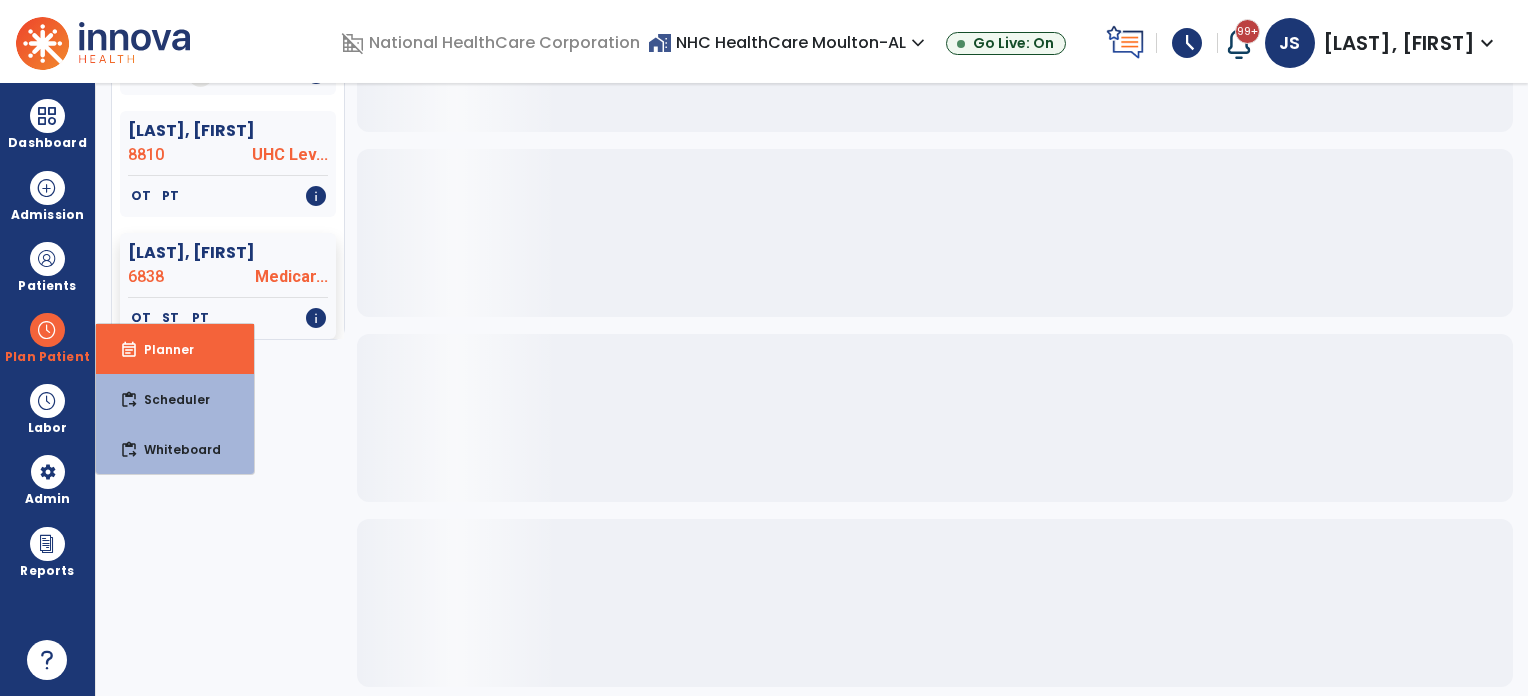 scroll, scrollTop: 0, scrollLeft: 0, axis: both 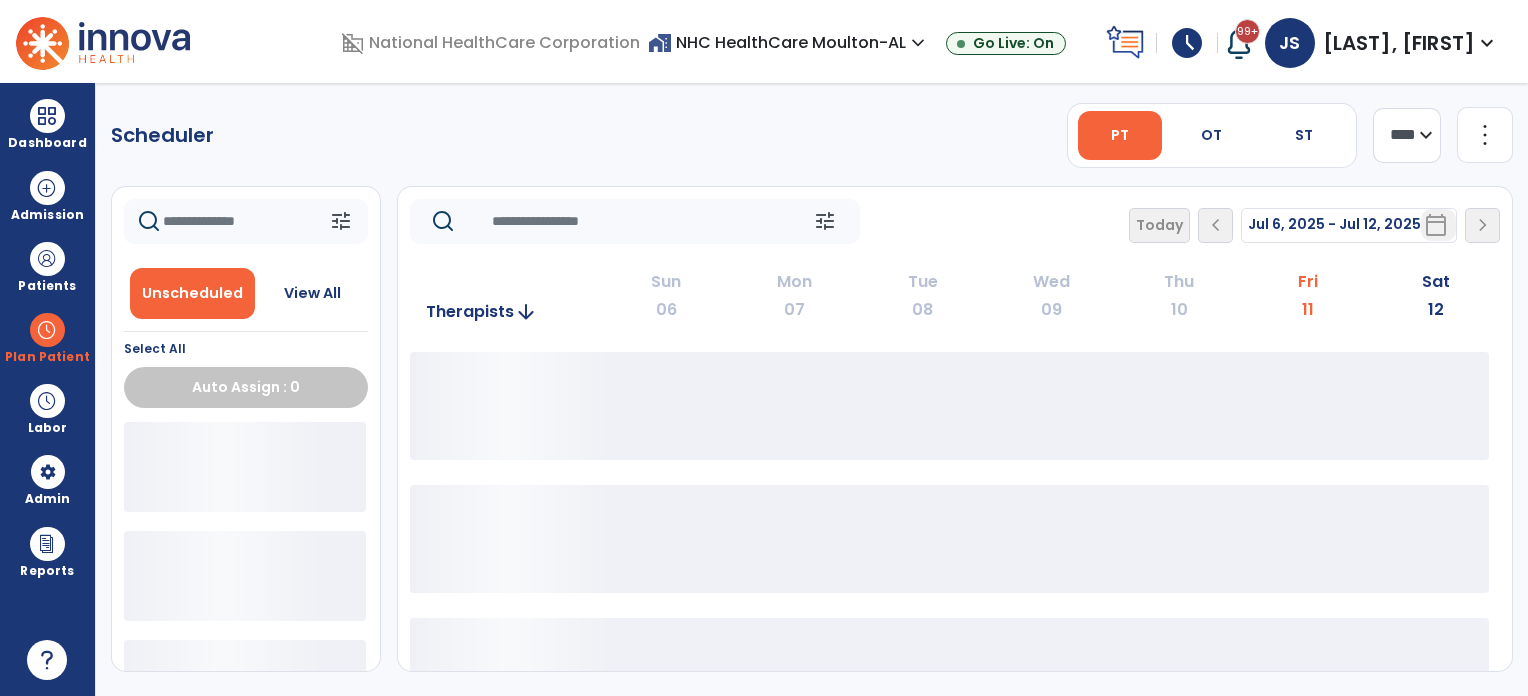 click on "OT" at bounding box center [1212, 135] 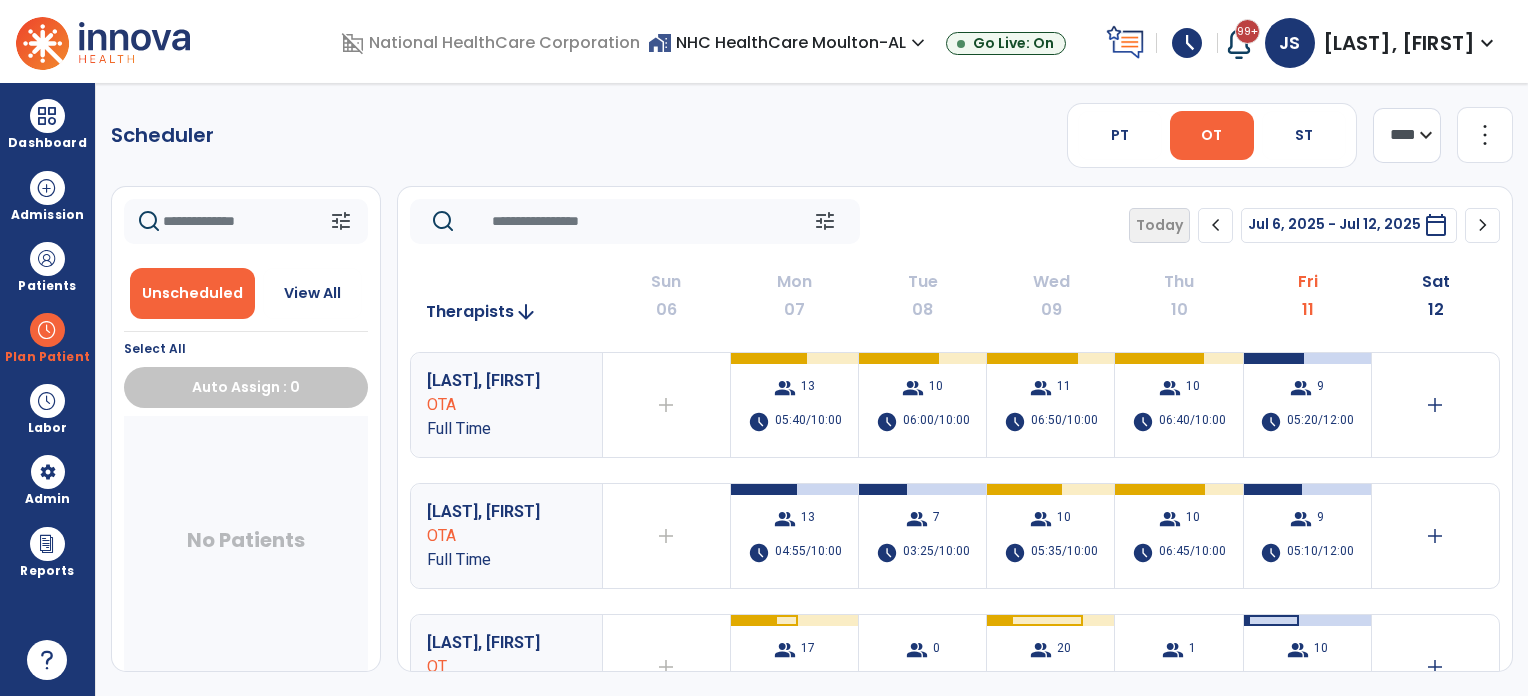 click on "chevron_right" 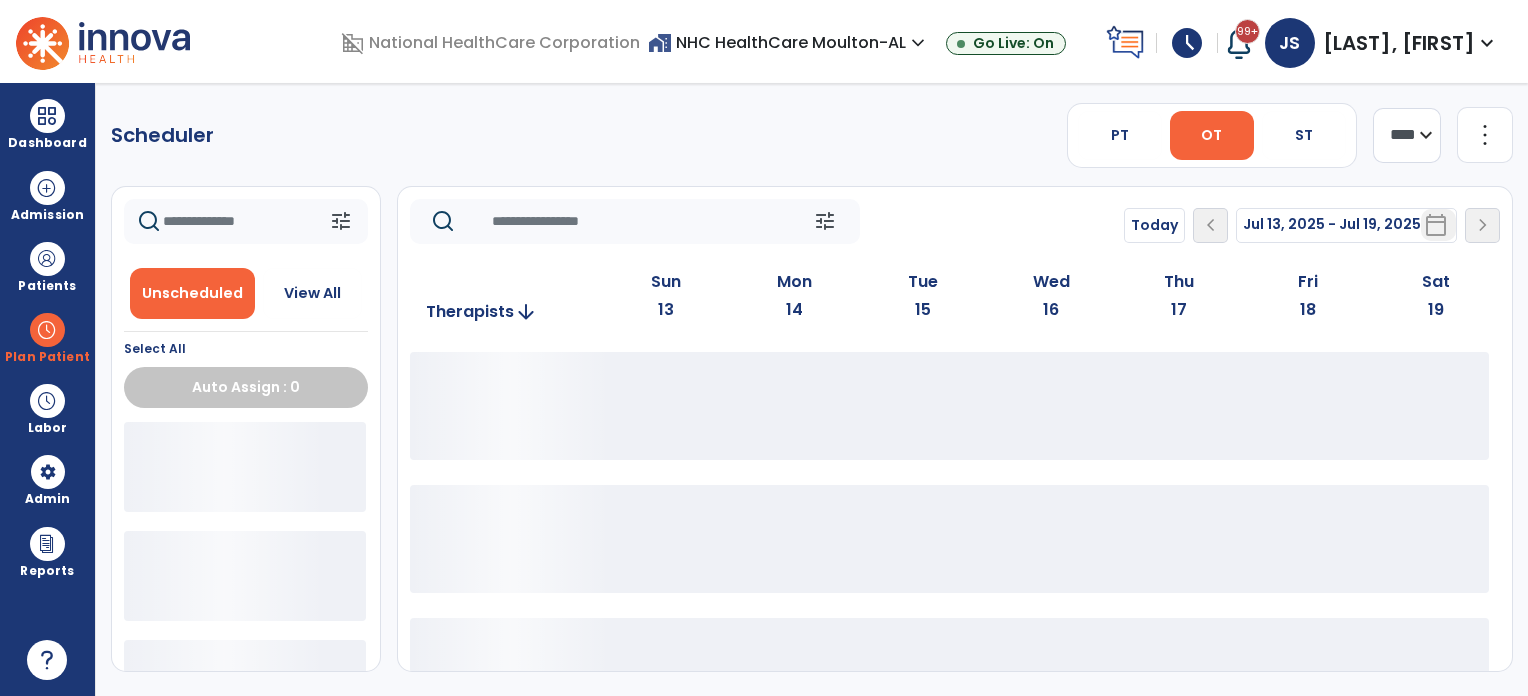 click on "tune   Today  chevron_left Jul 13, 2025 - Jul 19, 2025  *********  calendar_today  chevron_right" 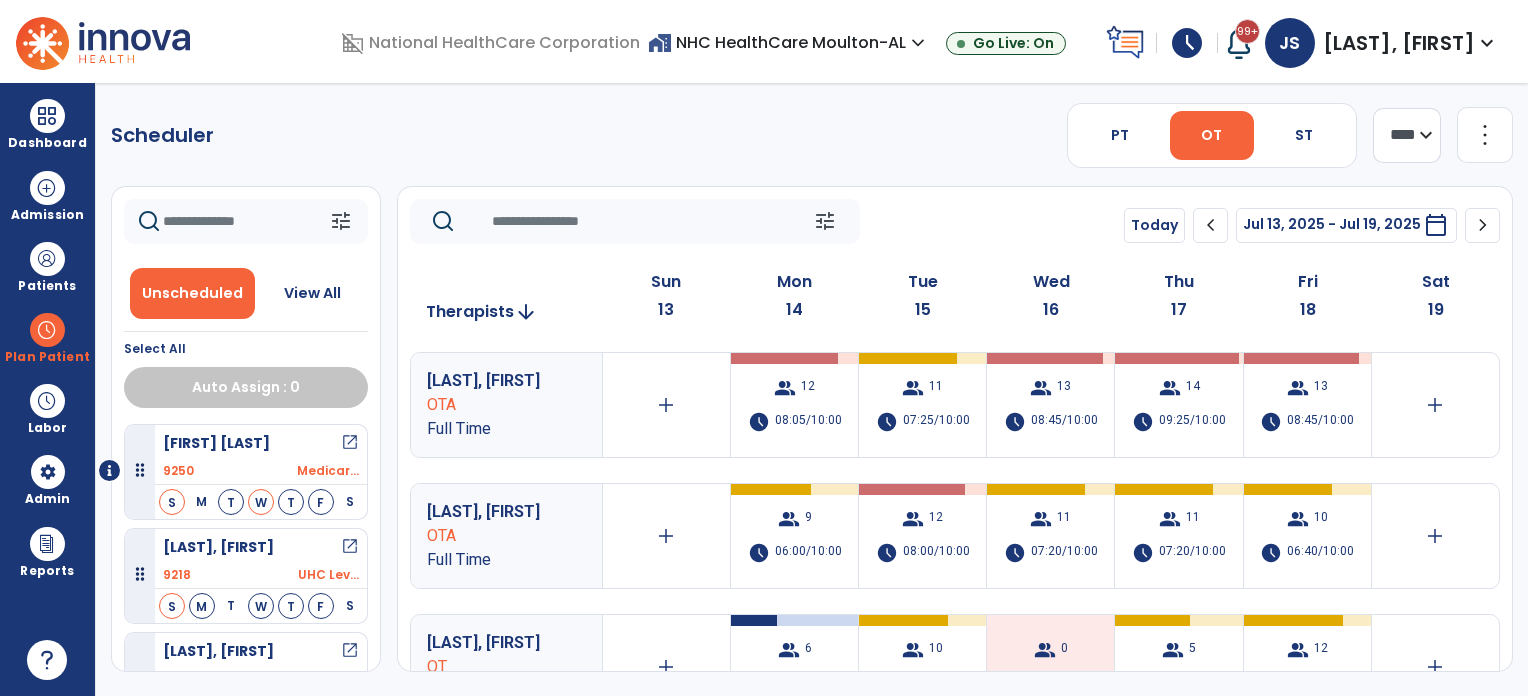 click on "Full Time" at bounding box center [492, 560] 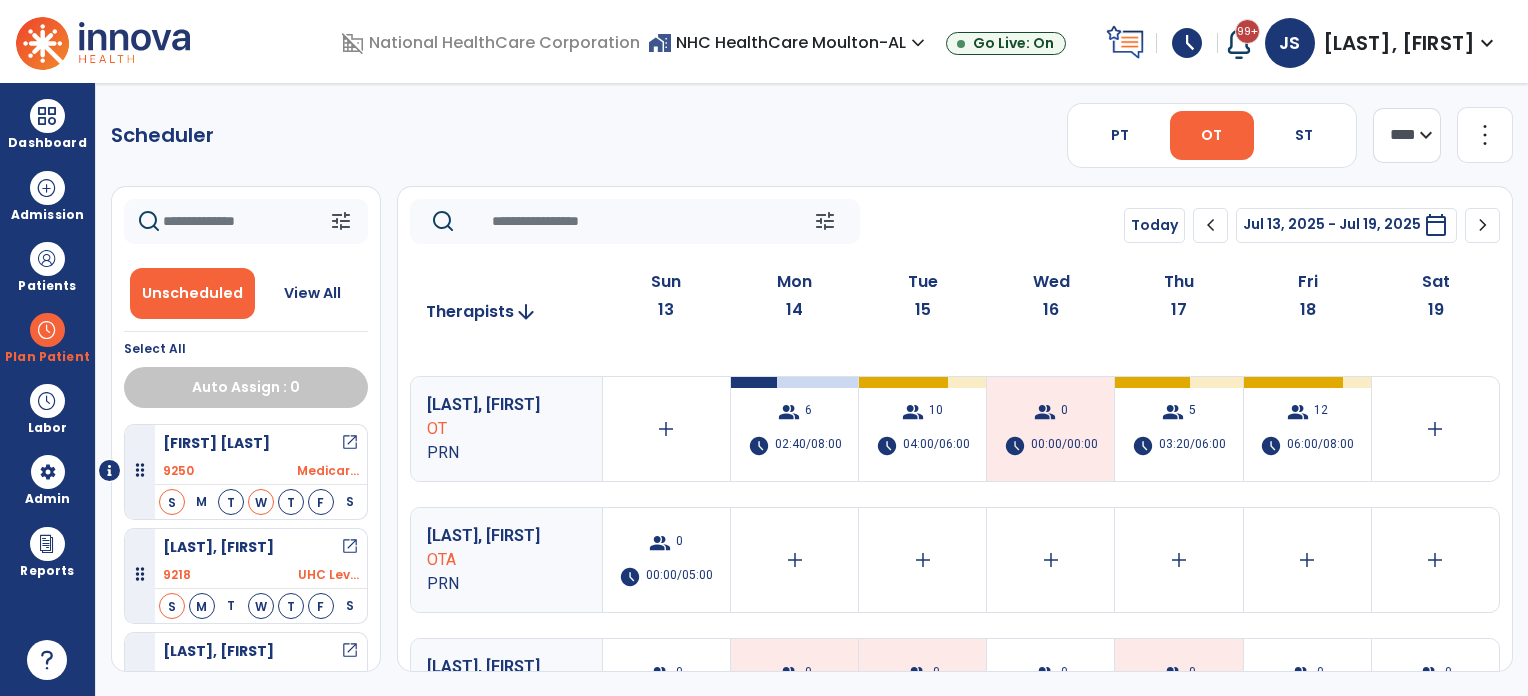 scroll, scrollTop: 240, scrollLeft: 0, axis: vertical 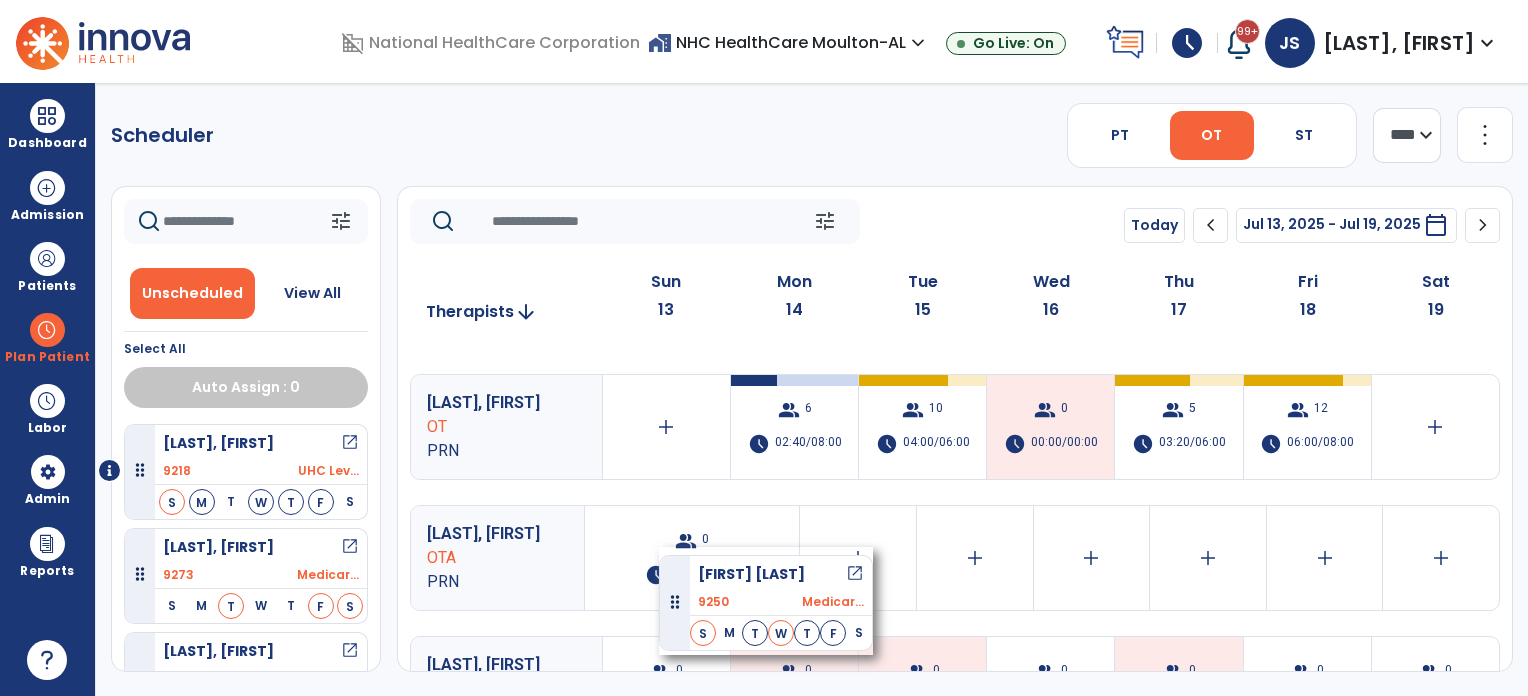 drag, startPoint x: 142, startPoint y: 470, endPoint x: 660, endPoint y: 547, distance: 523.6917 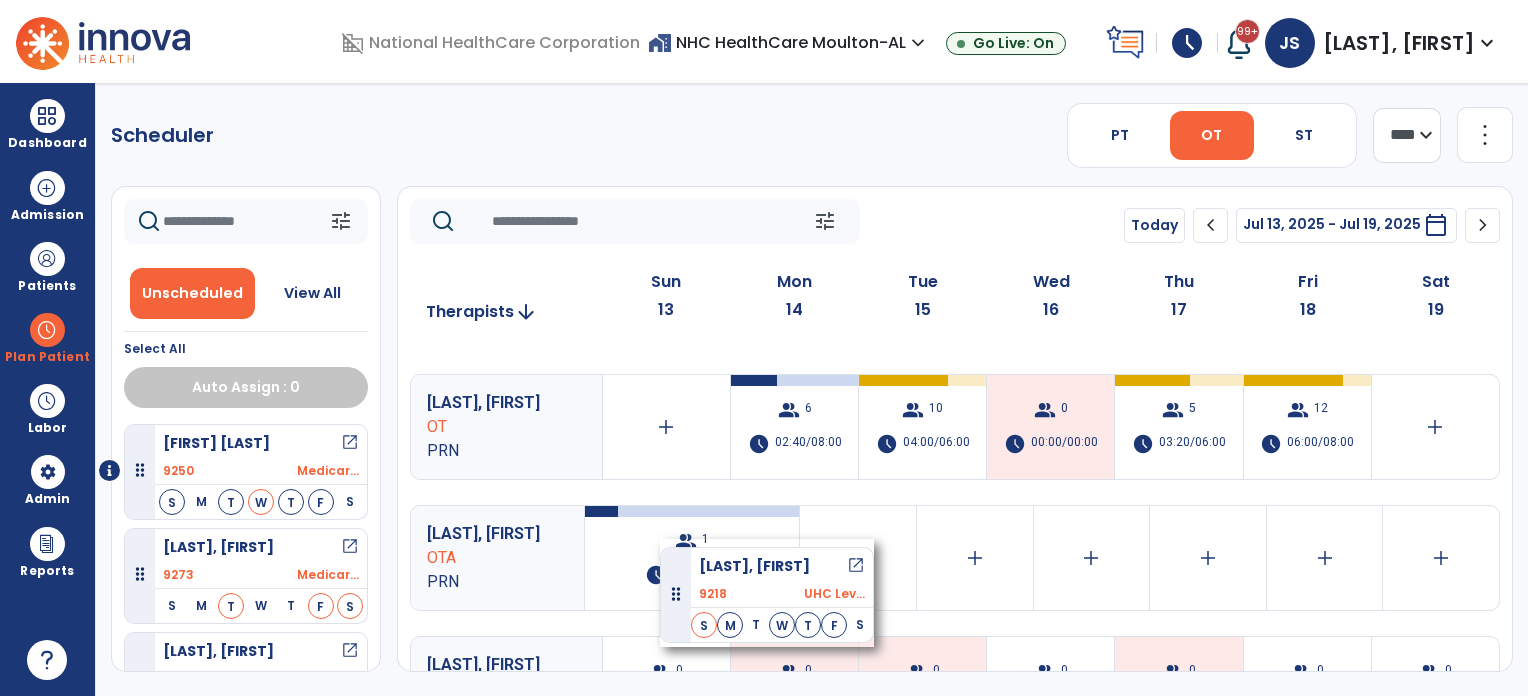 drag, startPoint x: 139, startPoint y: 573, endPoint x: 663, endPoint y: 539, distance: 525.10187 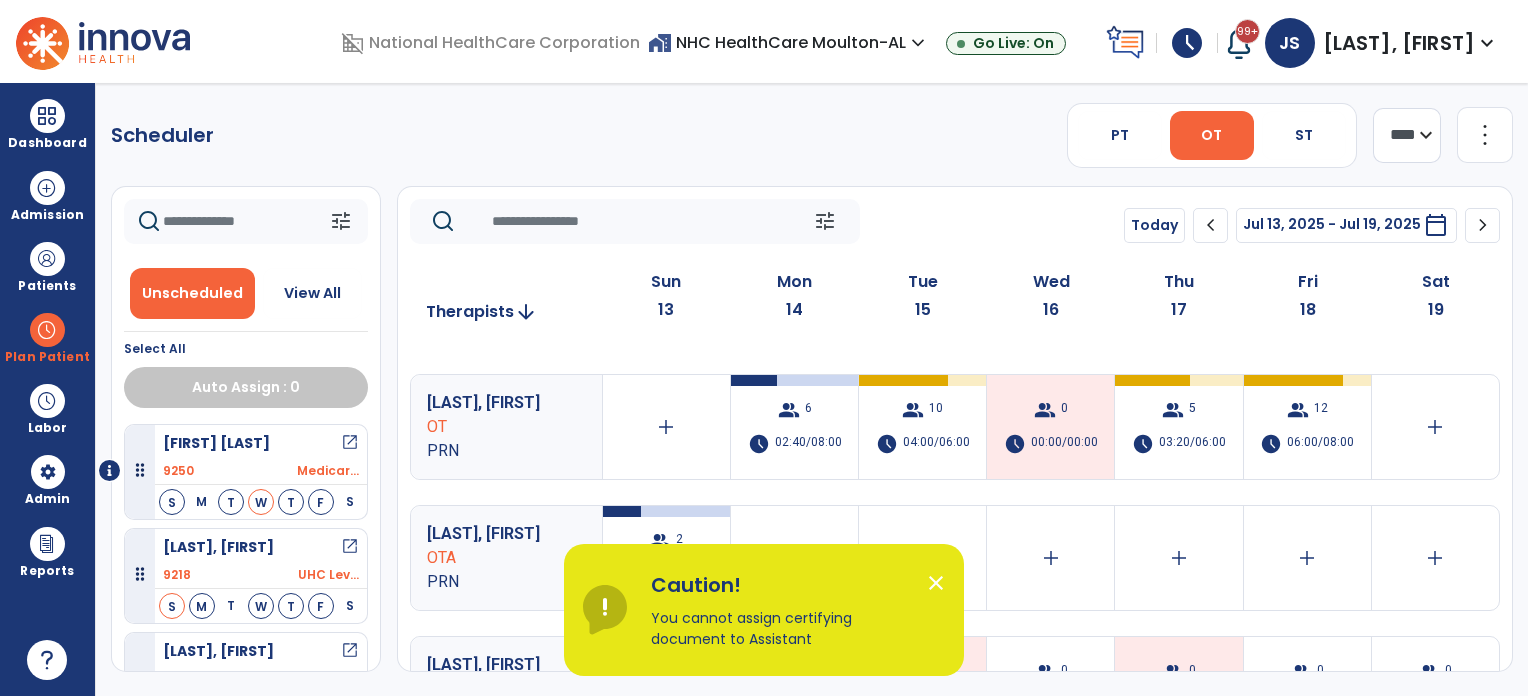 click on "Plan Patient" at bounding box center [47, 337] 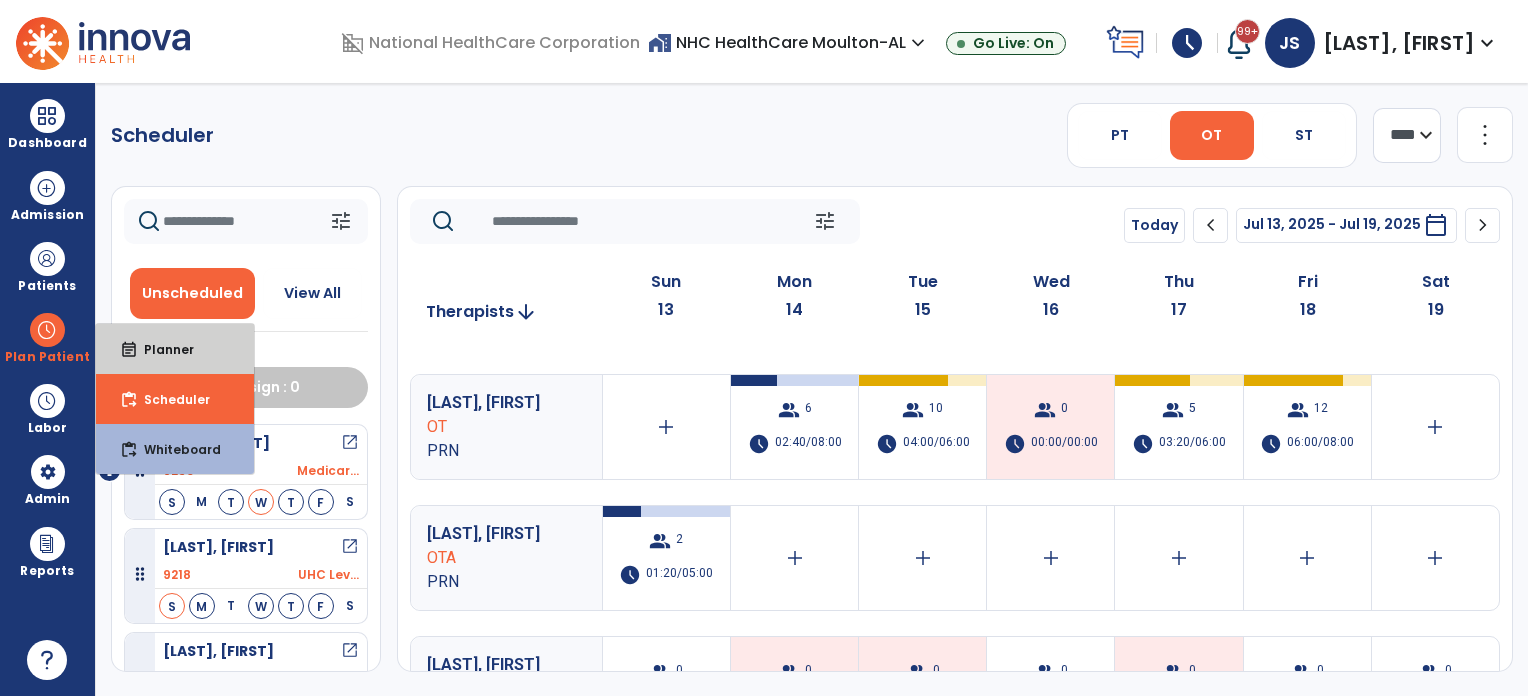 click on "event_note  Planner" at bounding box center [175, 349] 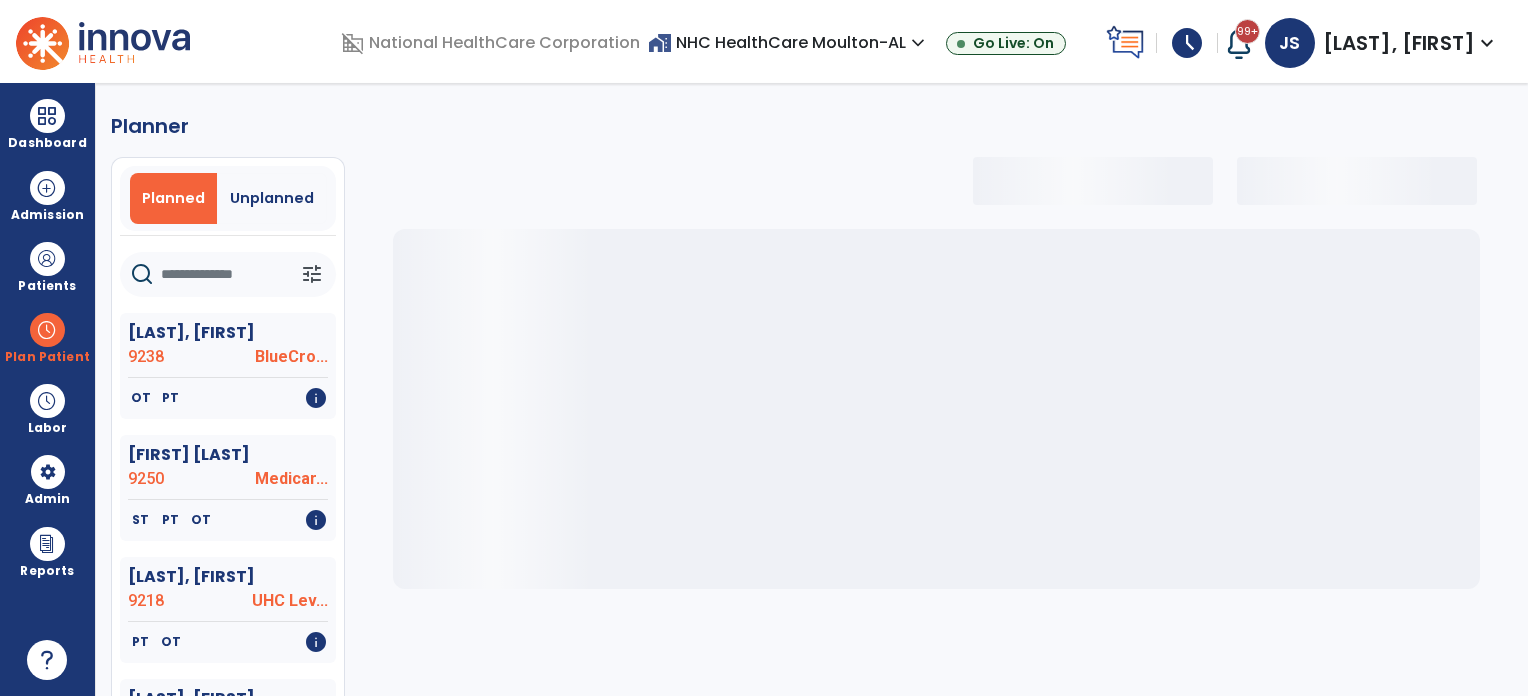click 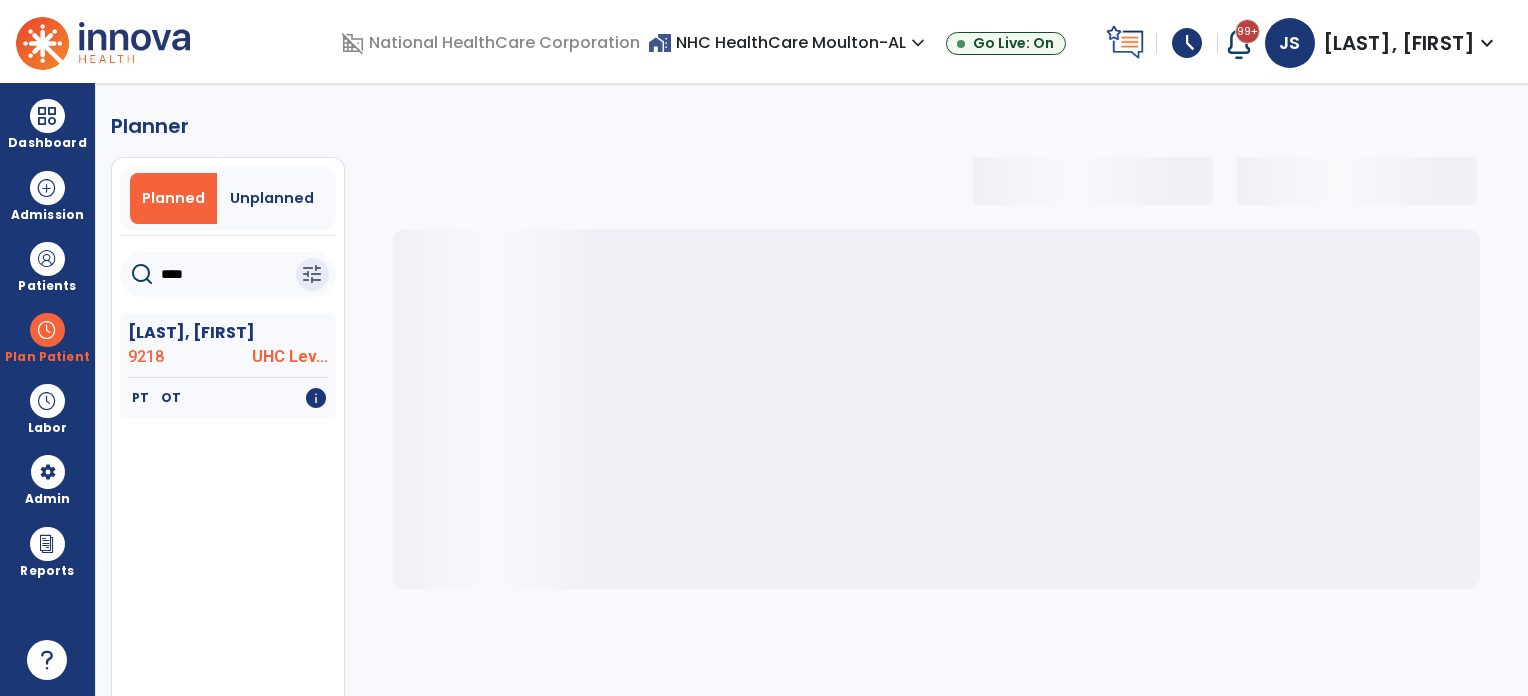 type on "****" 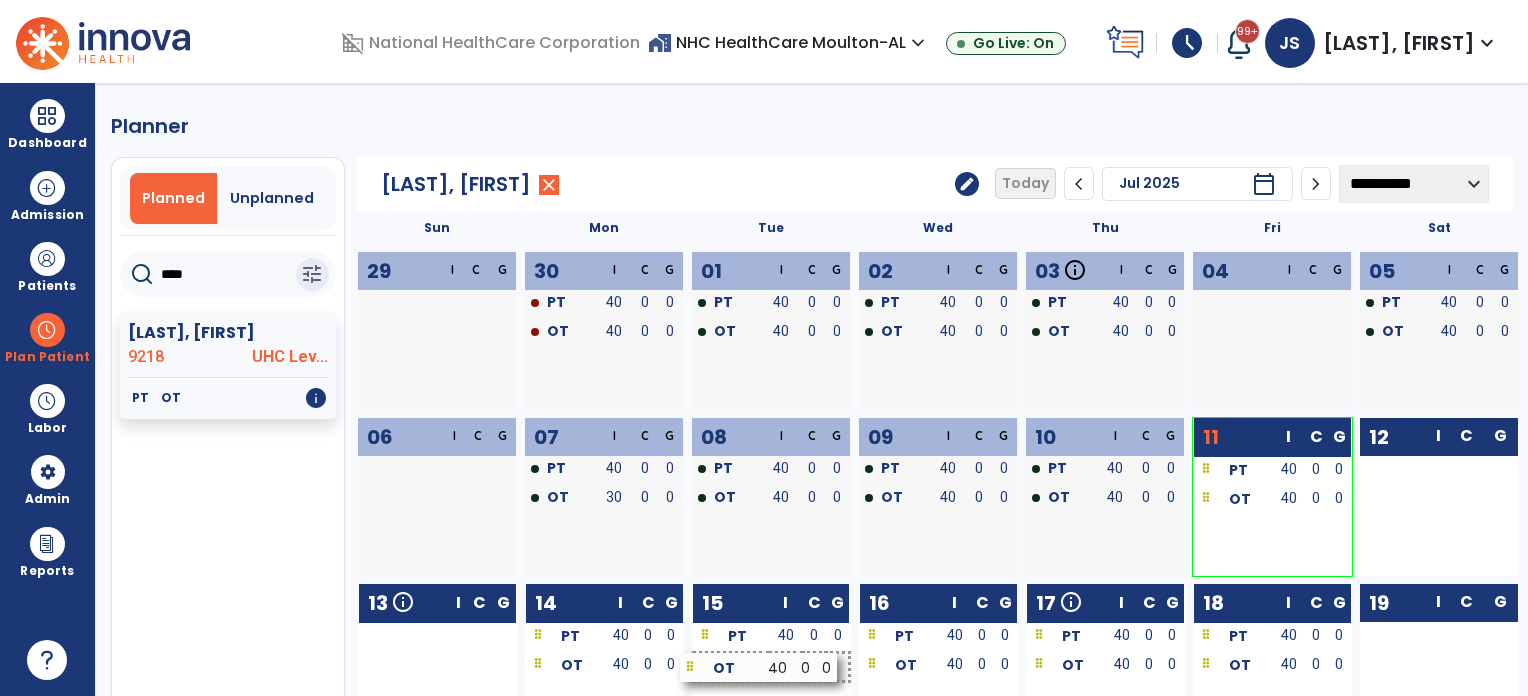 drag, startPoint x: 418, startPoint y: 663, endPoint x: 741, endPoint y: 667, distance: 323.02478 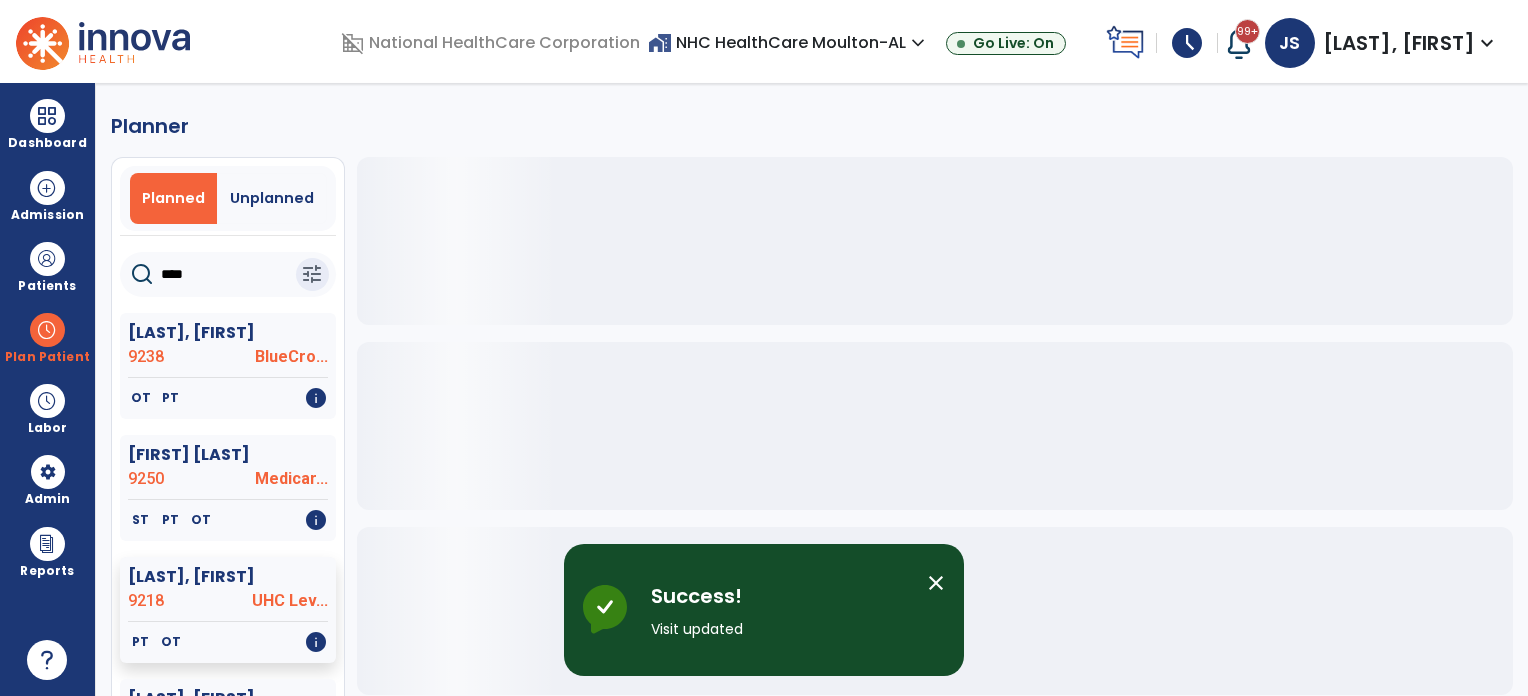 click at bounding box center (47, 330) 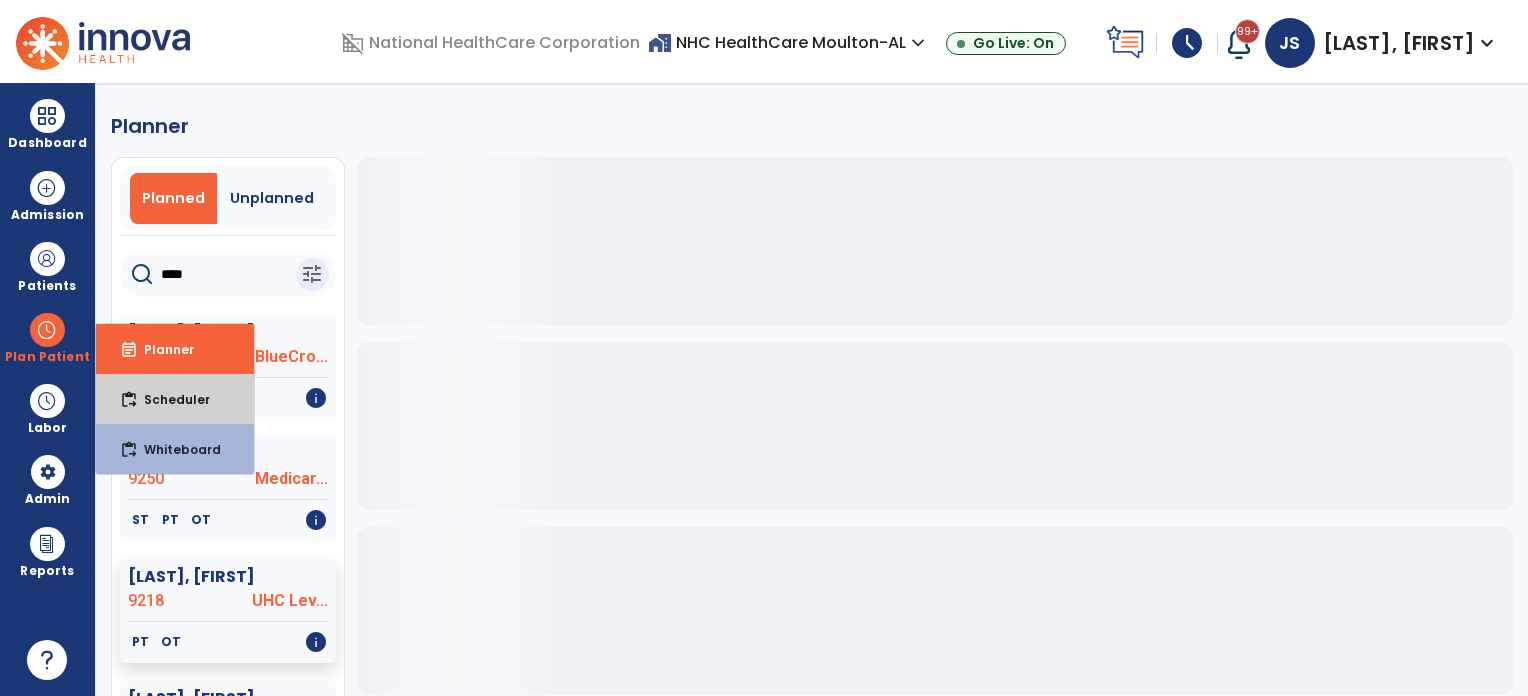click on "content_paste_go  Scheduler" at bounding box center [175, 399] 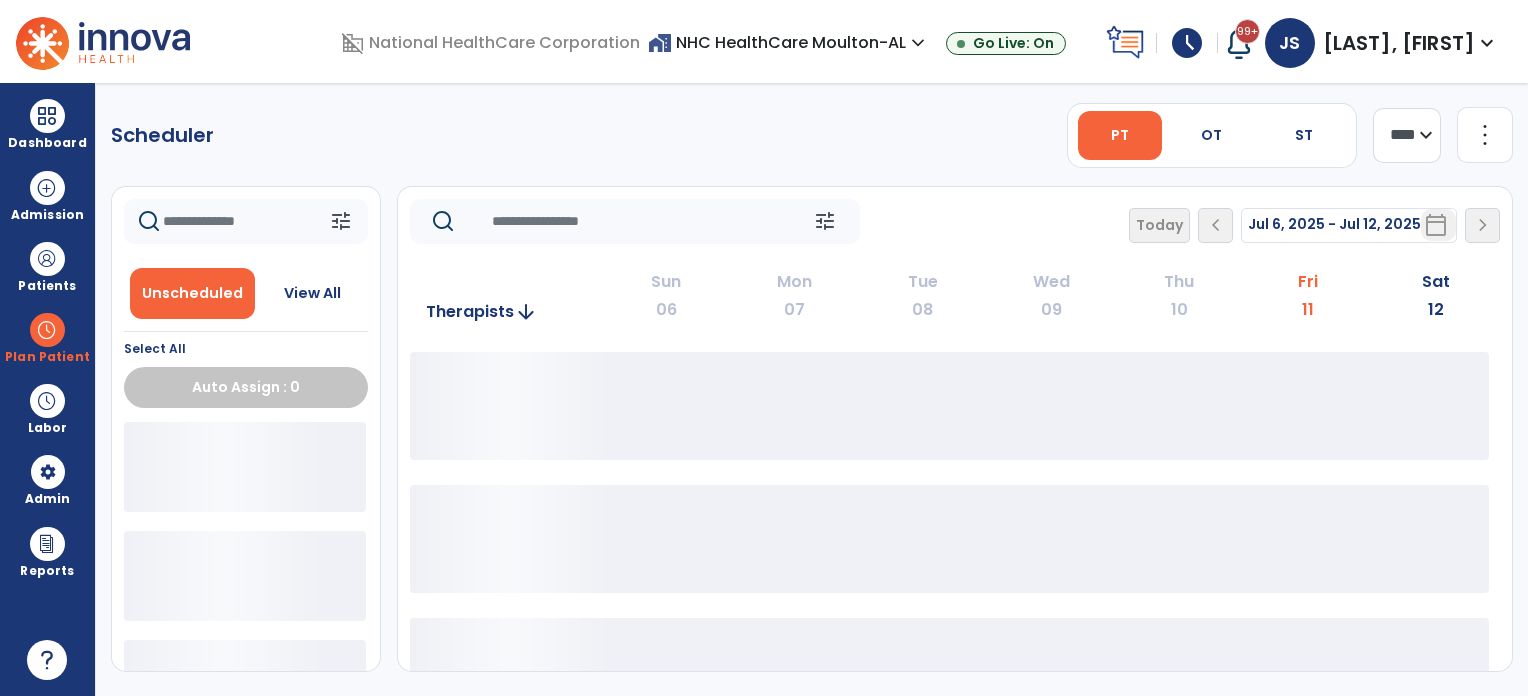 click on "OT" at bounding box center [1211, 135] 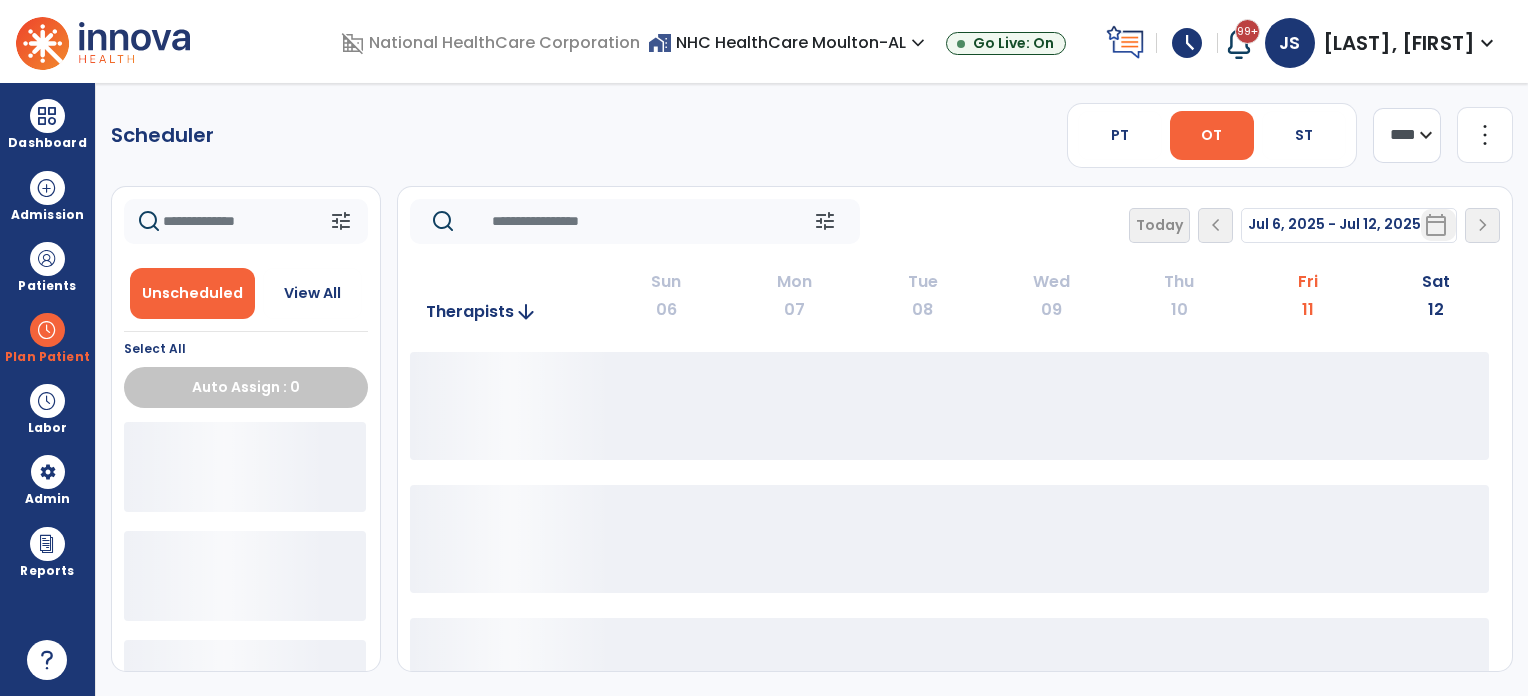 click on "Today  chevron_left Jul 6, 2025 - Jul 12, 2025  *********  calendar_today  chevron_right" 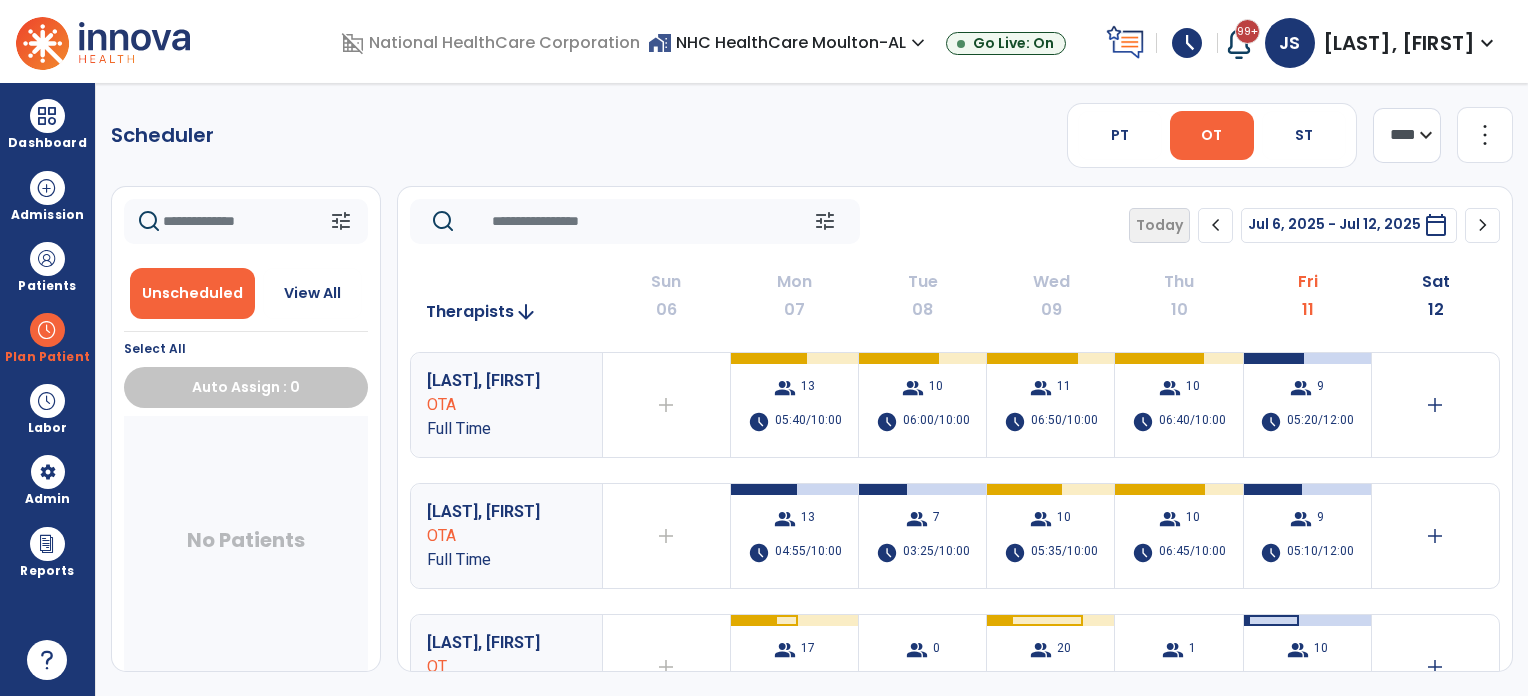 click on "chevron_right" 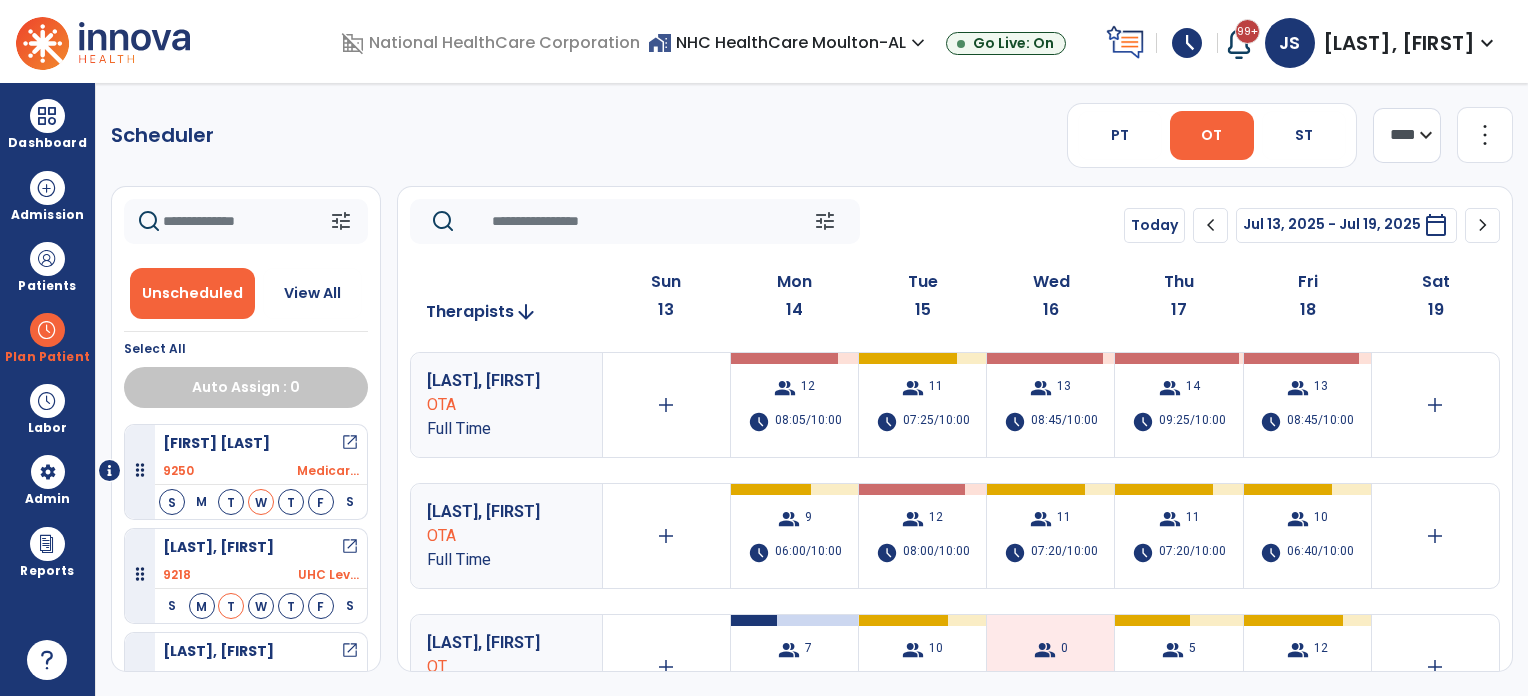 click on "[FIRST] [LAST]   open_in_new" at bounding box center [261, 443] 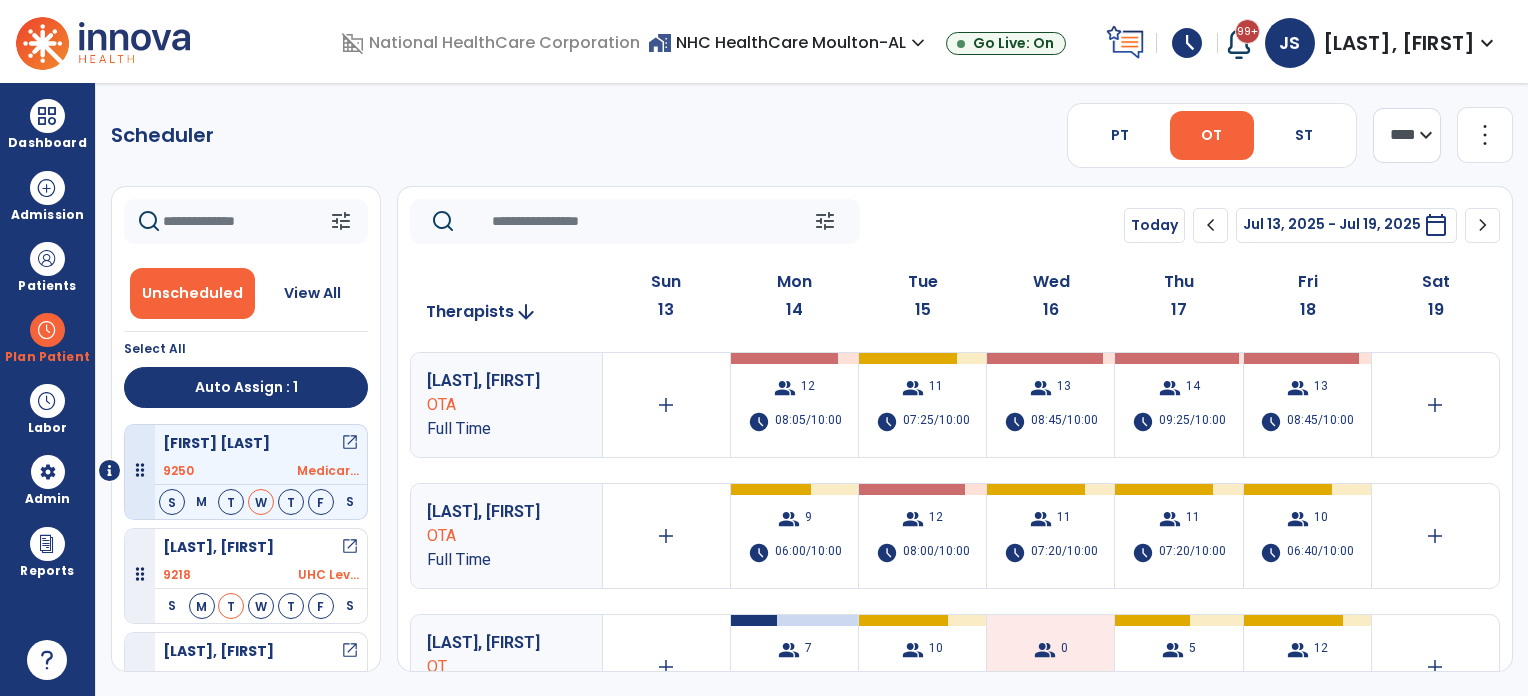 click on "[FIRST] [LAST]   open_in_new" at bounding box center [261, 443] 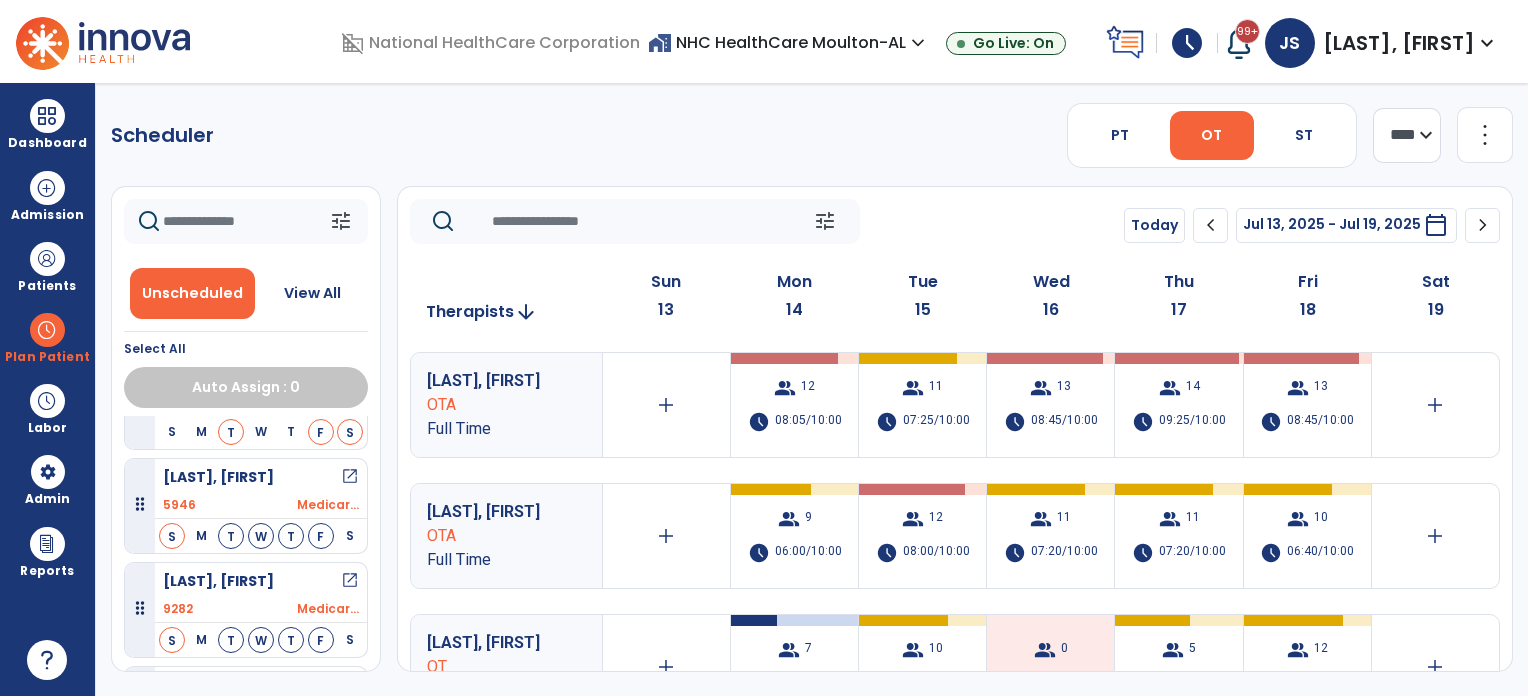 scroll, scrollTop: 280, scrollLeft: 0, axis: vertical 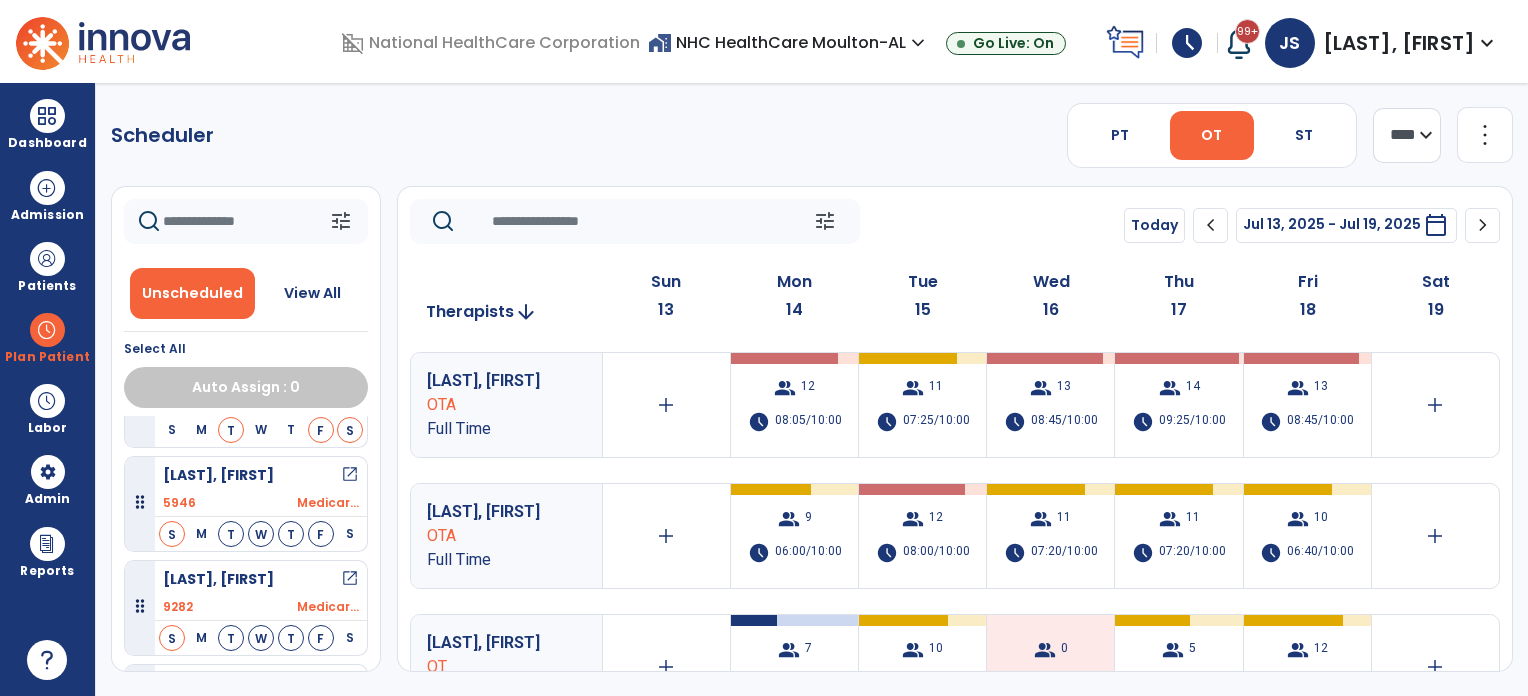 click on "OTA" at bounding box center [492, 536] 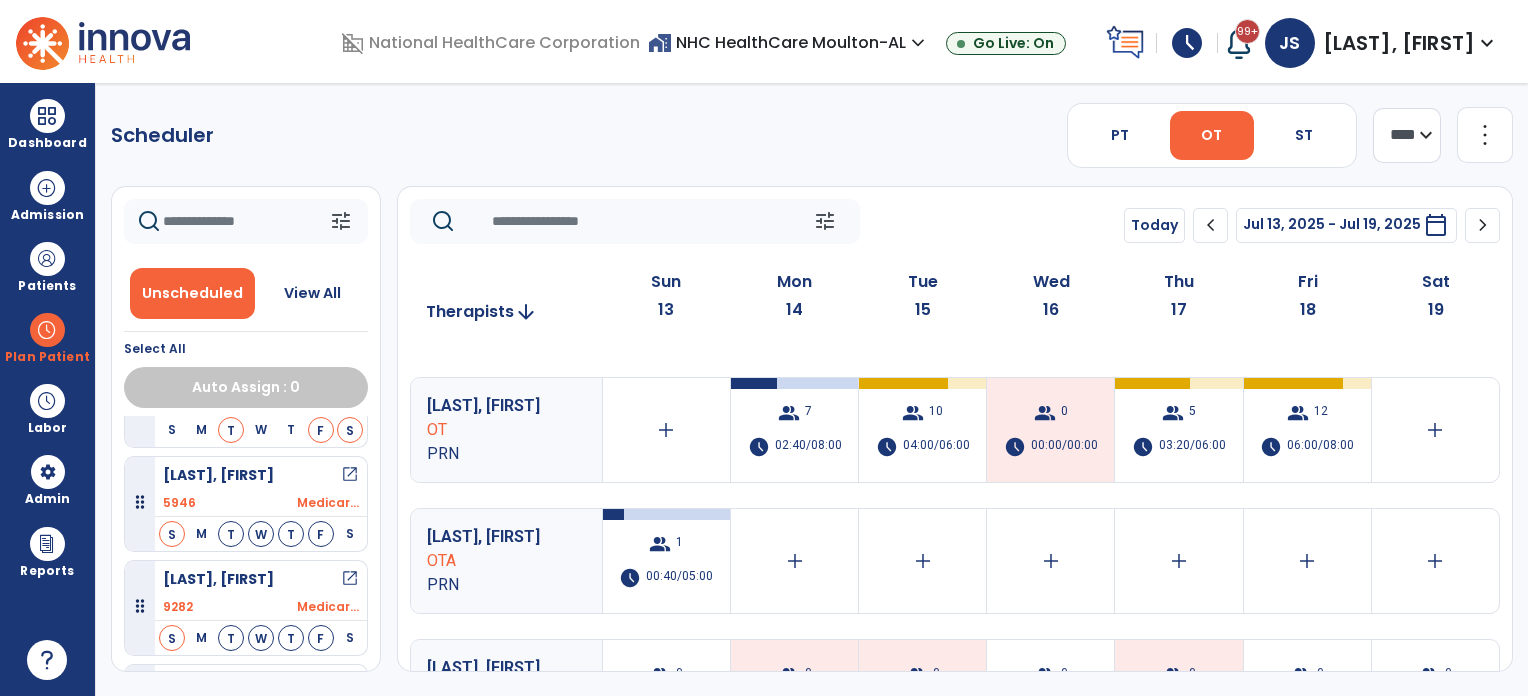 scroll, scrollTop: 240, scrollLeft: 0, axis: vertical 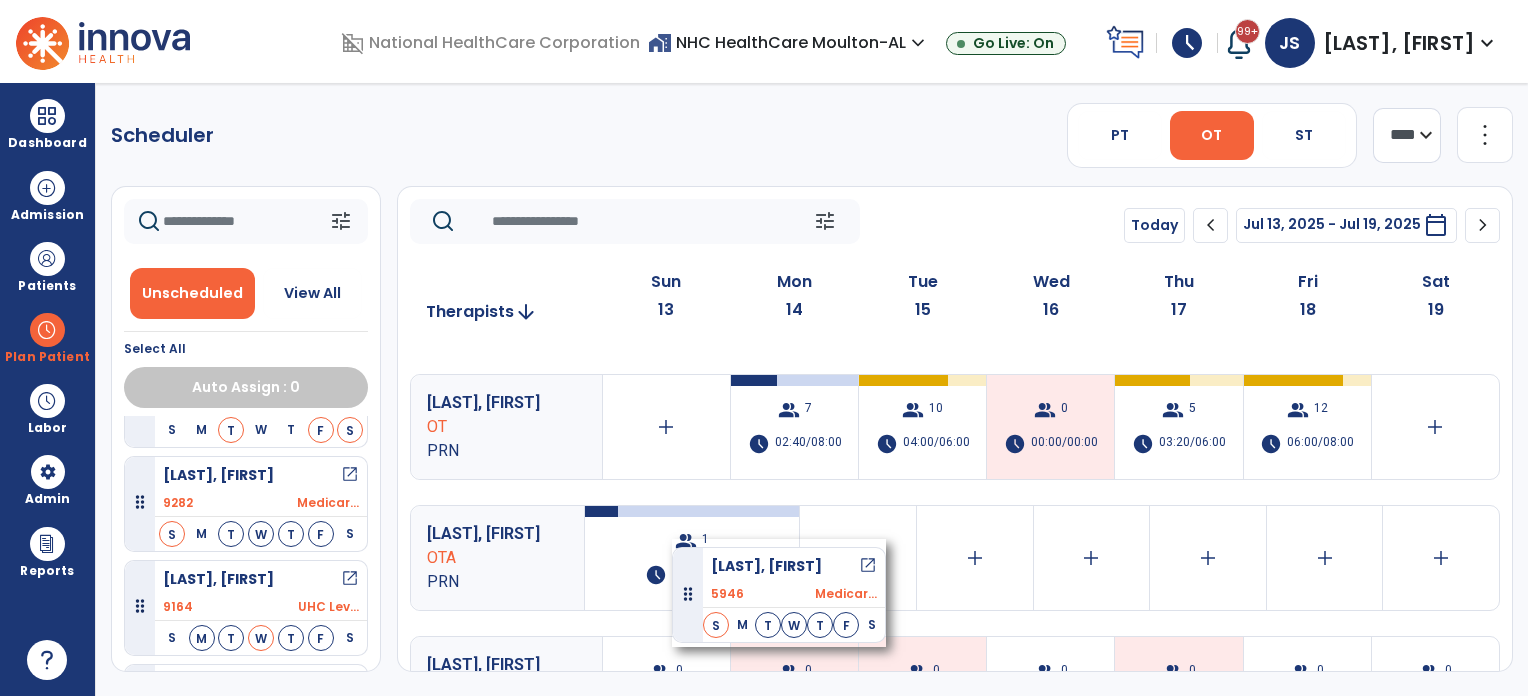 drag, startPoint x: 139, startPoint y: 504, endPoint x: 672, endPoint y: 539, distance: 534.14795 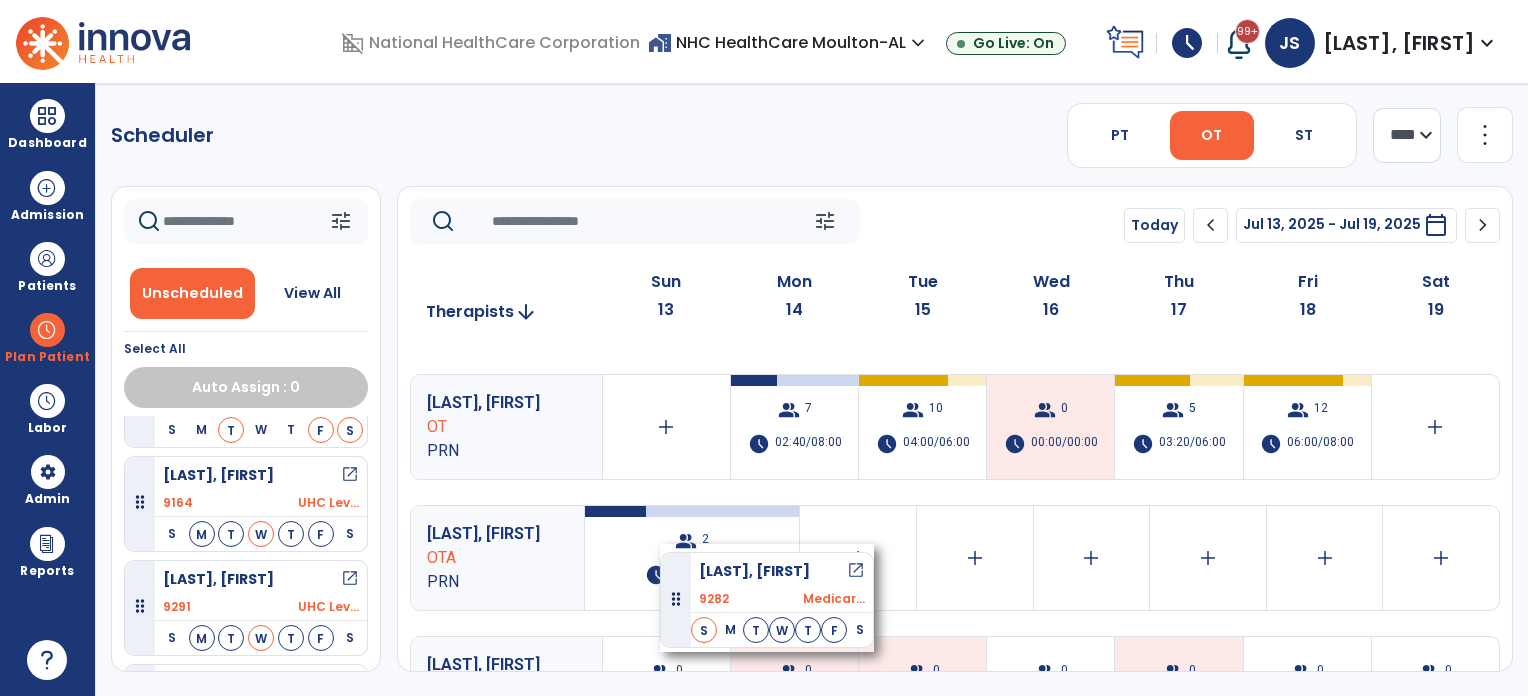 drag, startPoint x: 145, startPoint y: 503, endPoint x: 669, endPoint y: 544, distance: 525.60156 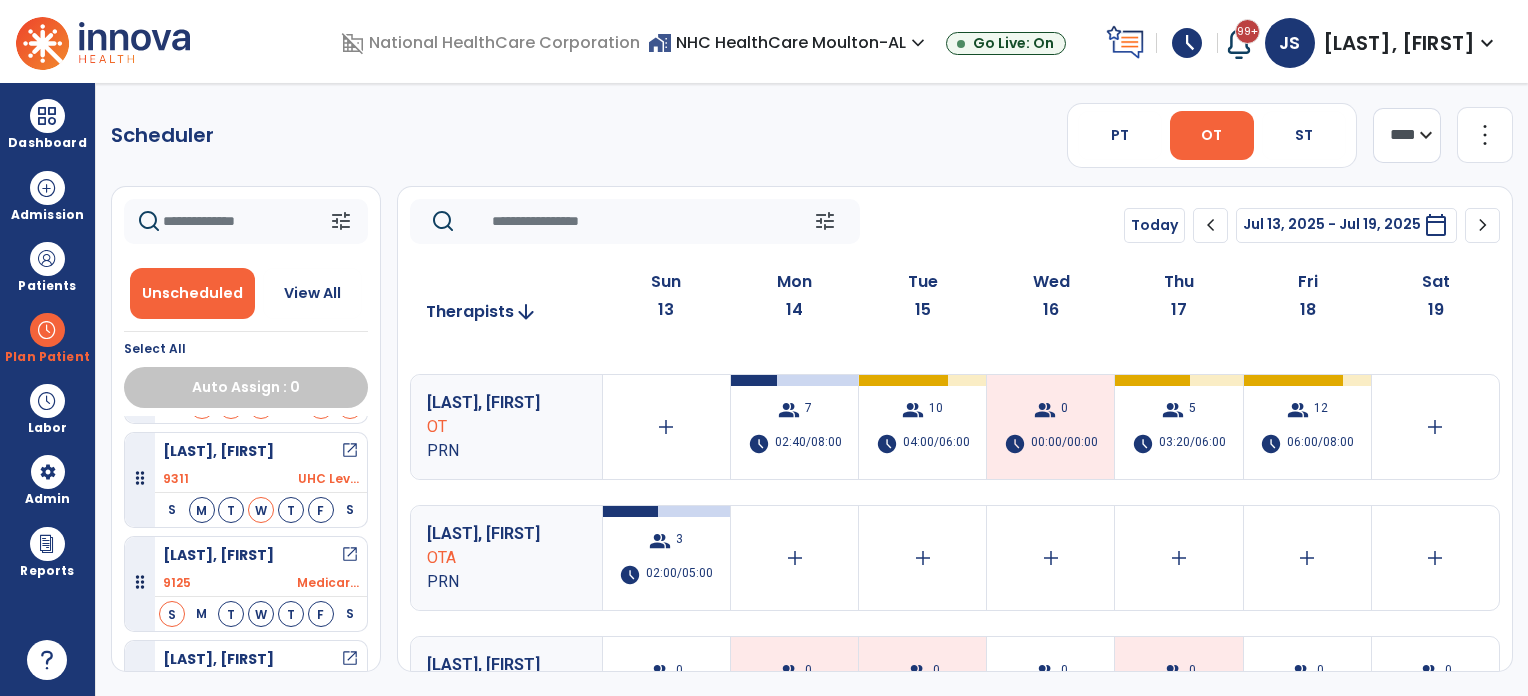 scroll, scrollTop: 760, scrollLeft: 0, axis: vertical 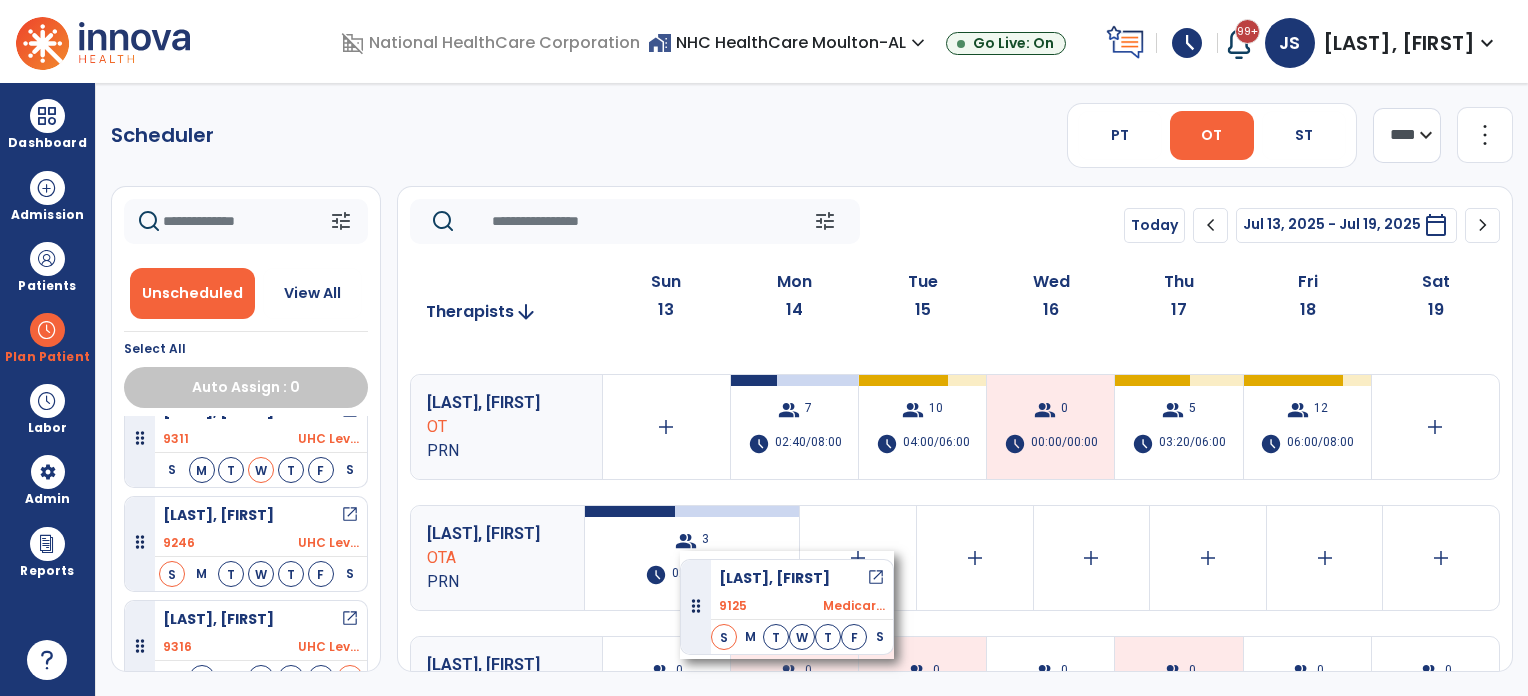 drag, startPoint x: 136, startPoint y: 542, endPoint x: 680, endPoint y: 551, distance: 544.07446 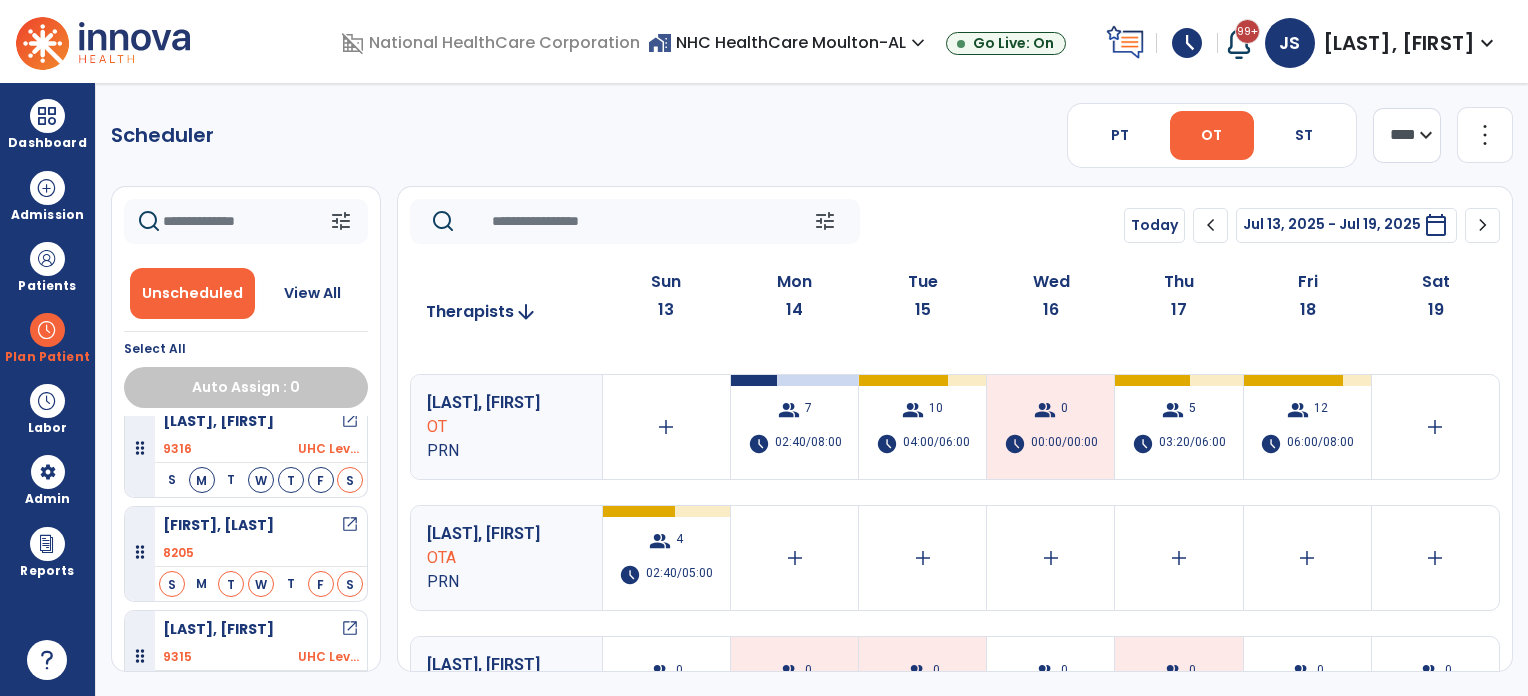 scroll, scrollTop: 960, scrollLeft: 0, axis: vertical 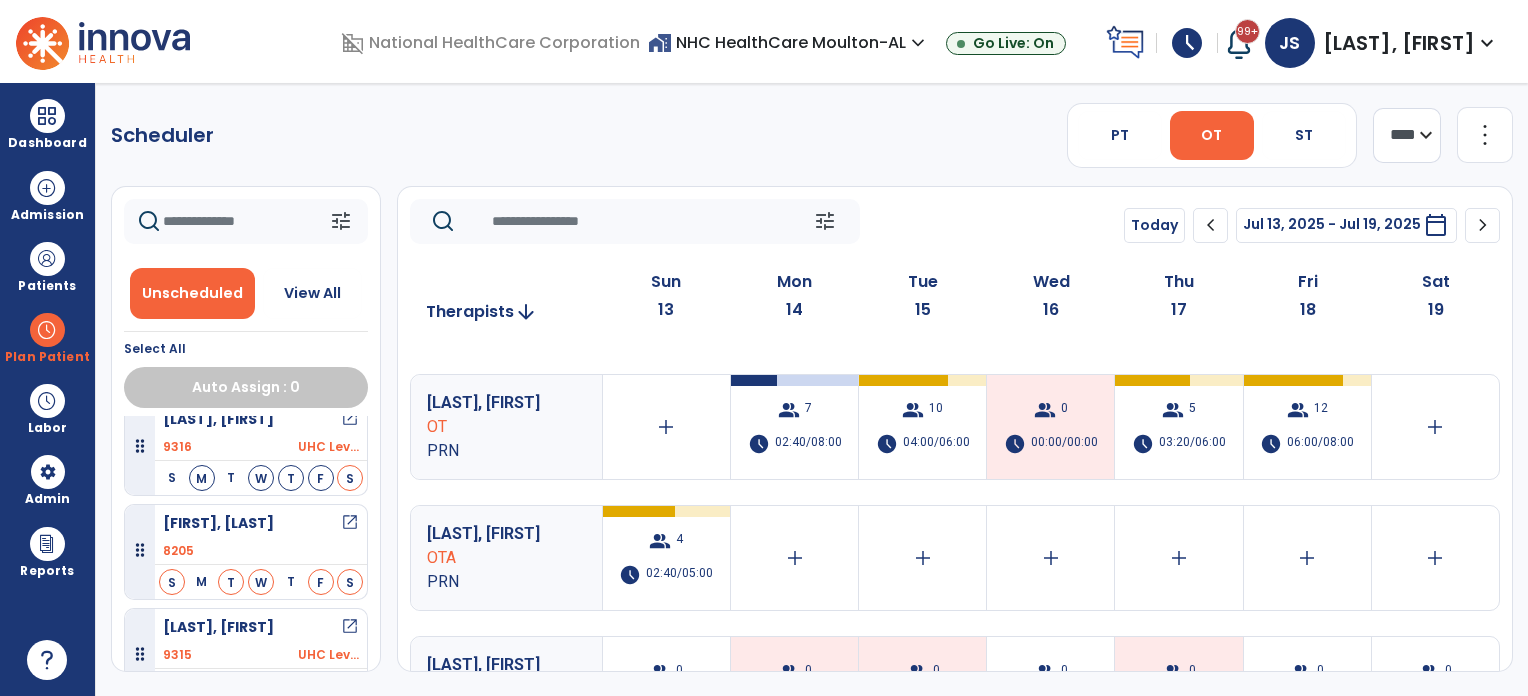 click at bounding box center (140, 552) 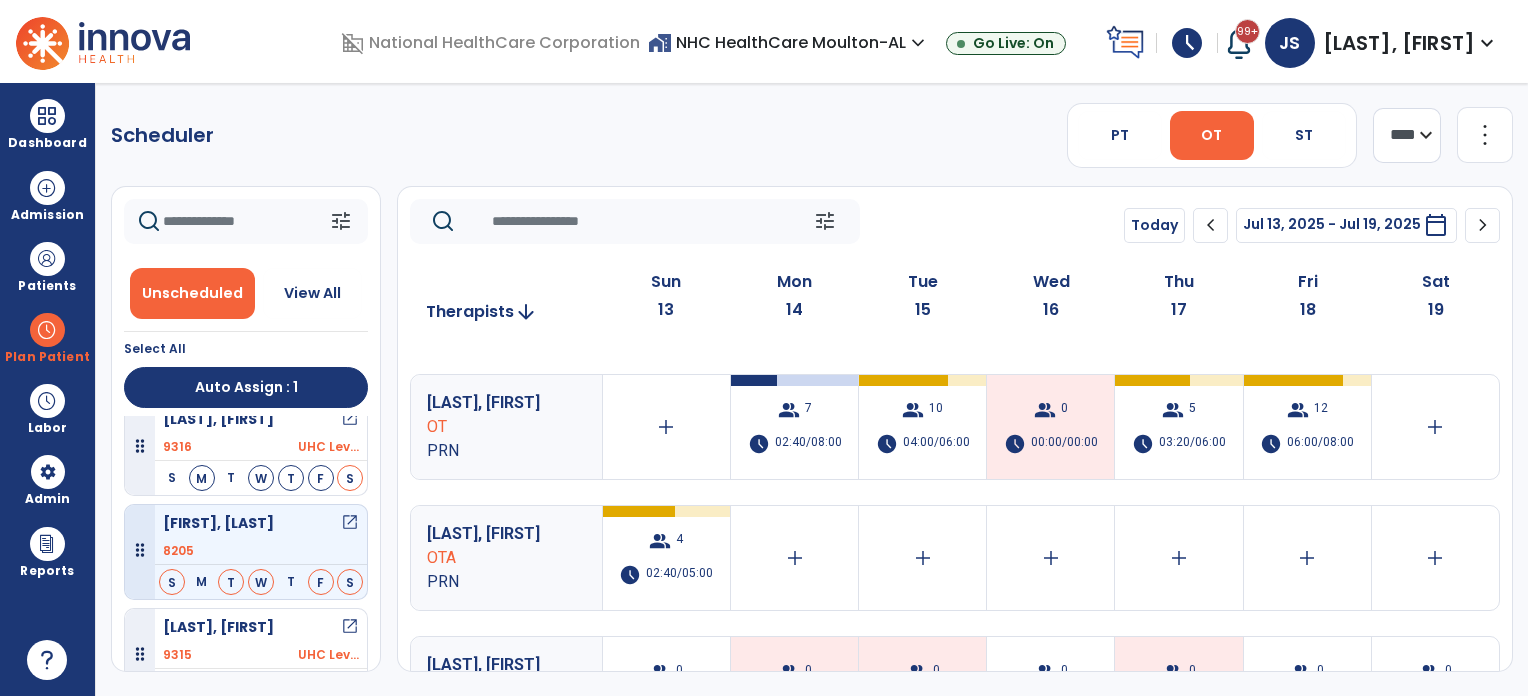 click on "8205" at bounding box center (178, 551) 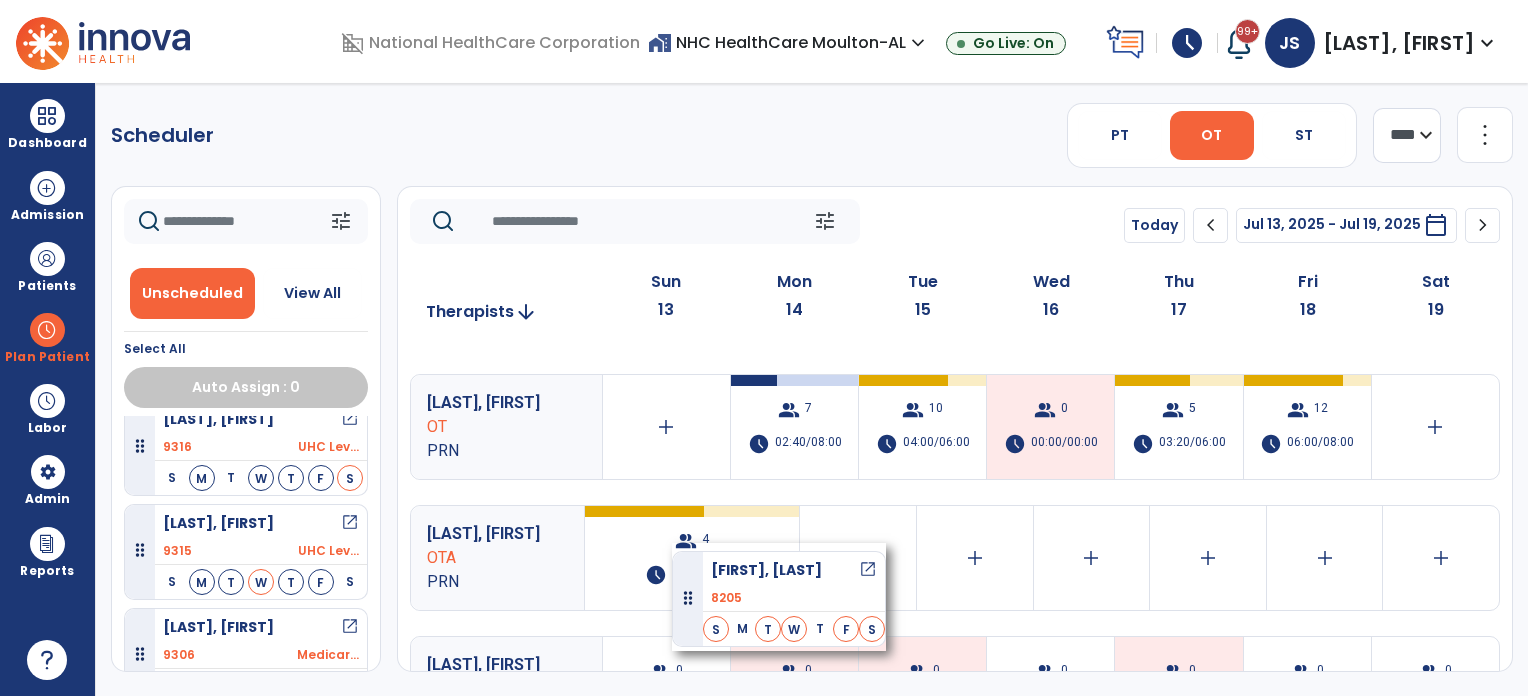 drag, startPoint x: 143, startPoint y: 544, endPoint x: 672, endPoint y: 543, distance: 529.0009 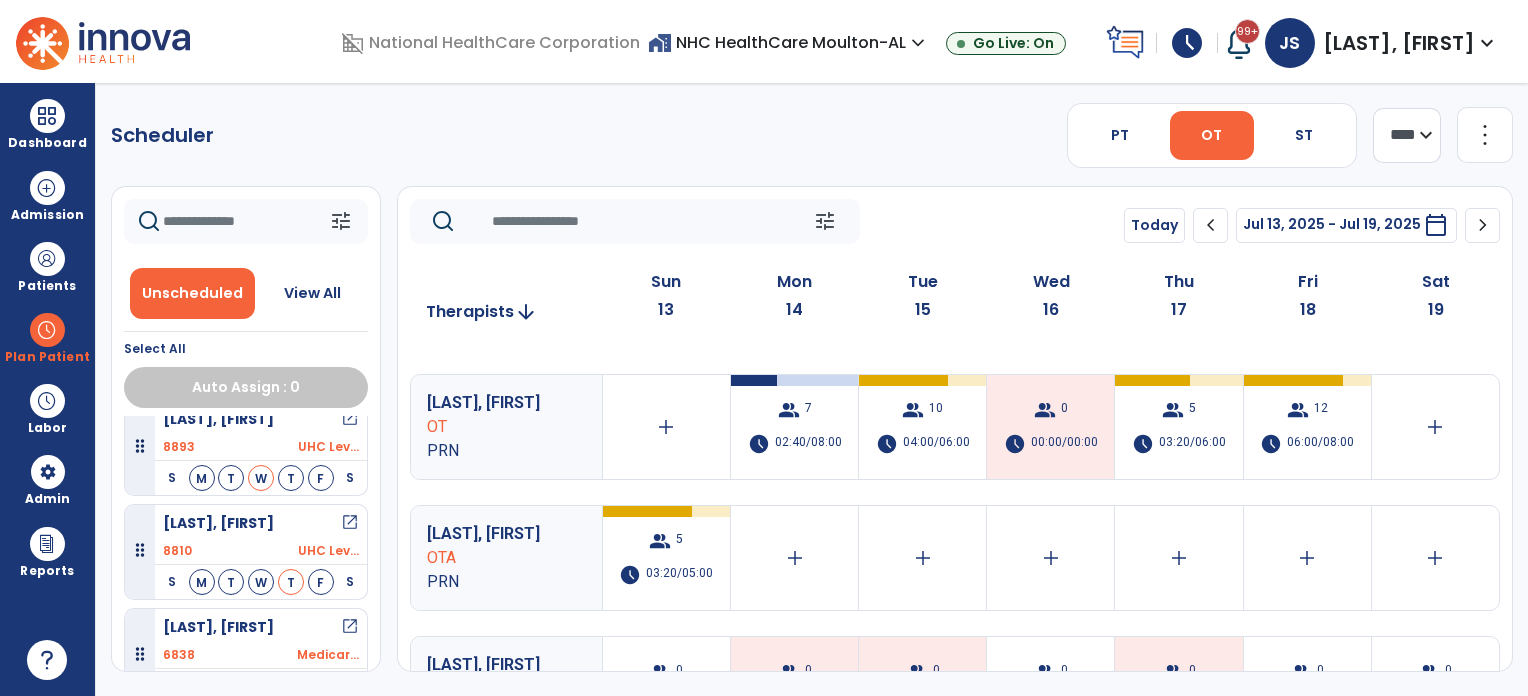scroll, scrollTop: 1492, scrollLeft: 0, axis: vertical 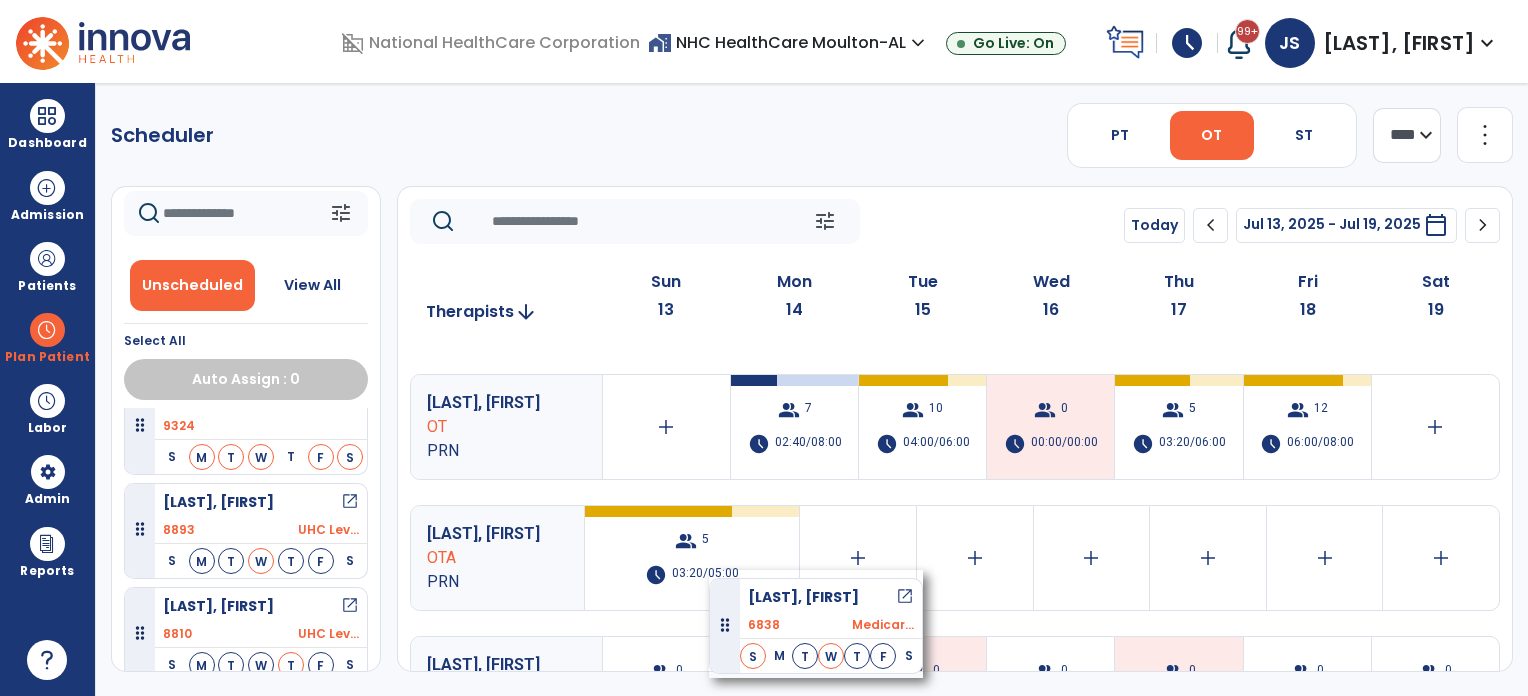 drag, startPoint x: 140, startPoint y: 624, endPoint x: 713, endPoint y: 565, distance: 576.02954 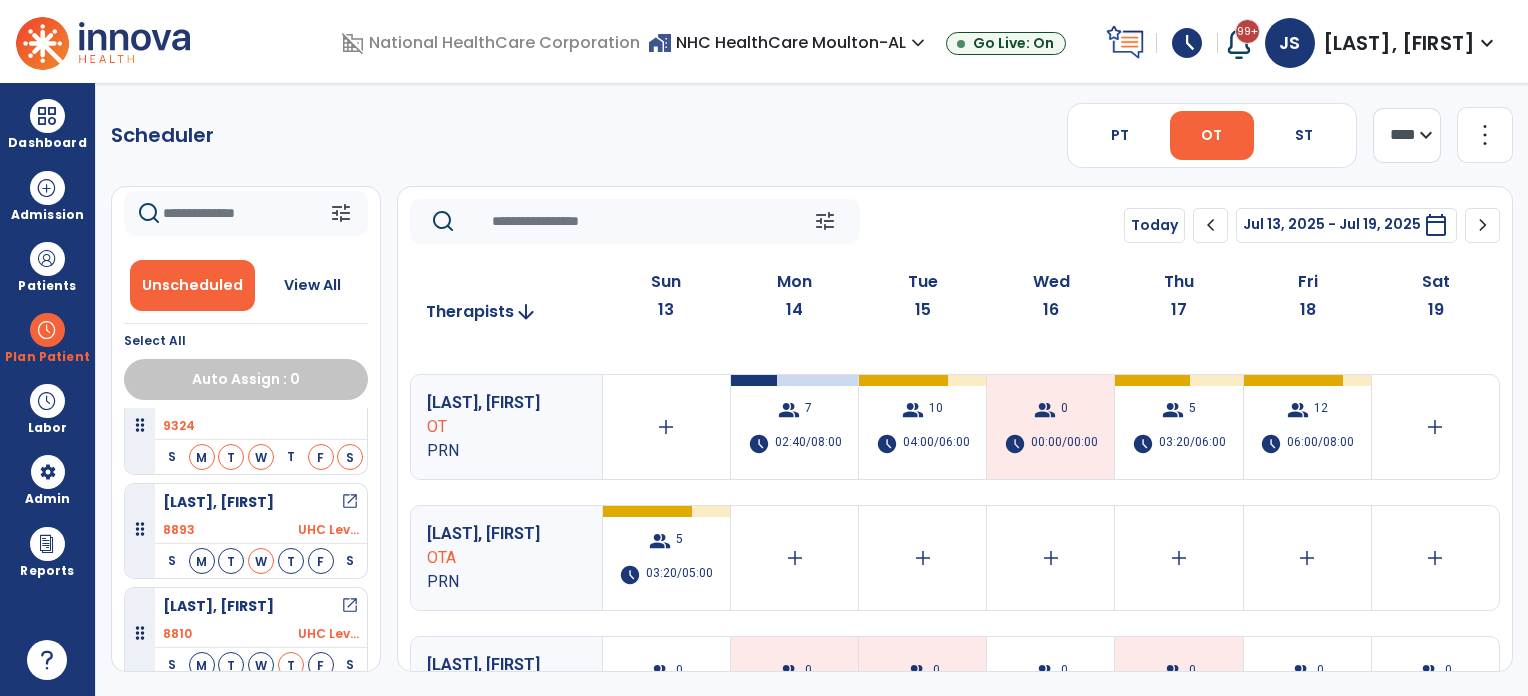 scroll, scrollTop: 1492, scrollLeft: 0, axis: vertical 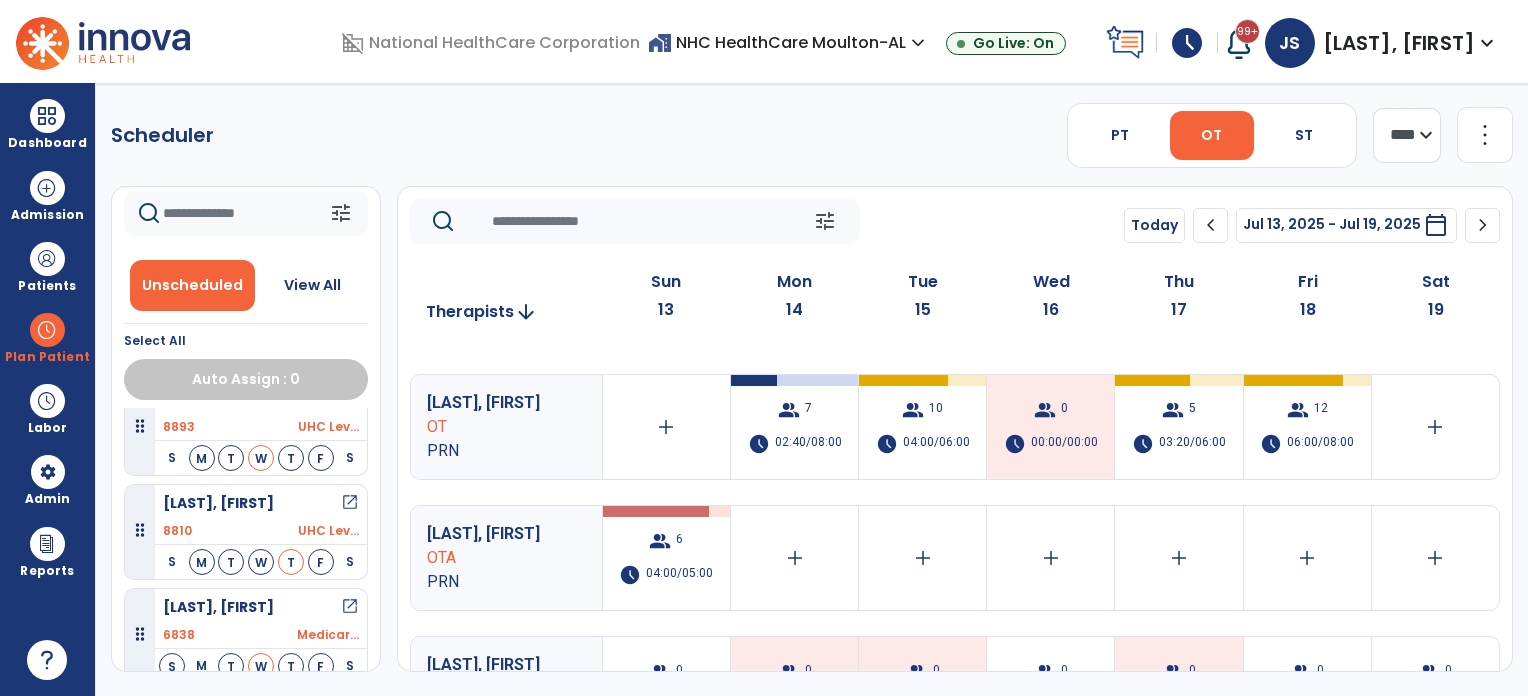 click at bounding box center [47, 330] 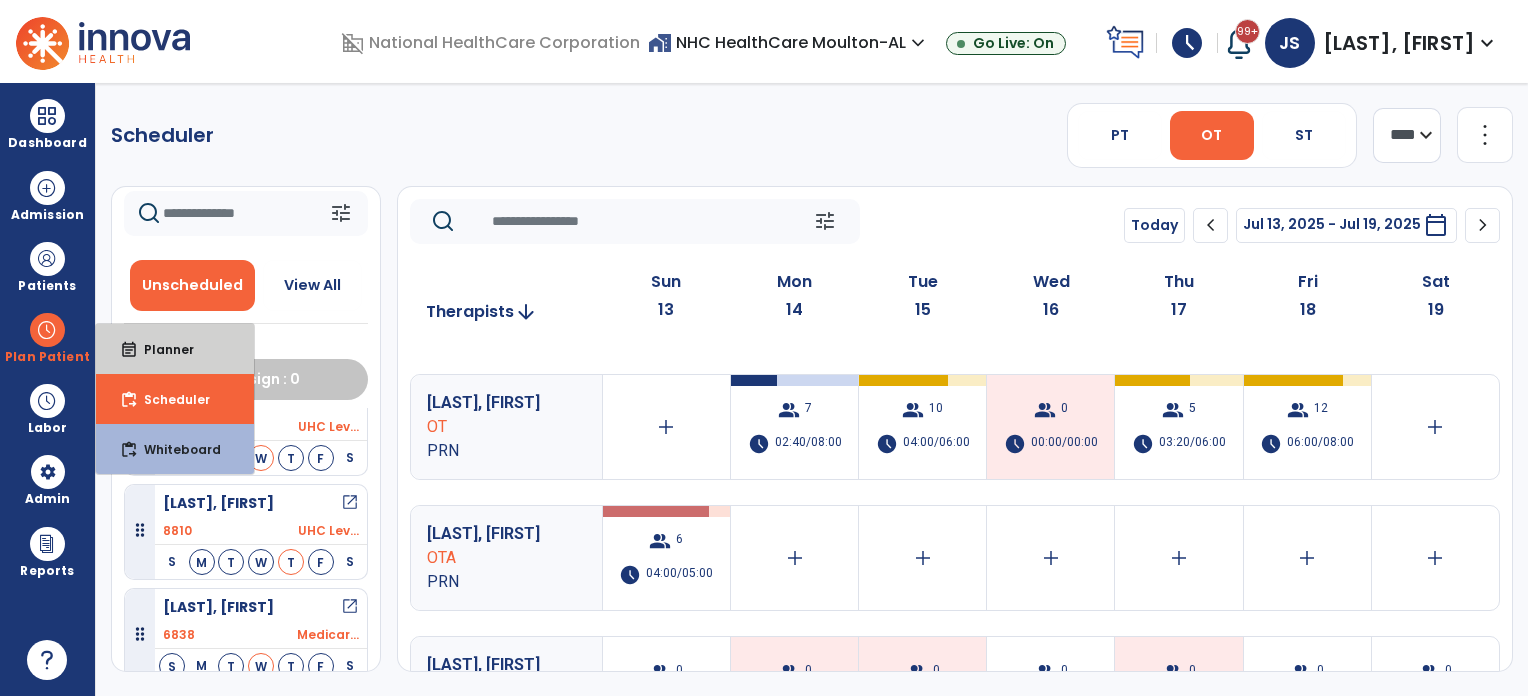 click on "Planner" at bounding box center [161, 349] 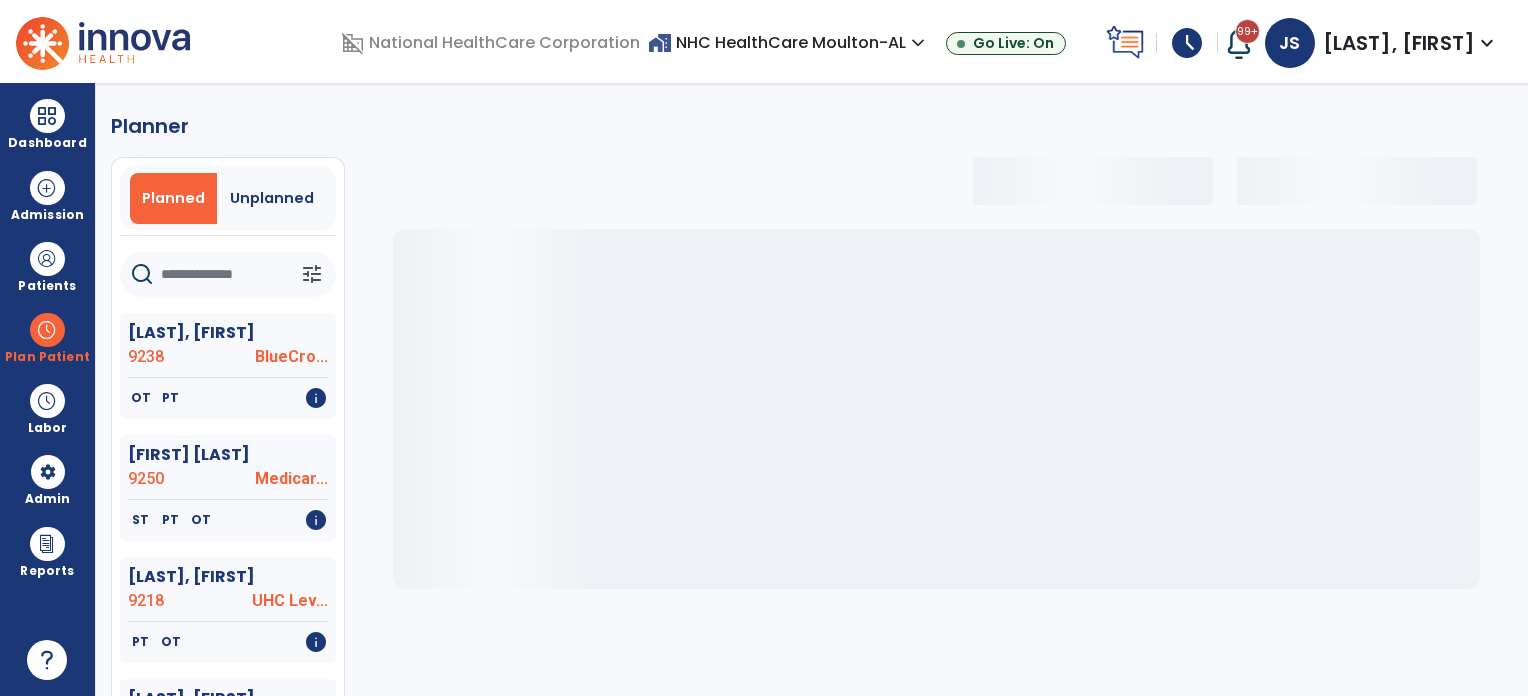 click 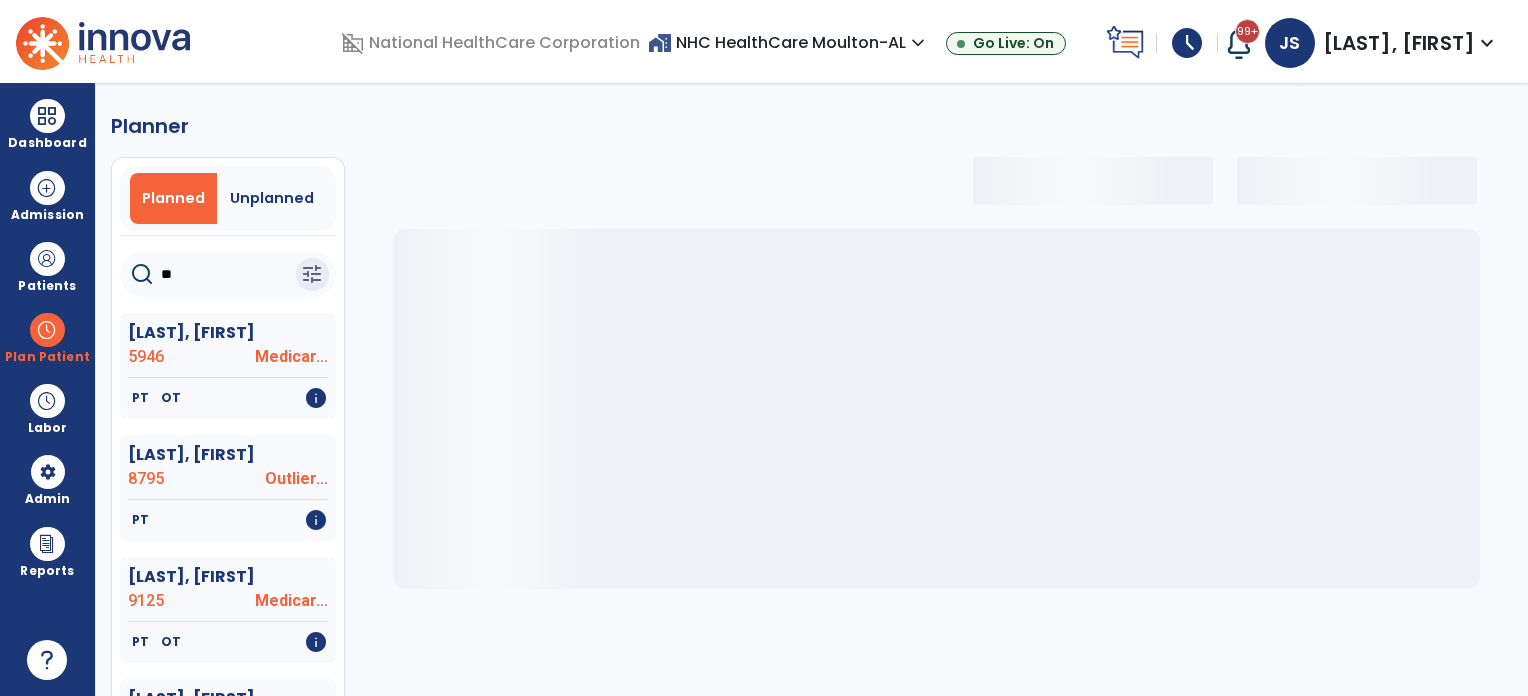 type on "***" 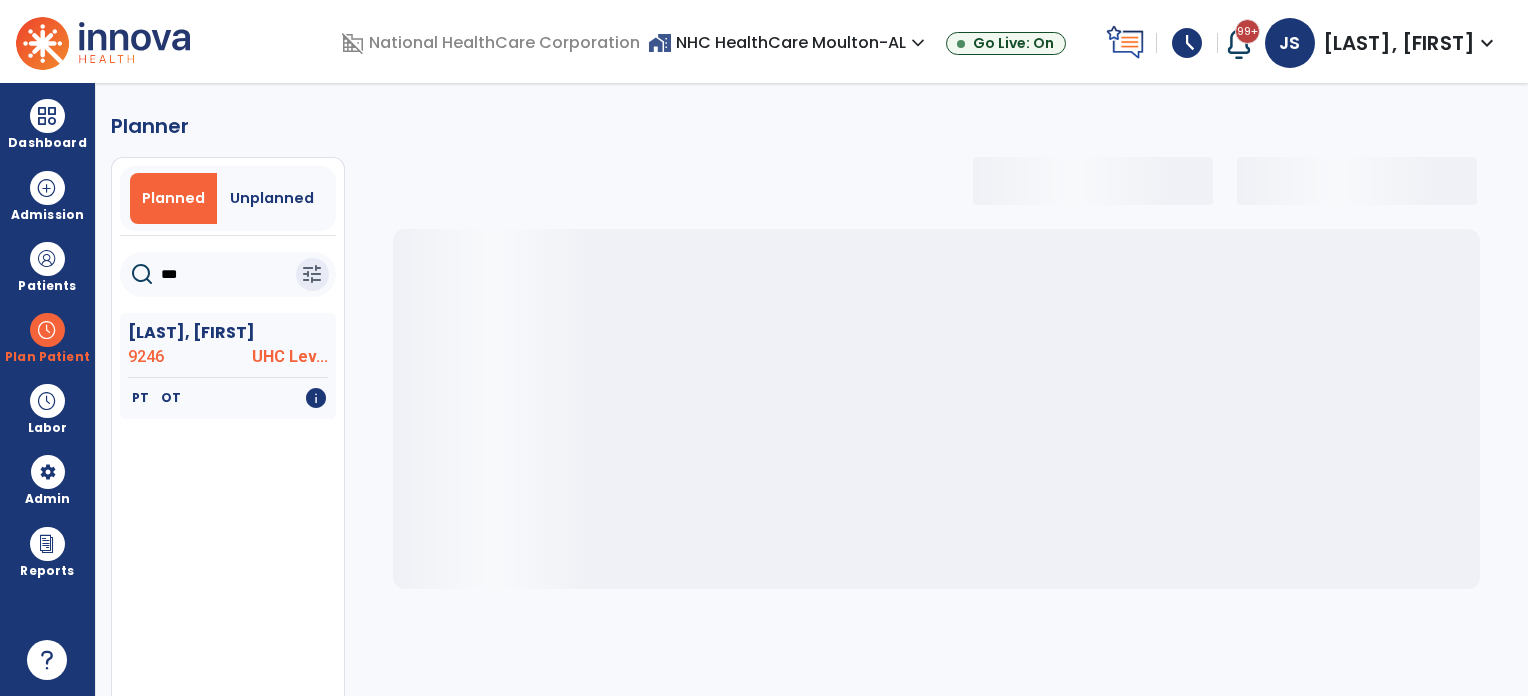 select on "***" 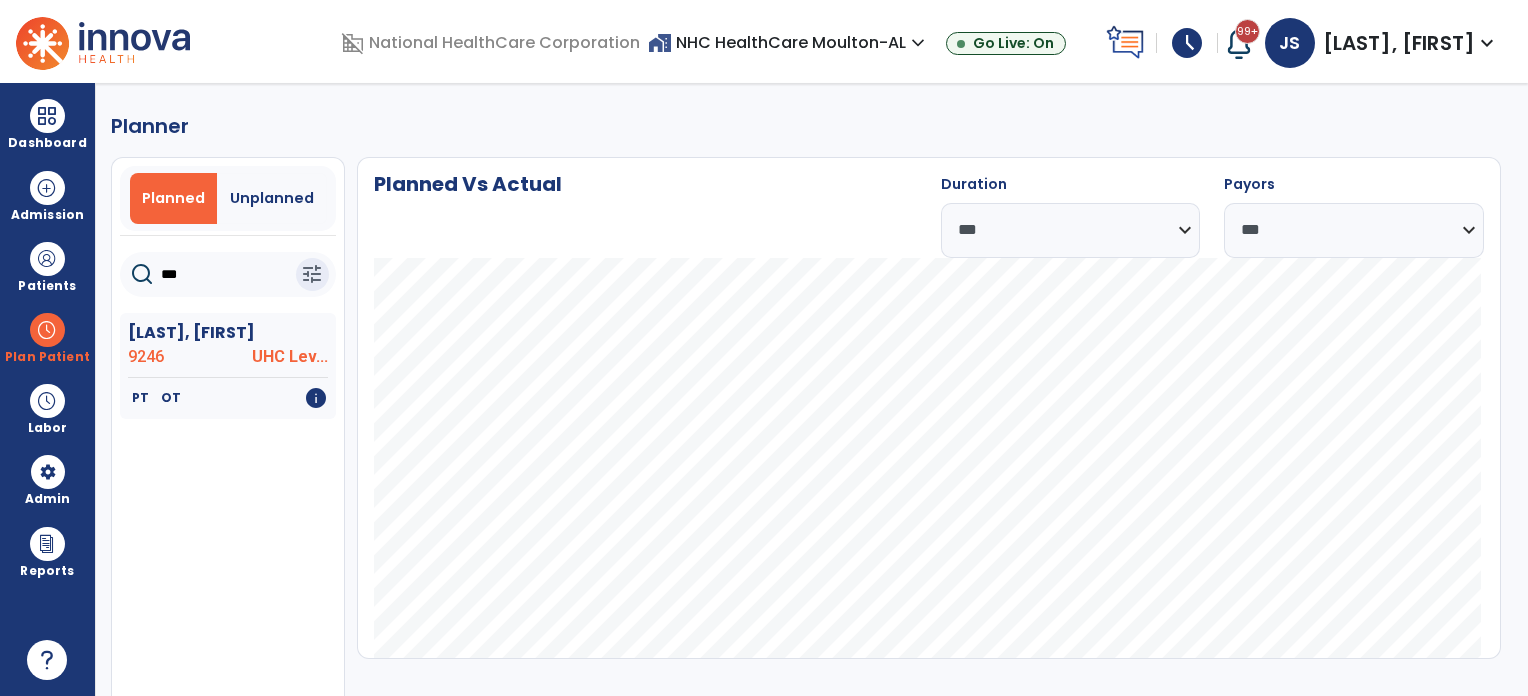 type on "***" 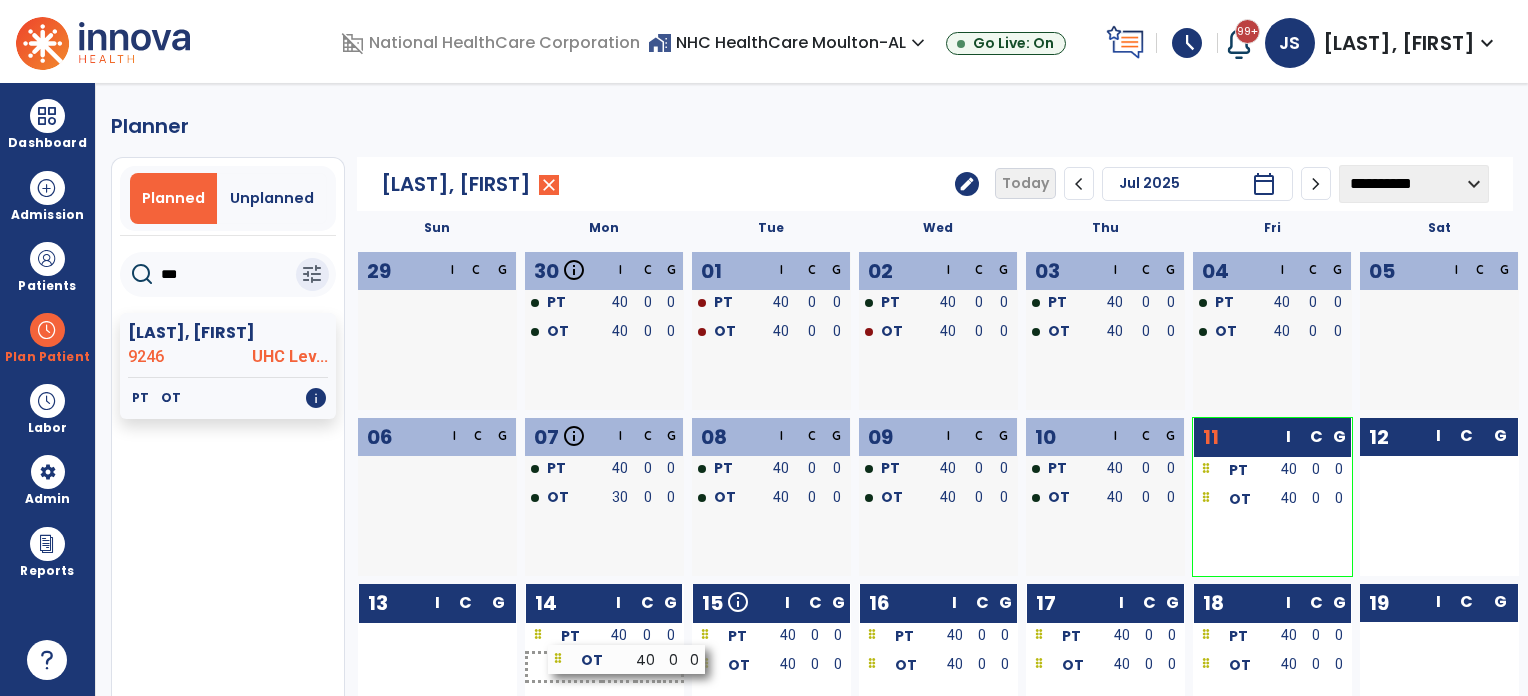 drag, startPoint x: 388, startPoint y: 665, endPoint x: 579, endPoint y: 663, distance: 191.01047 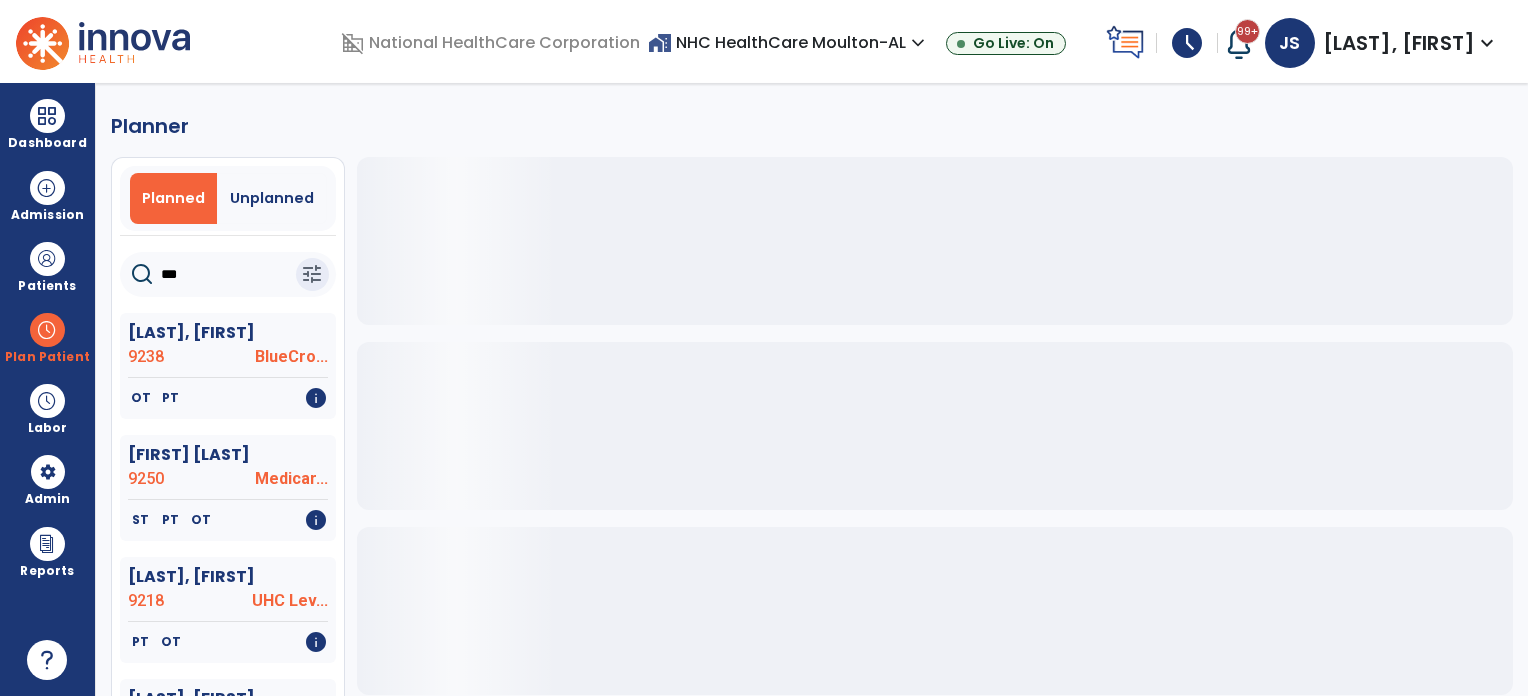 click on "[LAST], [FIRST]" at bounding box center (1399, 43) 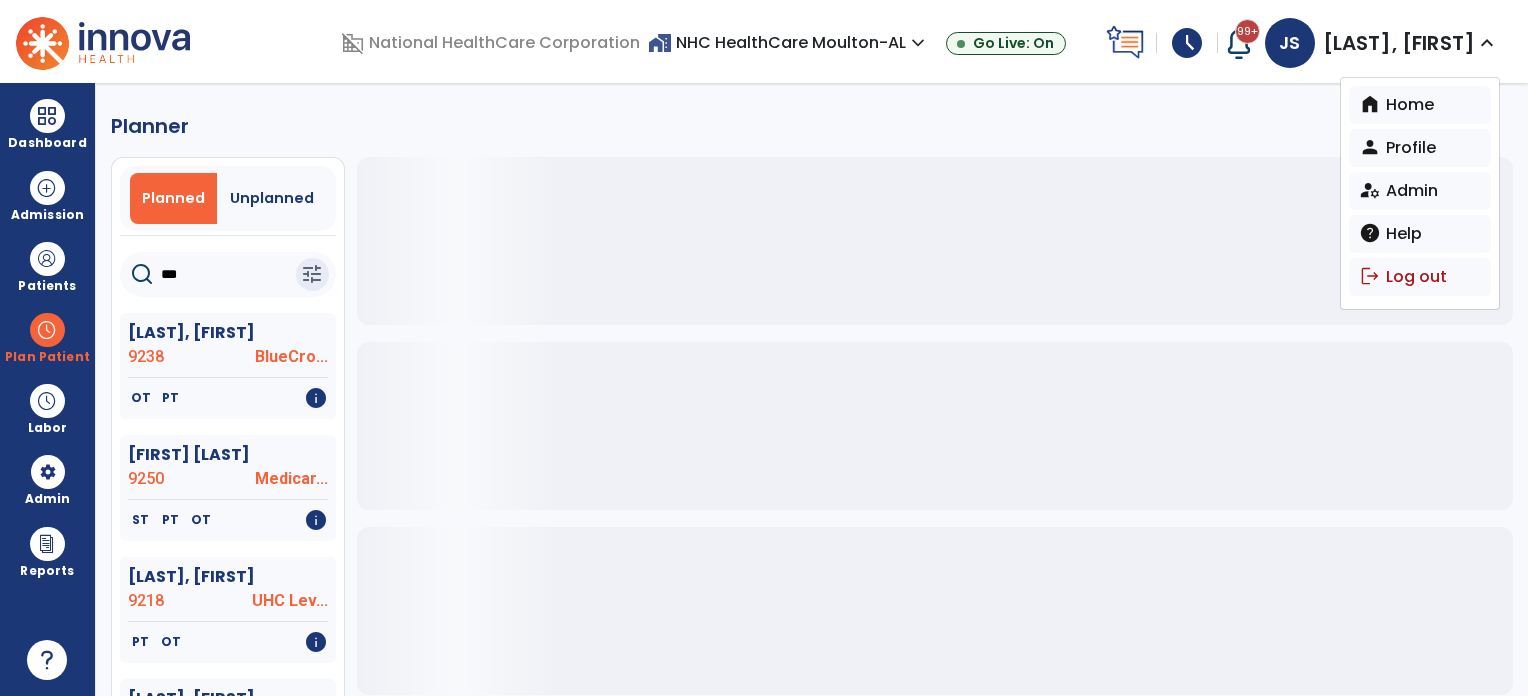click on "logout   Log out" at bounding box center (1420, 277) 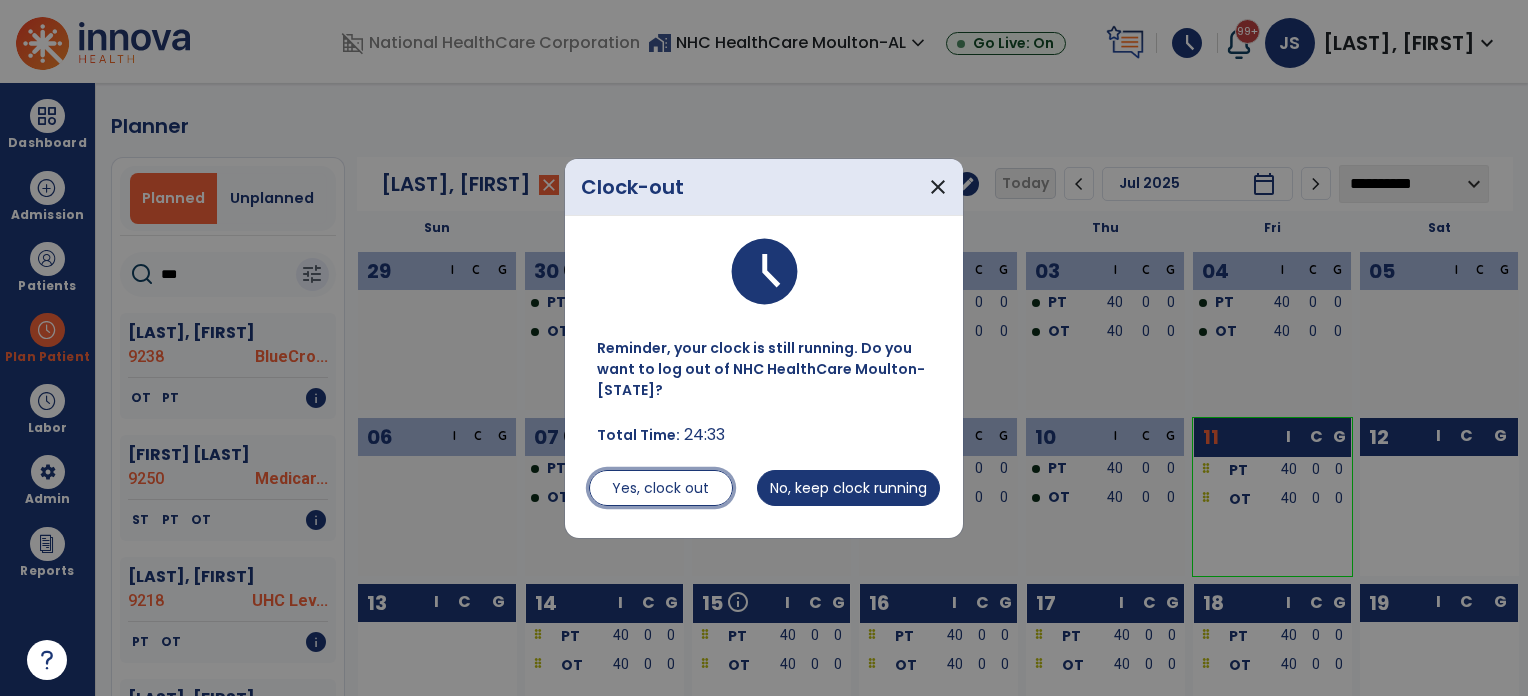 click on "Yes, clock out" at bounding box center (661, 488) 